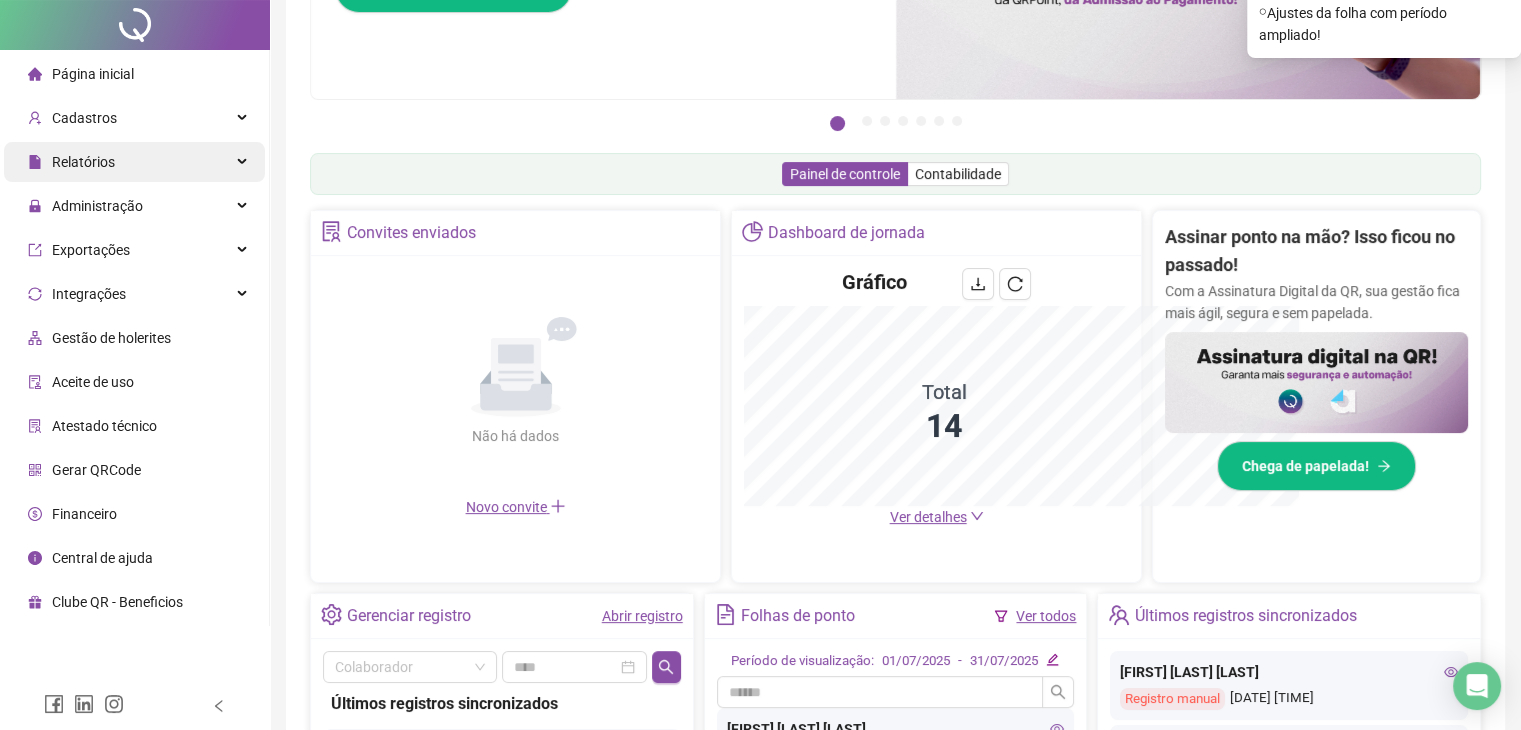 scroll, scrollTop: 0, scrollLeft: 0, axis: both 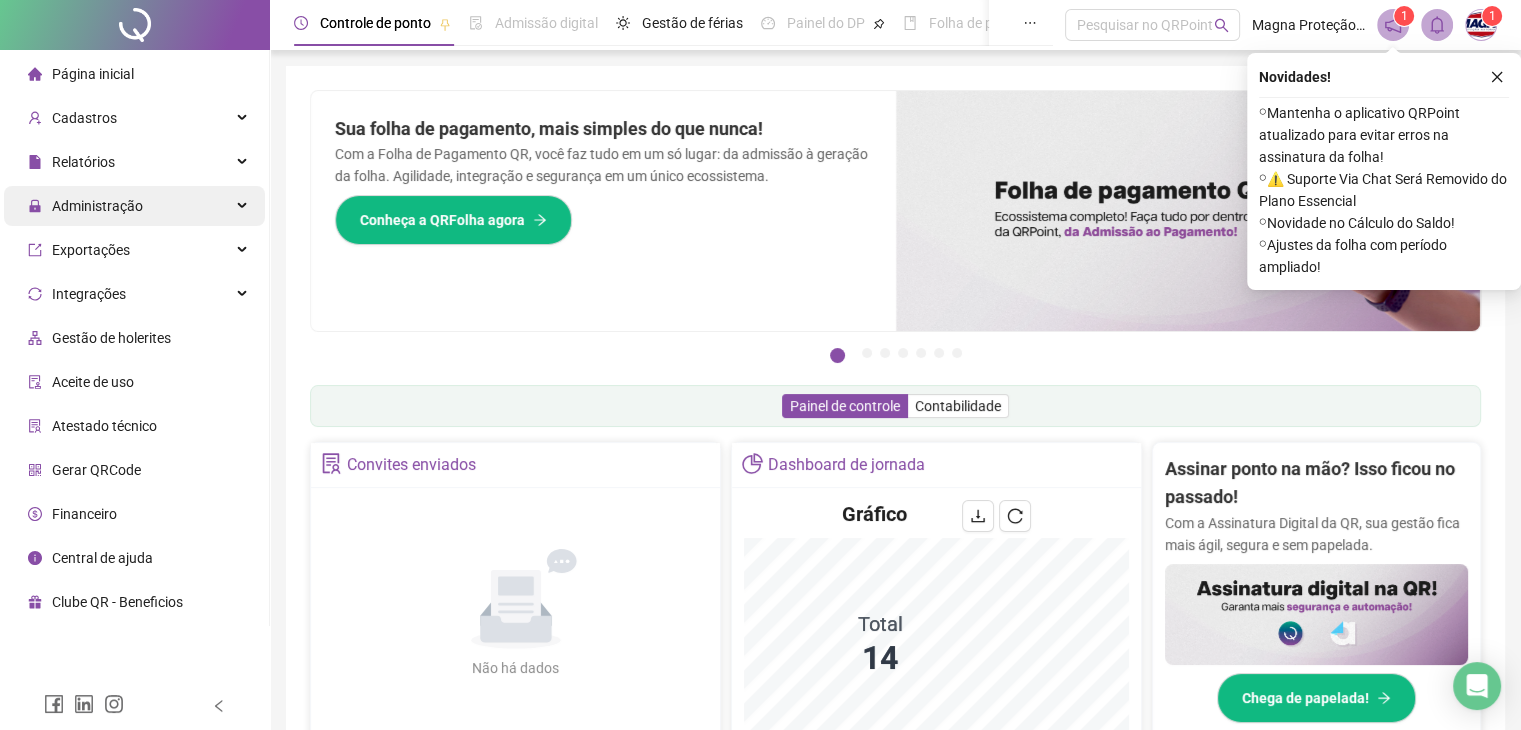 click on "Administração" at bounding box center [97, 206] 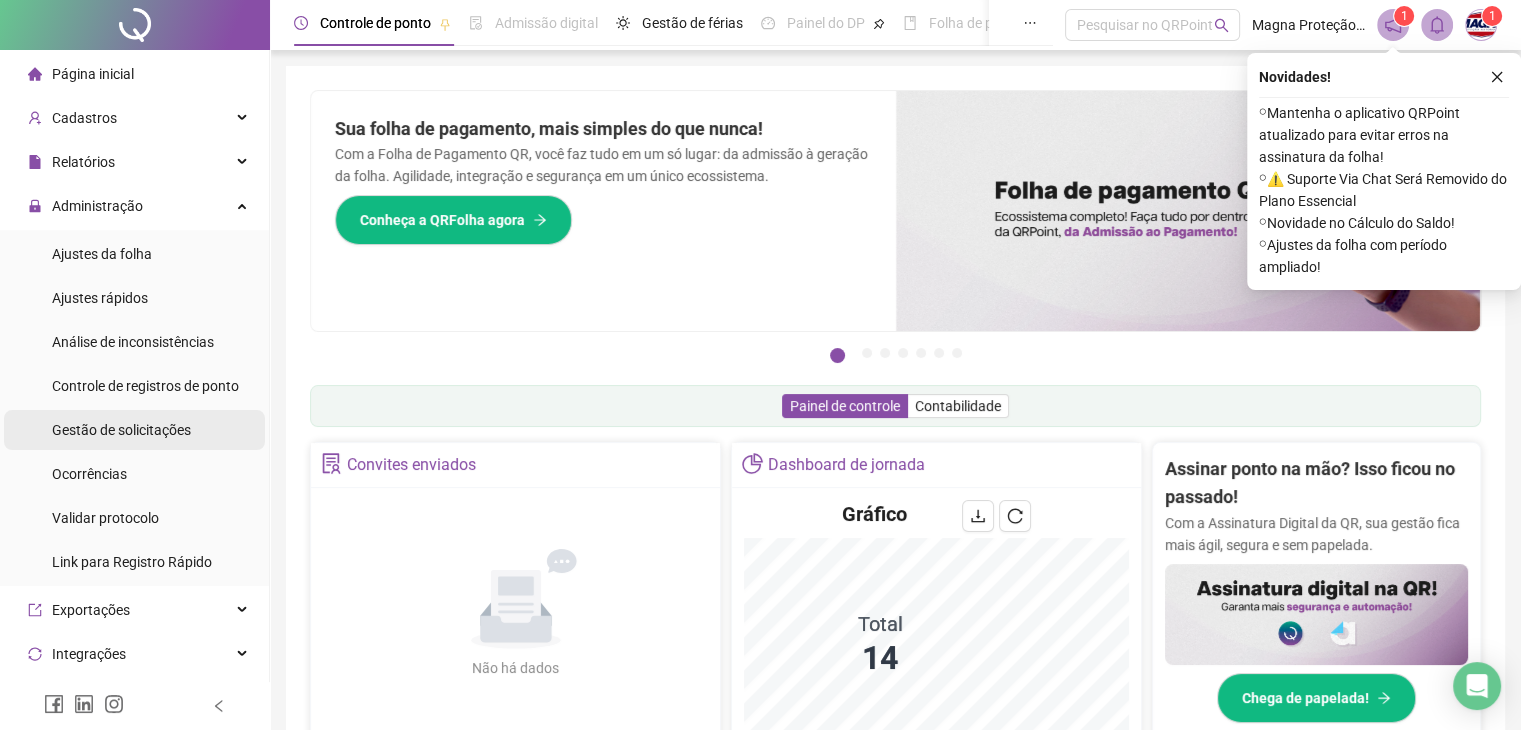 click on "Gestão de solicitações" at bounding box center [121, 430] 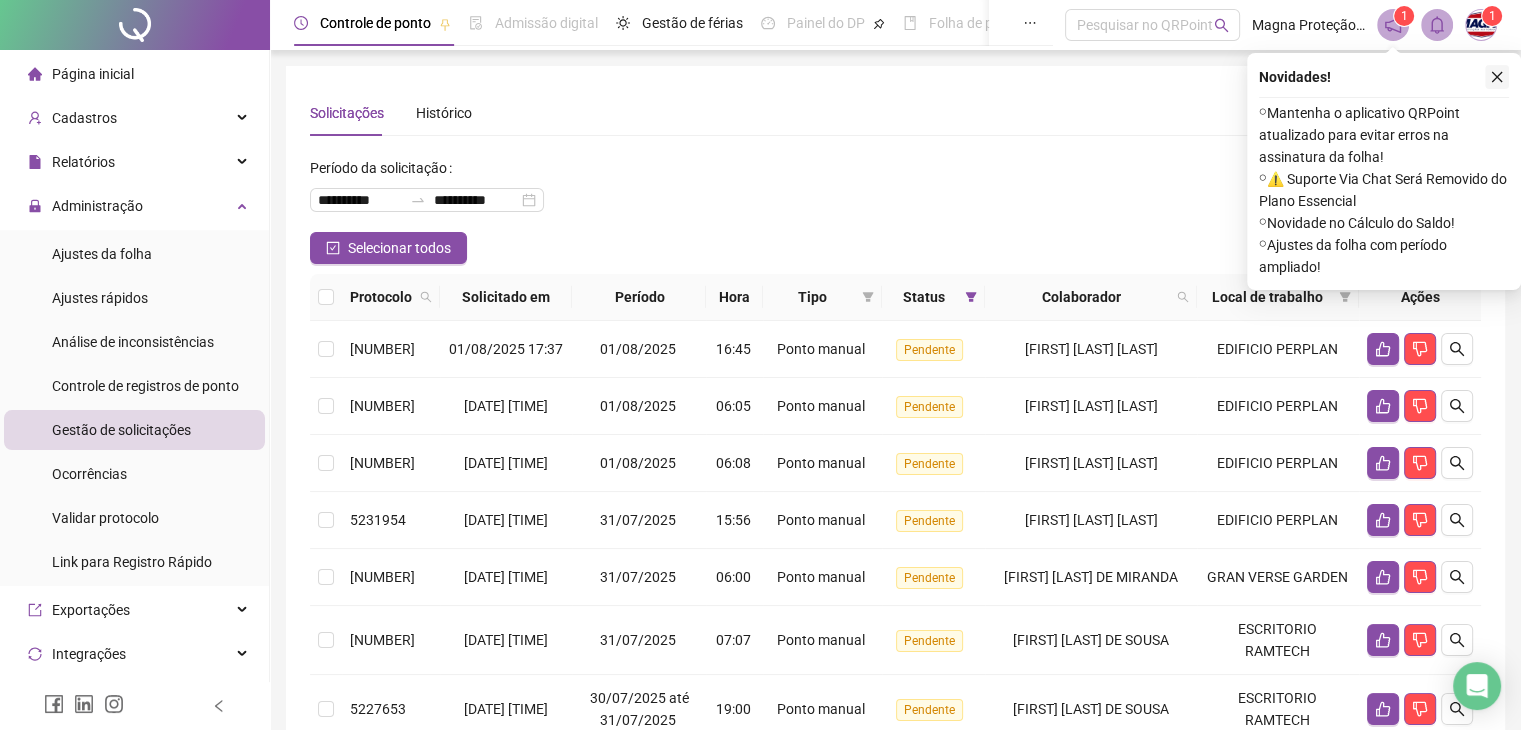click 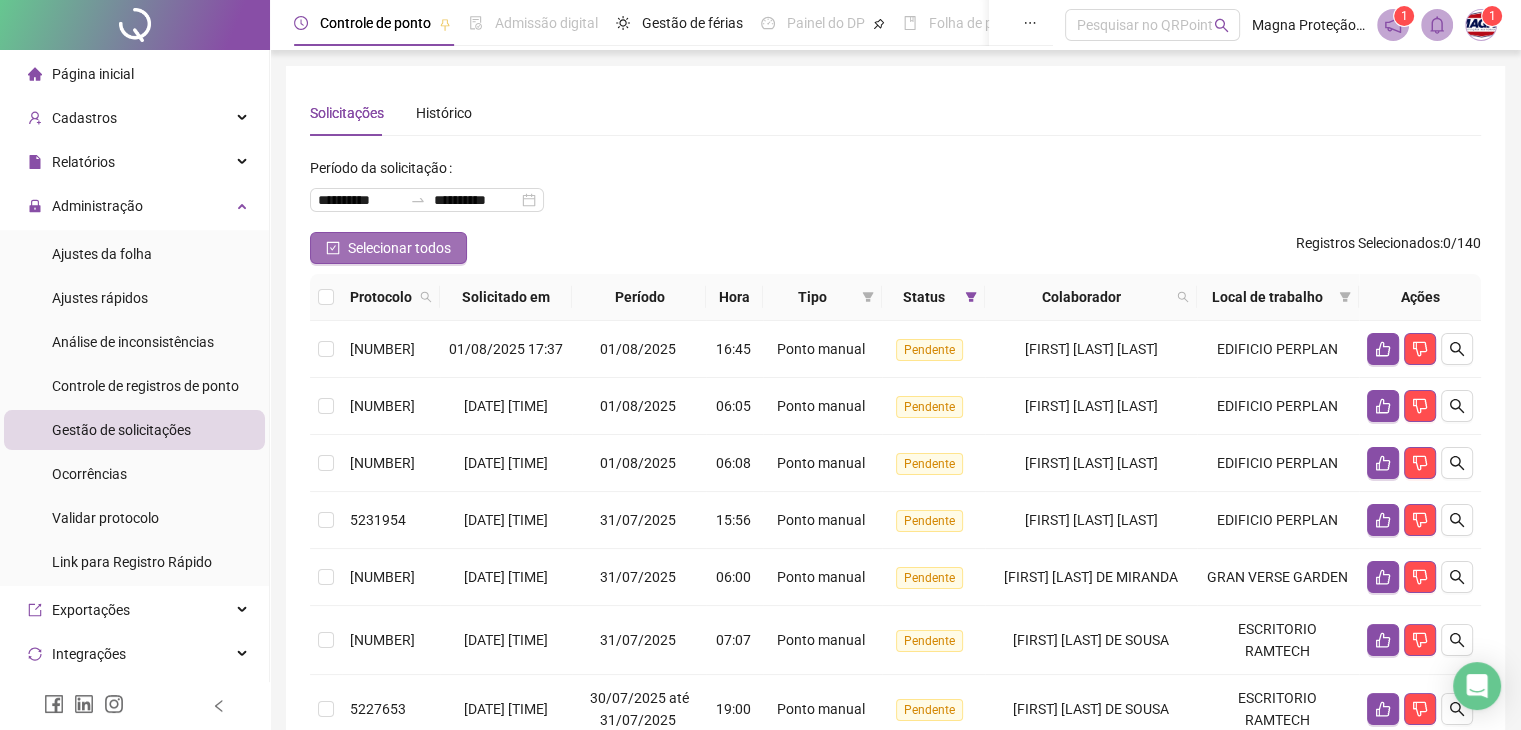 click on "Selecionar todos" at bounding box center (388, 248) 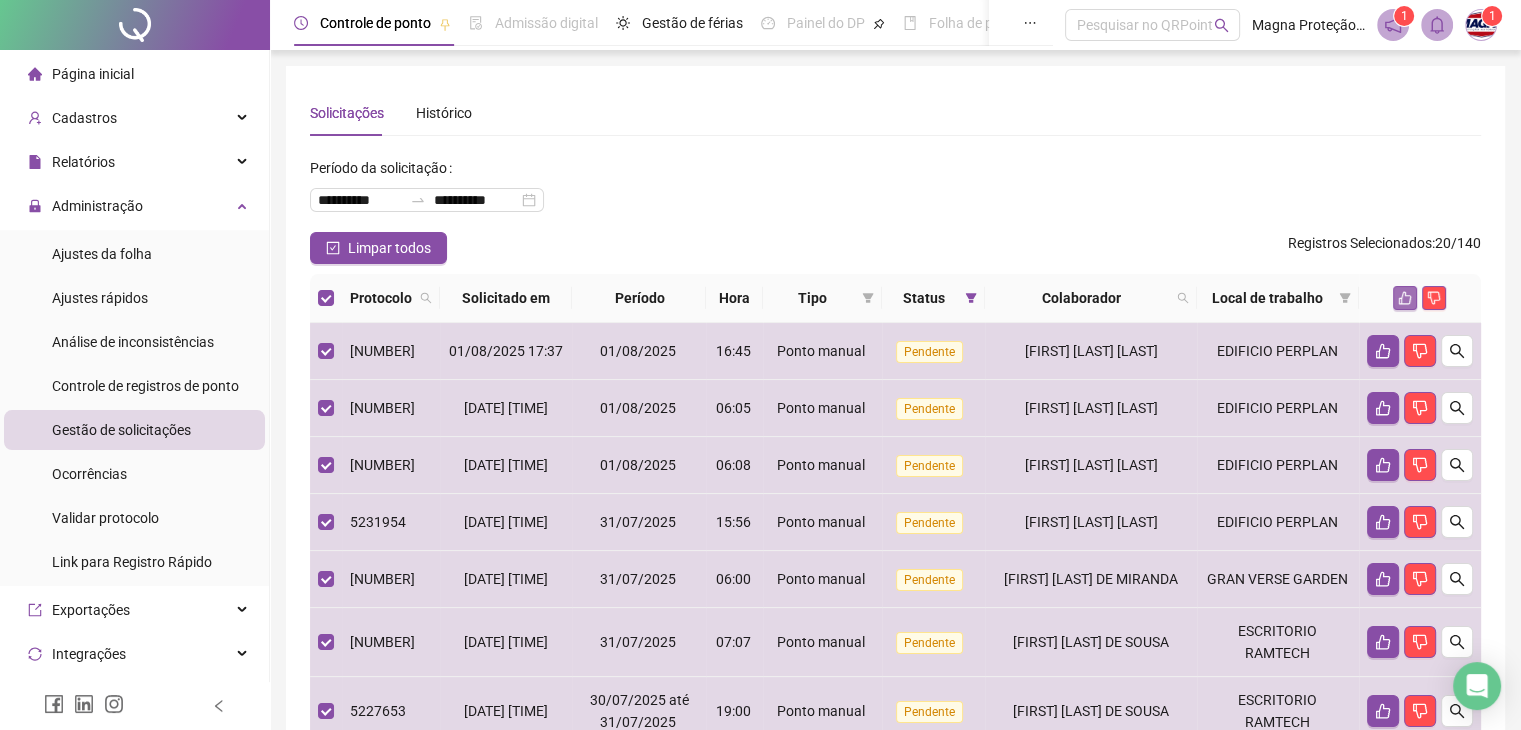 click 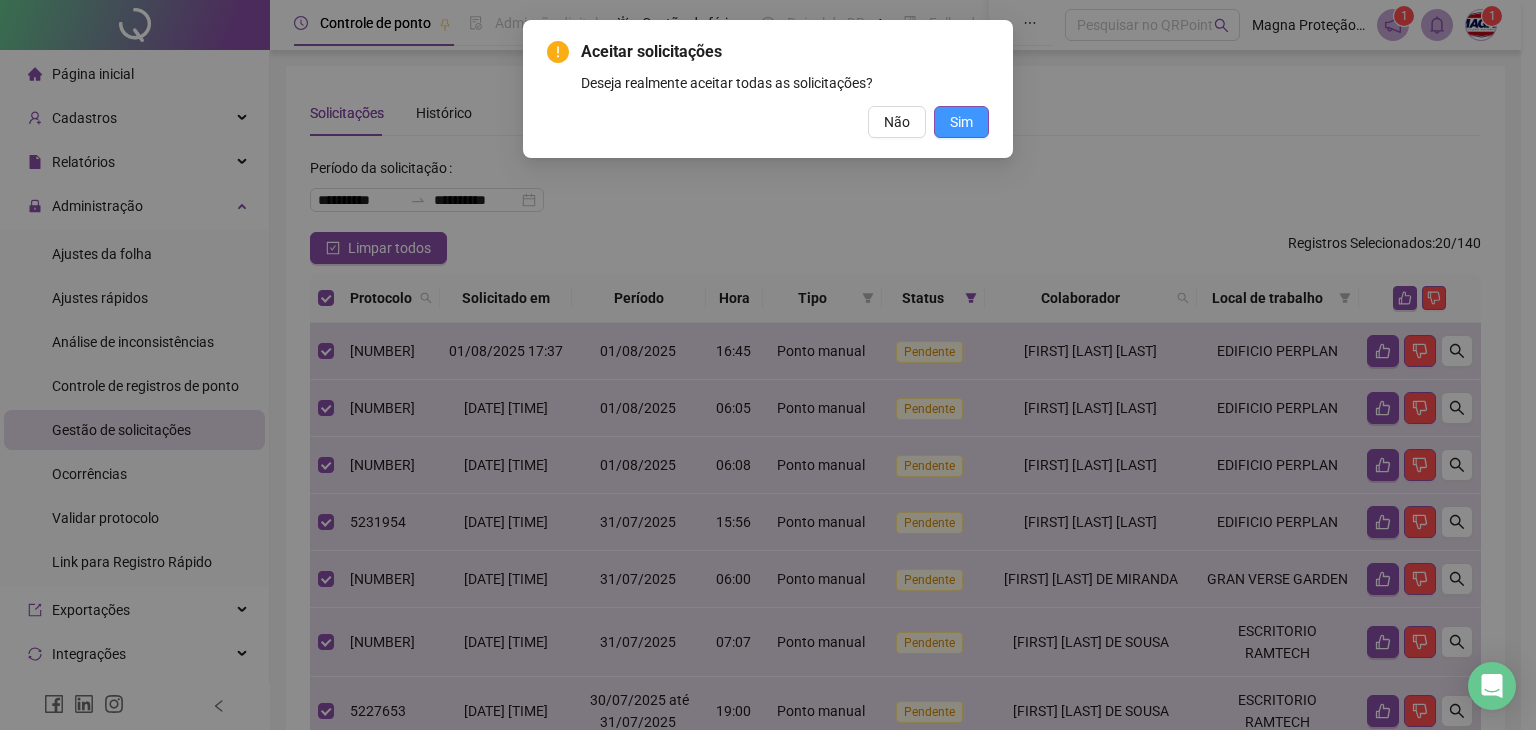 click on "Sim" at bounding box center (961, 122) 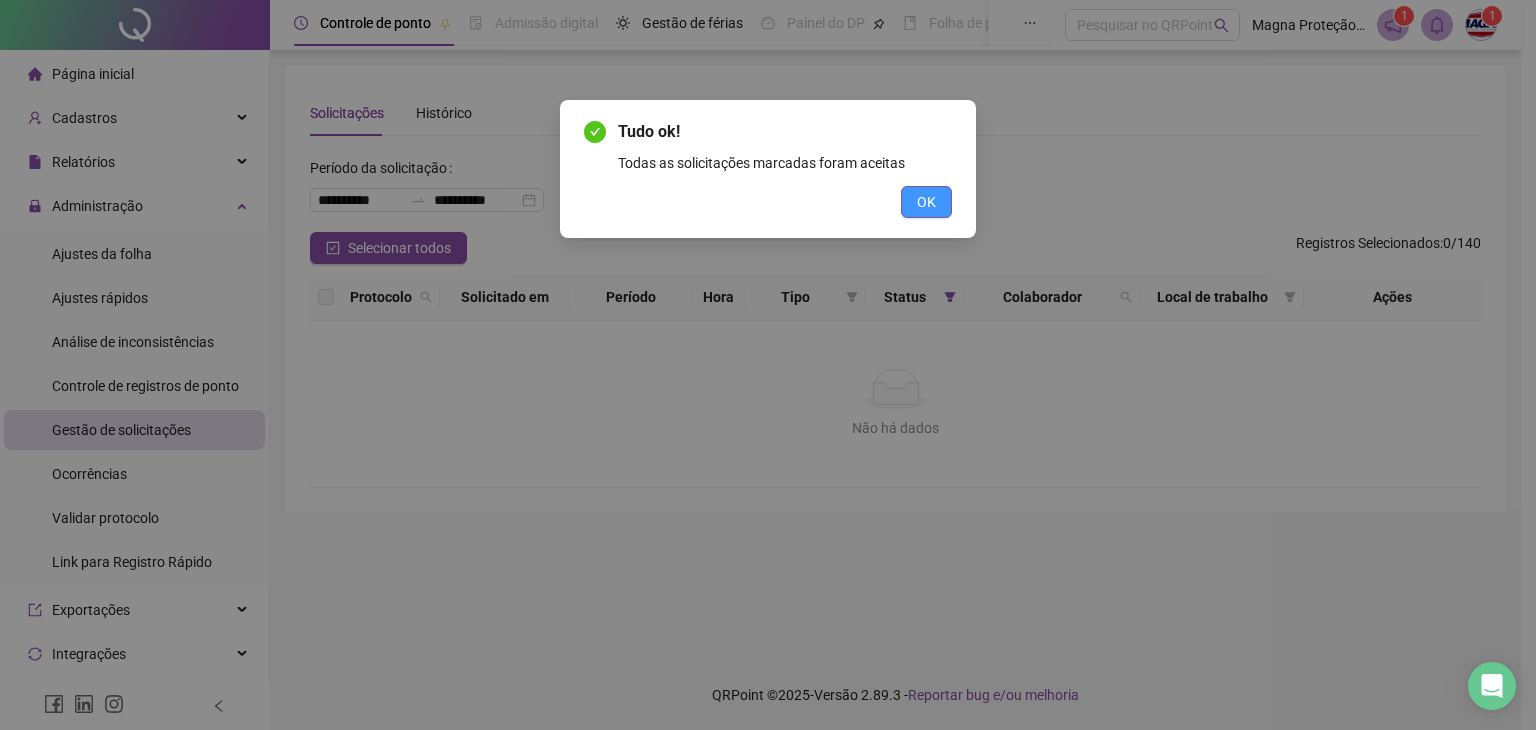 click on "OK" at bounding box center [926, 202] 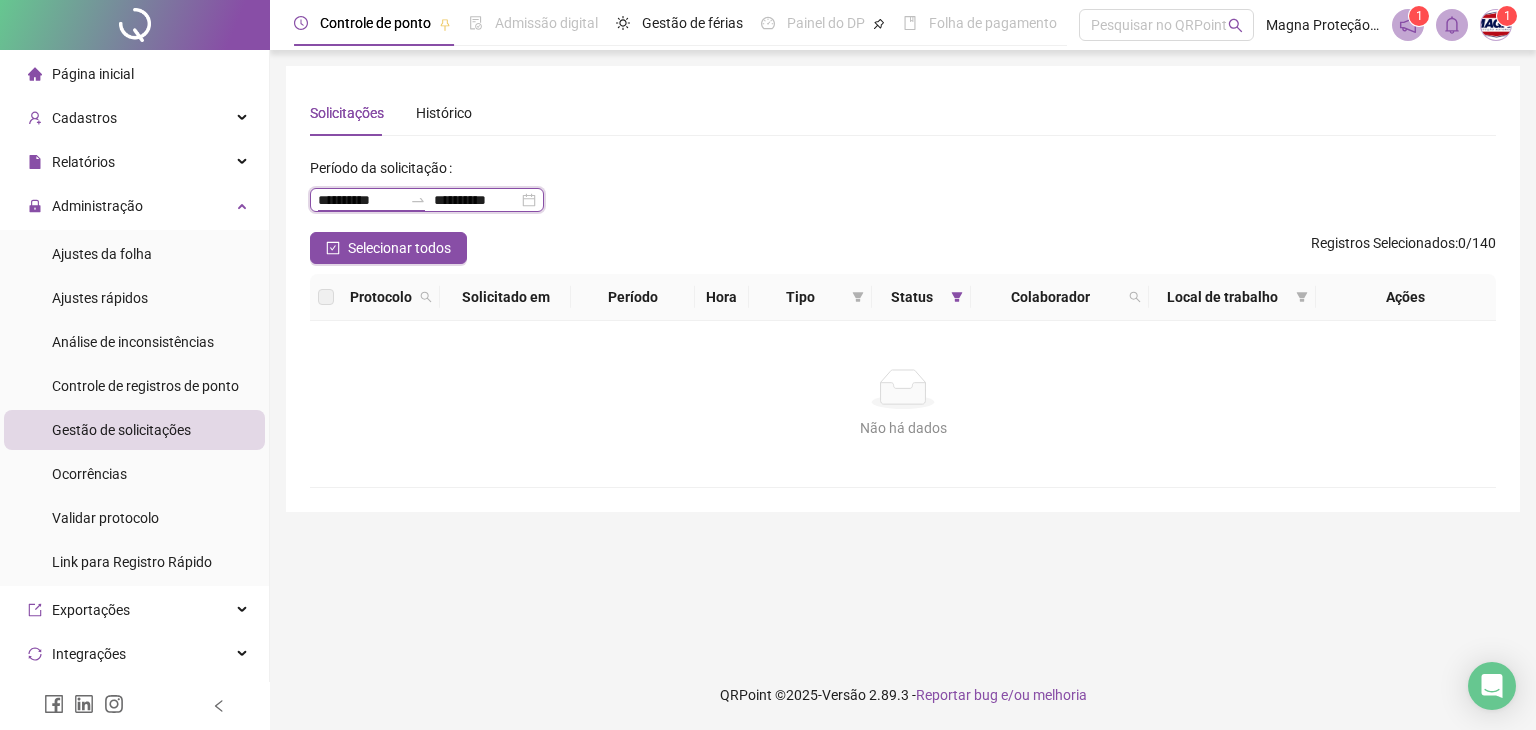 click on "**********" at bounding box center (360, 200) 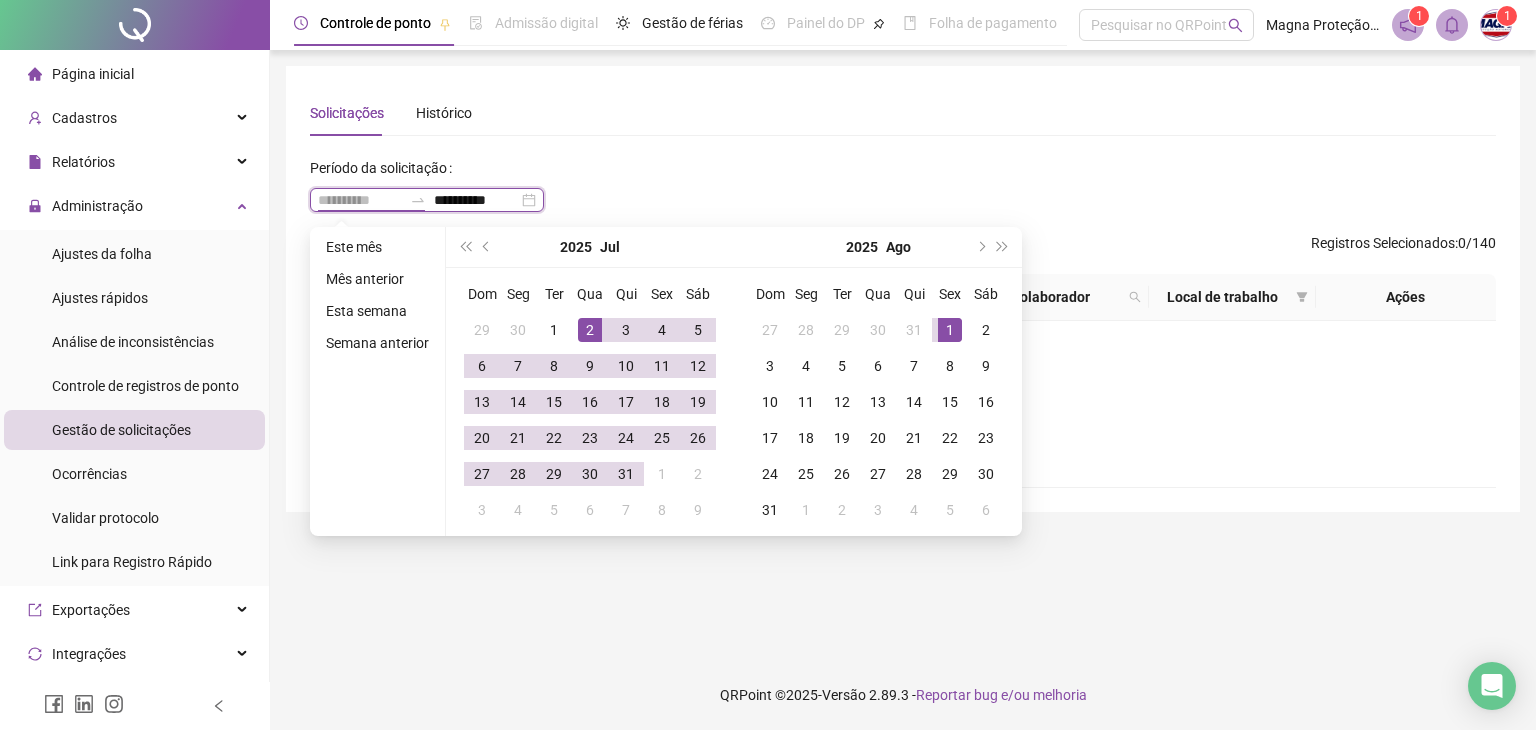 type on "**********" 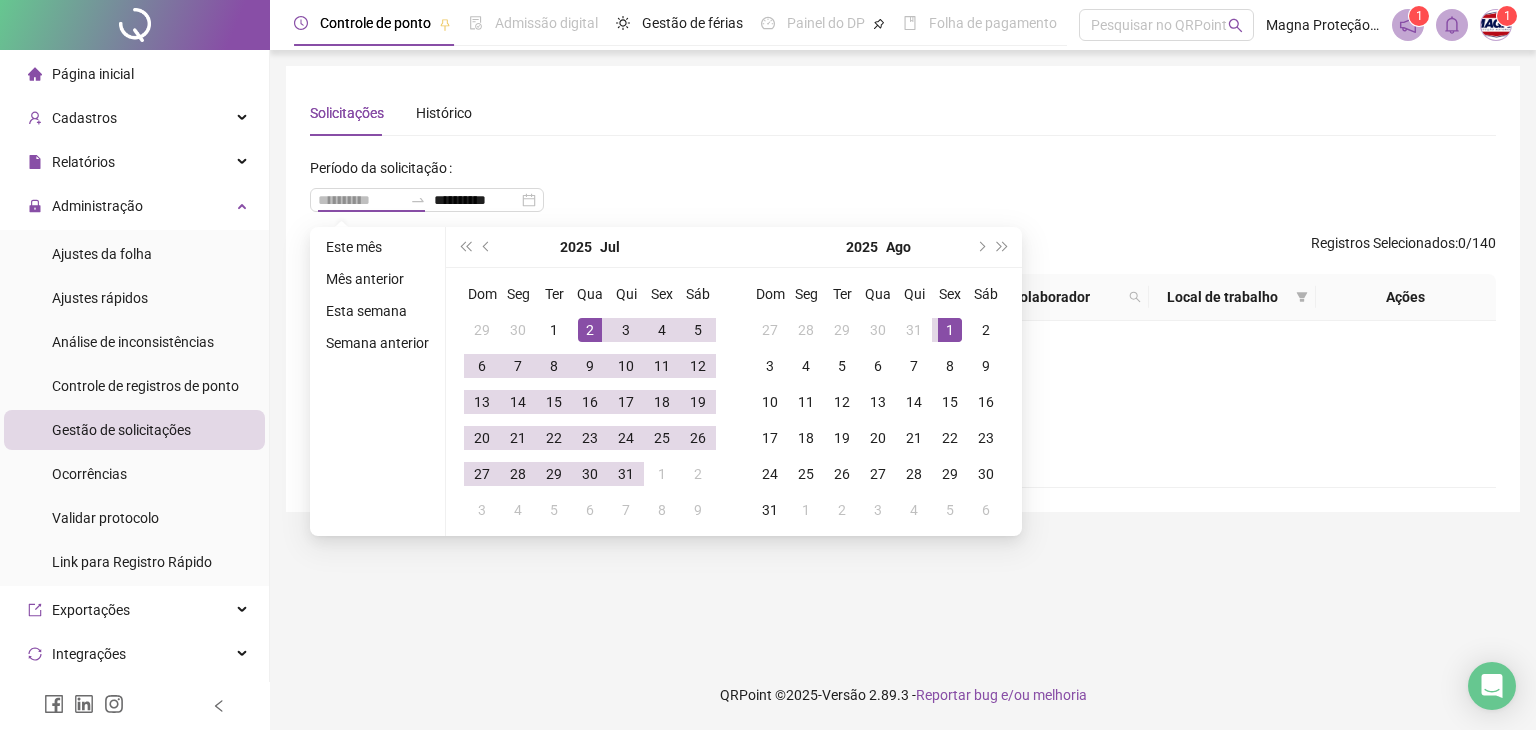 click on "2" at bounding box center [590, 330] 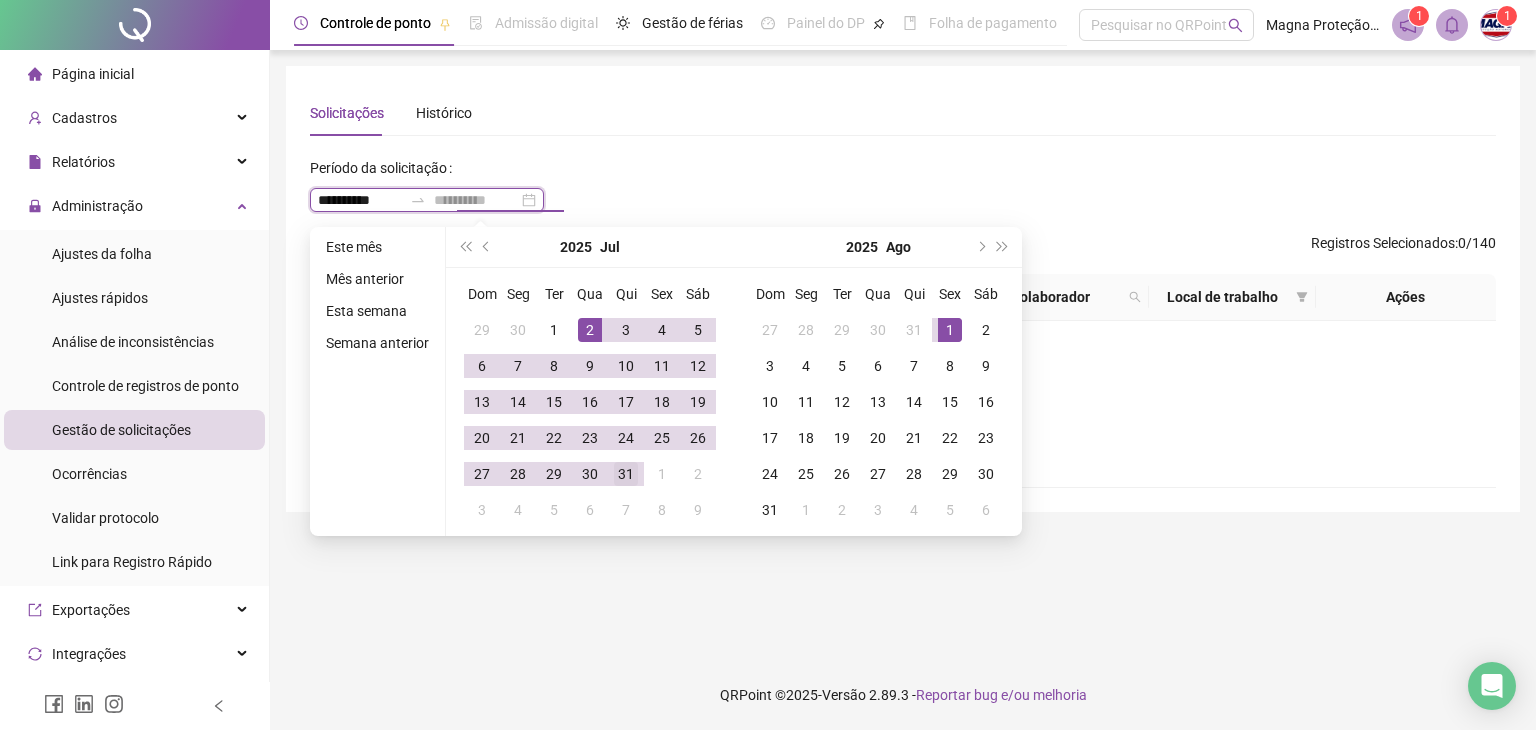 type on "**********" 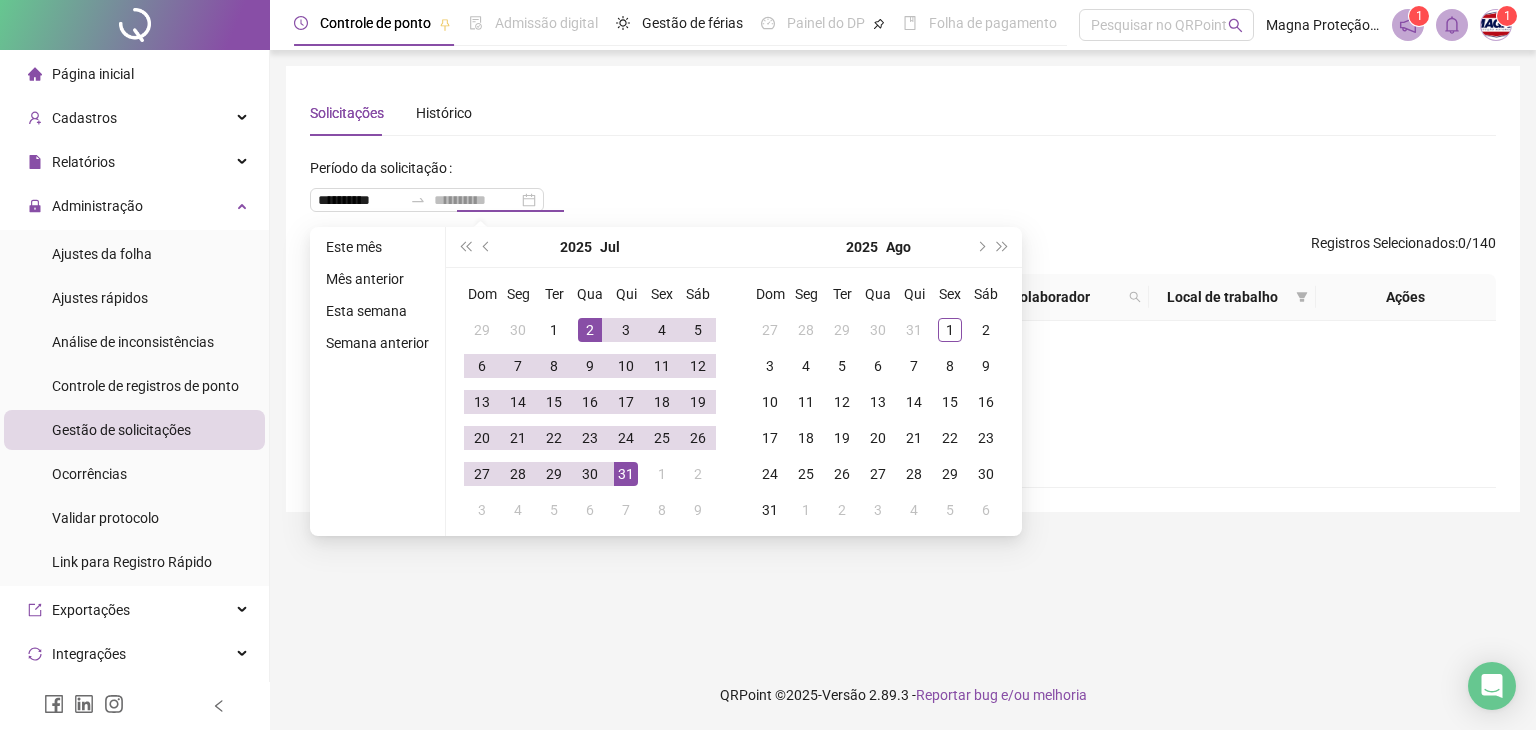 click on "31" at bounding box center (626, 474) 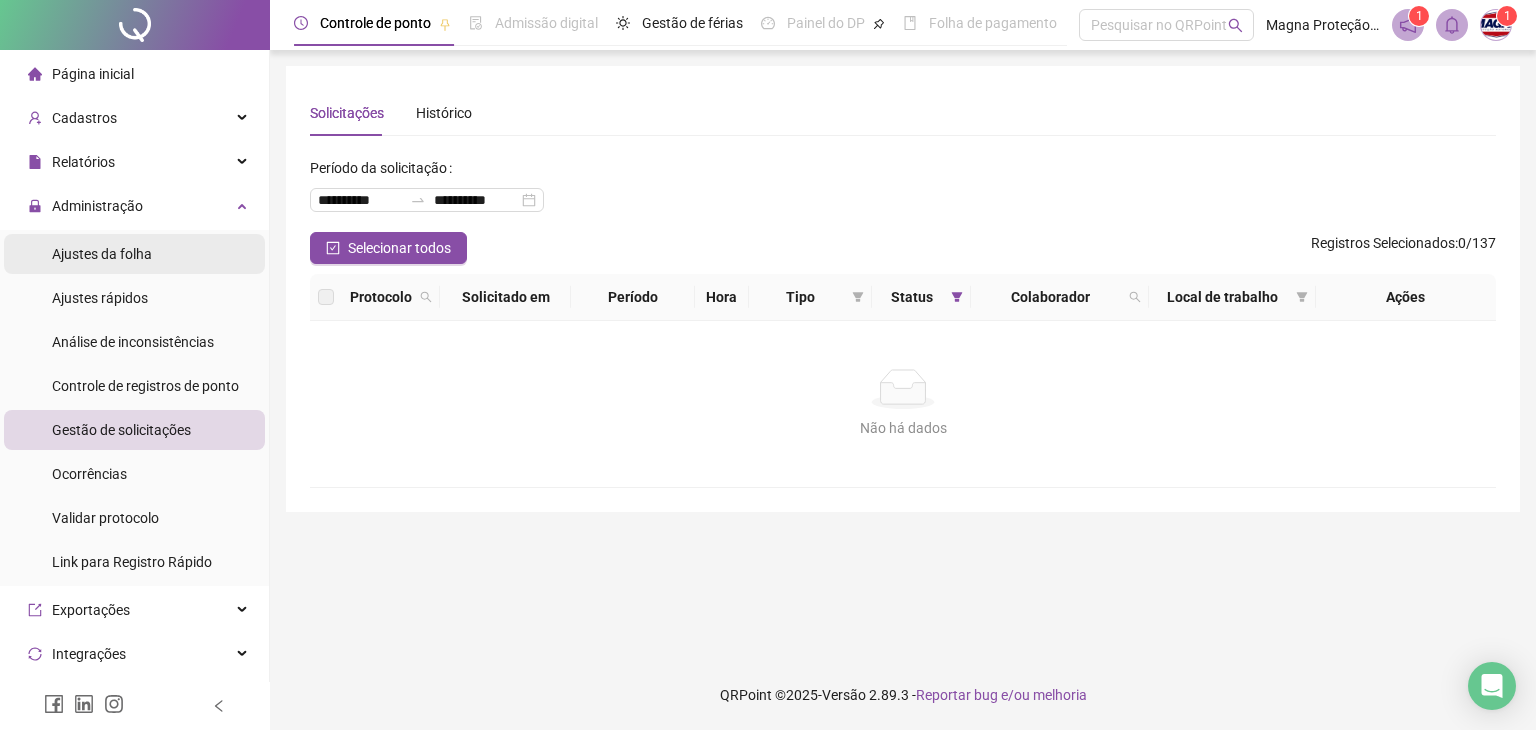 click on "Ajustes da folha" at bounding box center [102, 254] 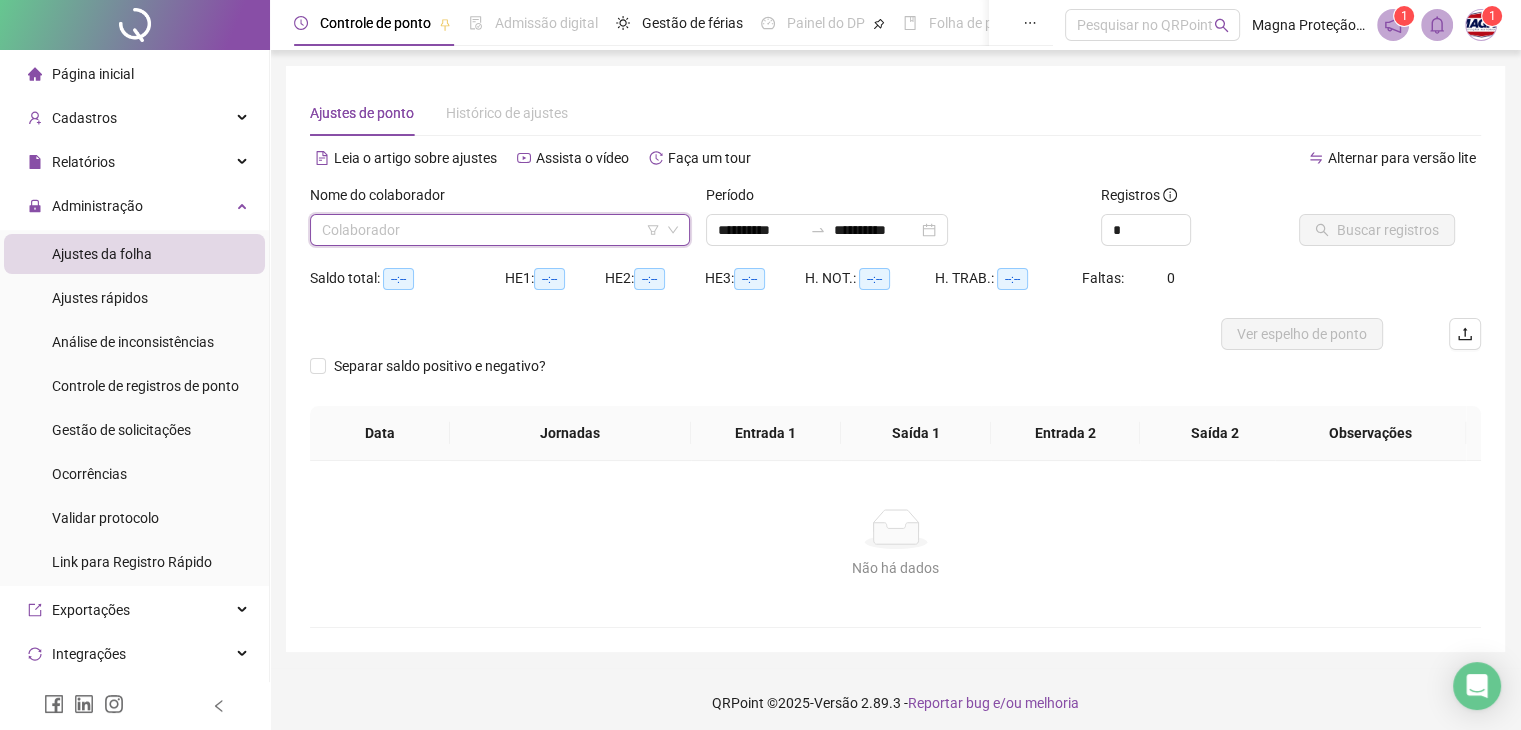 click at bounding box center (491, 230) 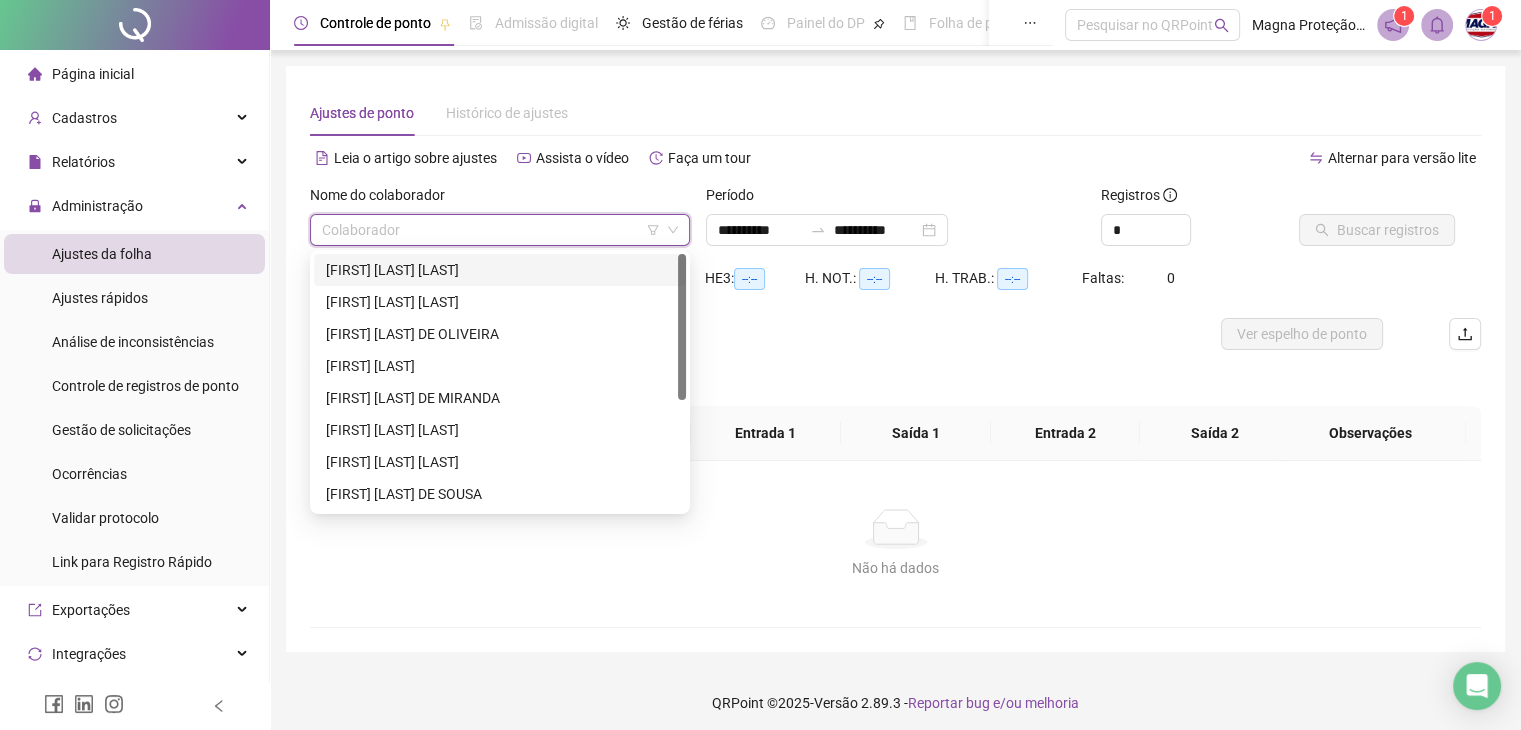 click on "[FIRST] [LAST] [LAST]" at bounding box center (500, 270) 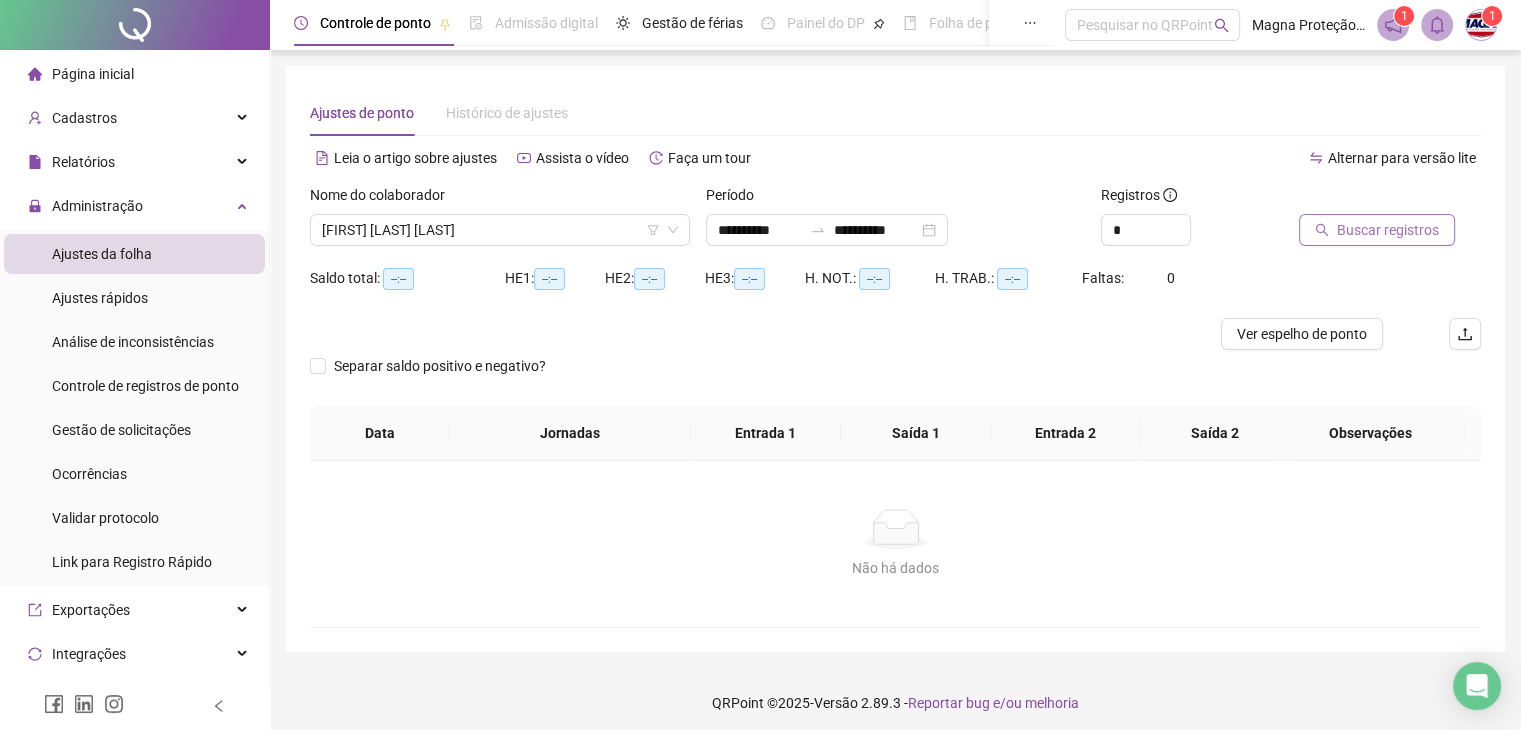 click on "Buscar registros" at bounding box center (1388, 230) 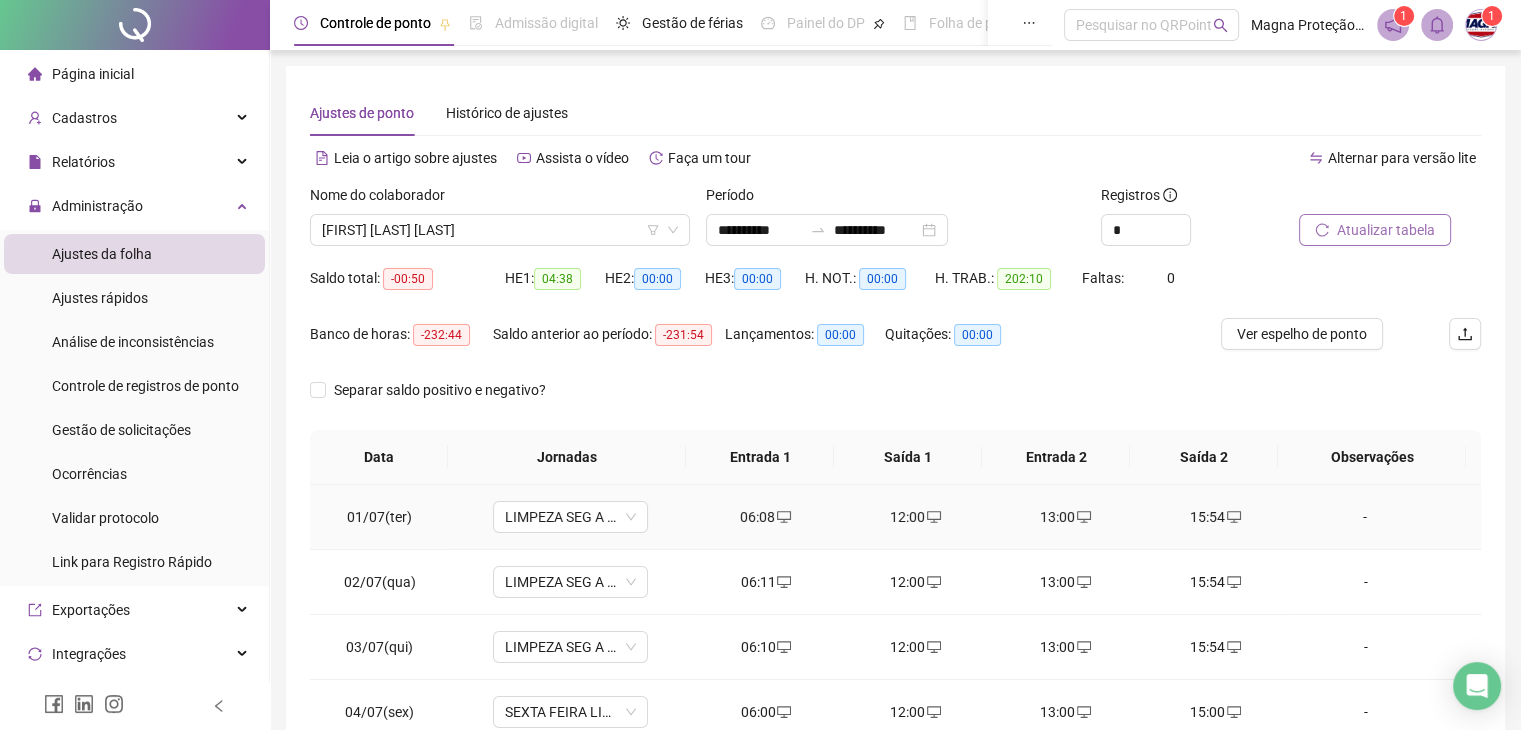 scroll, scrollTop: 292, scrollLeft: 0, axis: vertical 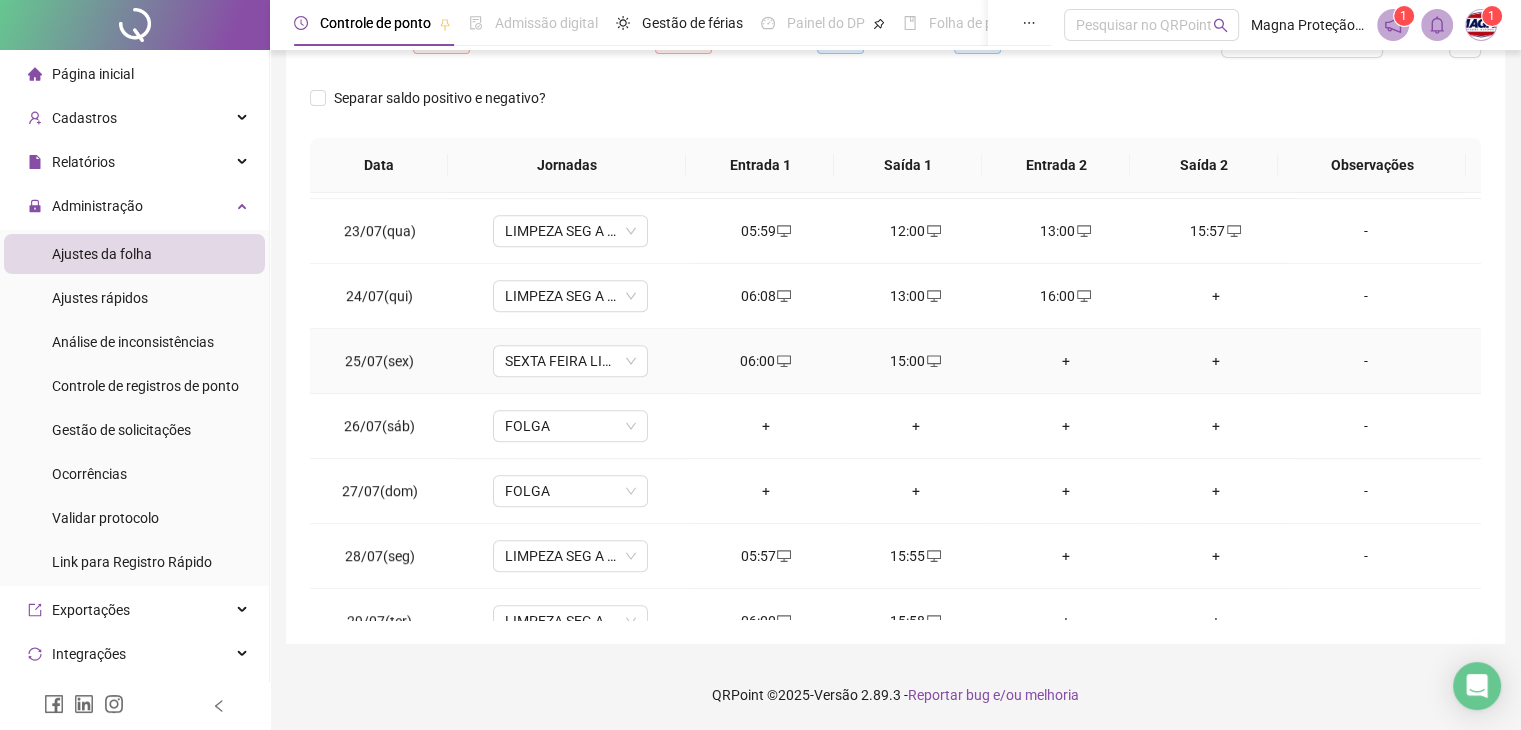 click on "+" at bounding box center (1066, 361) 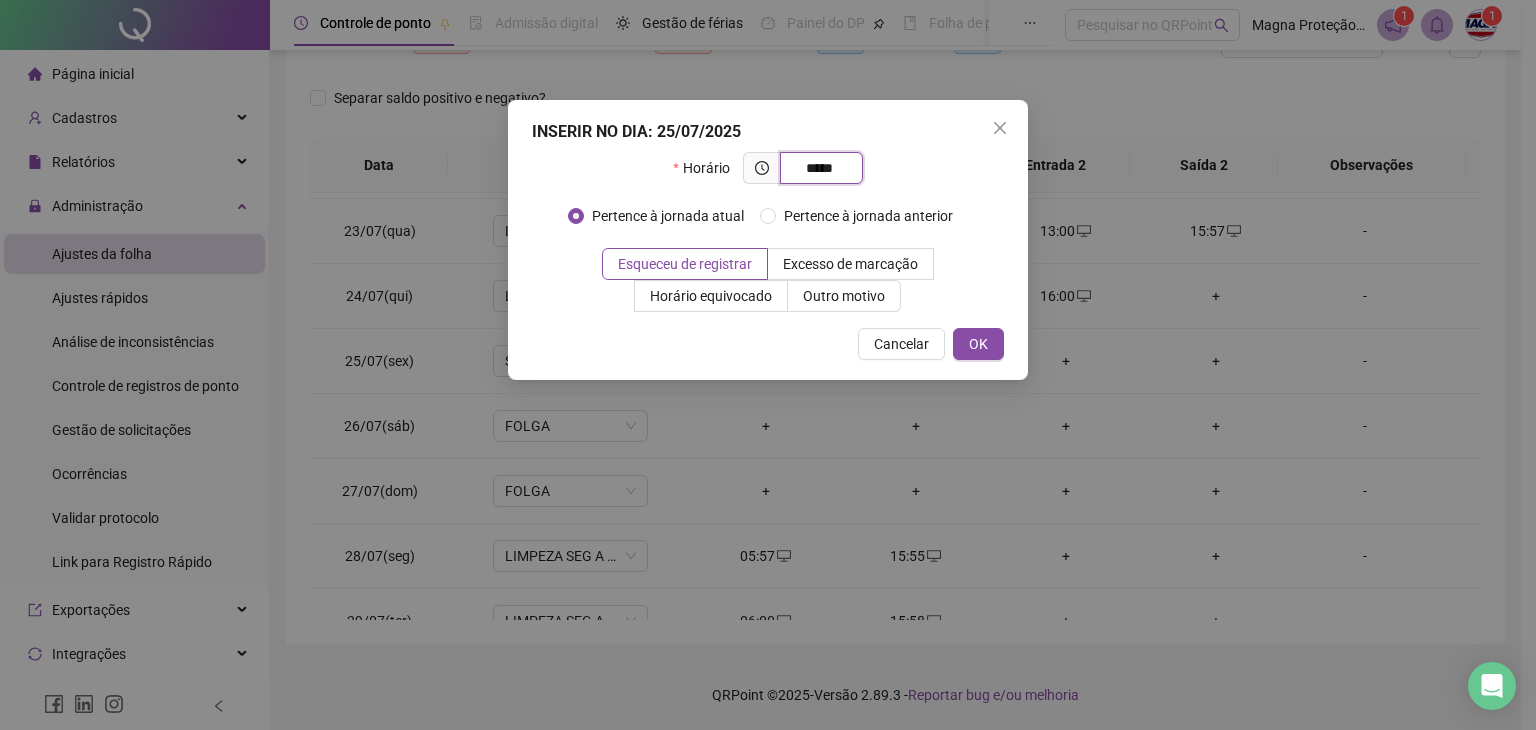 type on "*****" 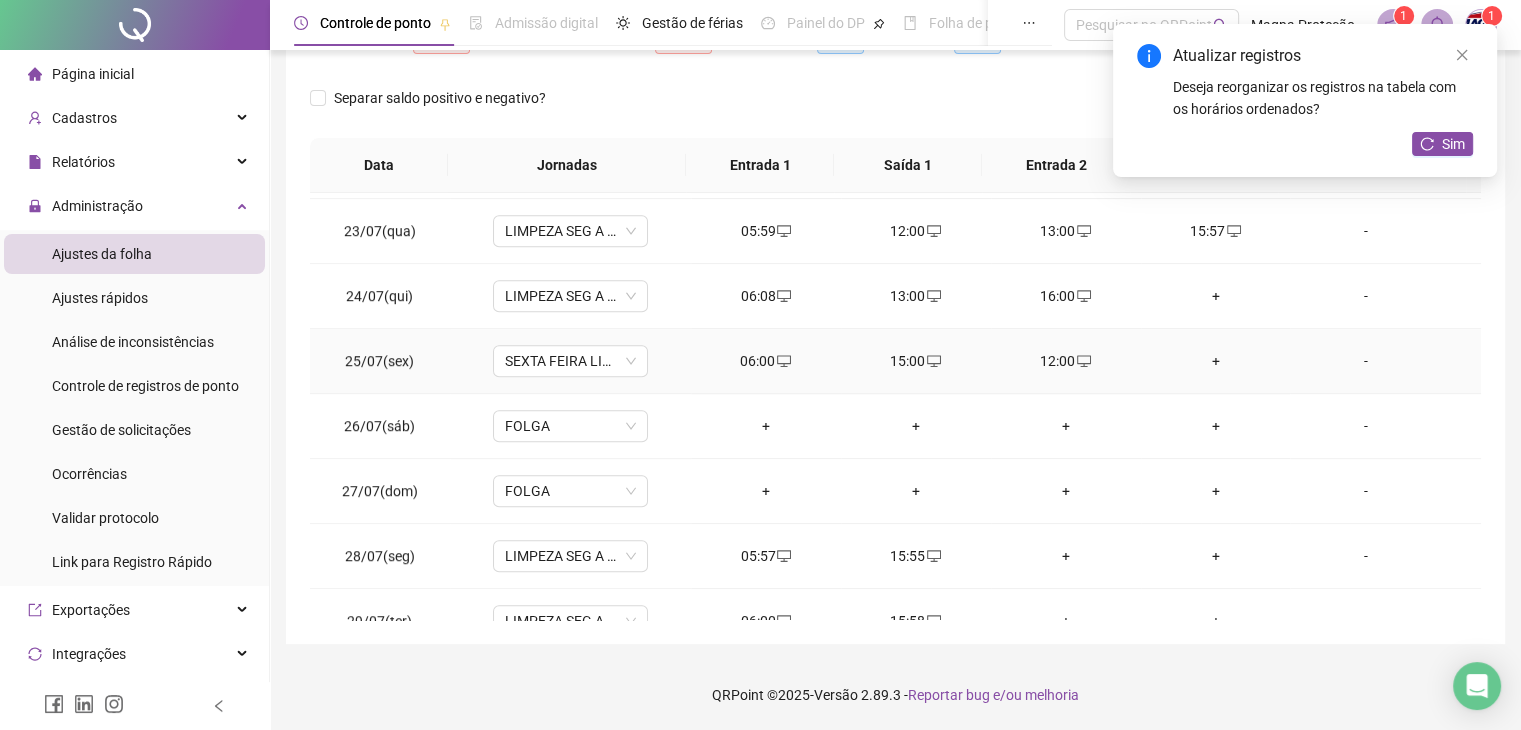click on "+" at bounding box center [1216, 361] 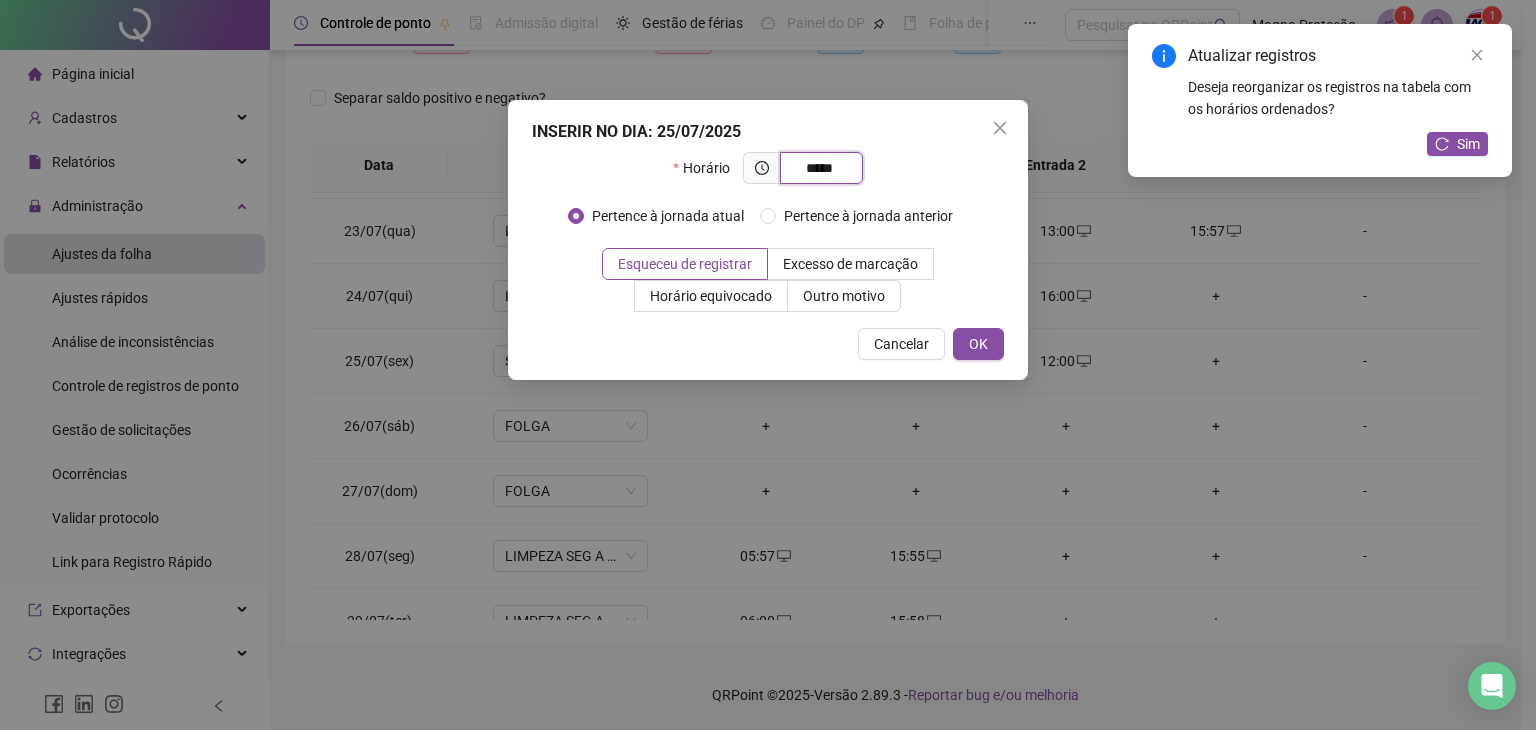 type on "*****" 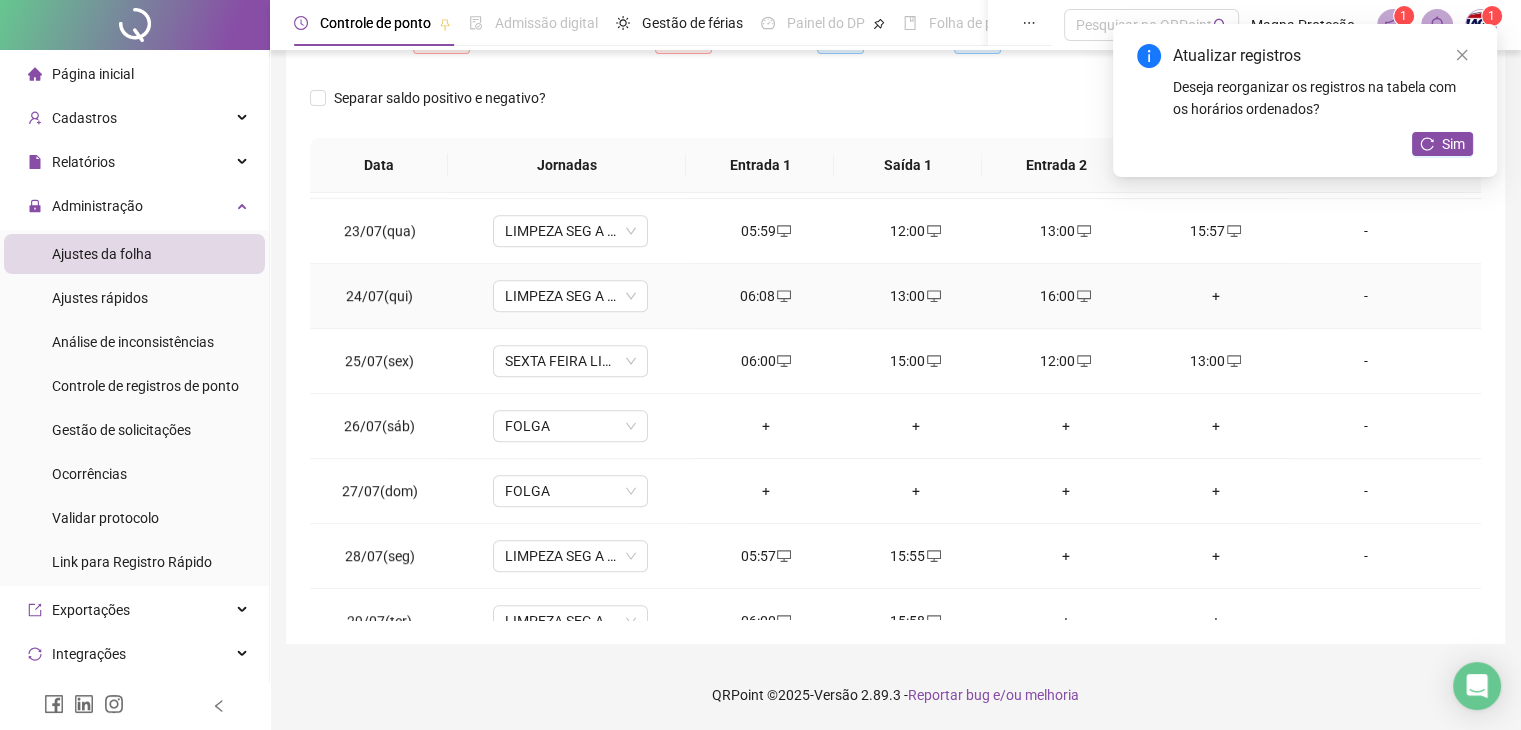 click on "+" at bounding box center (1216, 296) 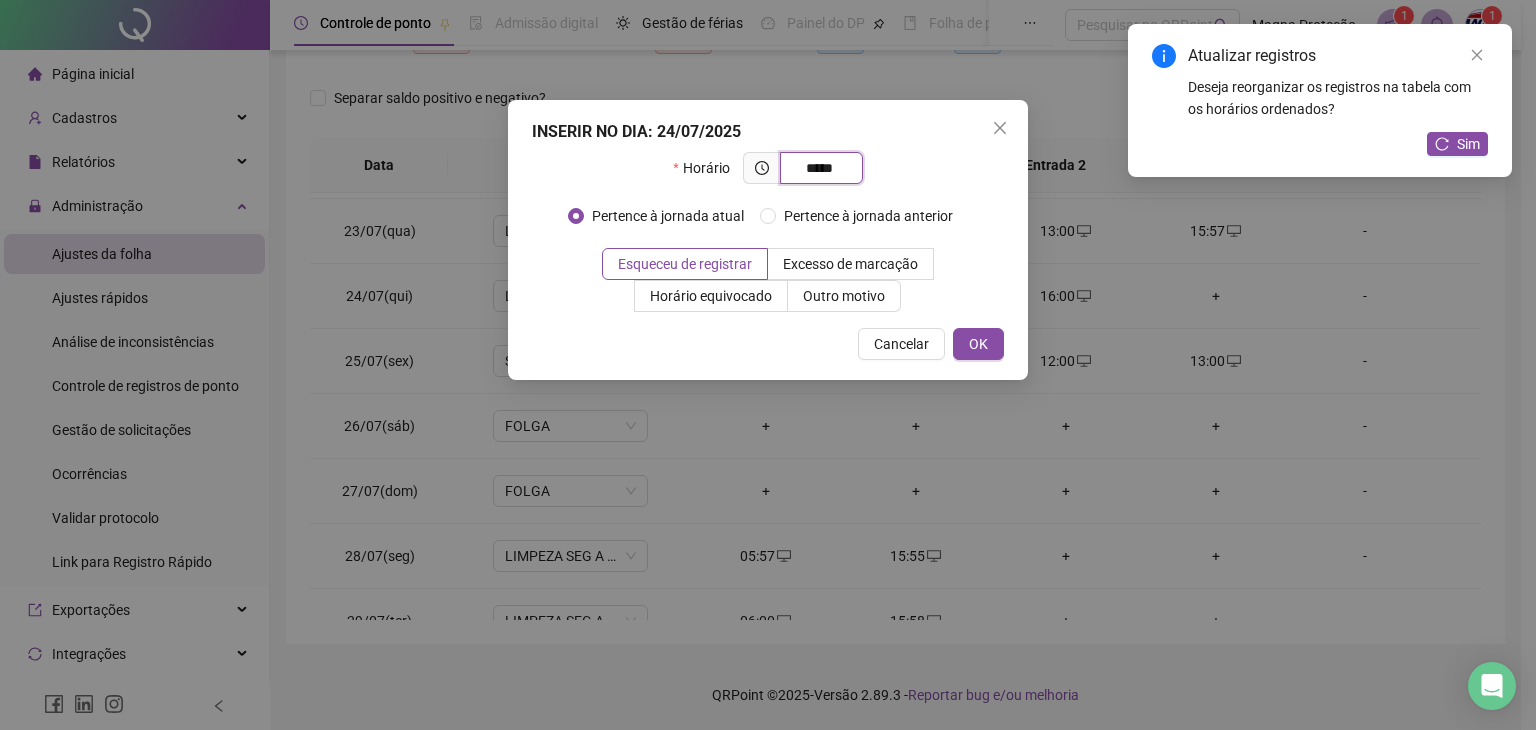 type on "*****" 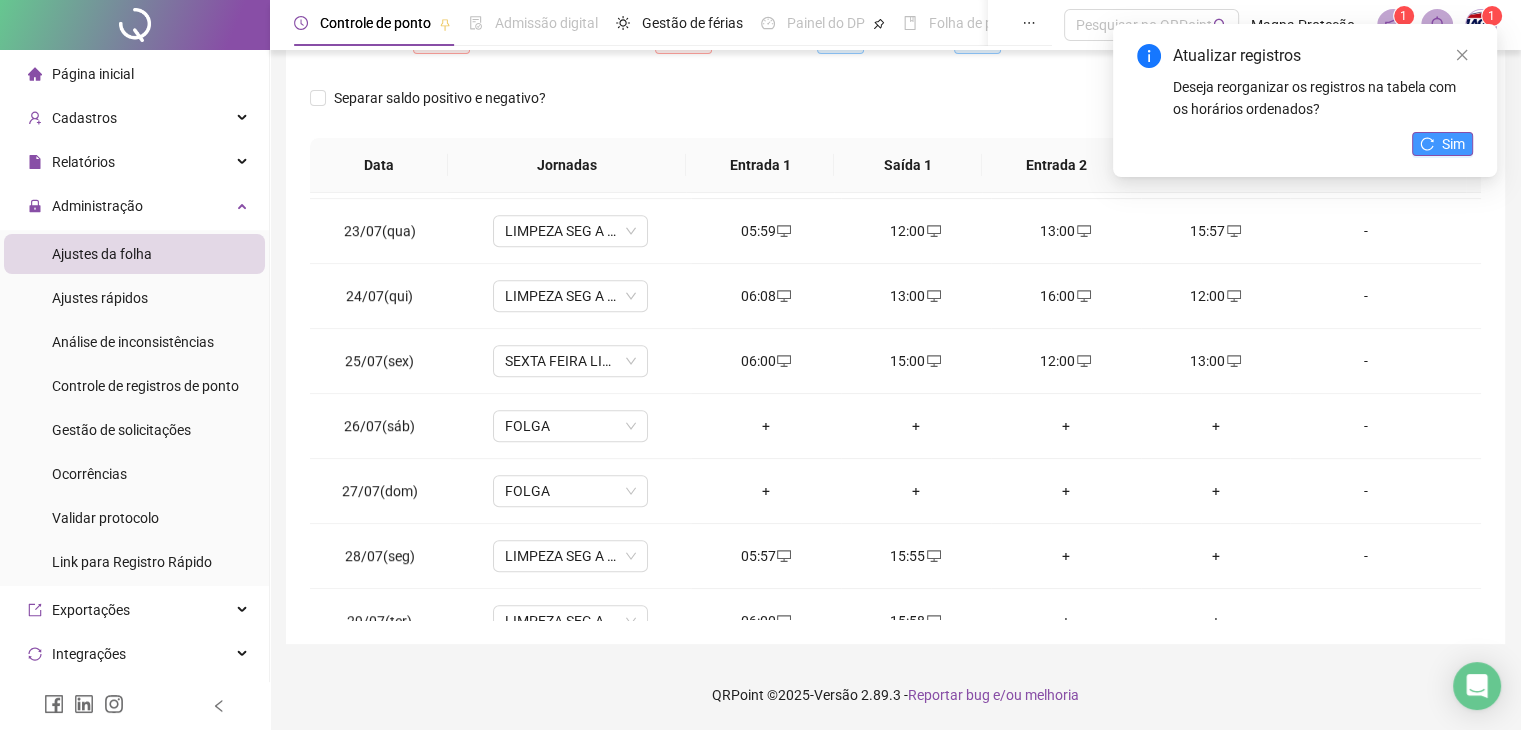 click 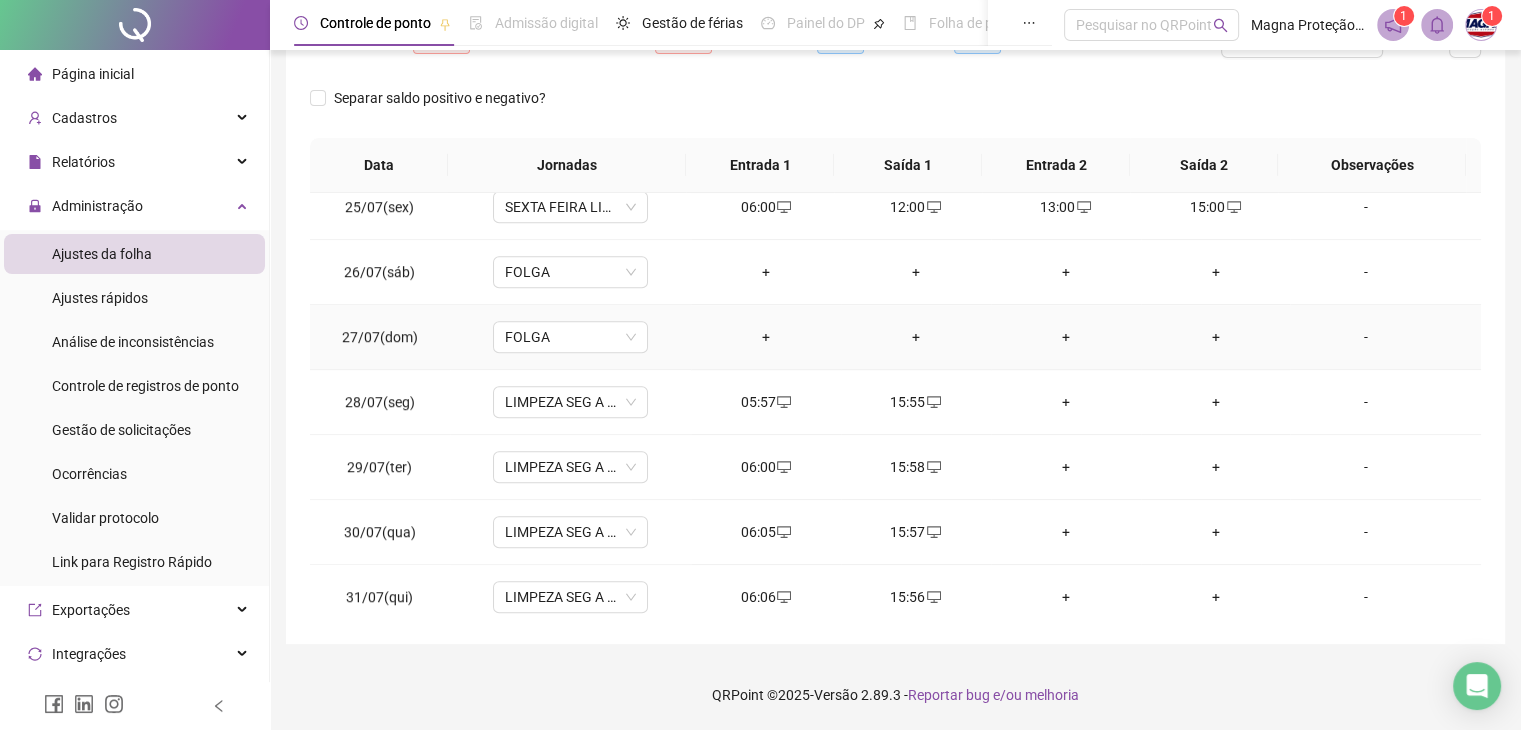 scroll, scrollTop: 1581, scrollLeft: 0, axis: vertical 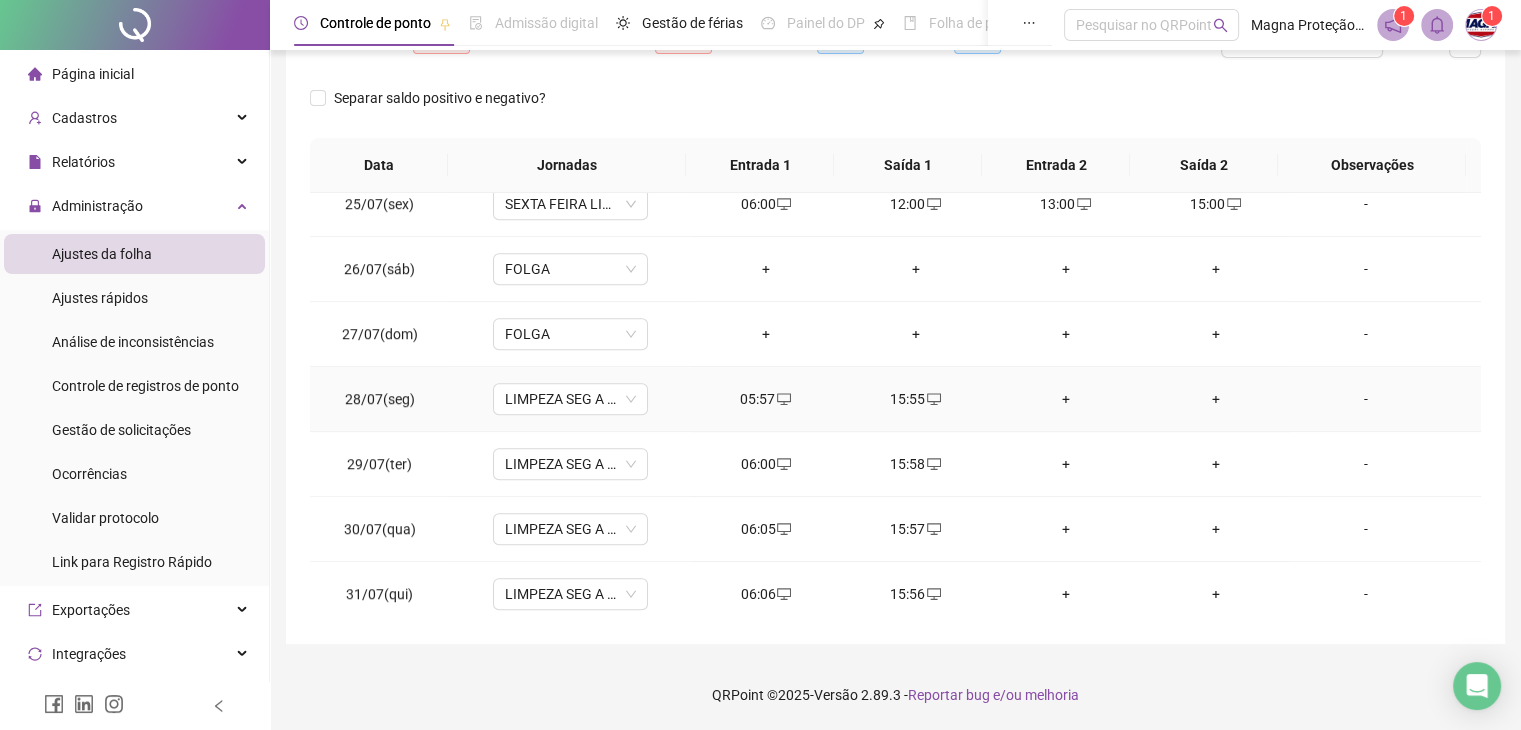 click on "+" at bounding box center (1066, 399) 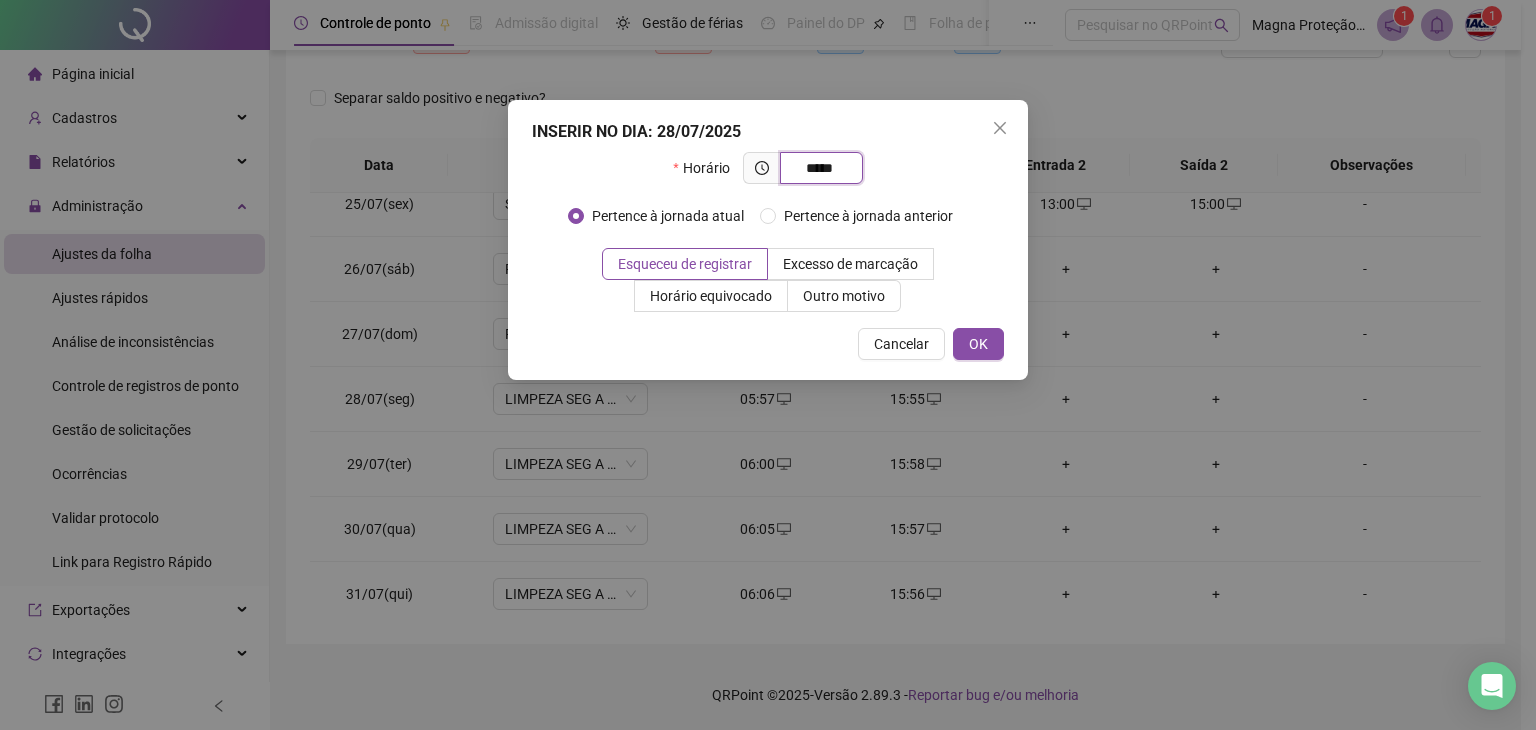 type on "*****" 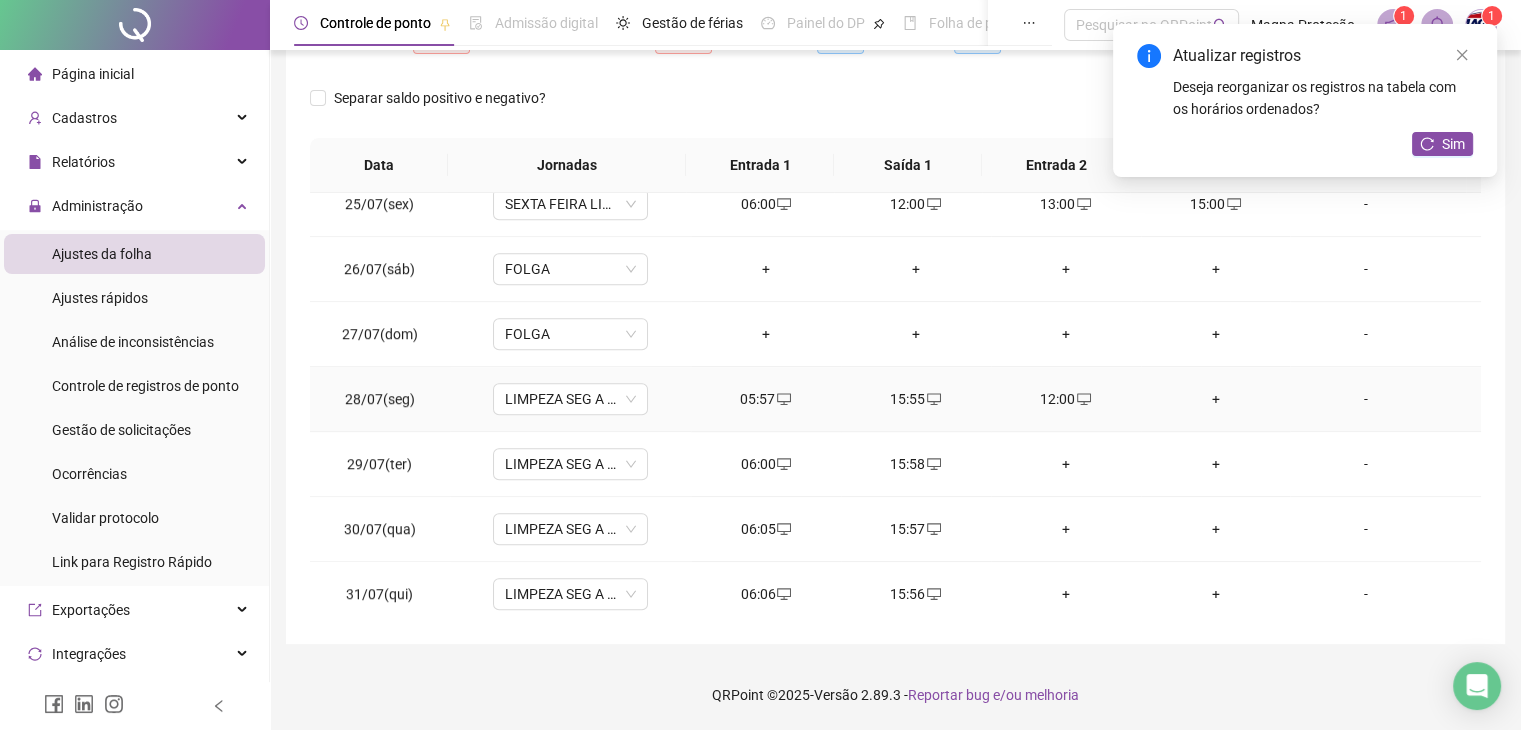click on "+" at bounding box center [1216, 399] 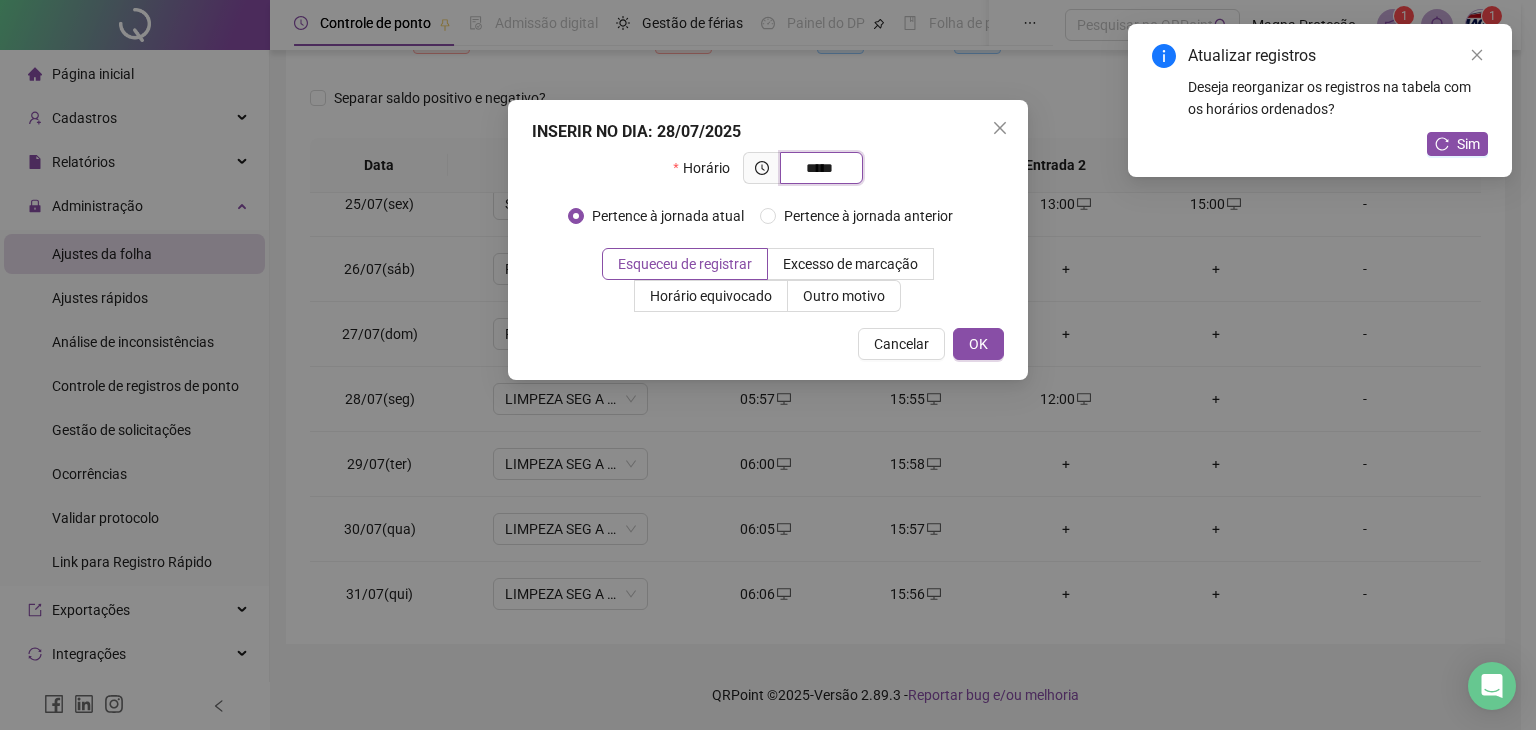 type on "*****" 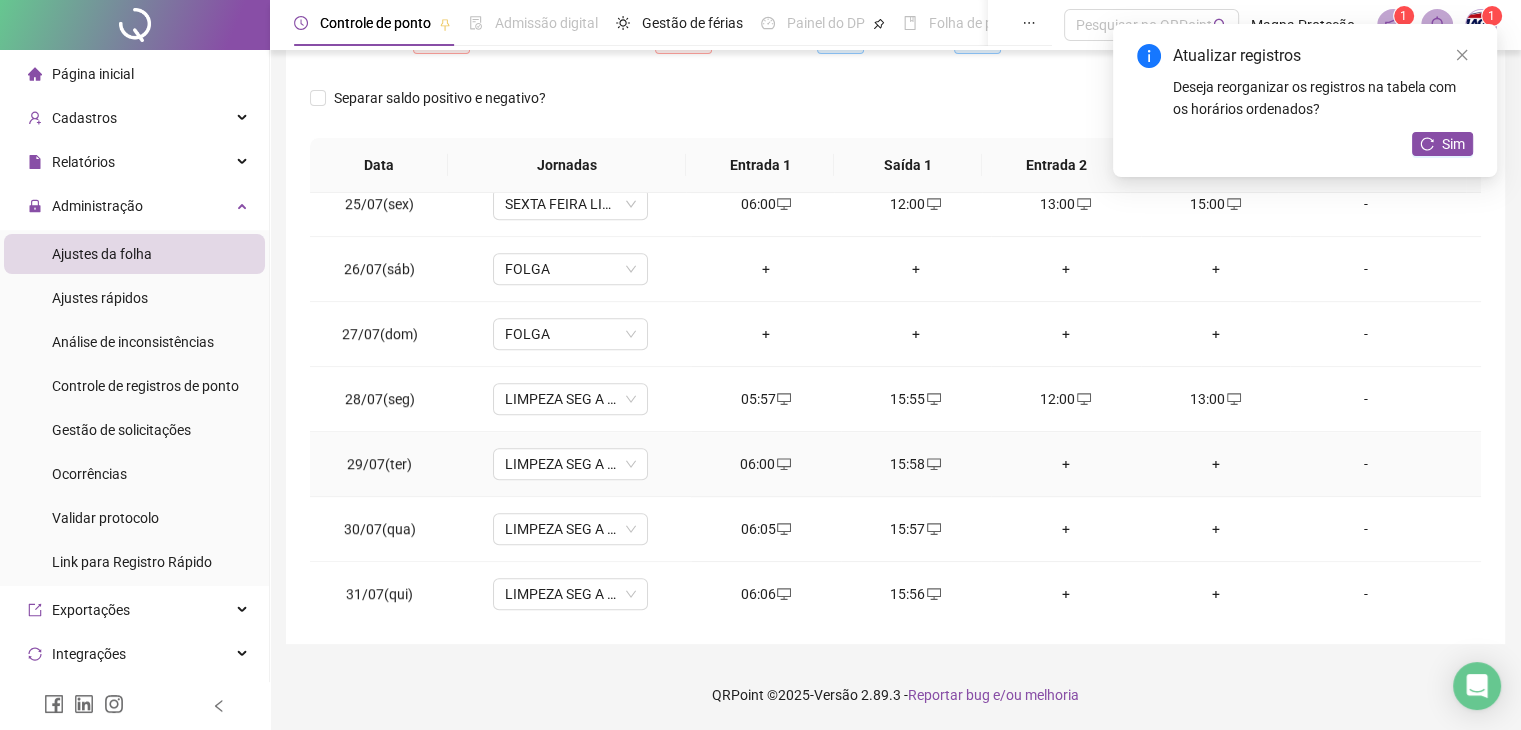 click on "+" at bounding box center (1066, 464) 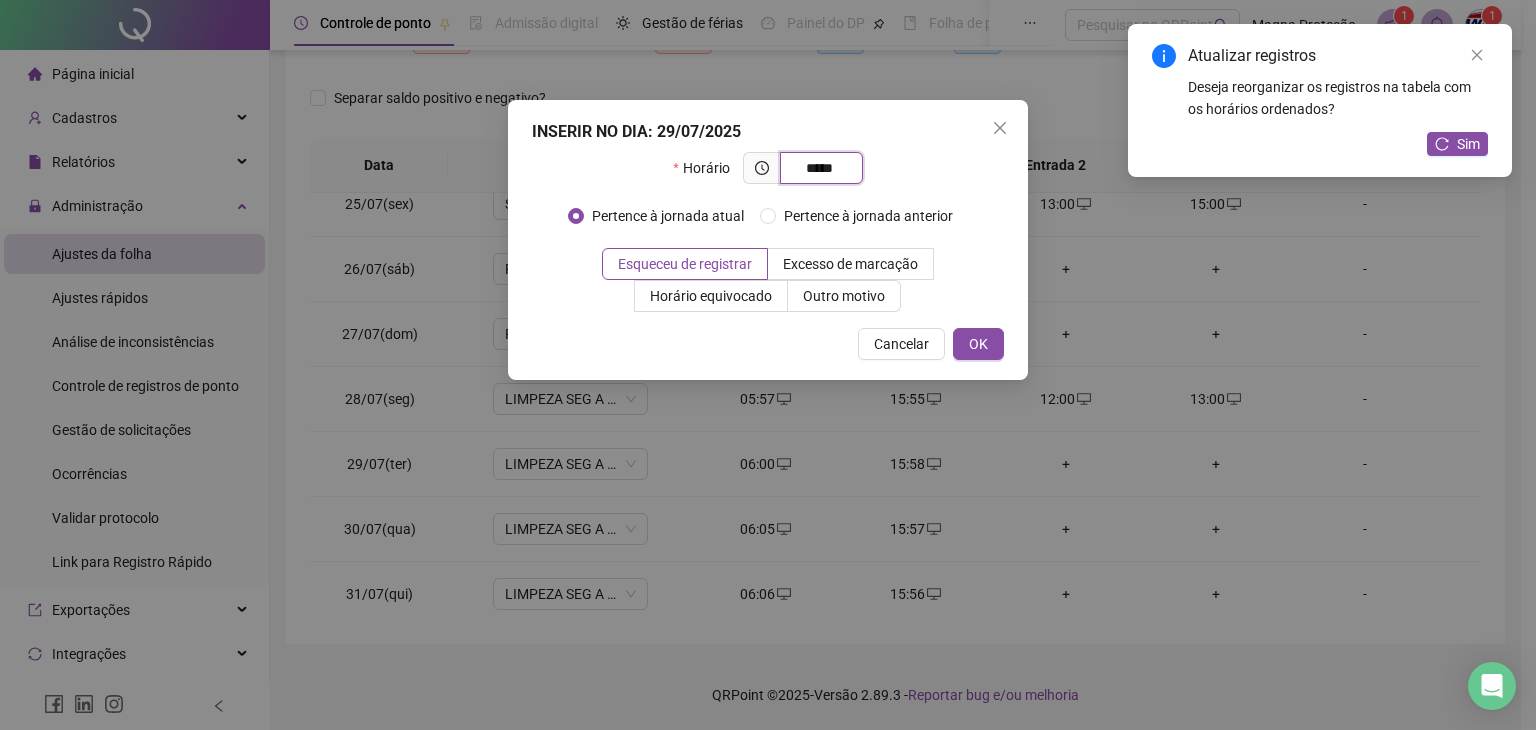 type on "*****" 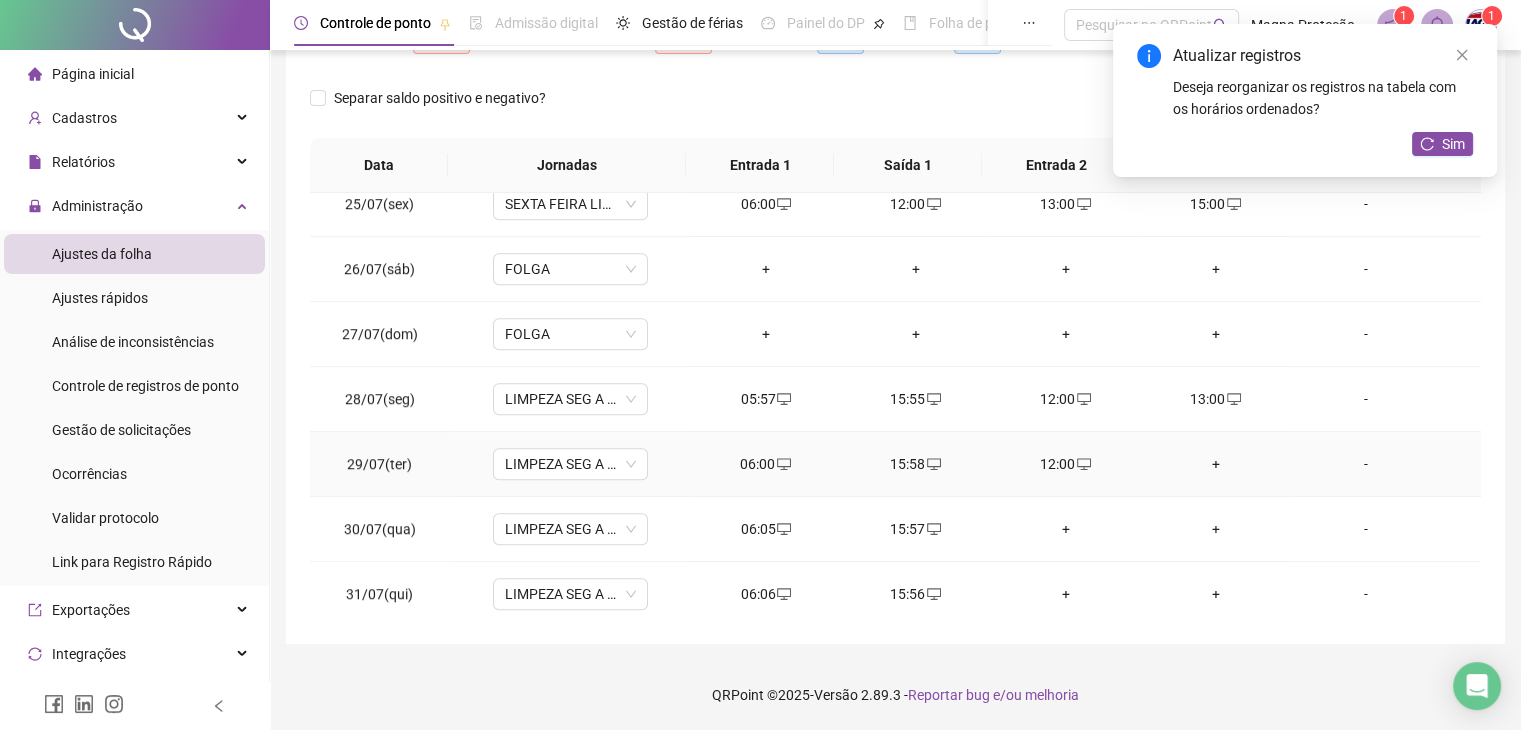 click on "+" at bounding box center [1216, 464] 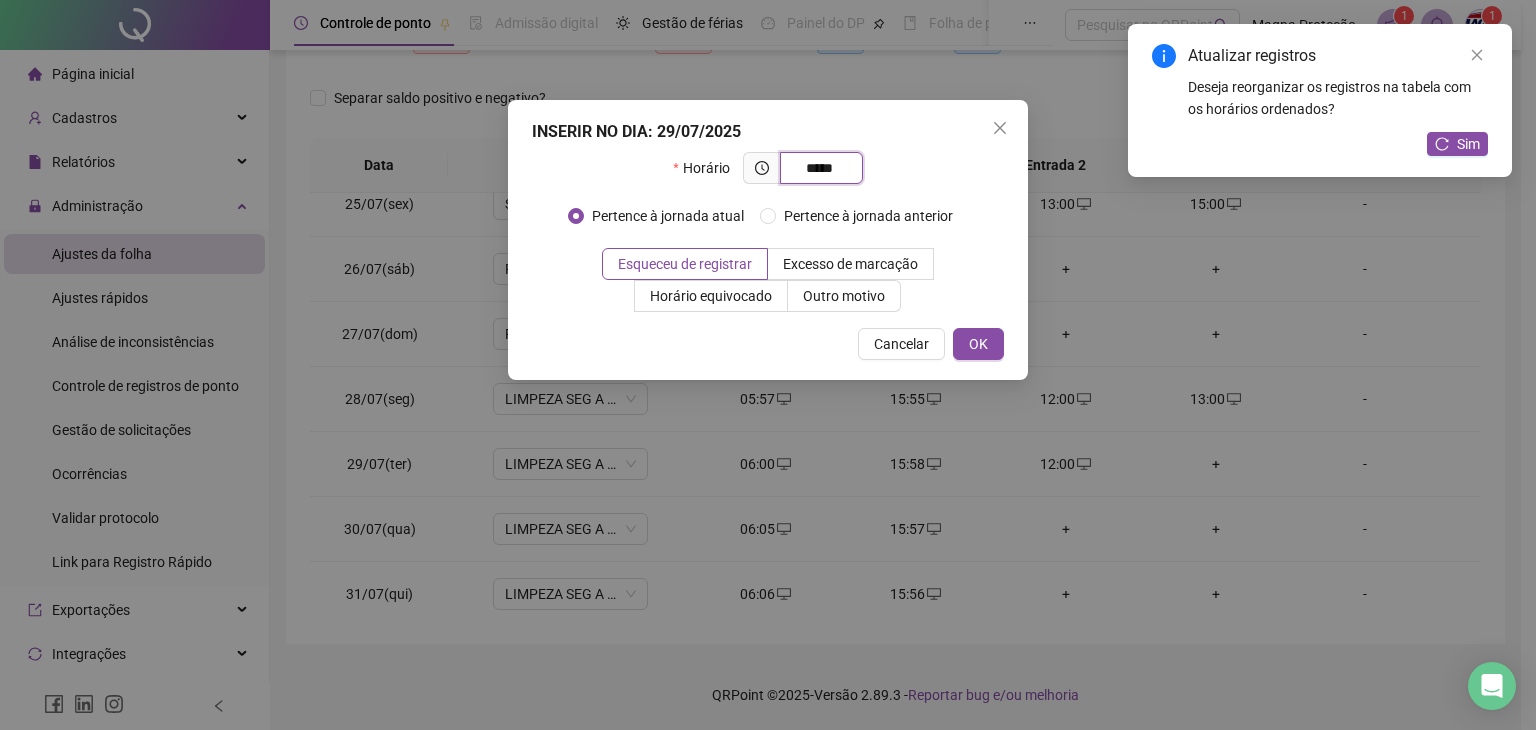 type on "*****" 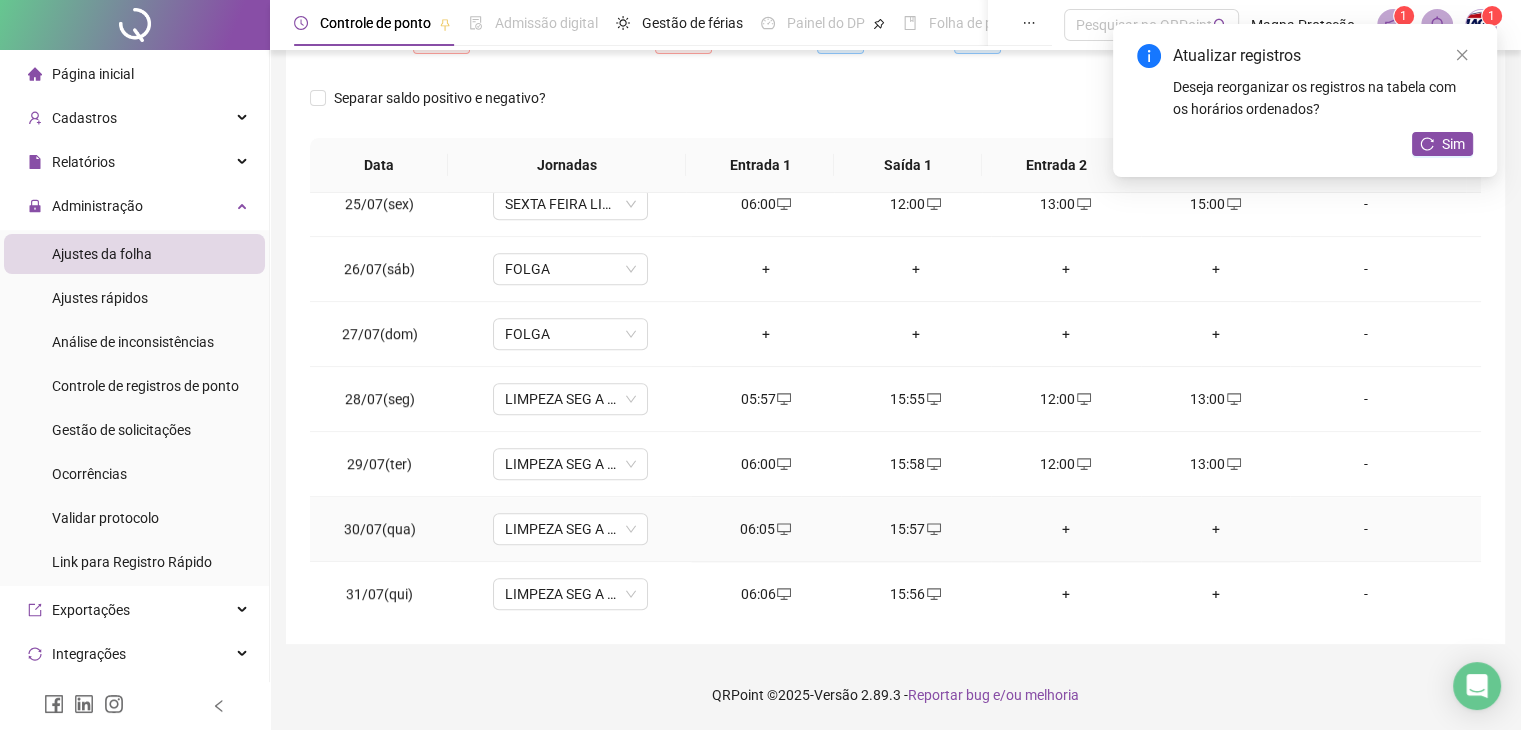 click on "+" at bounding box center [1066, 529] 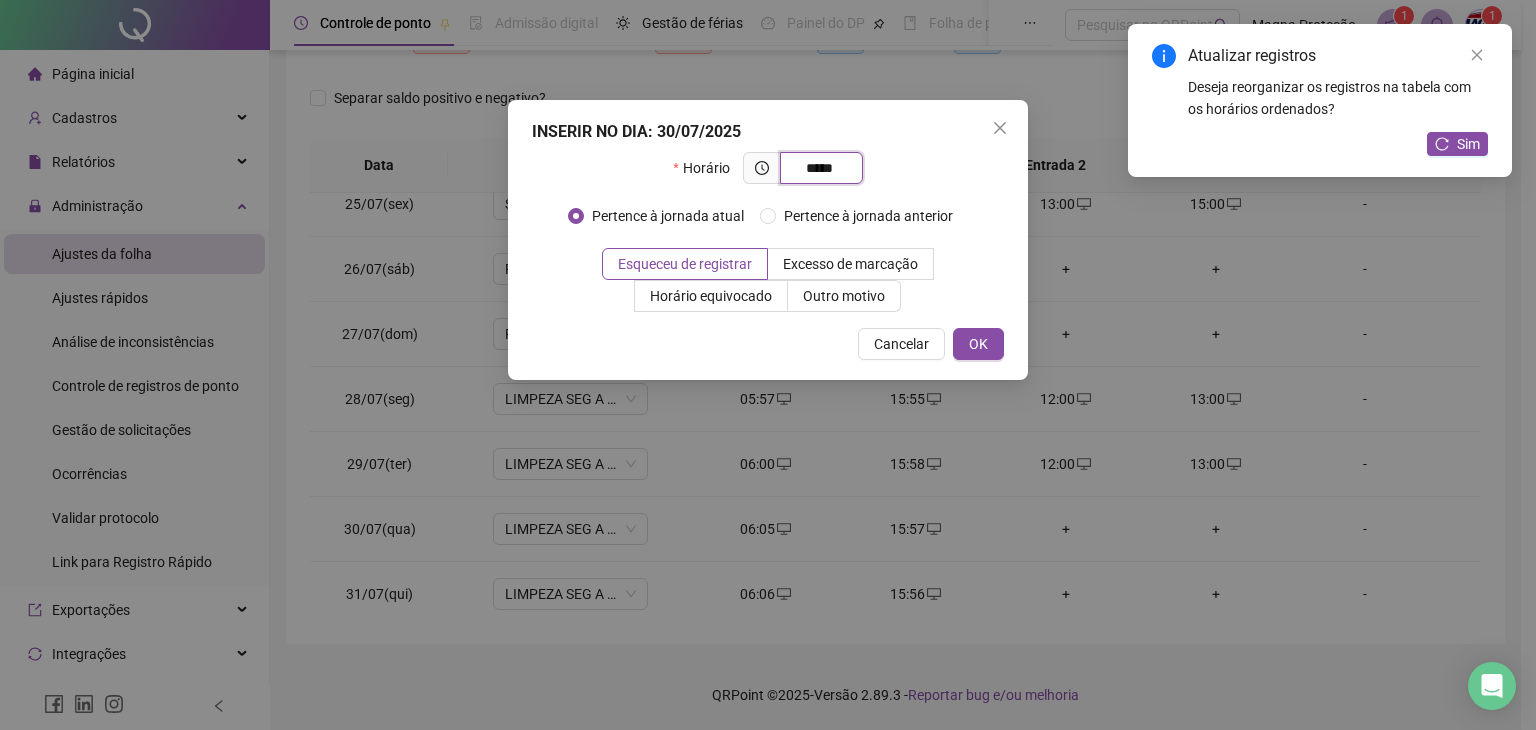 type on "*****" 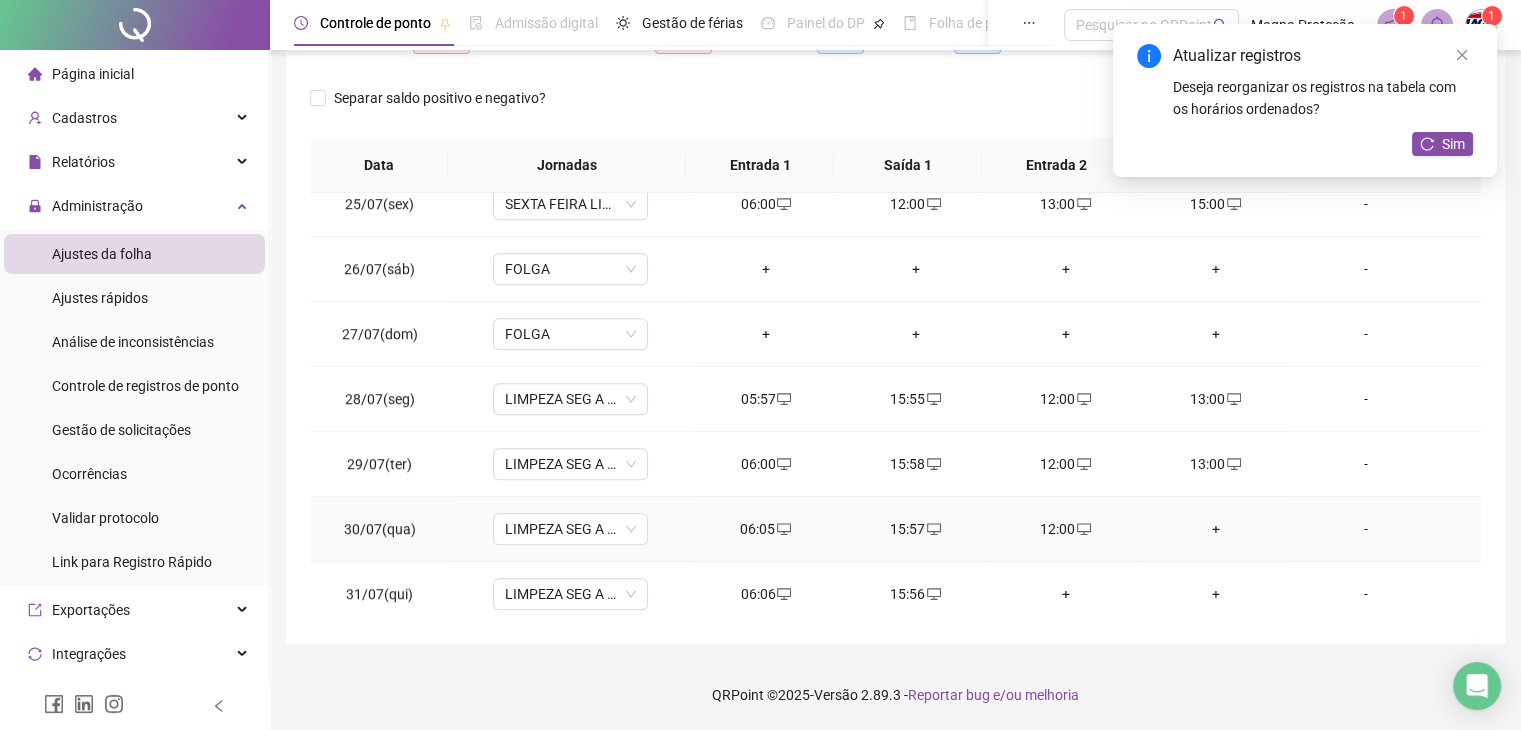 click on "+" at bounding box center (1216, 529) 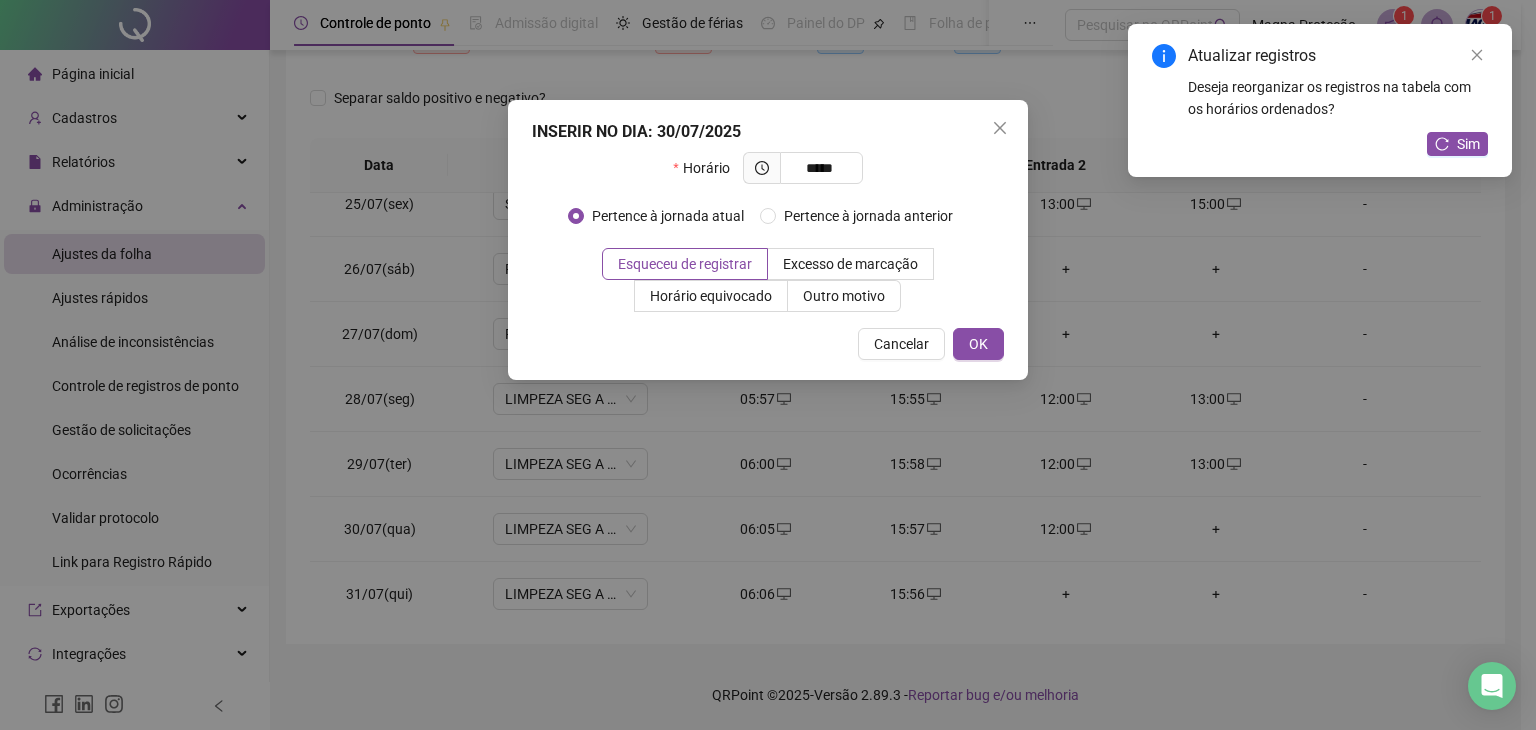 type on "*****" 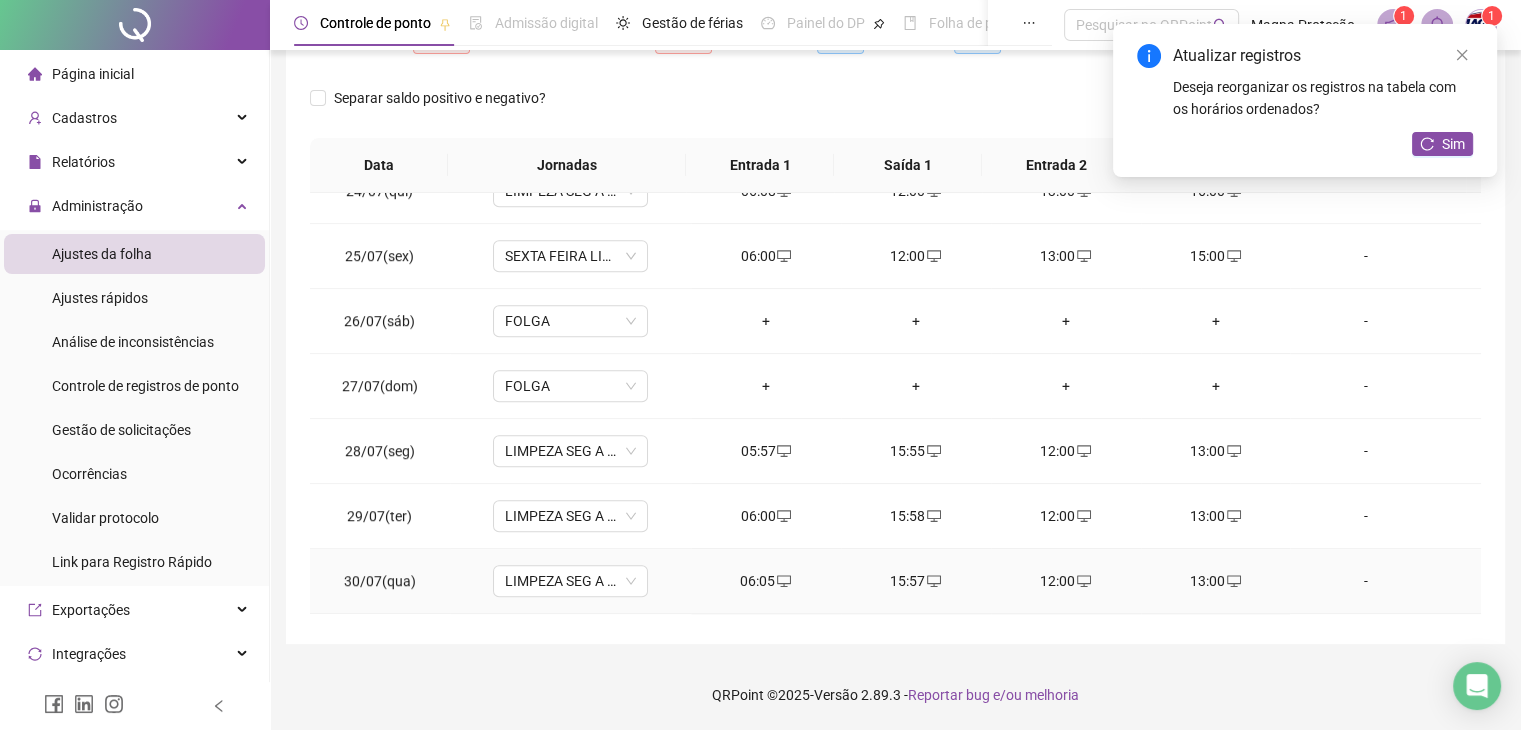 scroll, scrollTop: 1581, scrollLeft: 0, axis: vertical 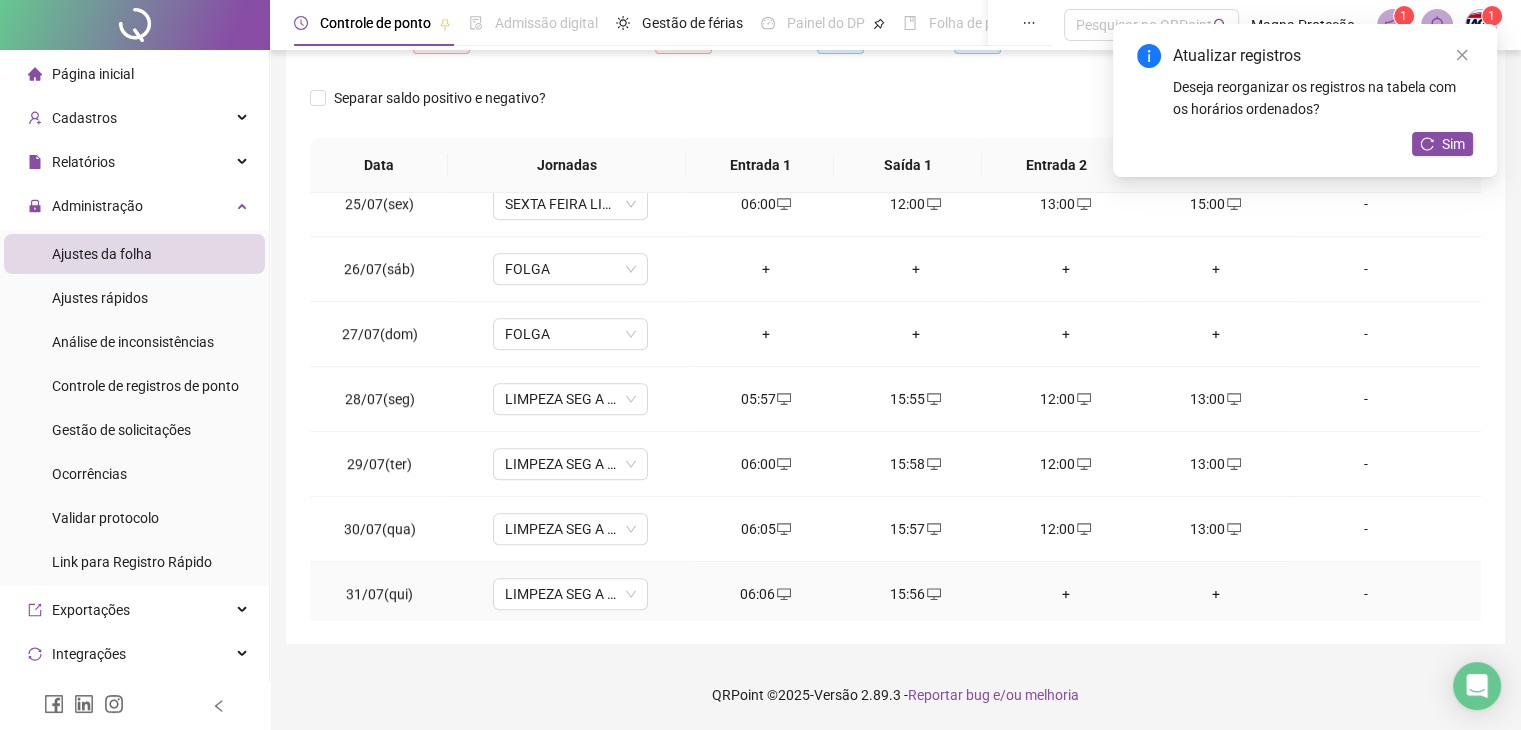 click on "+" at bounding box center (1066, 594) 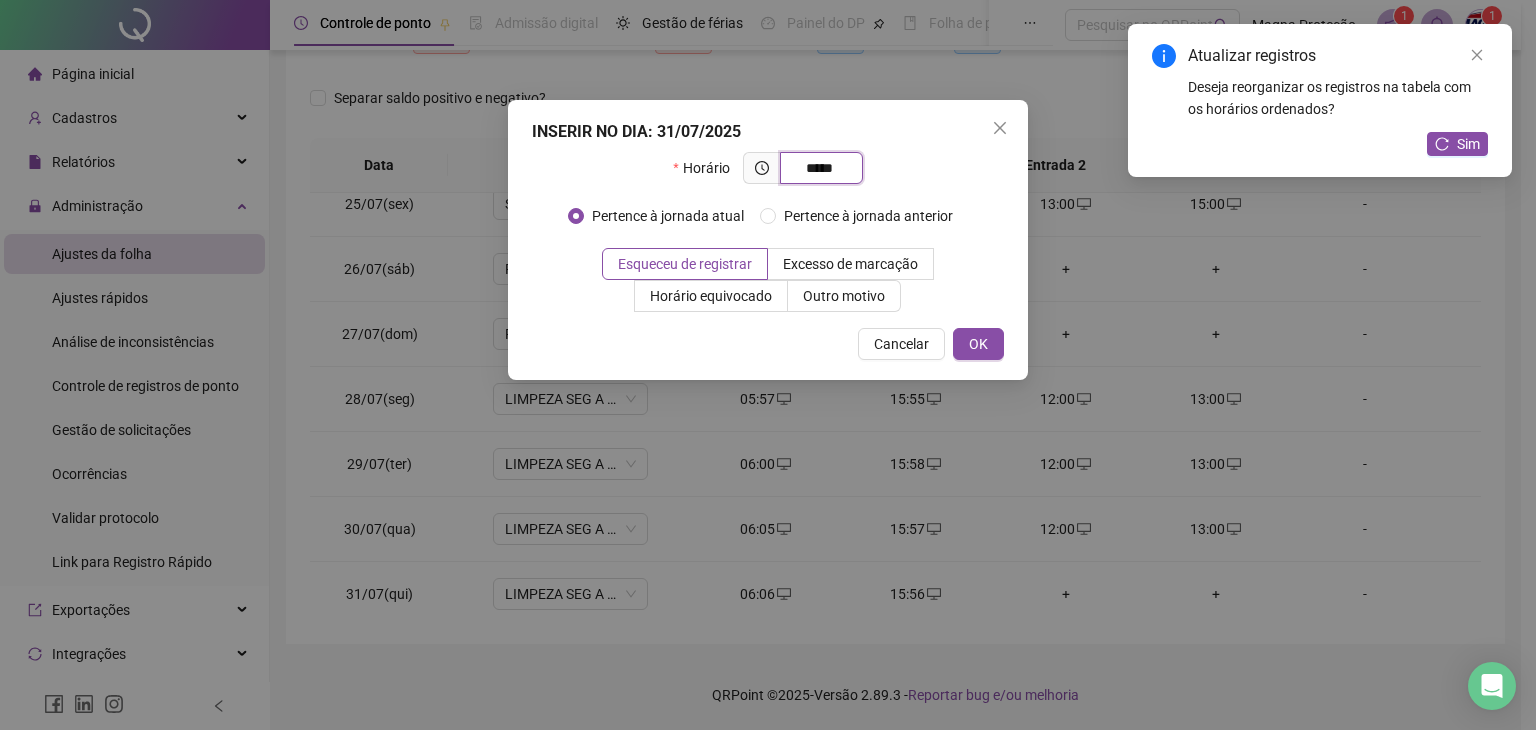 type on "*****" 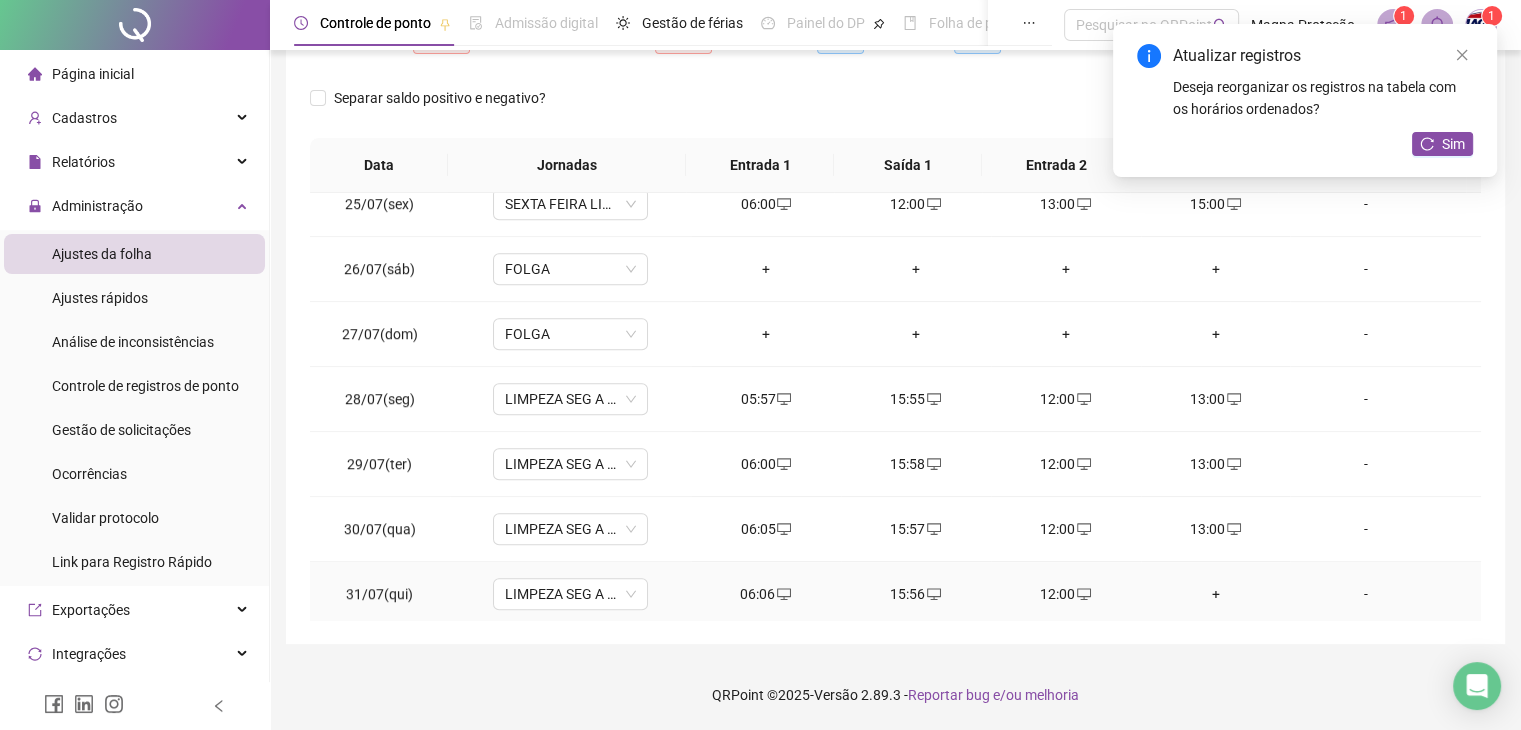 click on "+" at bounding box center [1216, 594] 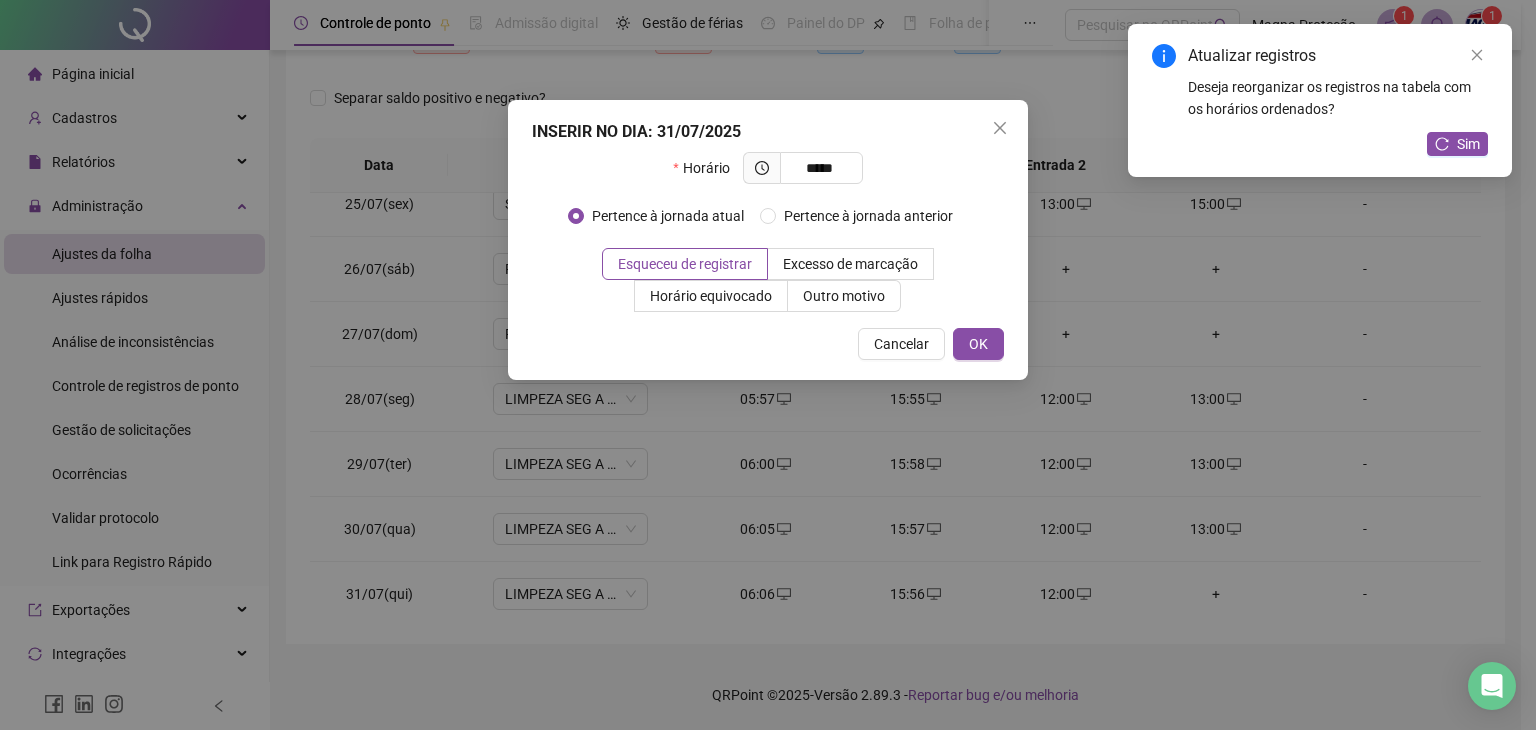 type on "*****" 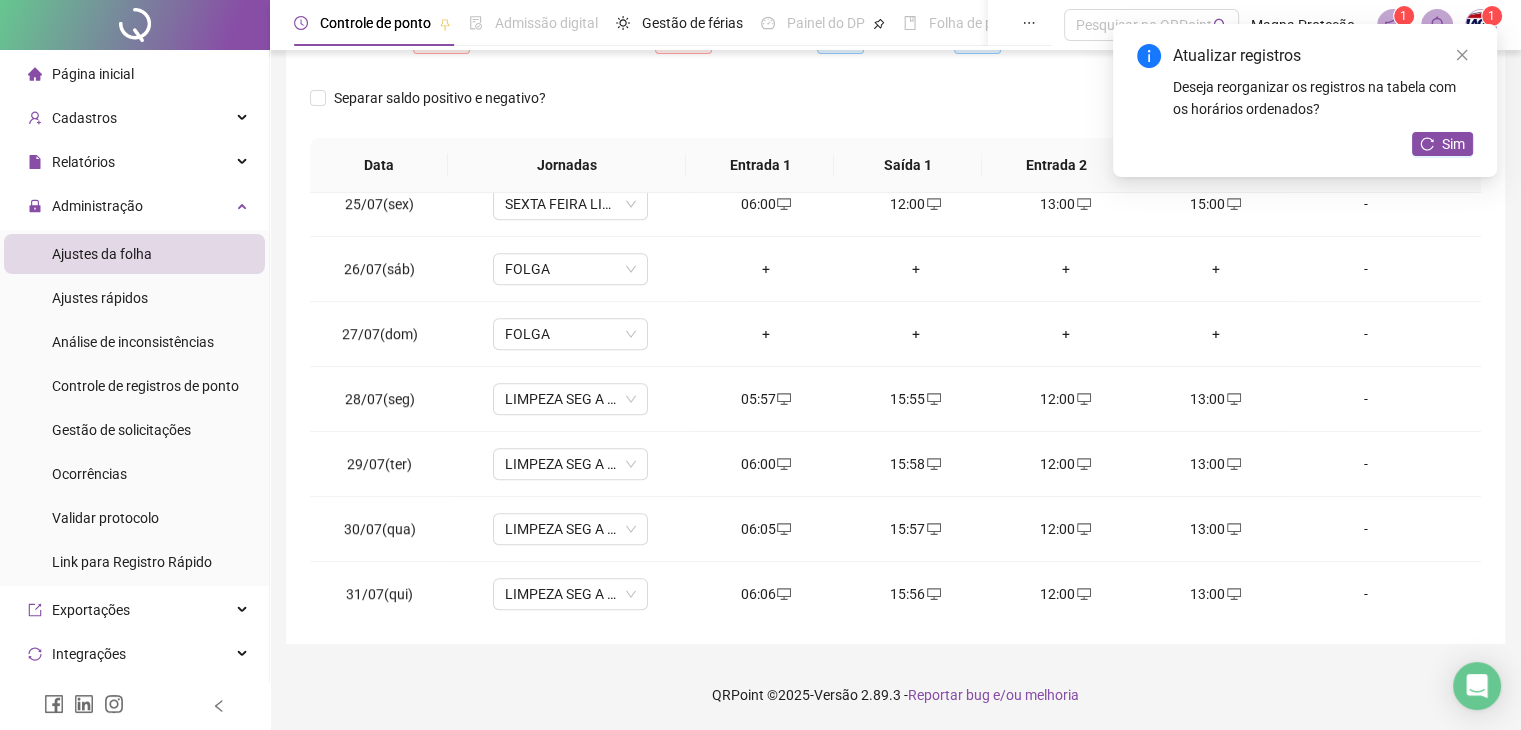 click on "Atualizar registros Deseja reorganizar os registros na tabela com os horários ordenados? Sim" at bounding box center (1305, 100) 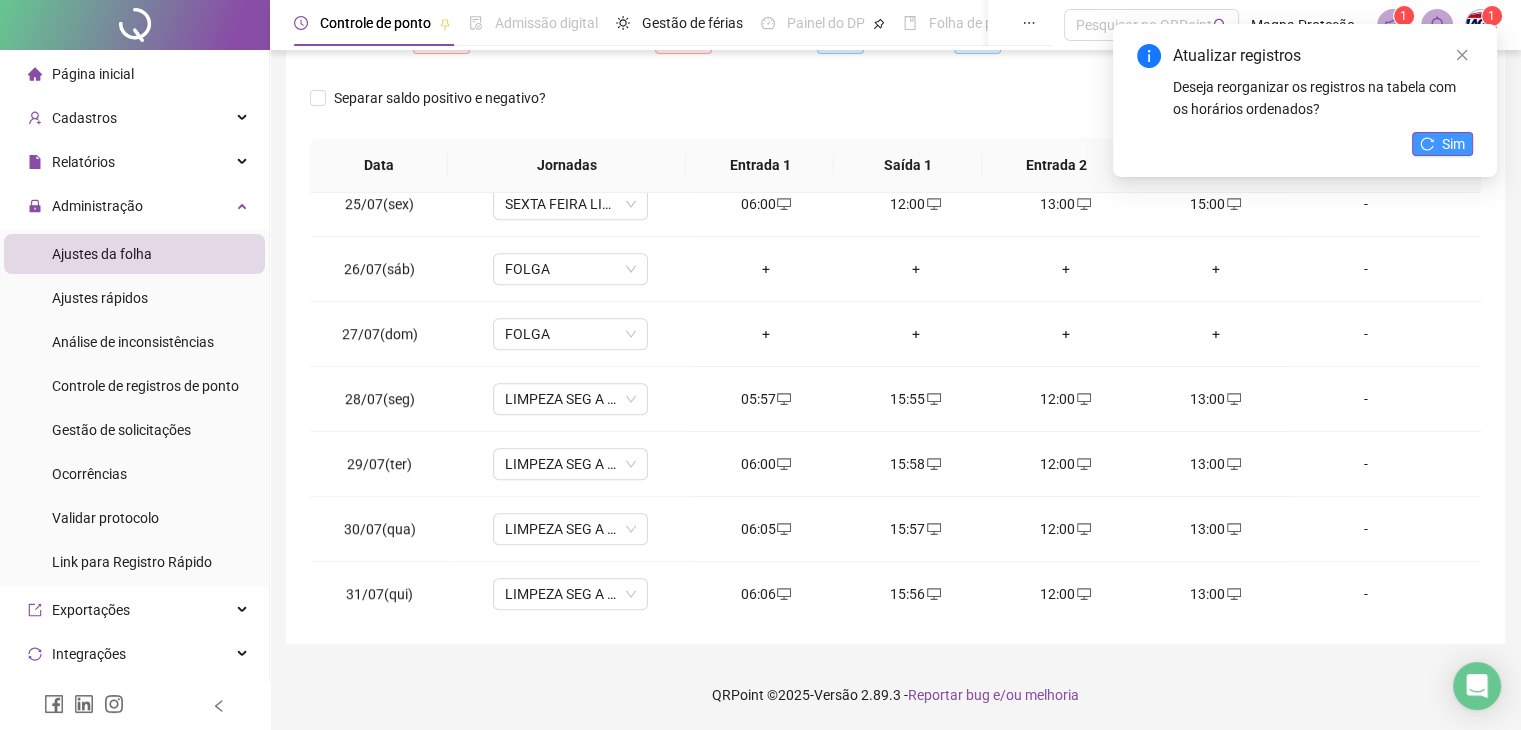 click 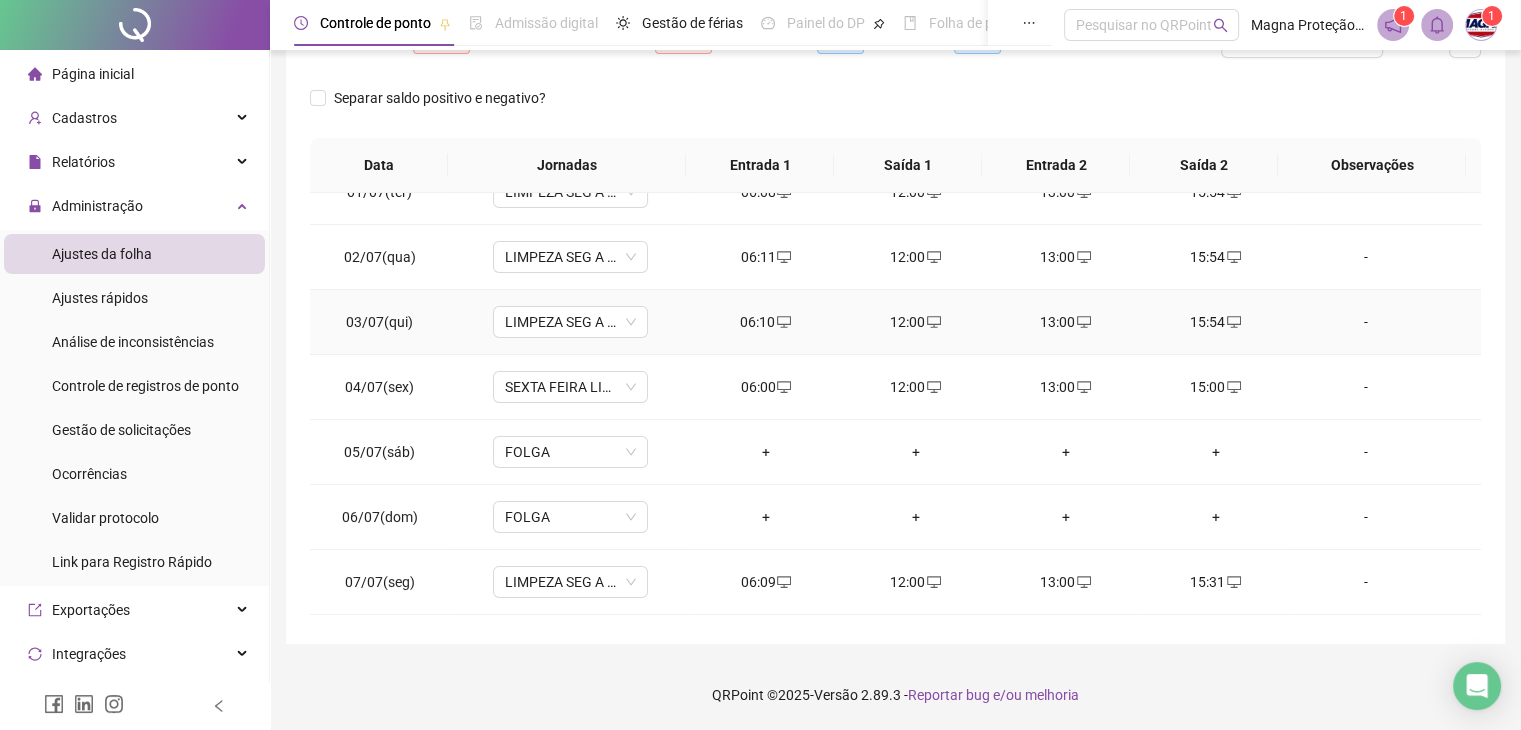scroll, scrollTop: 0, scrollLeft: 0, axis: both 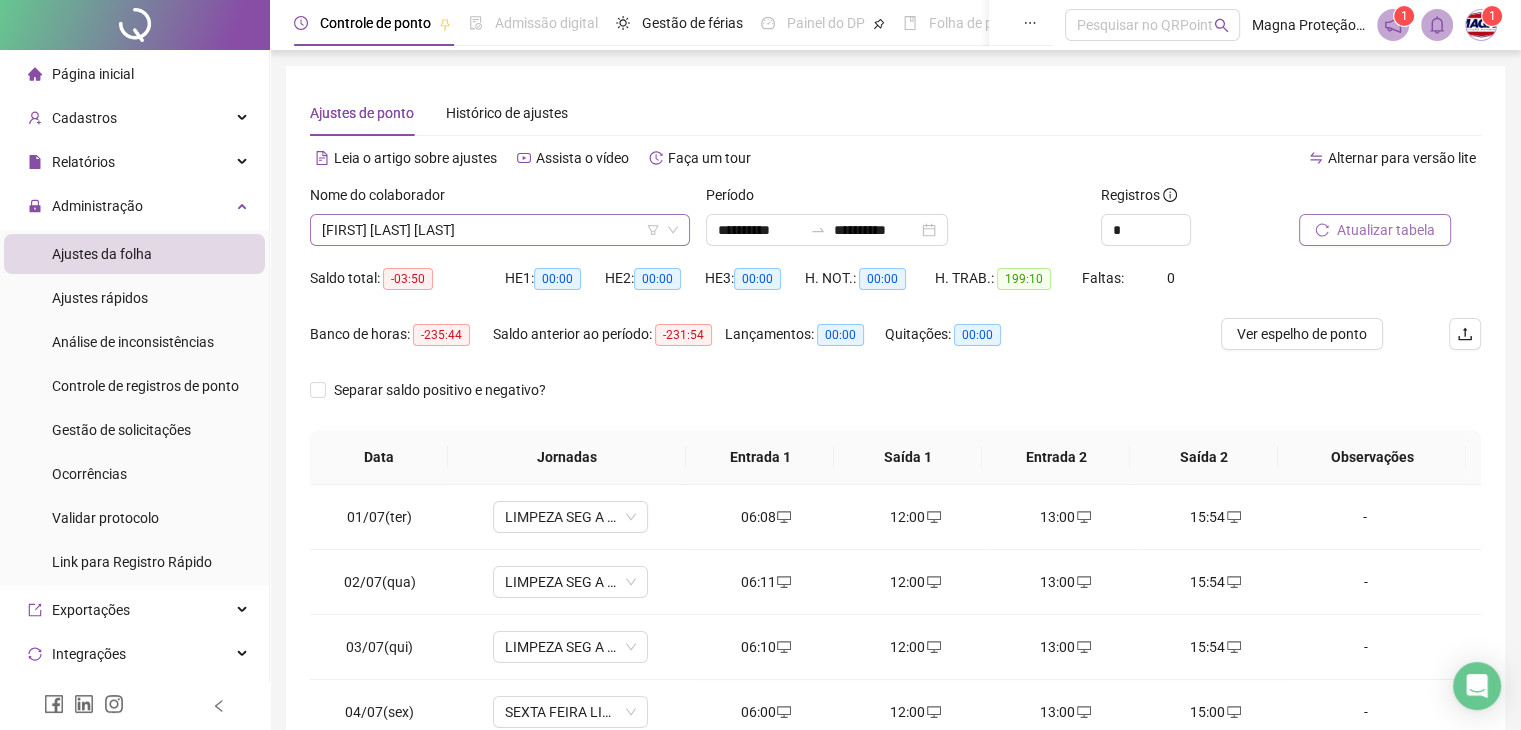 click on "[FIRST] [LAST] [LAST]" at bounding box center (500, 230) 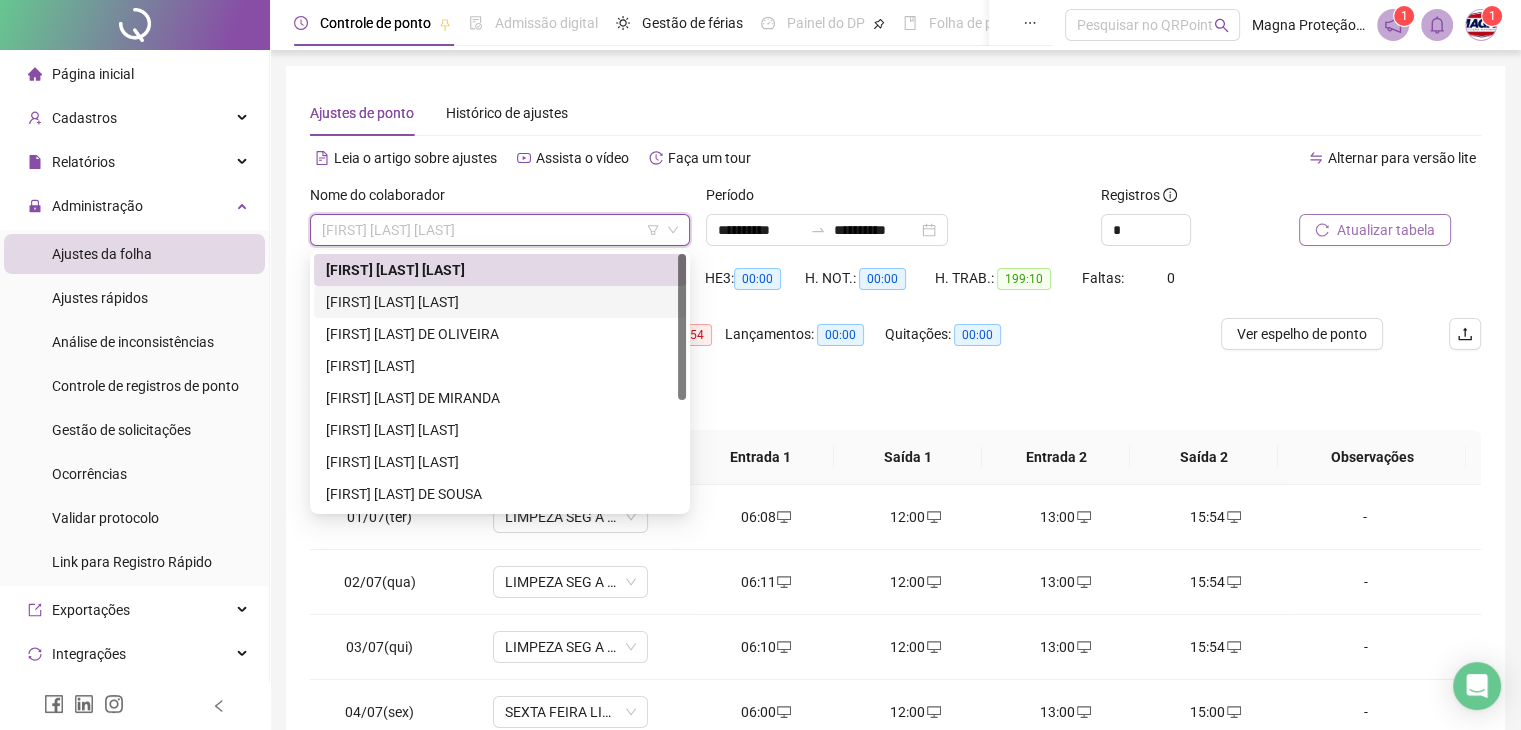 click on "[FIRST] [LAST] [LAST]" at bounding box center (500, 302) 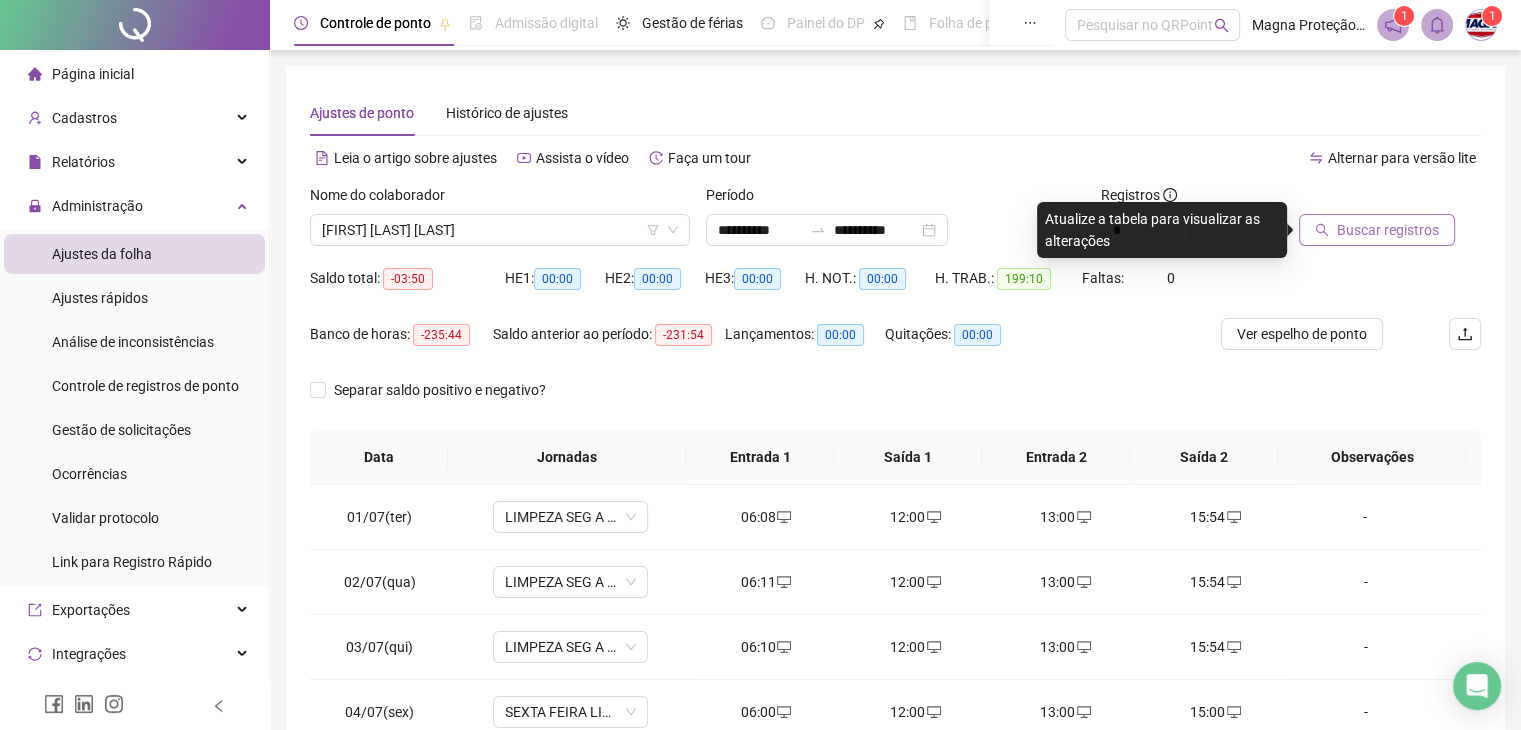 click on "Buscar registros" at bounding box center [1388, 230] 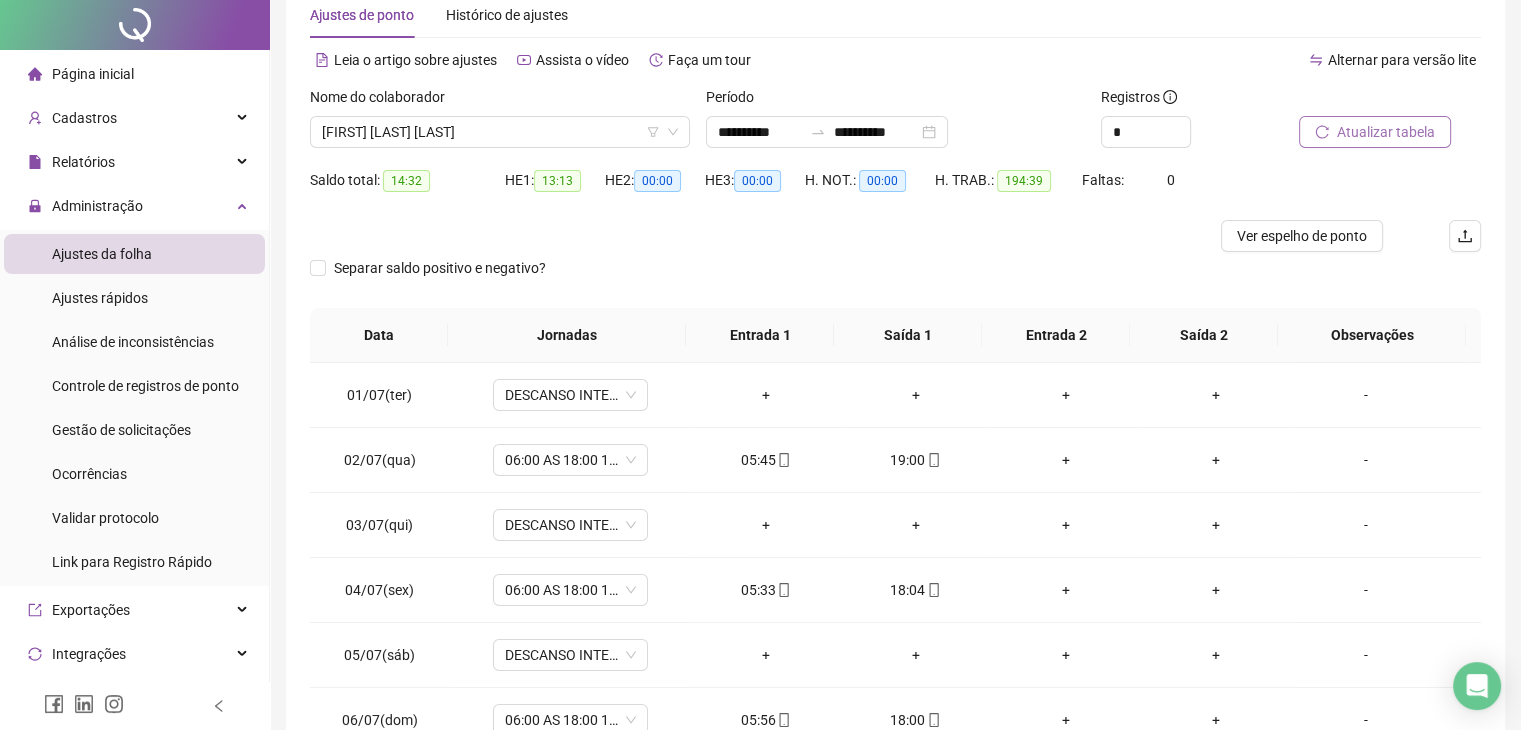 scroll, scrollTop: 268, scrollLeft: 0, axis: vertical 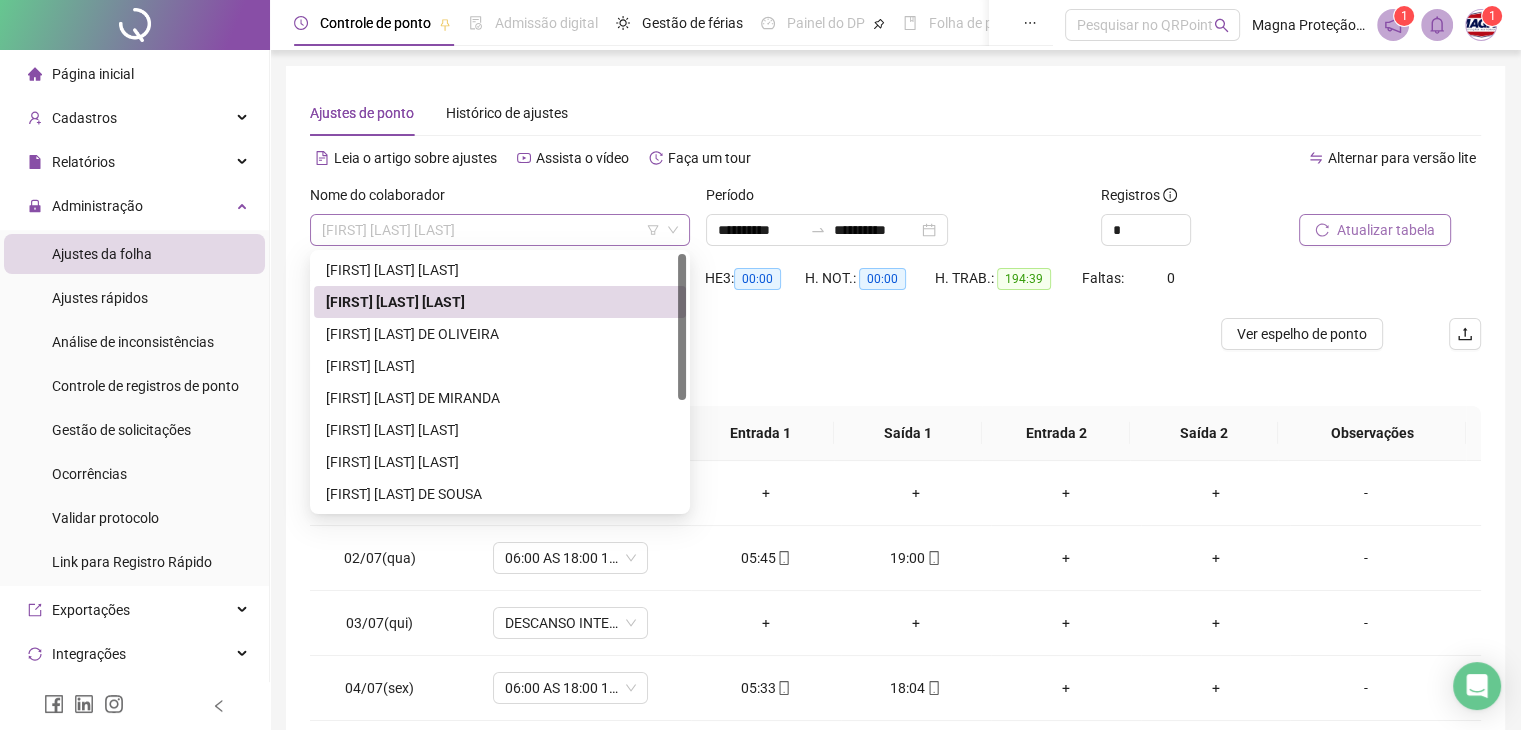 click on "[FIRST] [LAST] [LAST]" at bounding box center (500, 230) 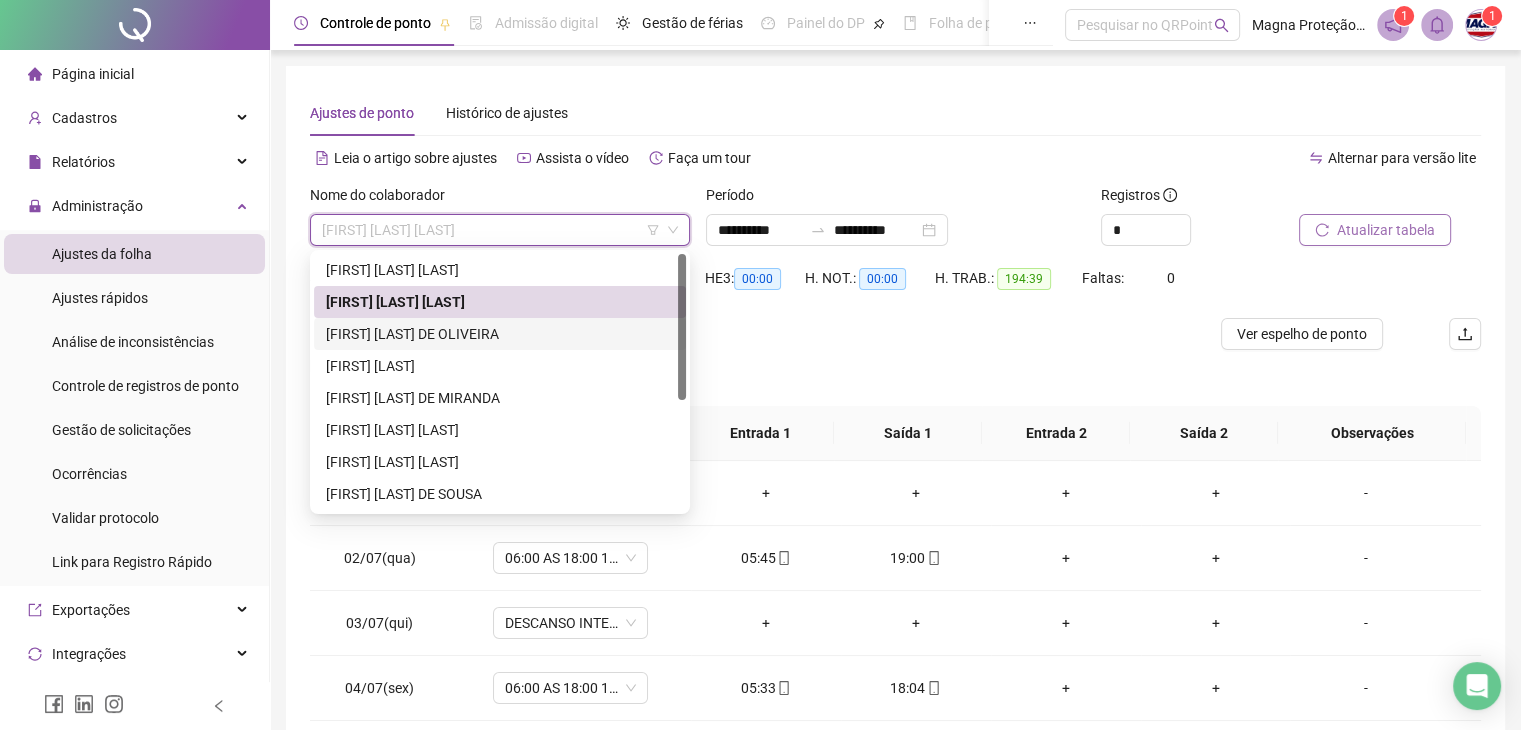 click on "[FIRST] [LAST] DE OLIVEIRA" at bounding box center (500, 334) 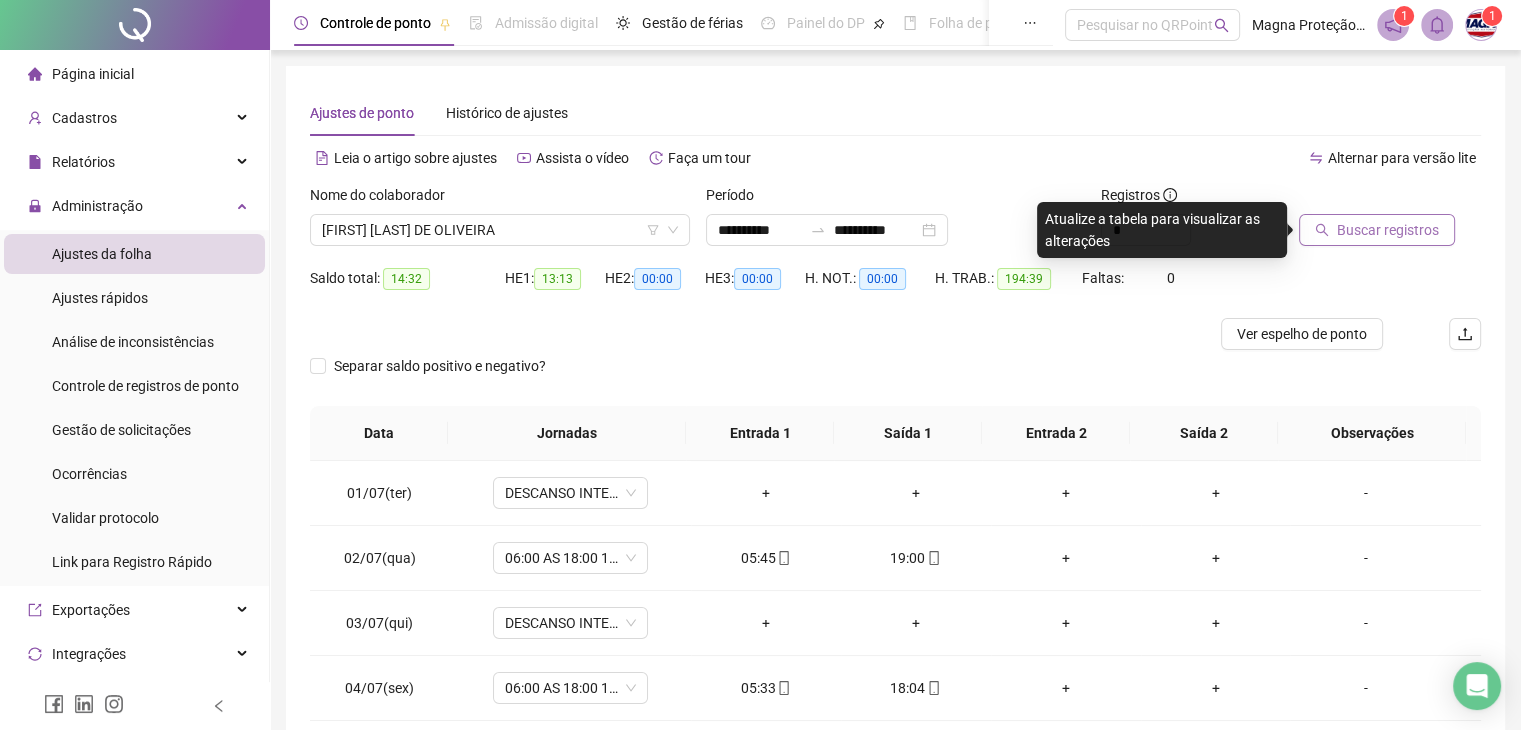 click on "Buscar registros" at bounding box center [1388, 230] 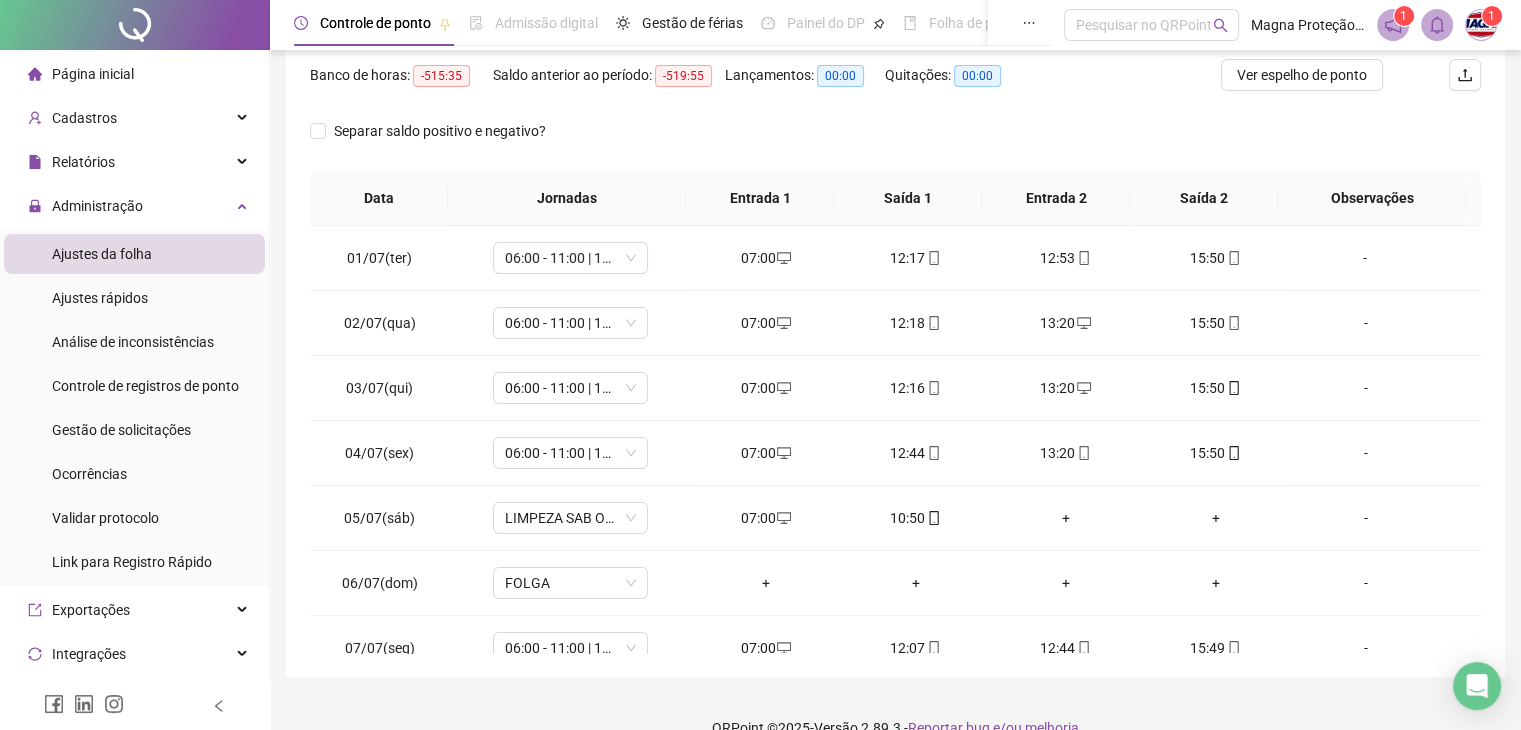 scroll, scrollTop: 292, scrollLeft: 0, axis: vertical 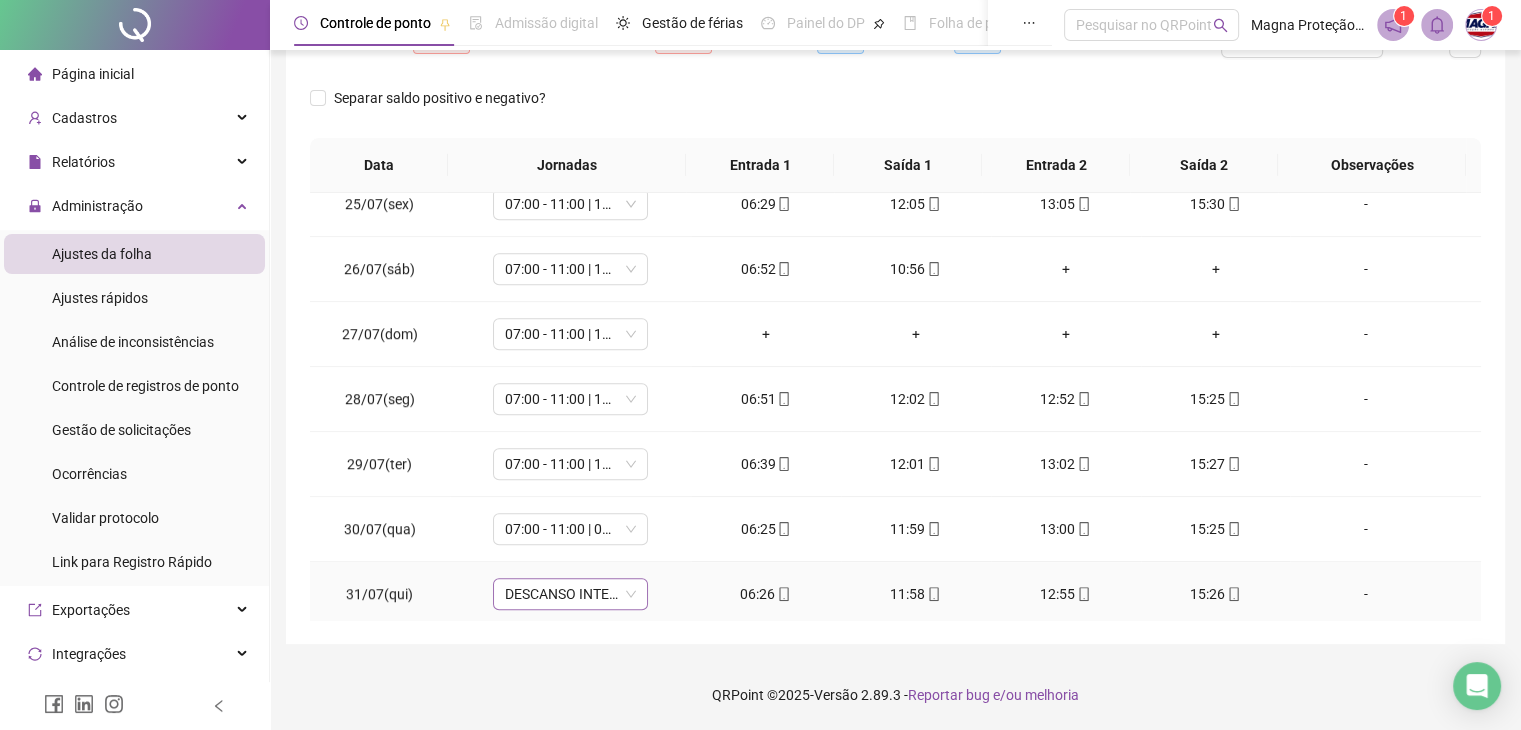 click on "DESCANSO INTER-JORNADA" at bounding box center [570, 594] 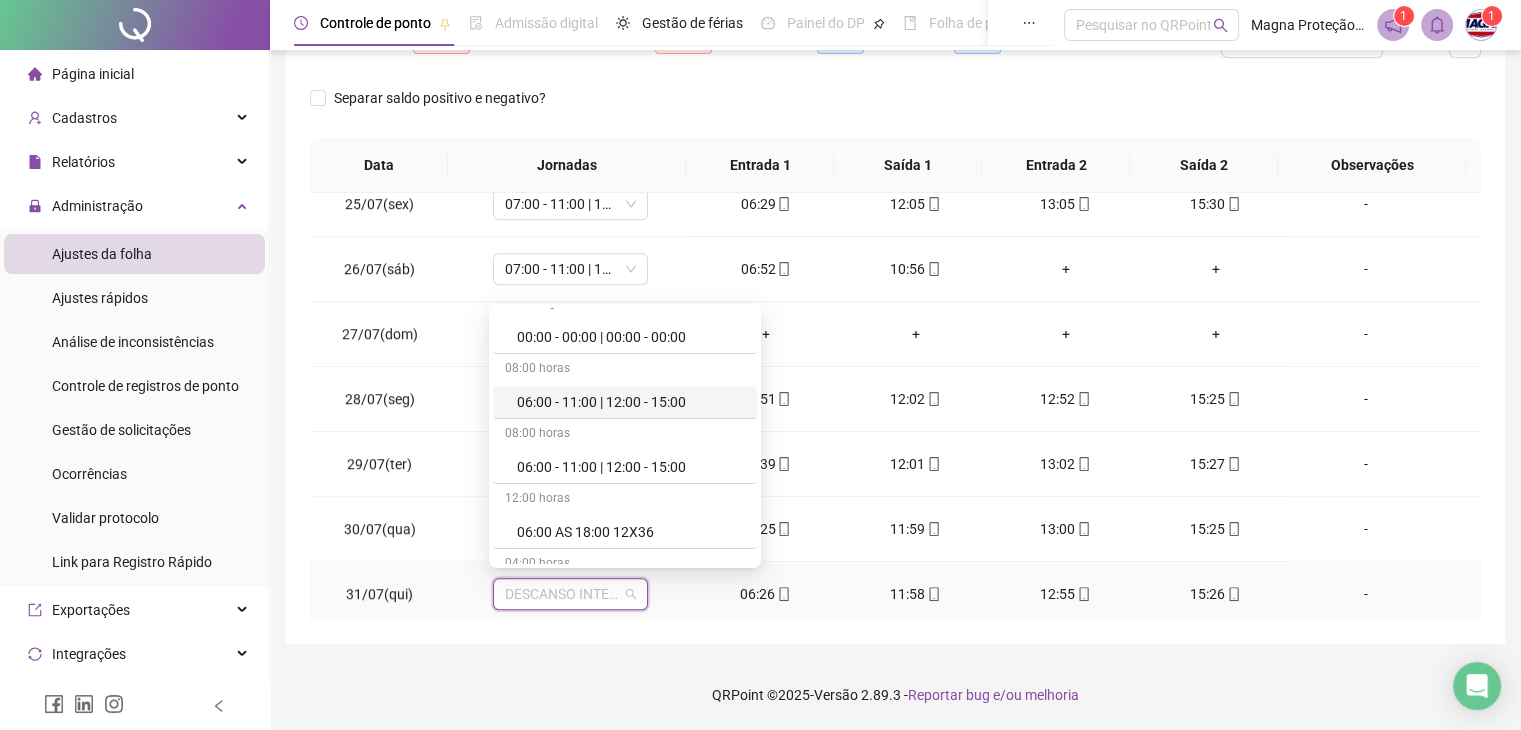 scroll, scrollTop: 0, scrollLeft: 0, axis: both 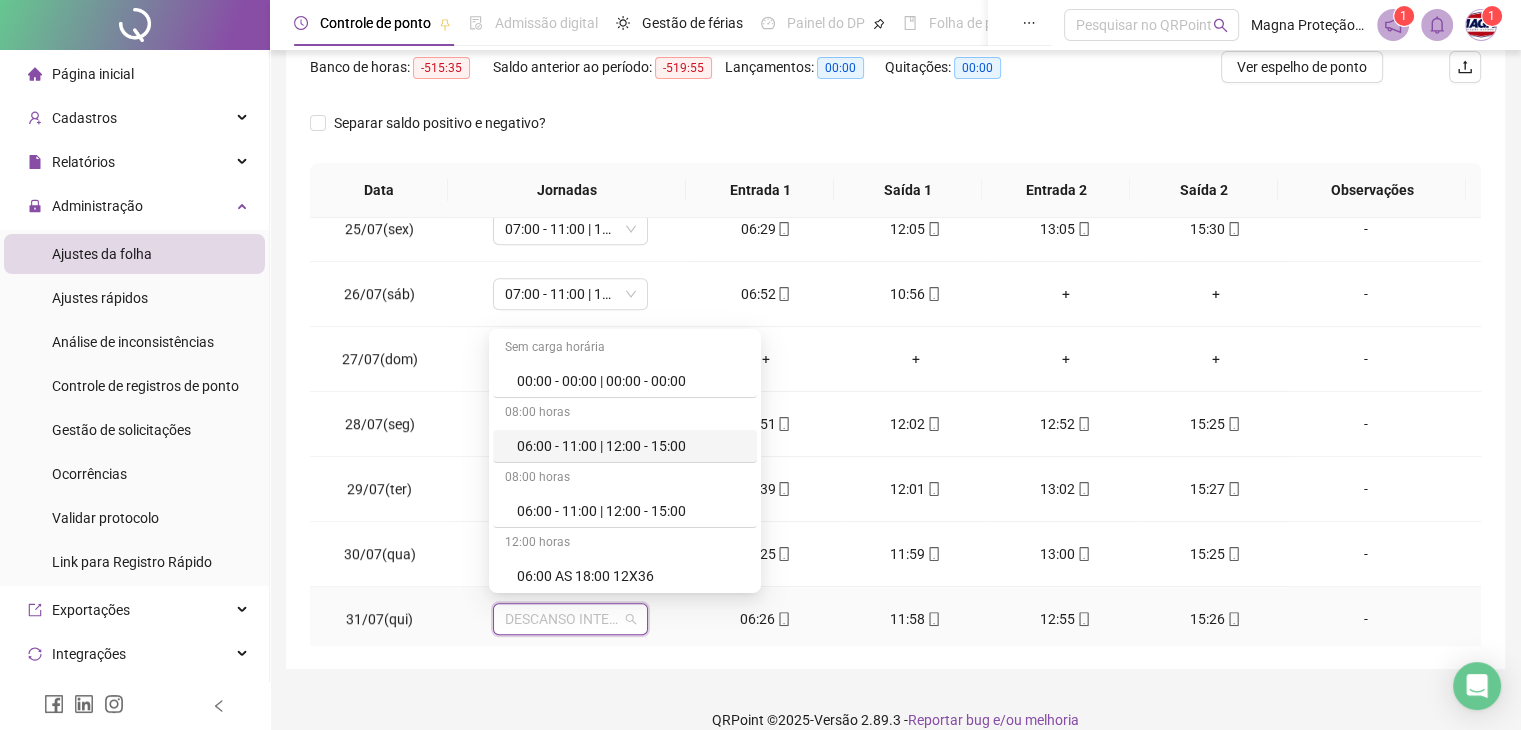 click on "06:00 - 11:00 | 12:00 - 15:00" at bounding box center [631, 446] 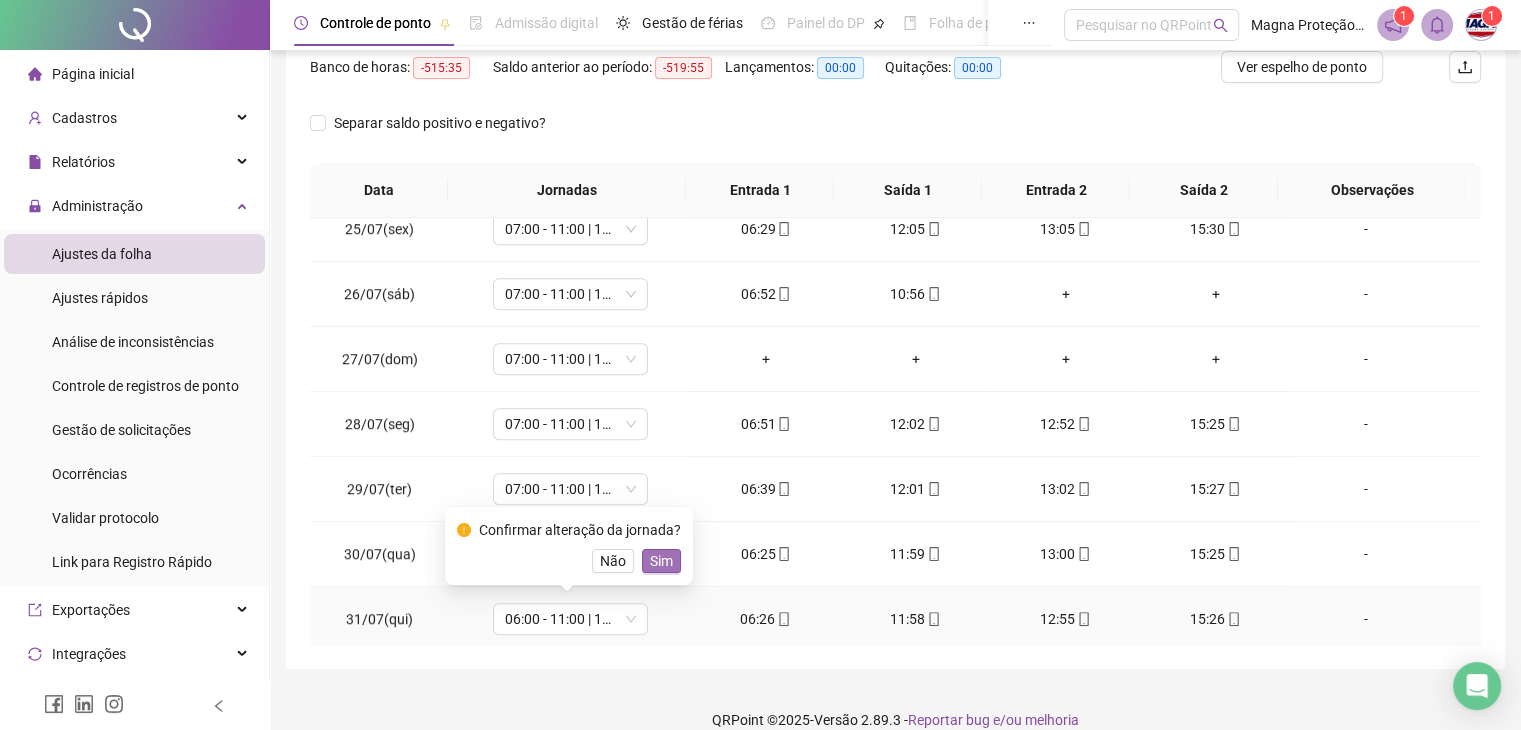 click on "Sim" at bounding box center [661, 561] 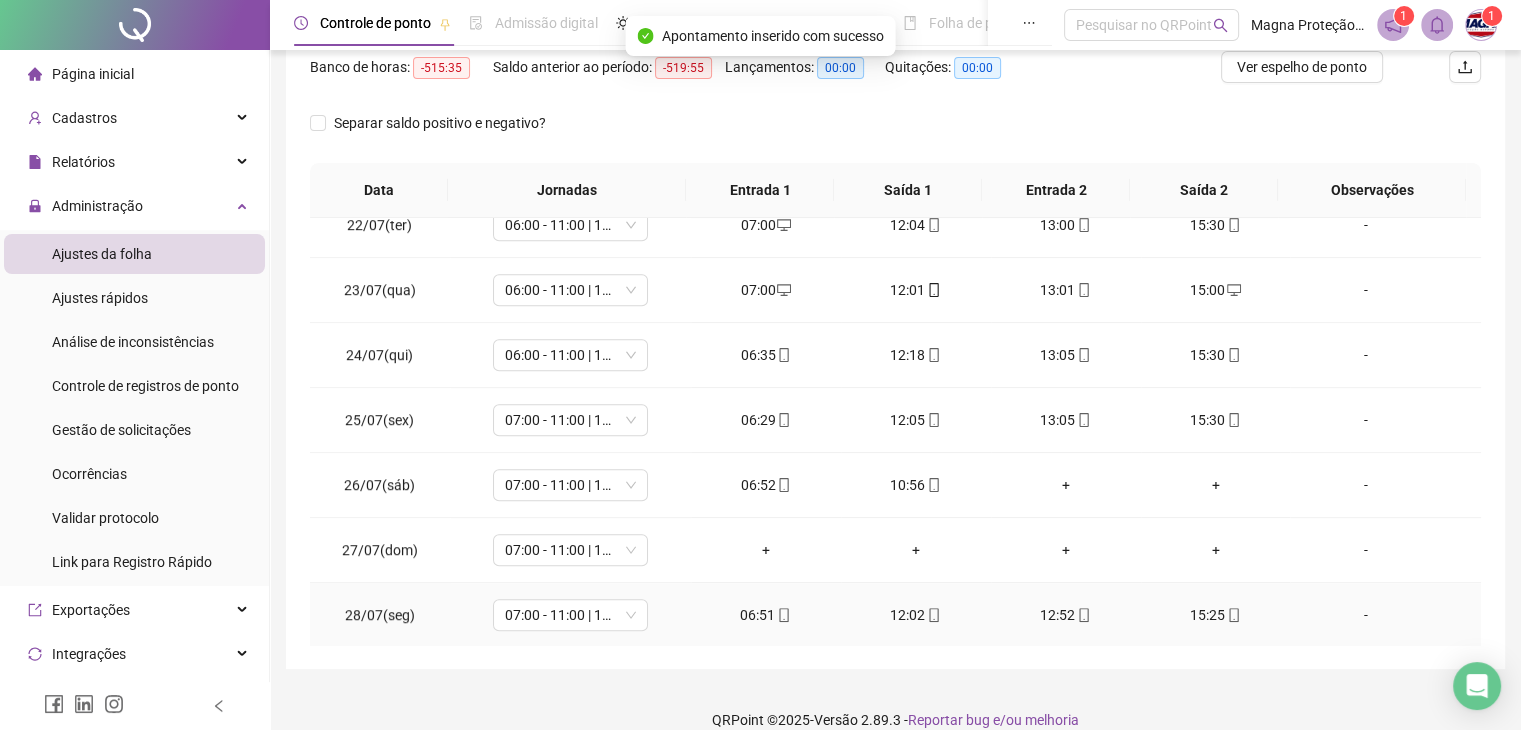 scroll, scrollTop: 1389, scrollLeft: 0, axis: vertical 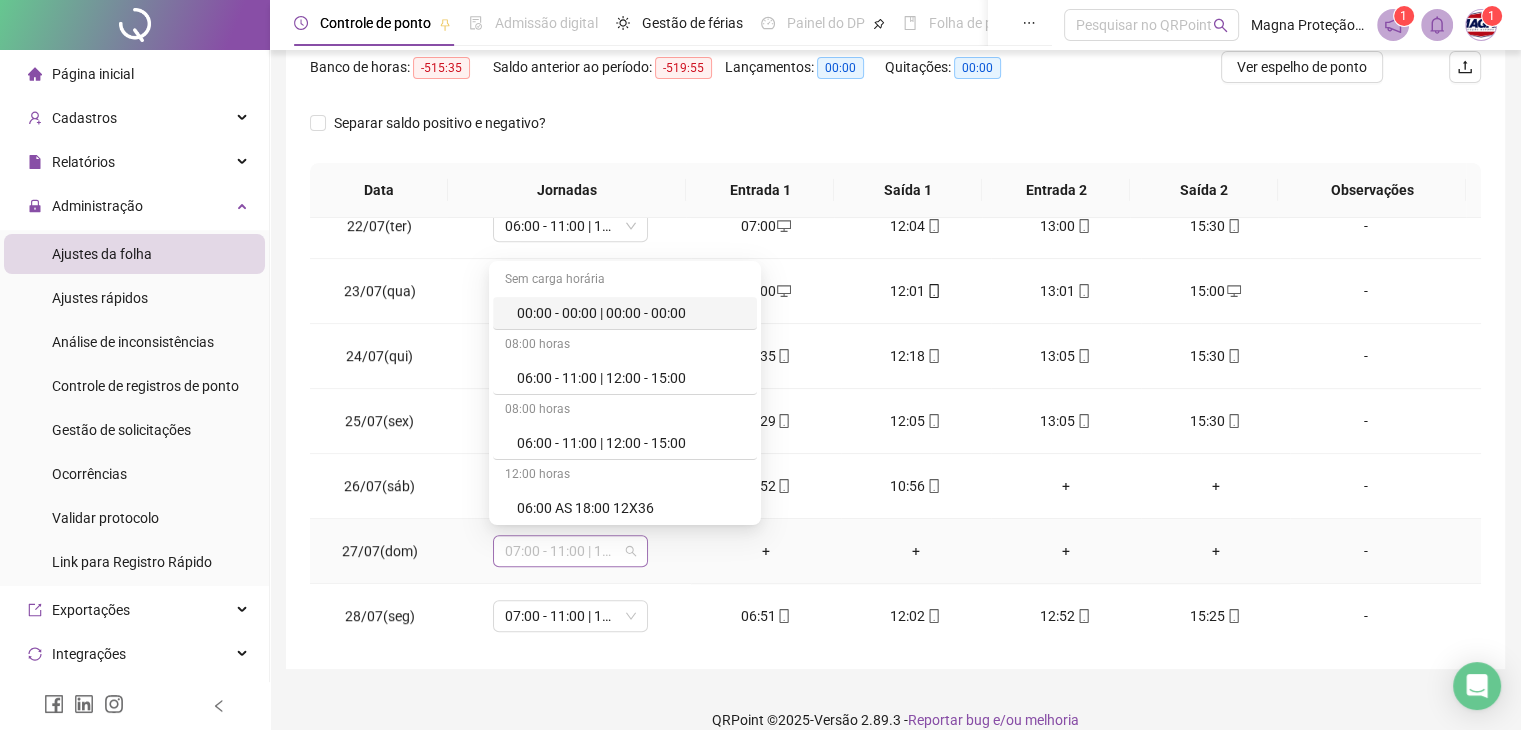 click on "07:00 - 11:00 | 12:00 - 16:00" at bounding box center [570, 551] 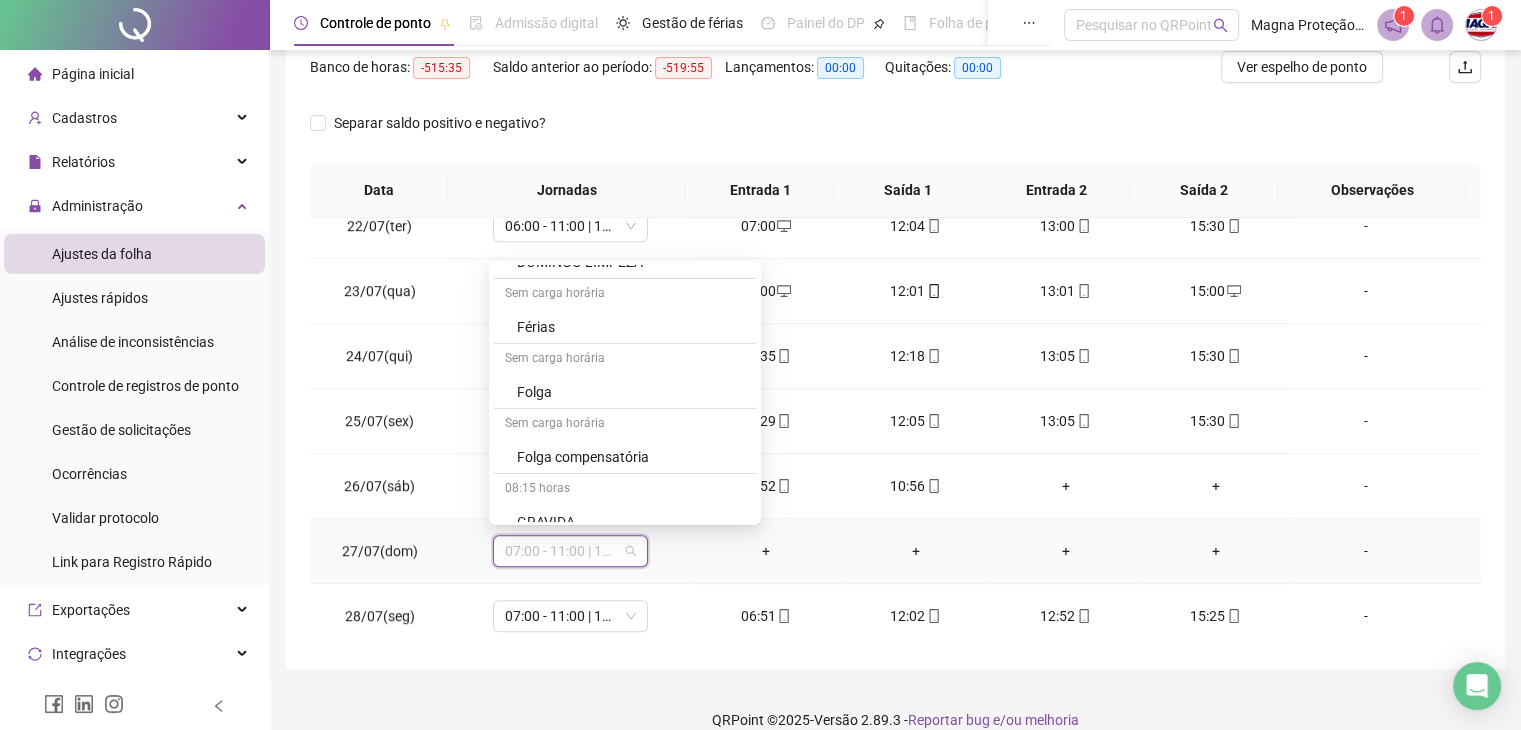 scroll, scrollTop: 1712, scrollLeft: 0, axis: vertical 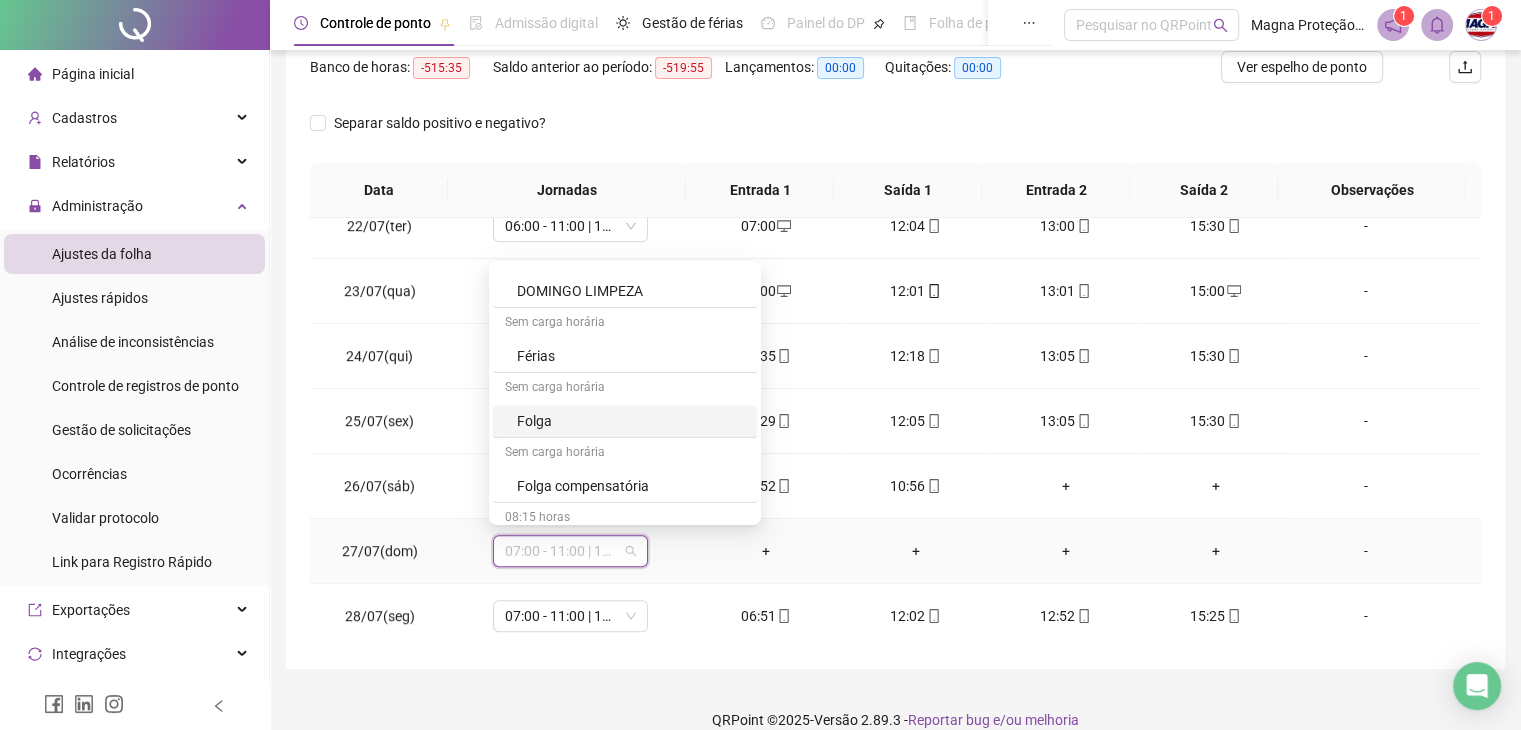 click on "Folga" at bounding box center [631, 421] 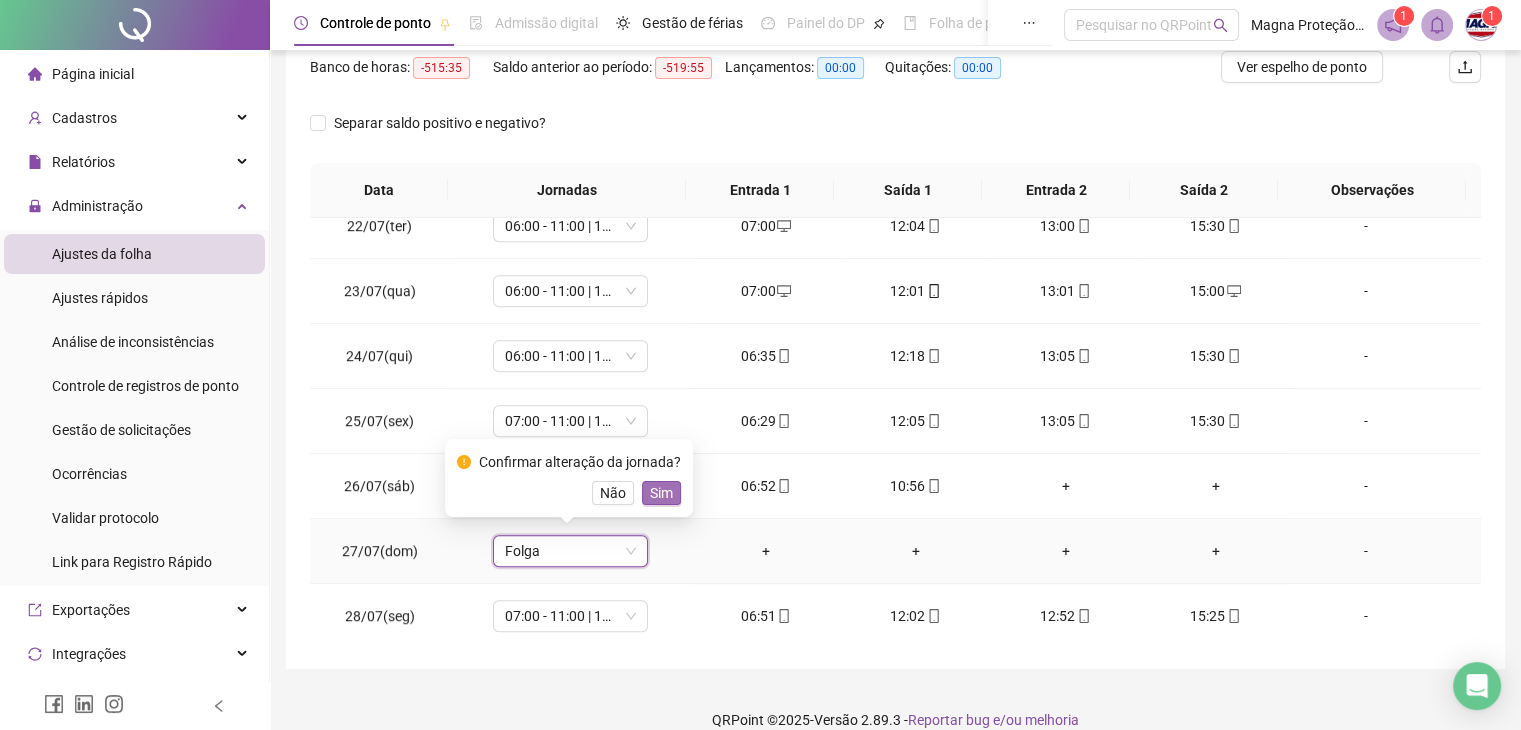 click on "Sim" at bounding box center (661, 493) 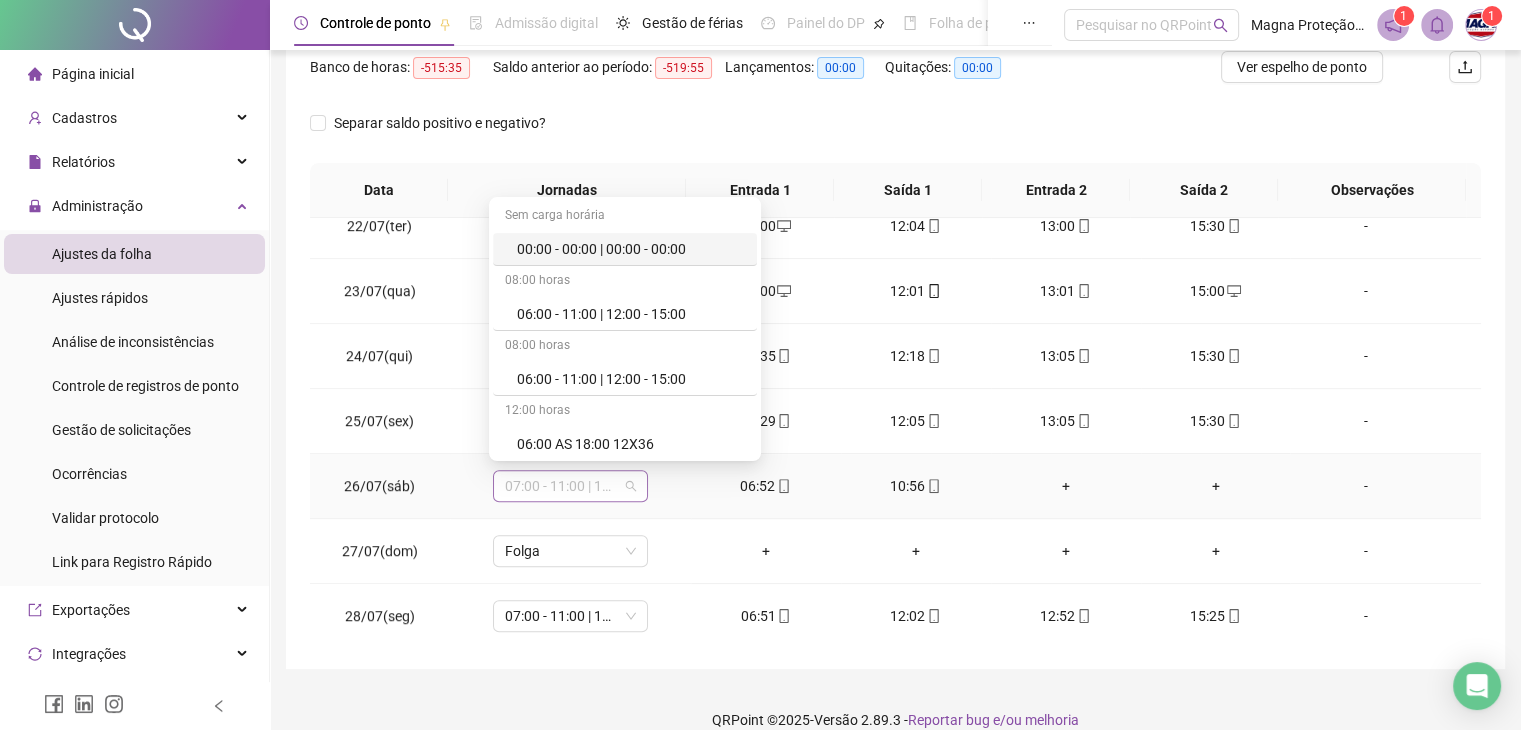 click on "07:00 - 11:00 | 12:00 - 16:00" at bounding box center (570, 486) 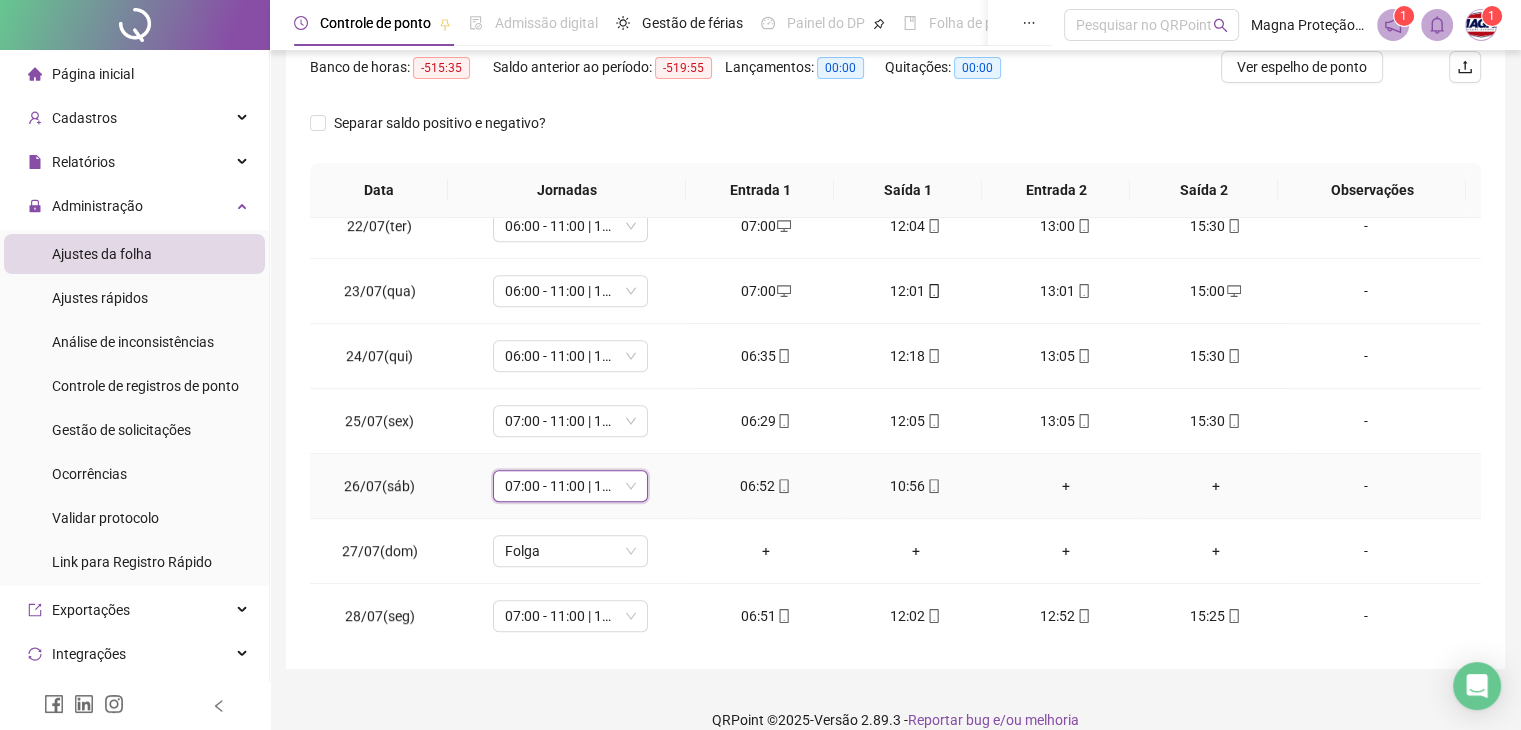 click on "07:00 - 11:00 | 12:00 - 16:00" at bounding box center (570, 486) 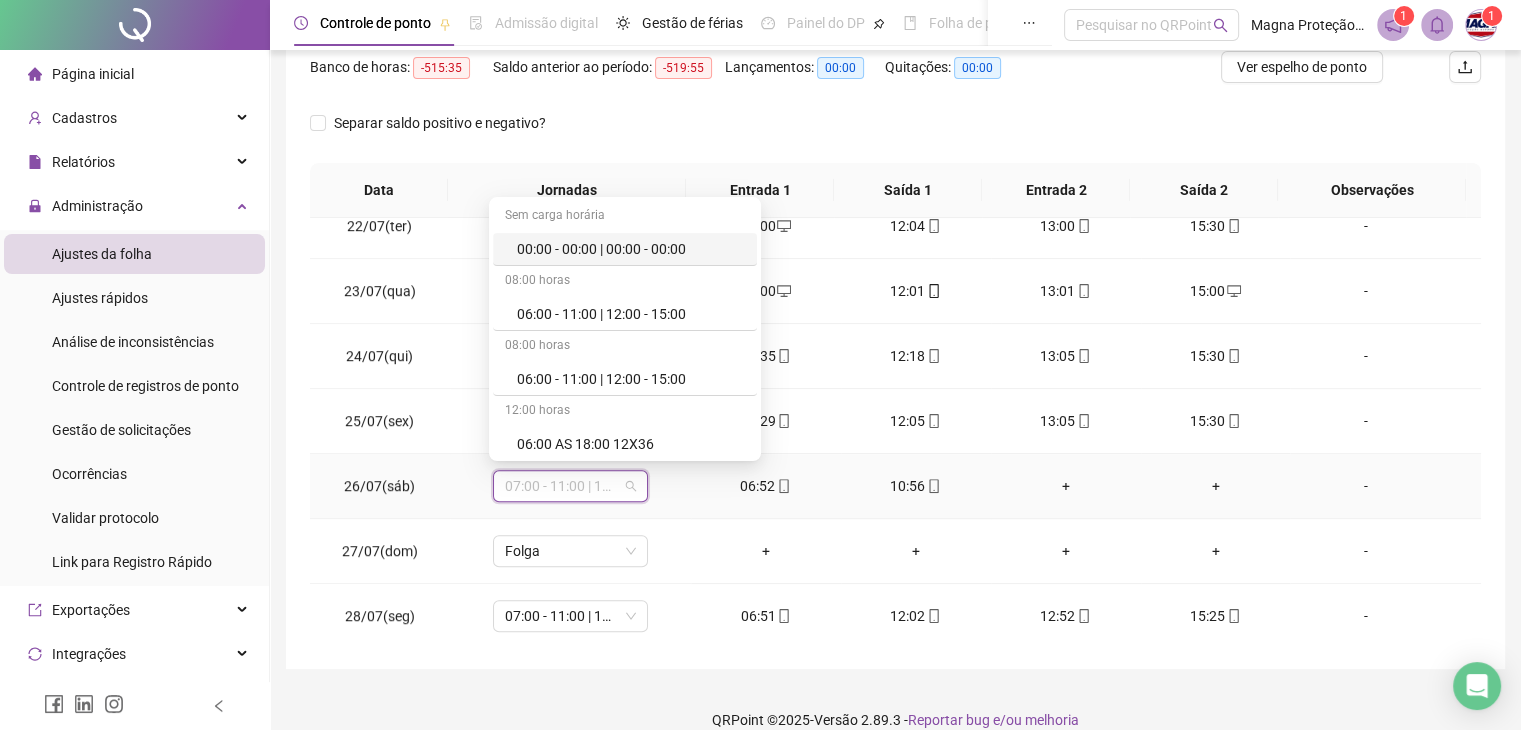 click on "07:00 - 11:00 | 12:00 - 16:00" at bounding box center (570, 486) 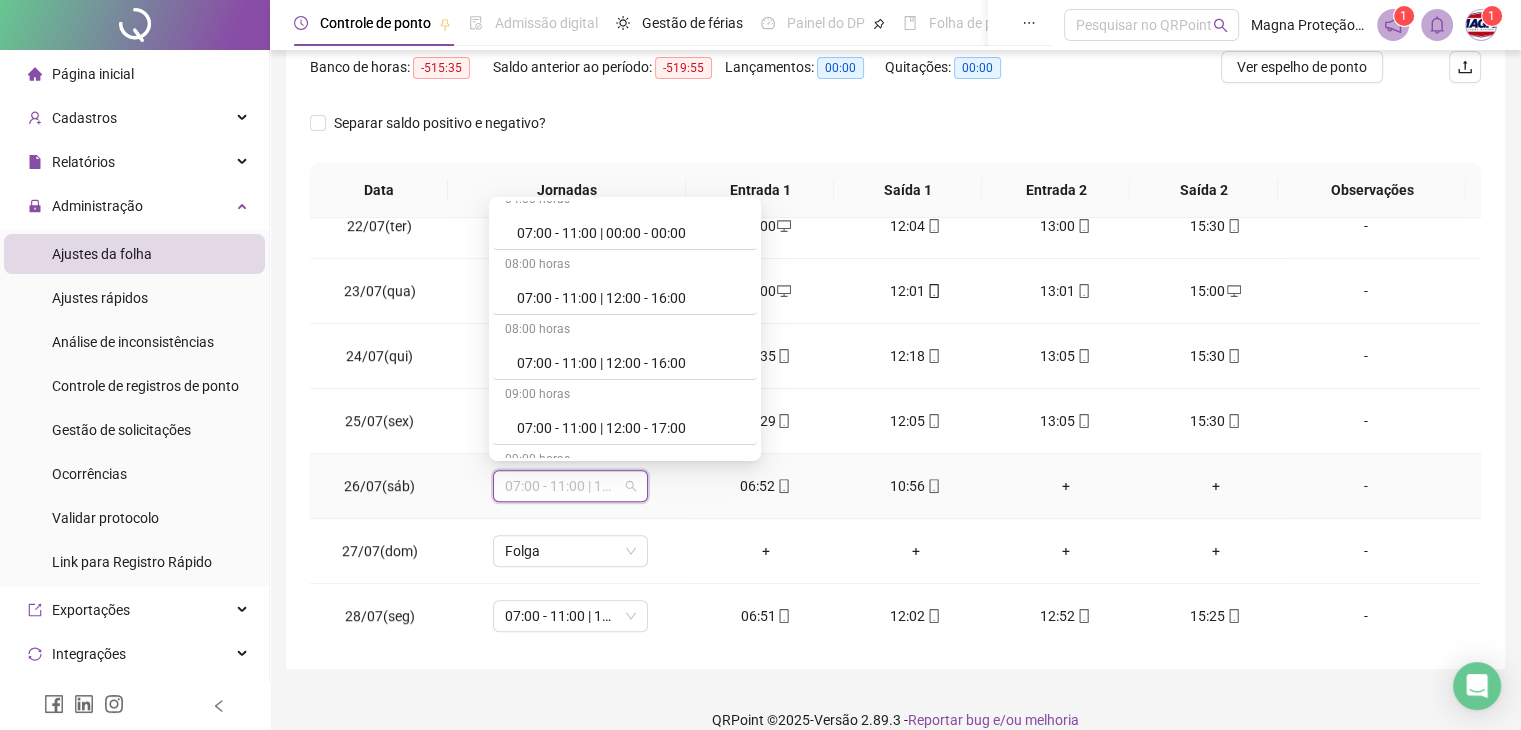scroll, scrollTop: 219, scrollLeft: 0, axis: vertical 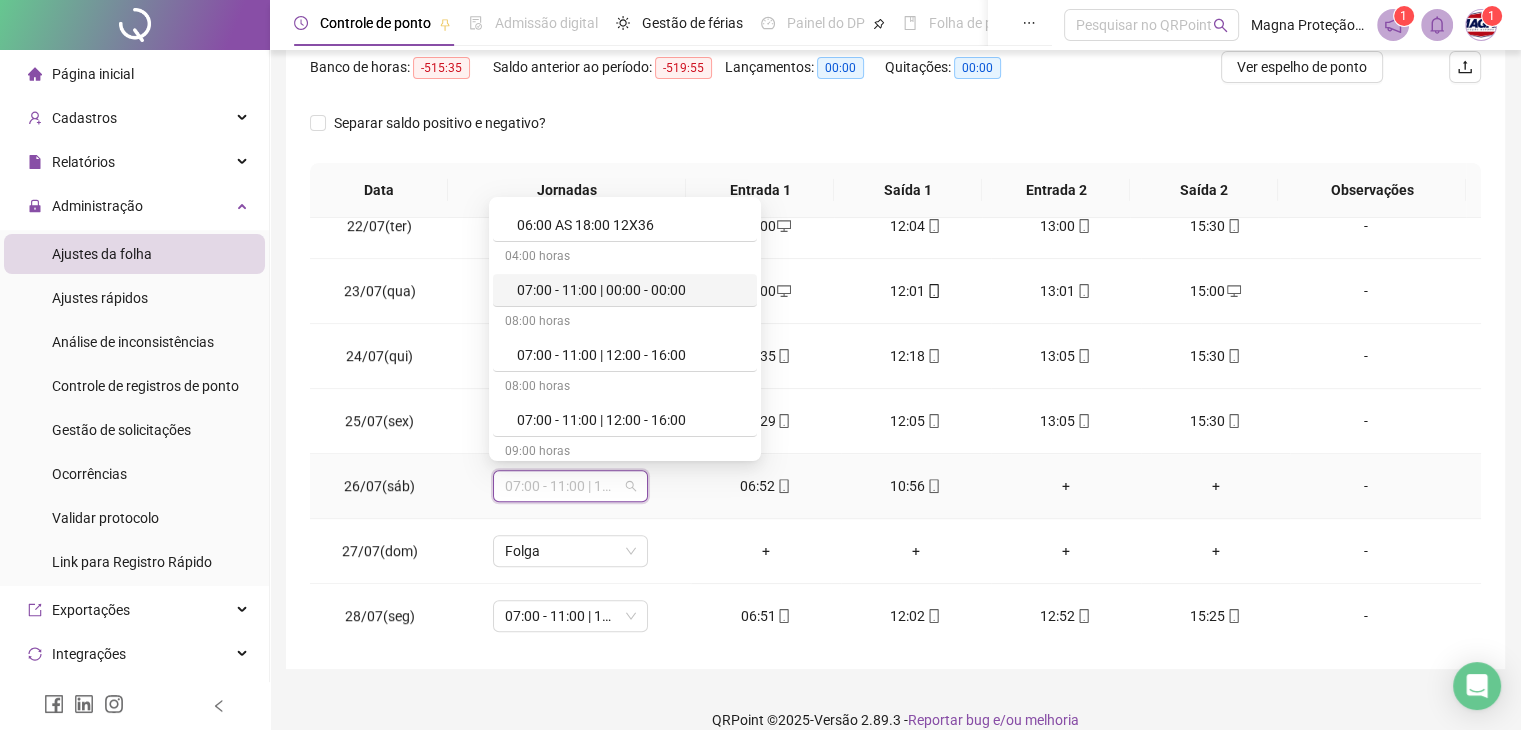 click on "07:00 - 11:00 | 00:00 - 00:00" at bounding box center [631, 290] 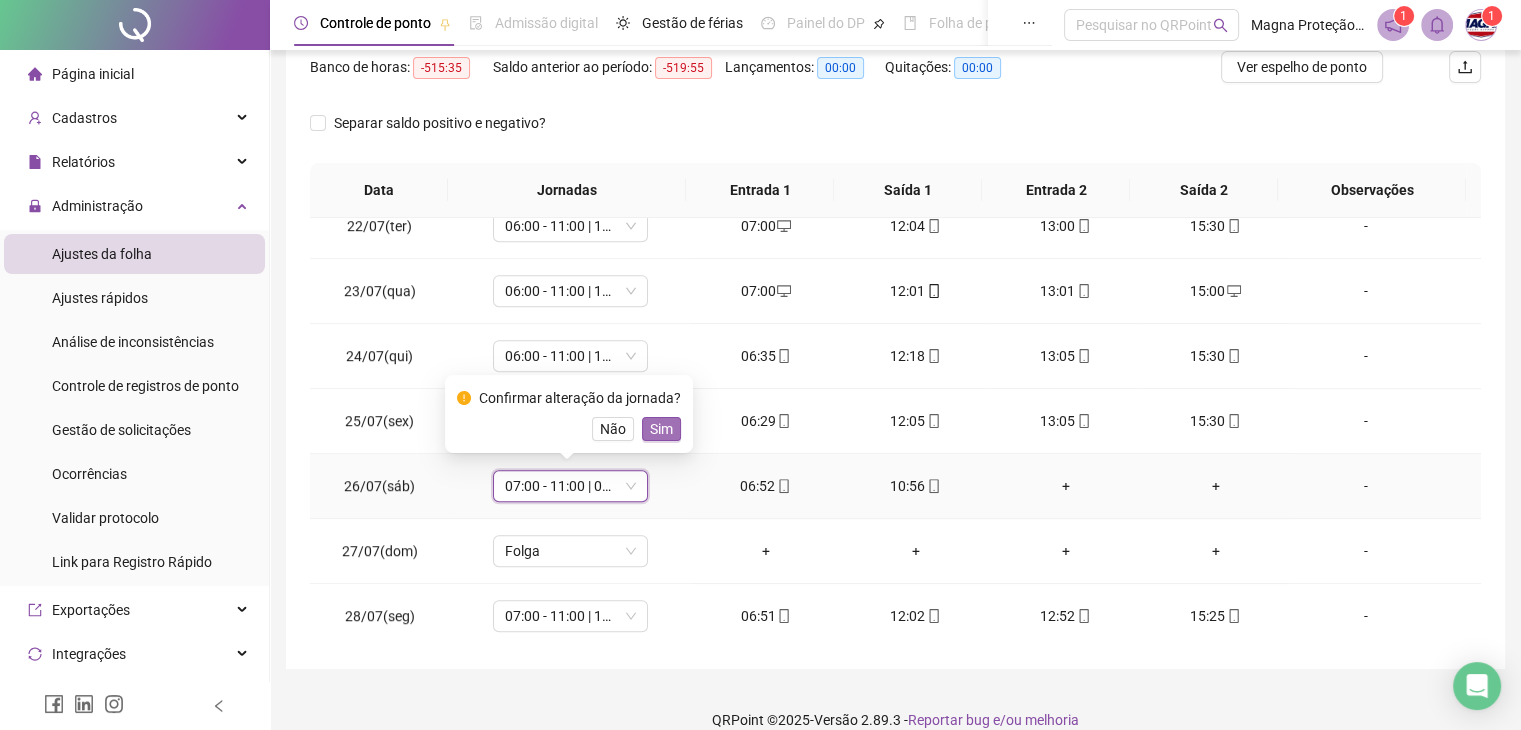 click on "Sim" at bounding box center (661, 429) 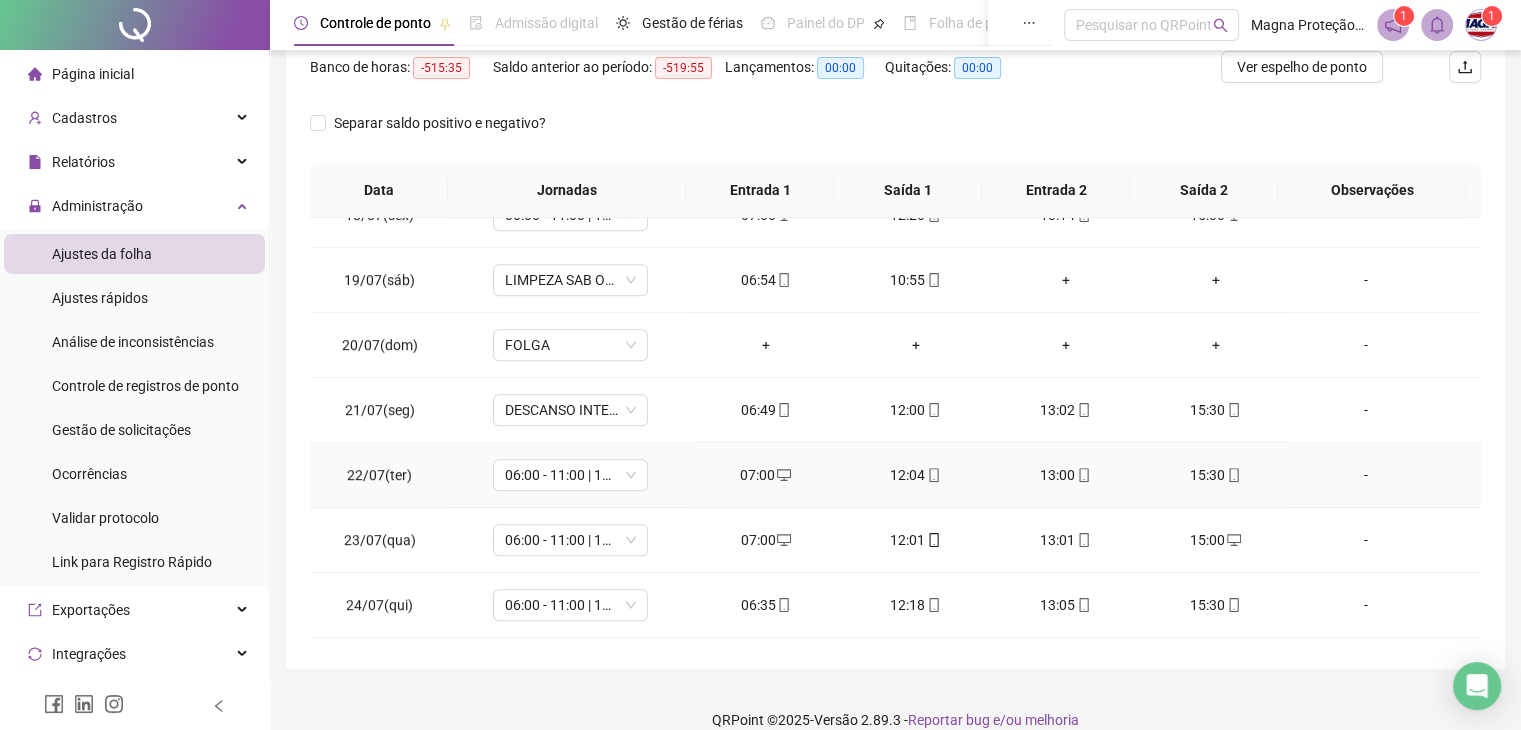 scroll, scrollTop: 1138, scrollLeft: 0, axis: vertical 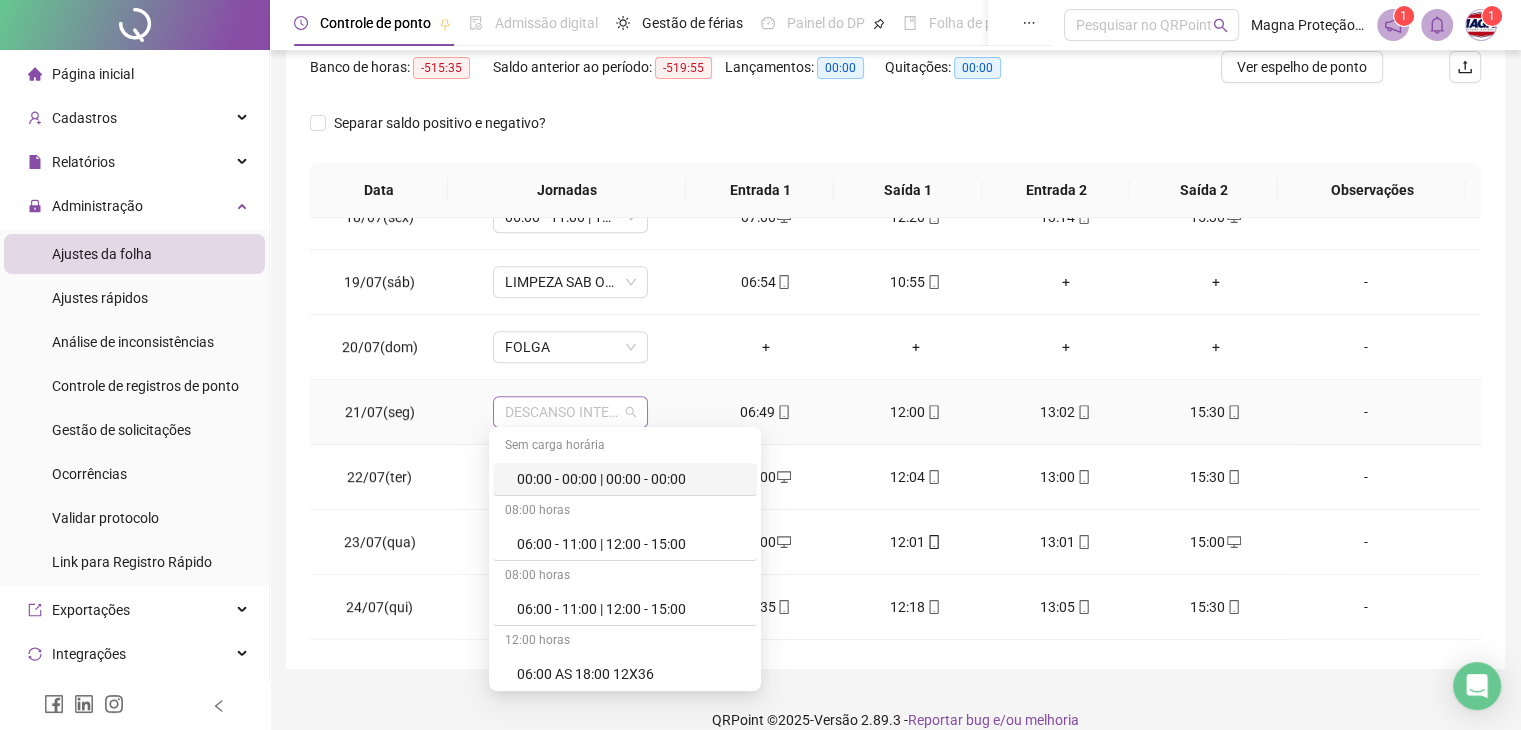 click on "DESCANSO INTER-JORNADA" at bounding box center [570, 412] 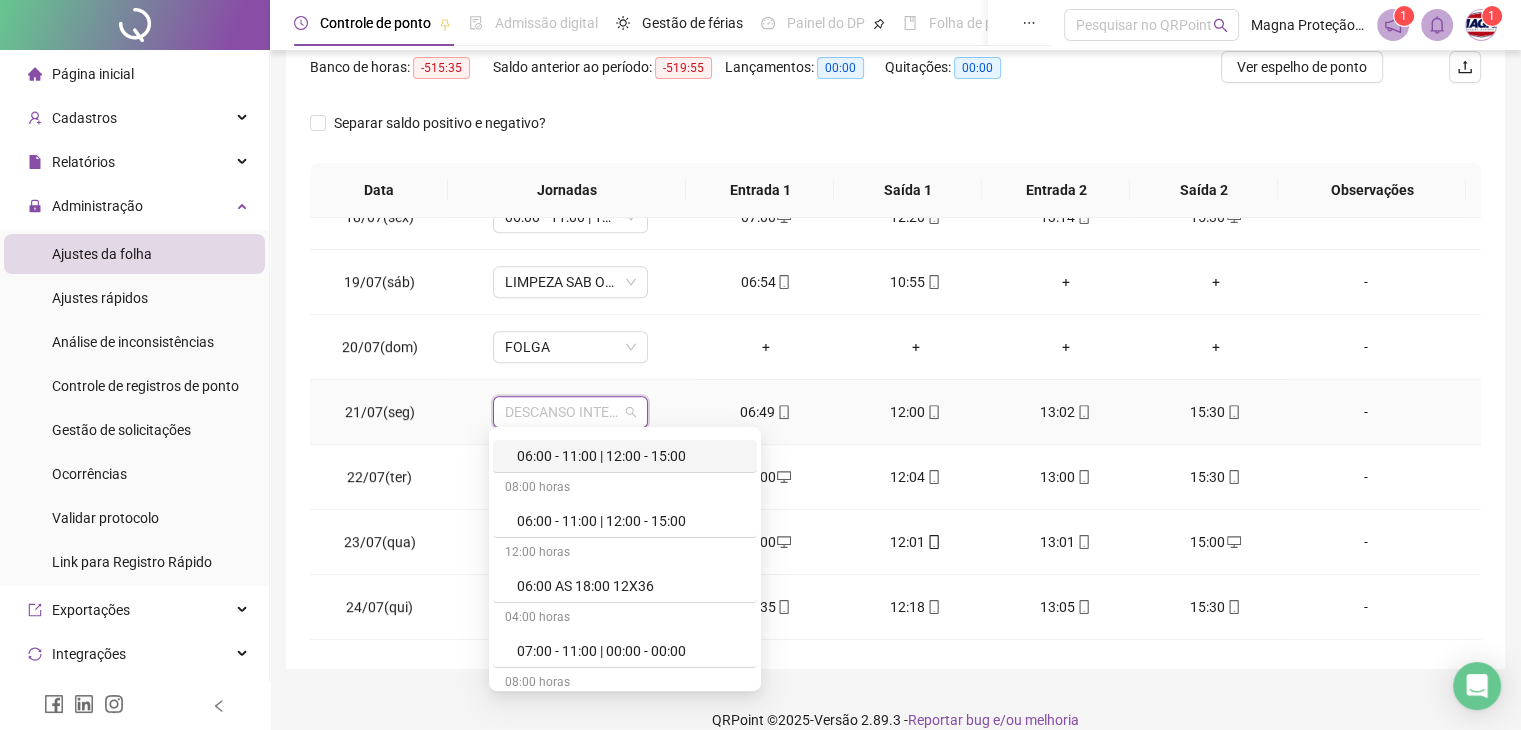 scroll, scrollTop: 76, scrollLeft: 0, axis: vertical 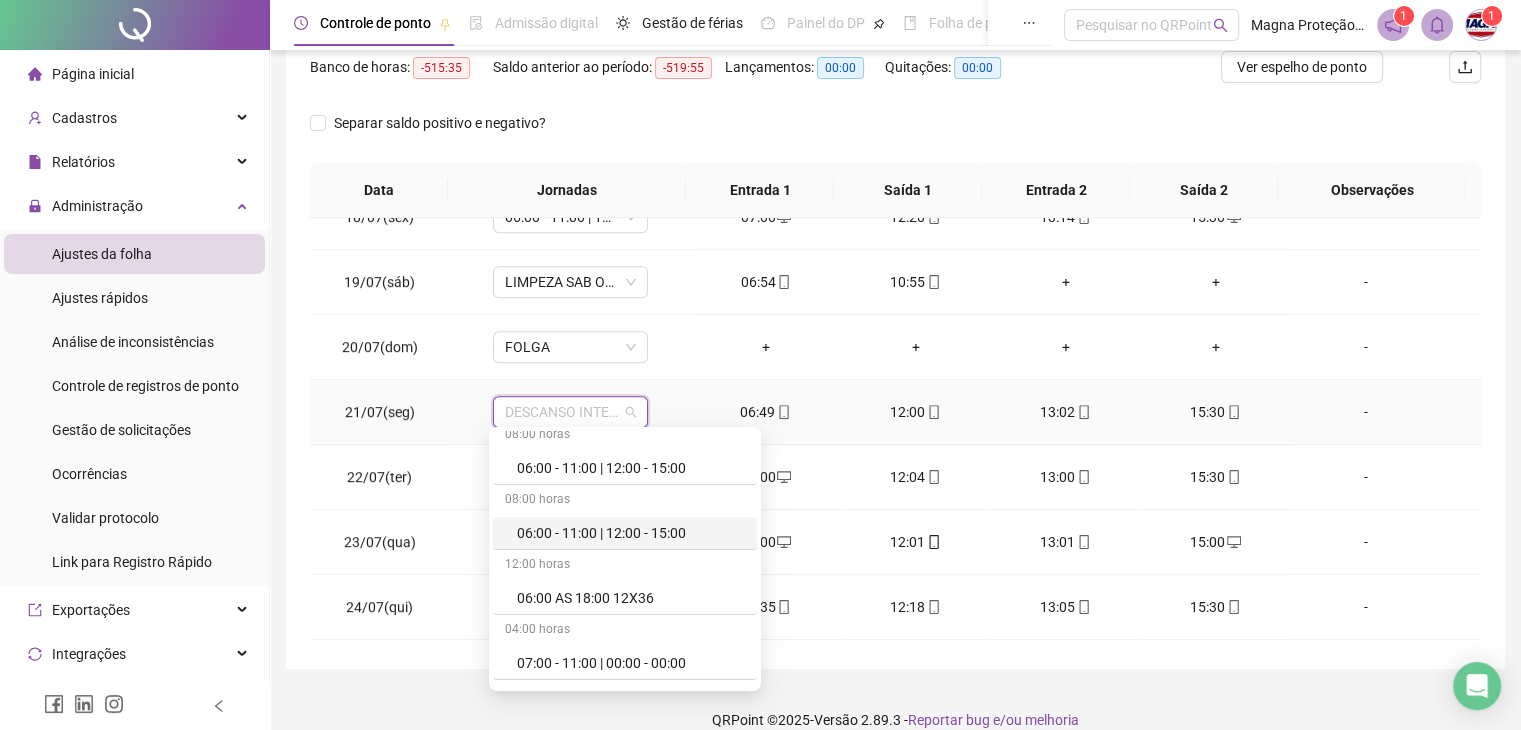 click on "06:00 - 11:00 | 12:00 - 15:00" at bounding box center (631, 533) 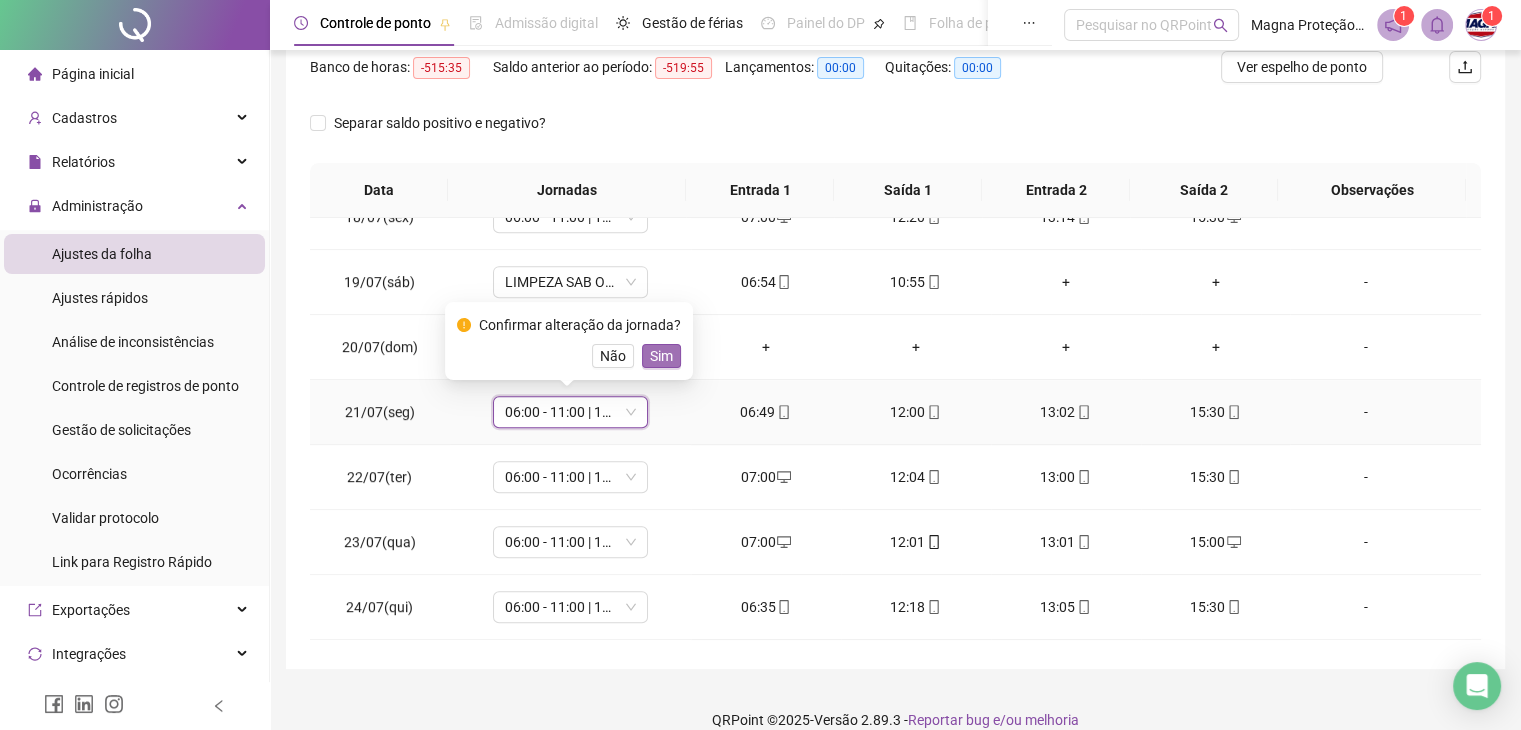click on "Sim" at bounding box center [661, 356] 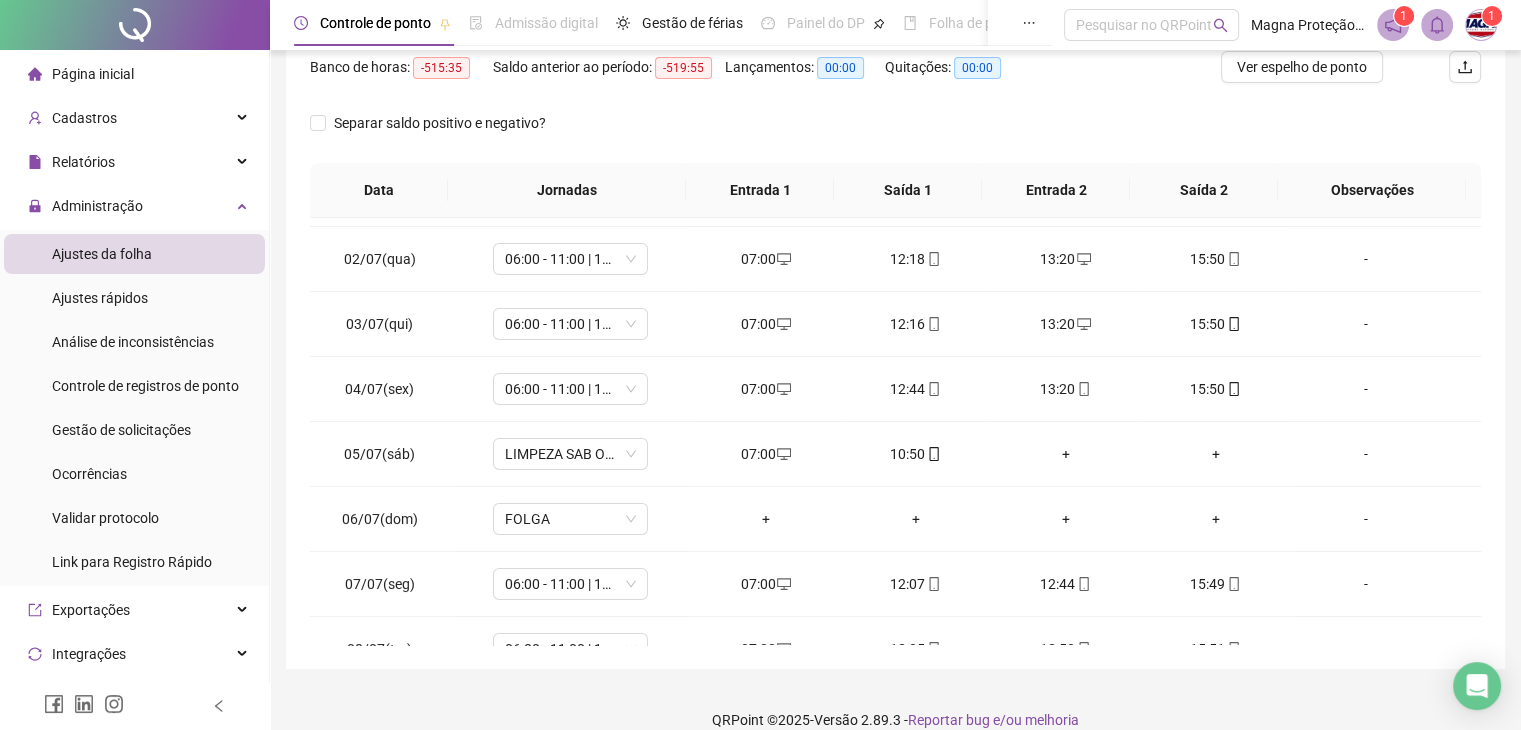 scroll, scrollTop: 0, scrollLeft: 0, axis: both 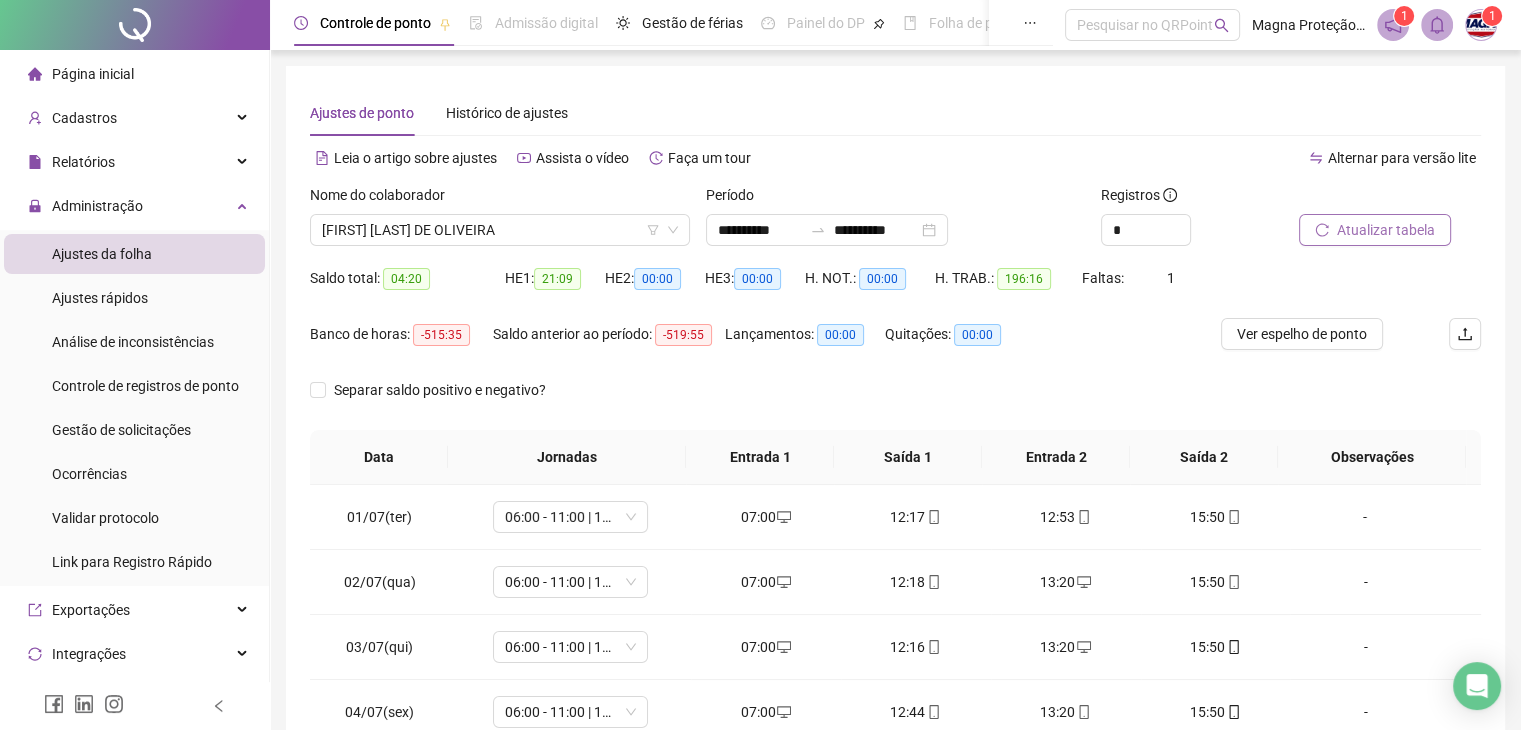 click on "Atualizar tabela" at bounding box center (1386, 230) 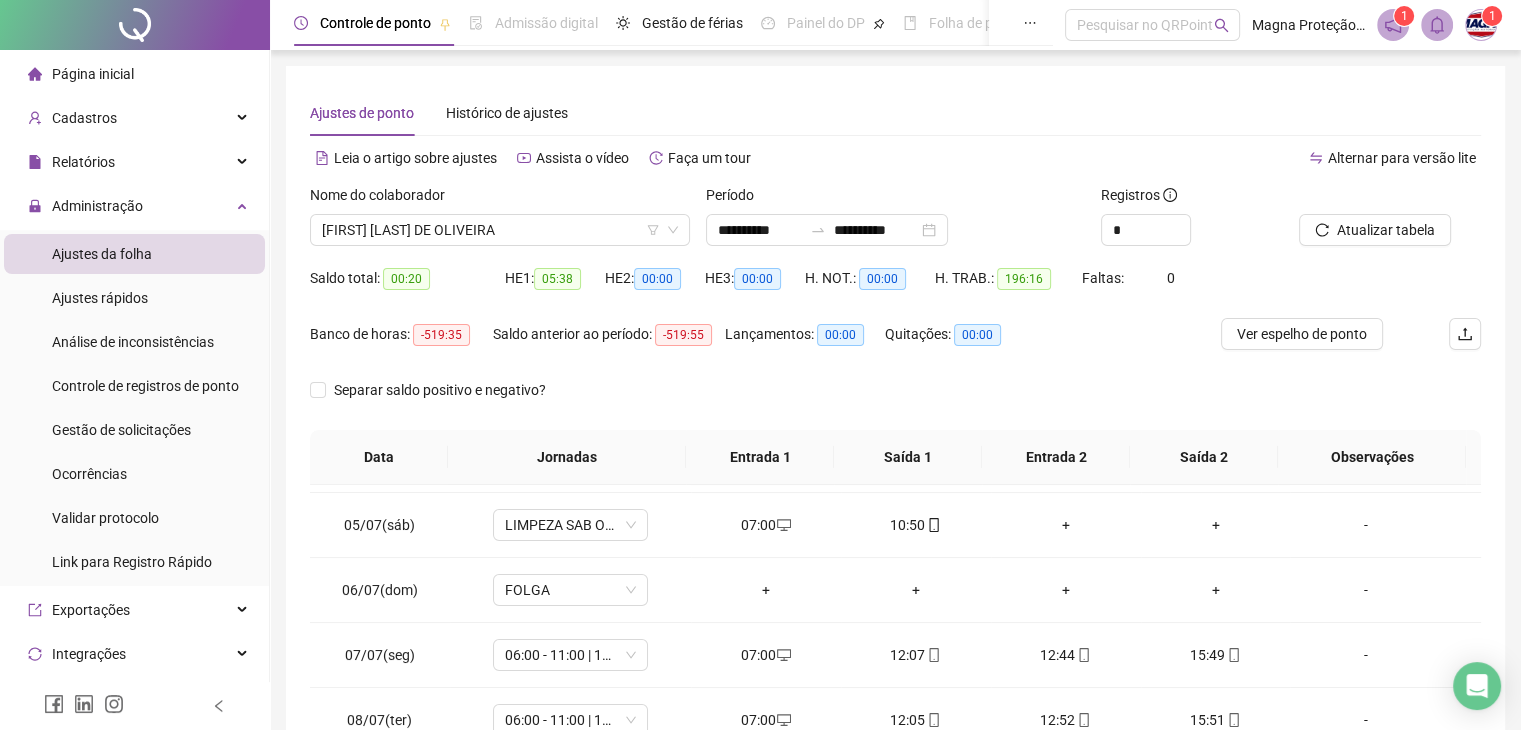 scroll, scrollTop: 288, scrollLeft: 0, axis: vertical 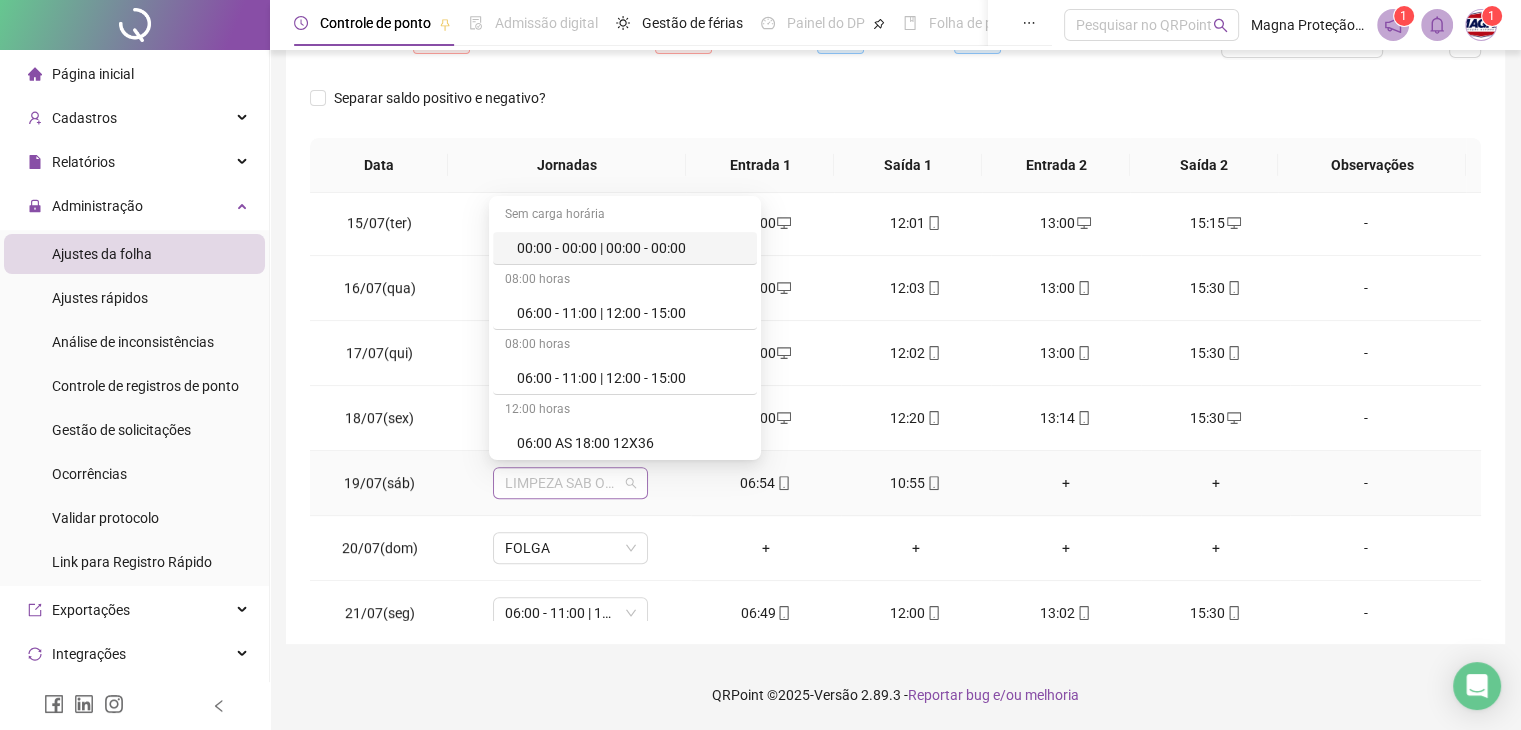 click on "LIMPEZA SAB OU DOM" at bounding box center [570, 483] 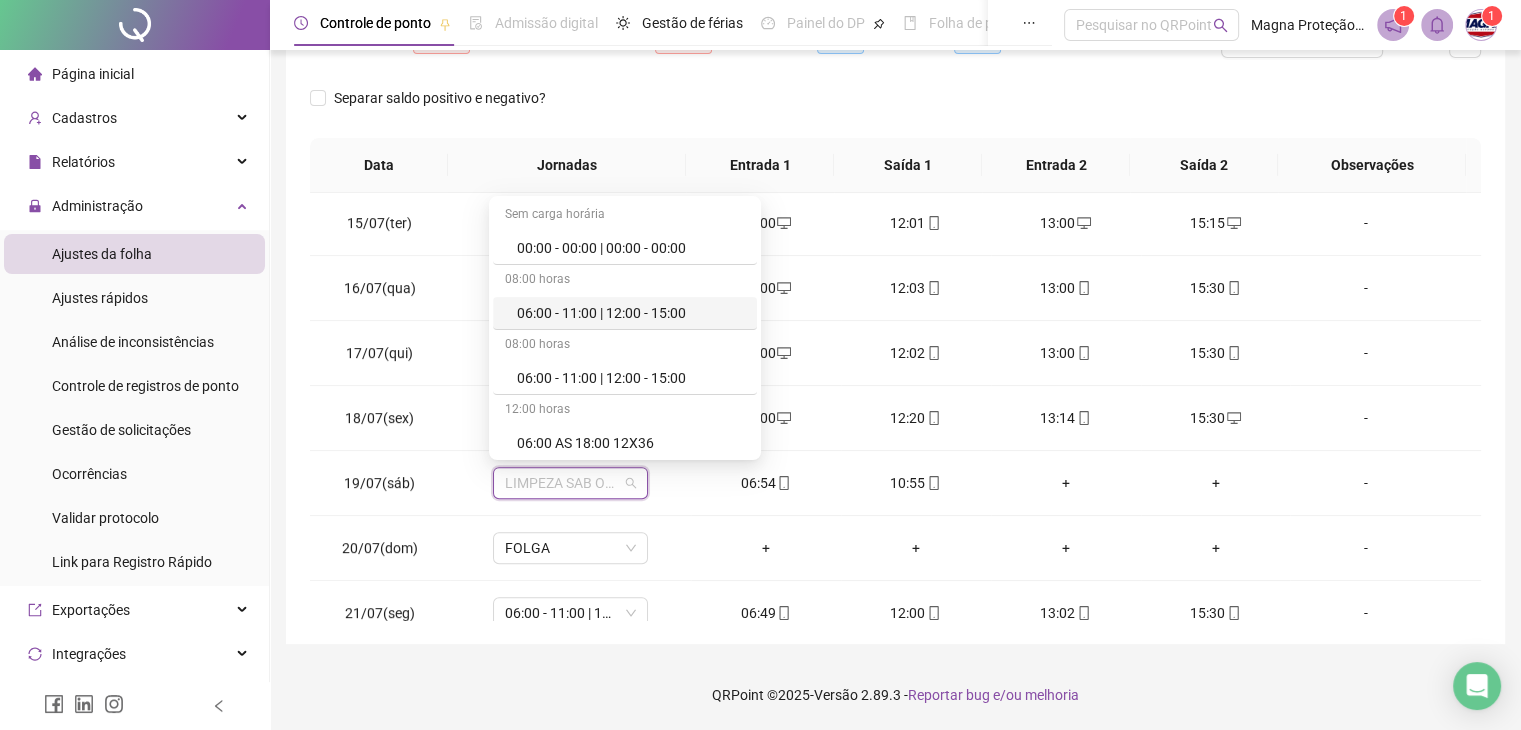 scroll, scrollTop: 0, scrollLeft: 0, axis: both 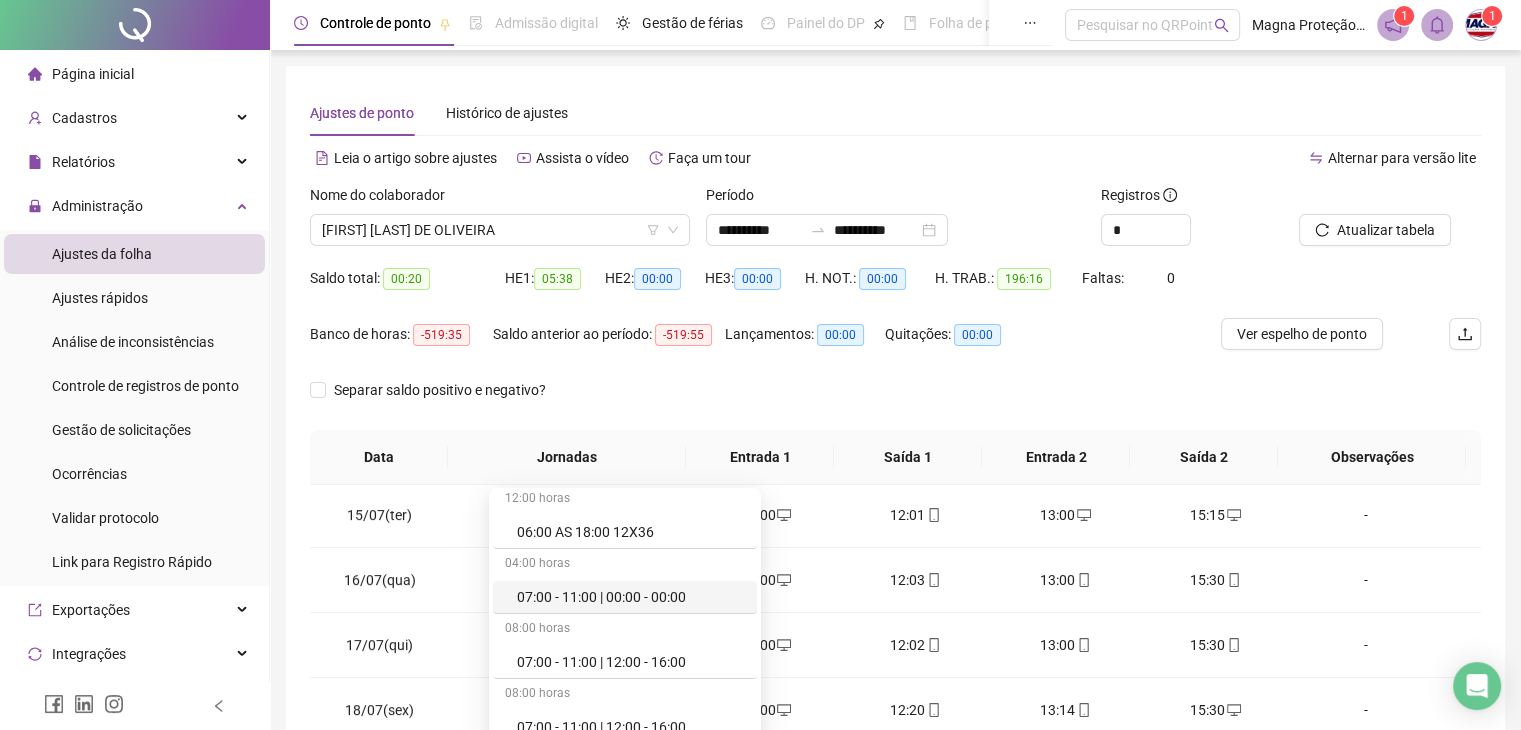 click on "07:00 - 11:00 | 00:00 - 00:00" at bounding box center (631, 597) 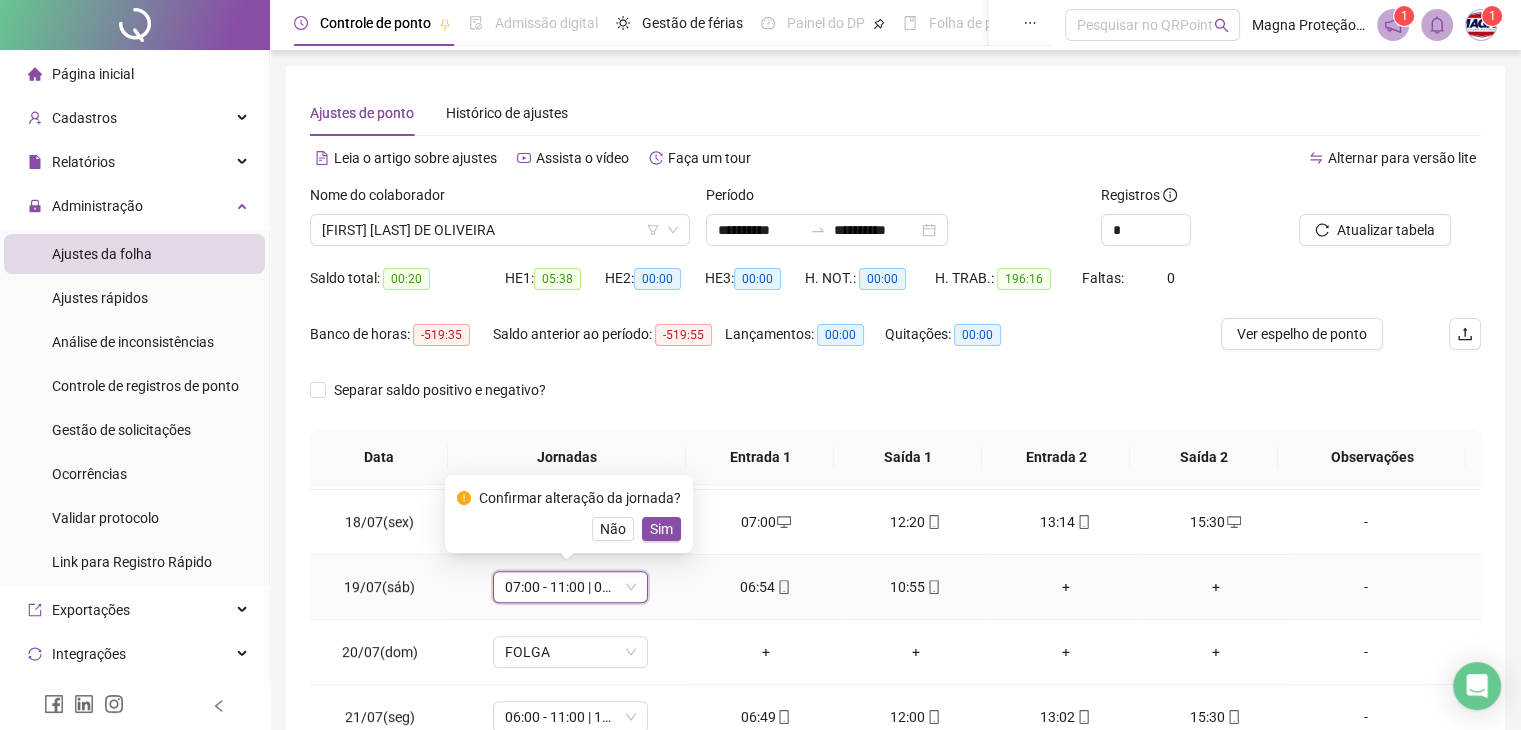 scroll, scrollTop: 1102, scrollLeft: 0, axis: vertical 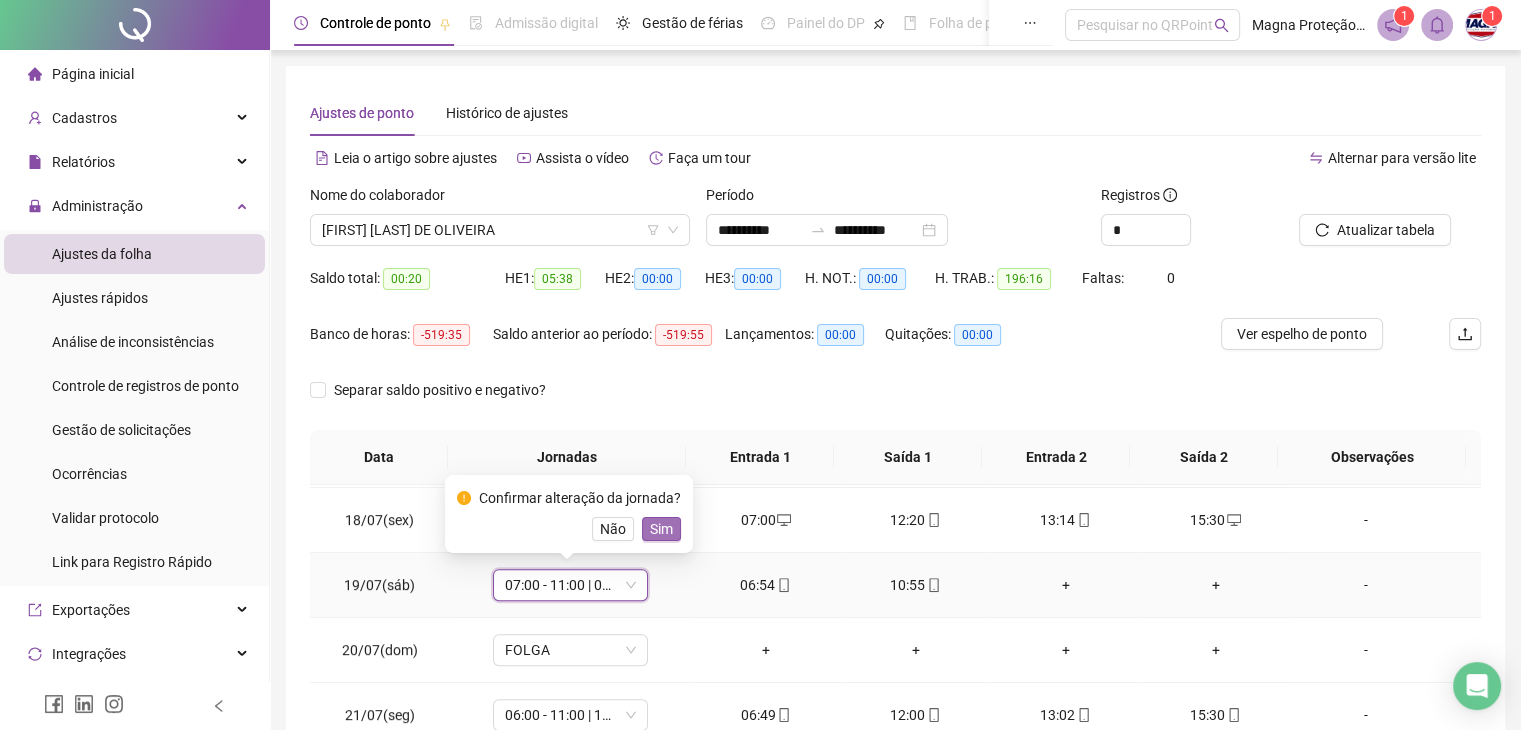 click on "Sim" at bounding box center [661, 529] 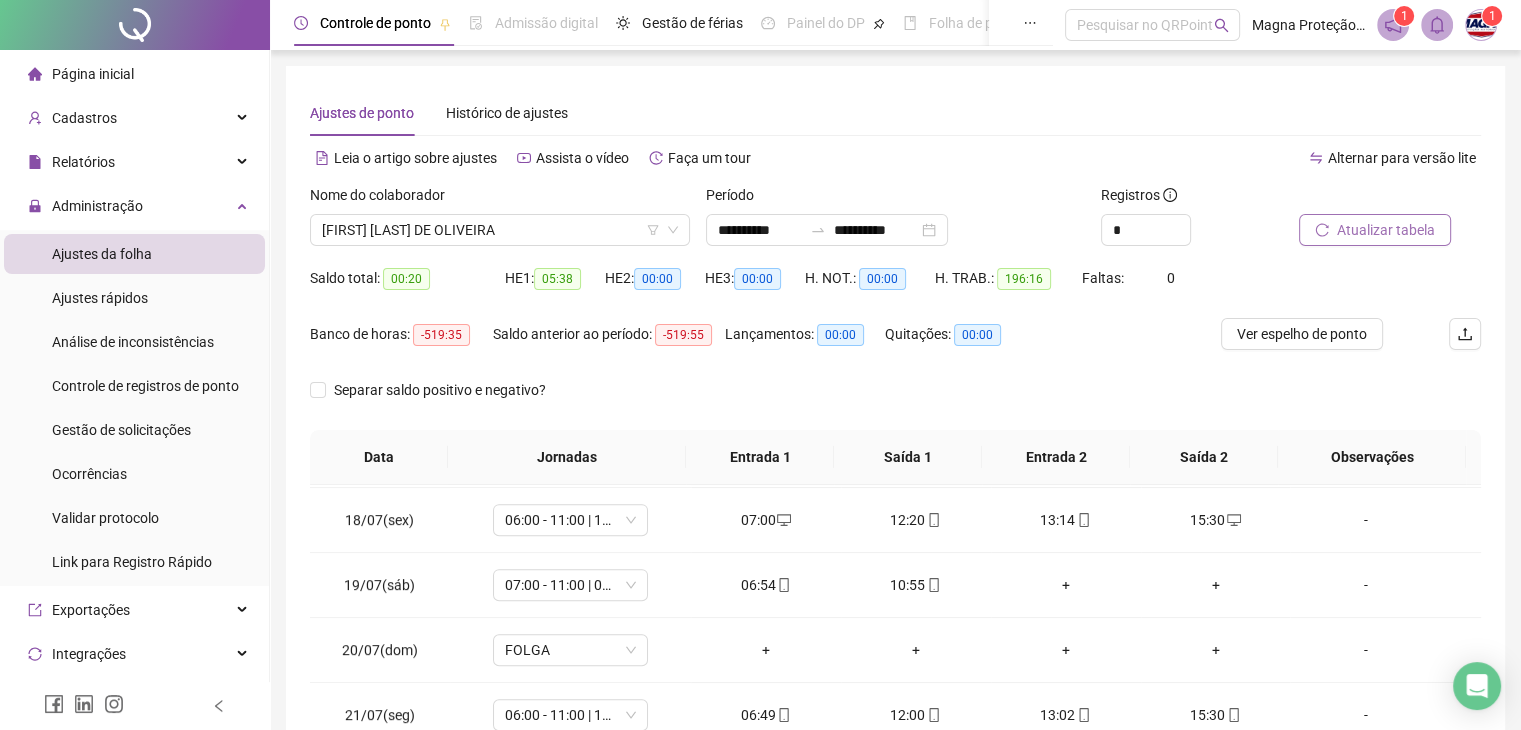 click on "Atualizar tabela" at bounding box center (1375, 230) 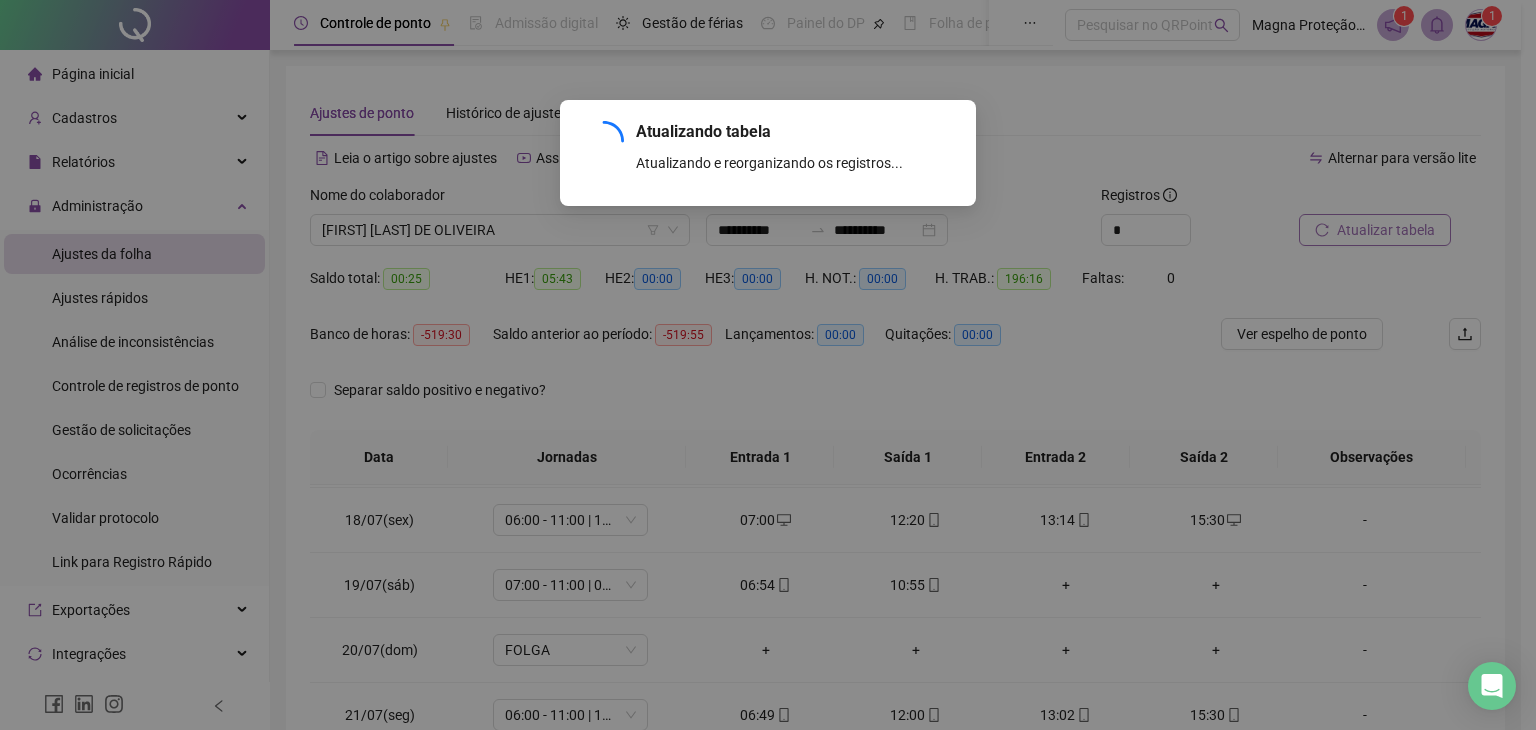 click on "Atualizando tabela Atualizando e reorganizando os registros... OK" at bounding box center (768, 365) 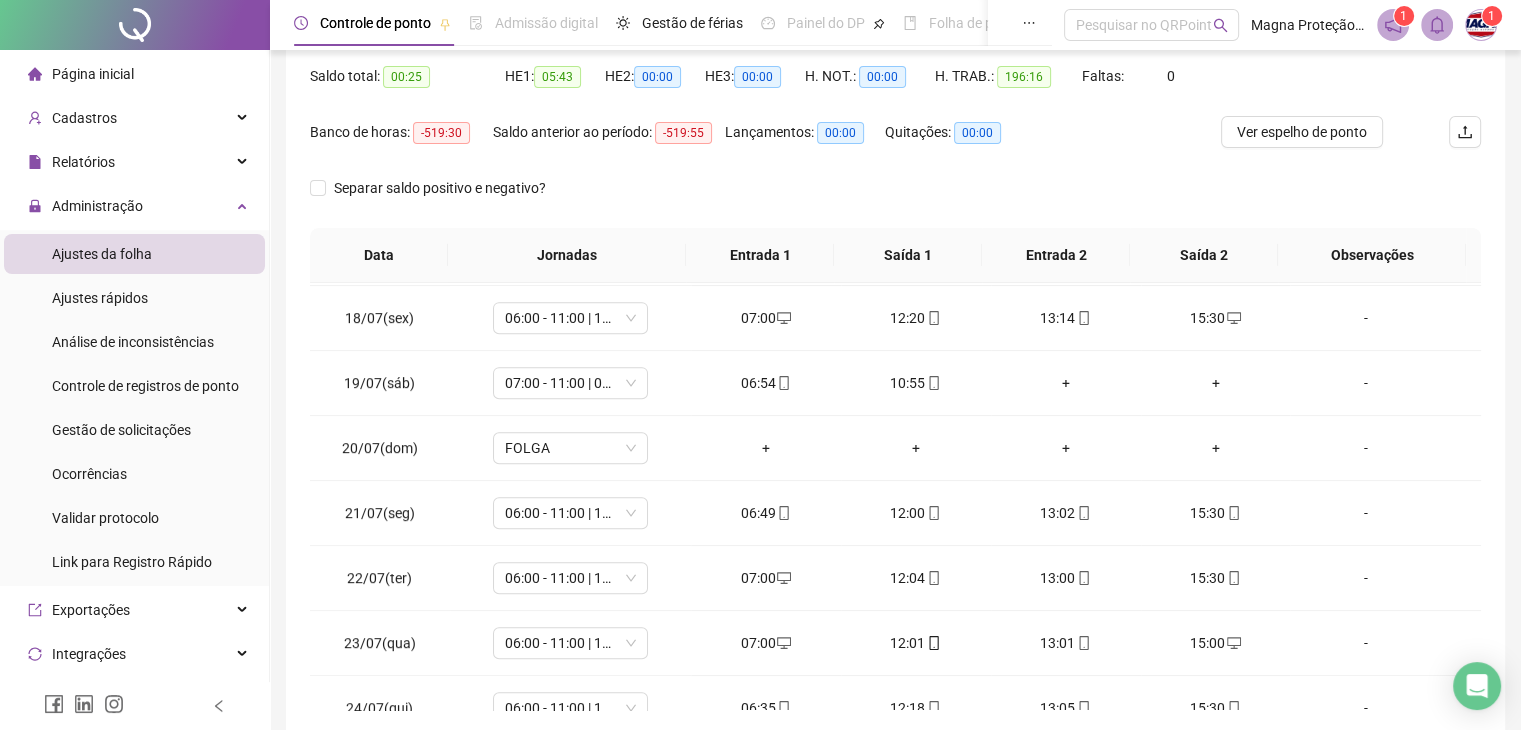 scroll, scrollTop: 292, scrollLeft: 0, axis: vertical 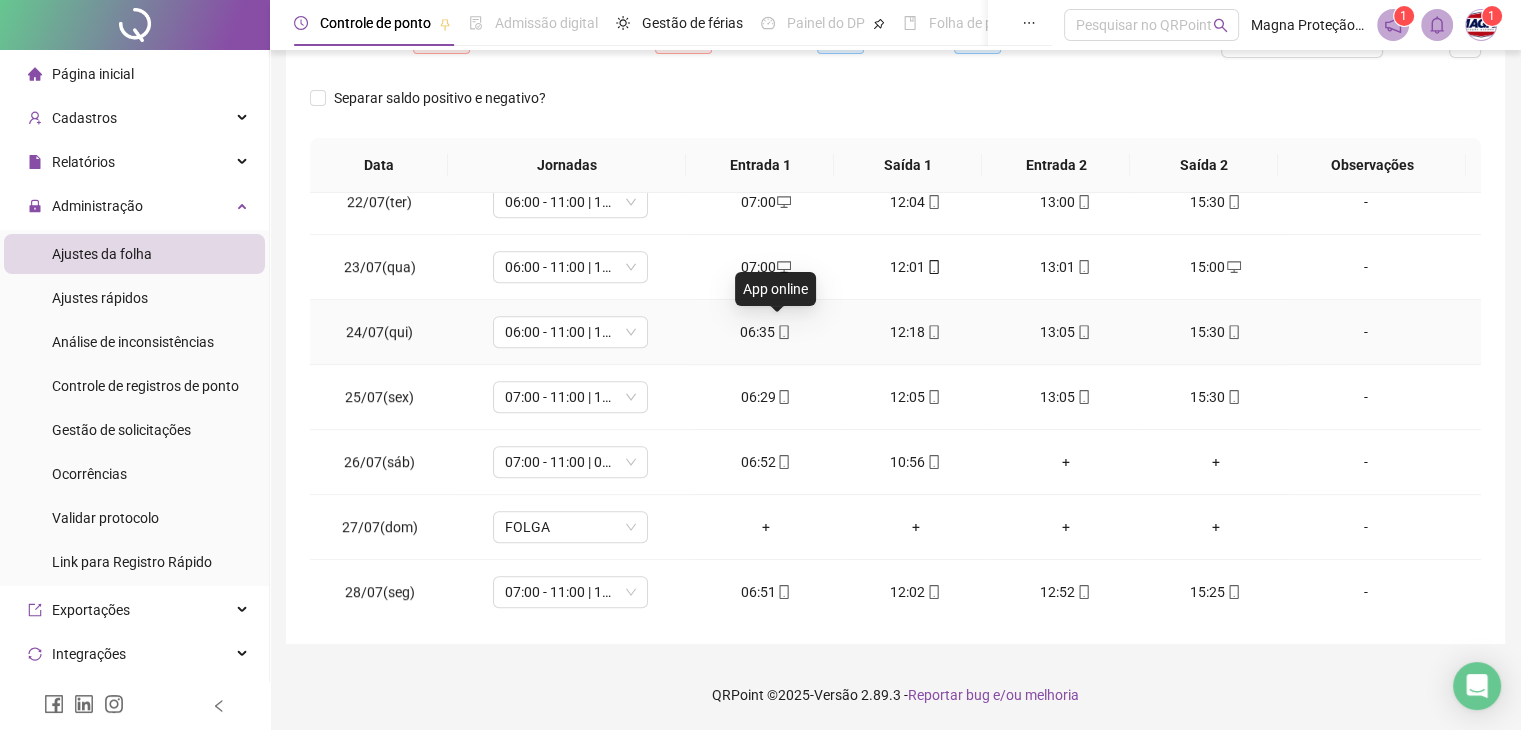 click 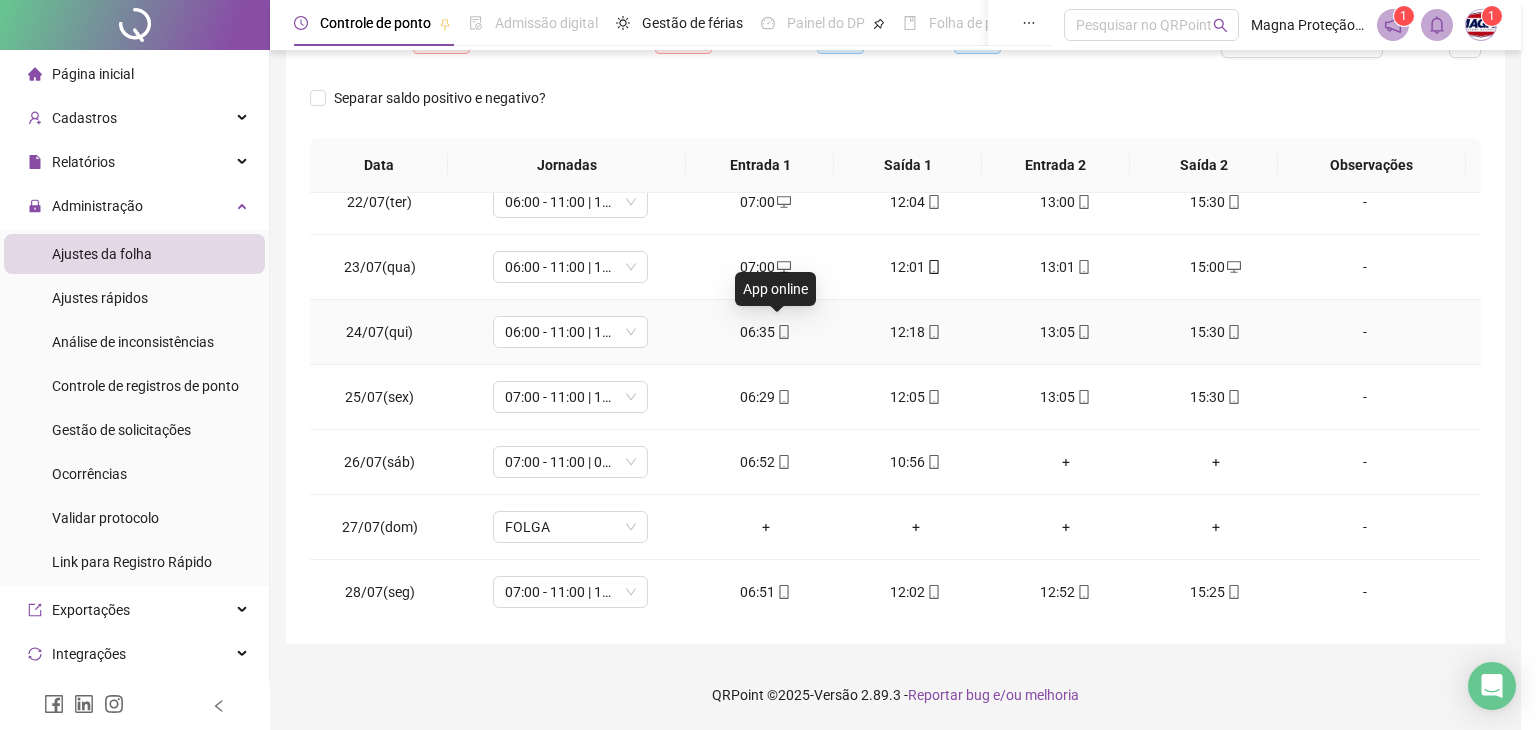 type on "**********" 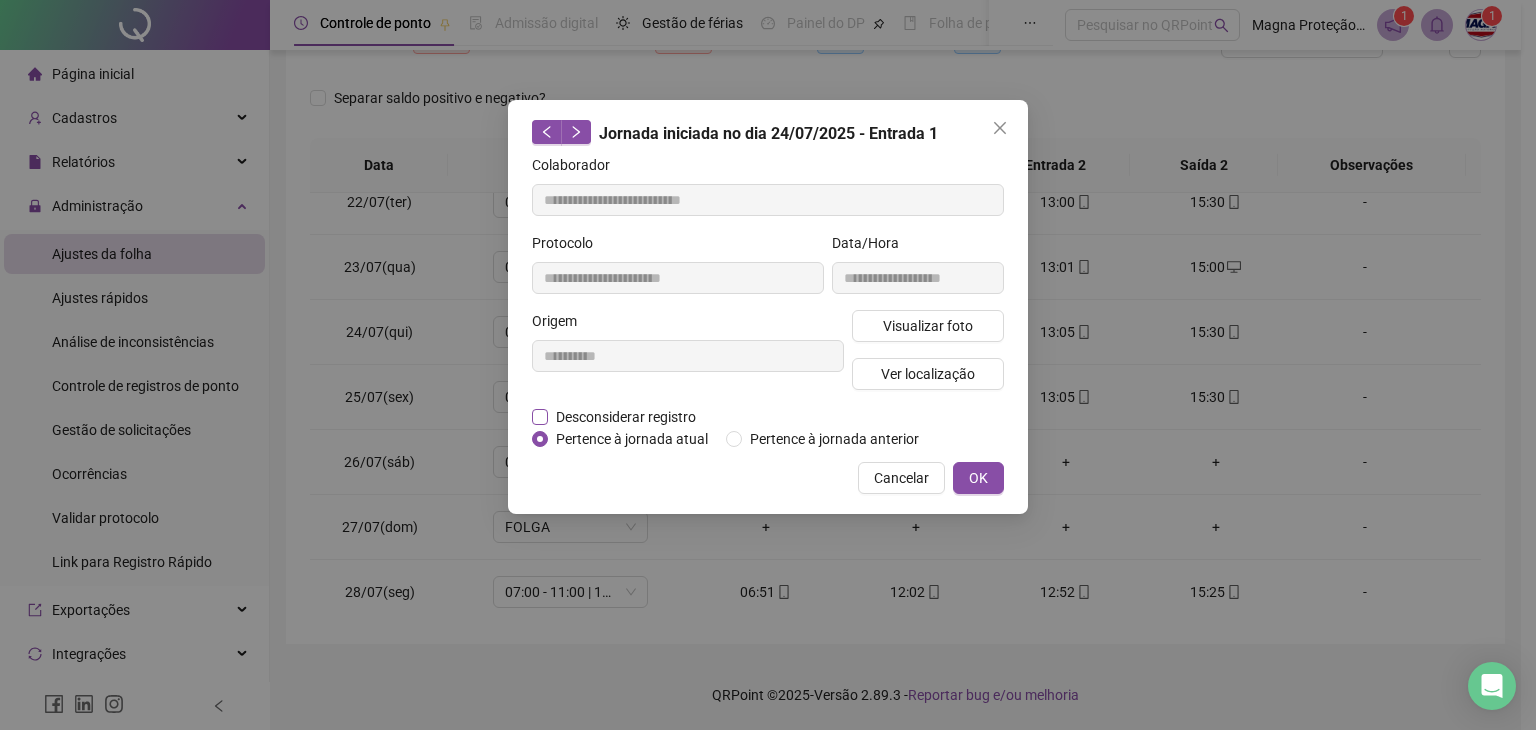 click on "Desconsiderar registro" at bounding box center (626, 417) 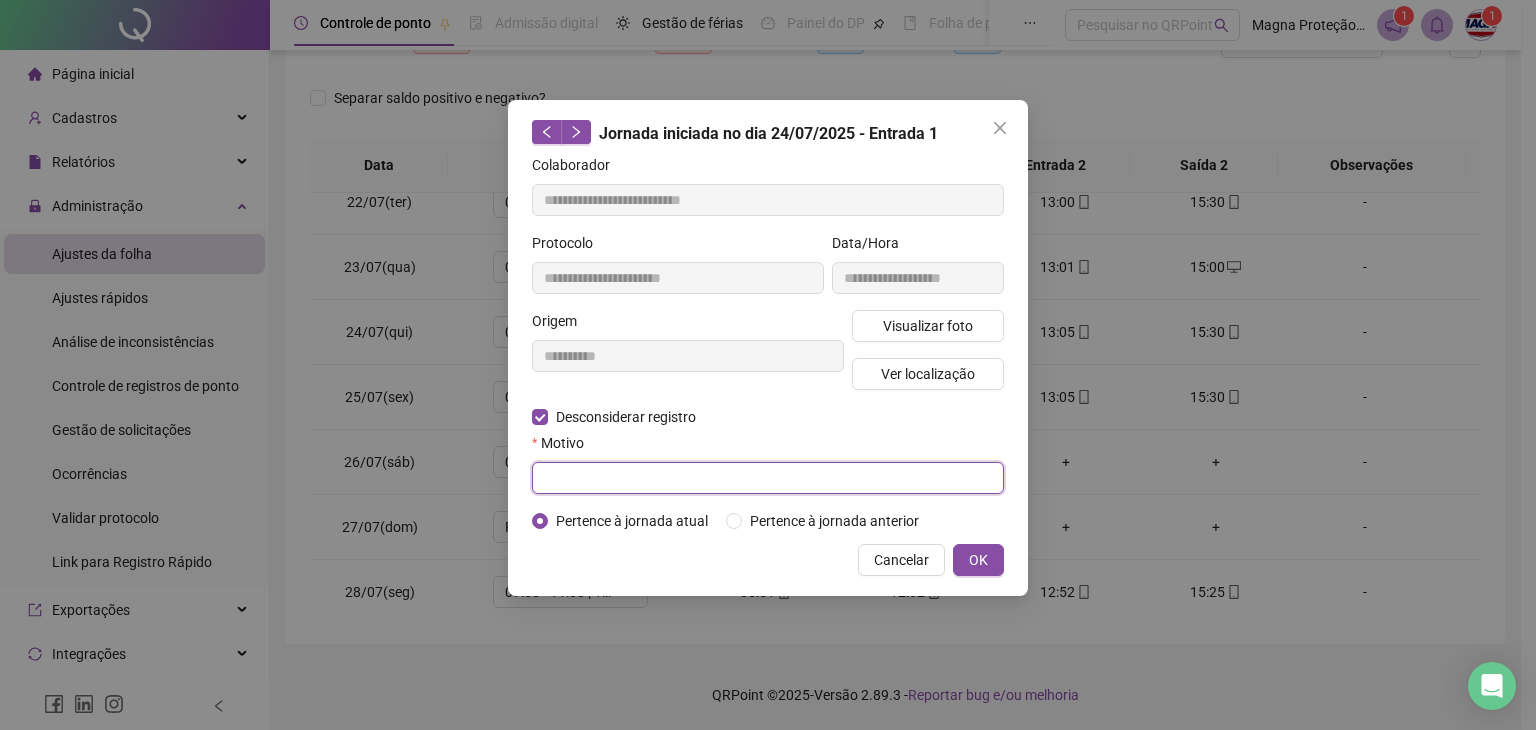 click at bounding box center [768, 478] 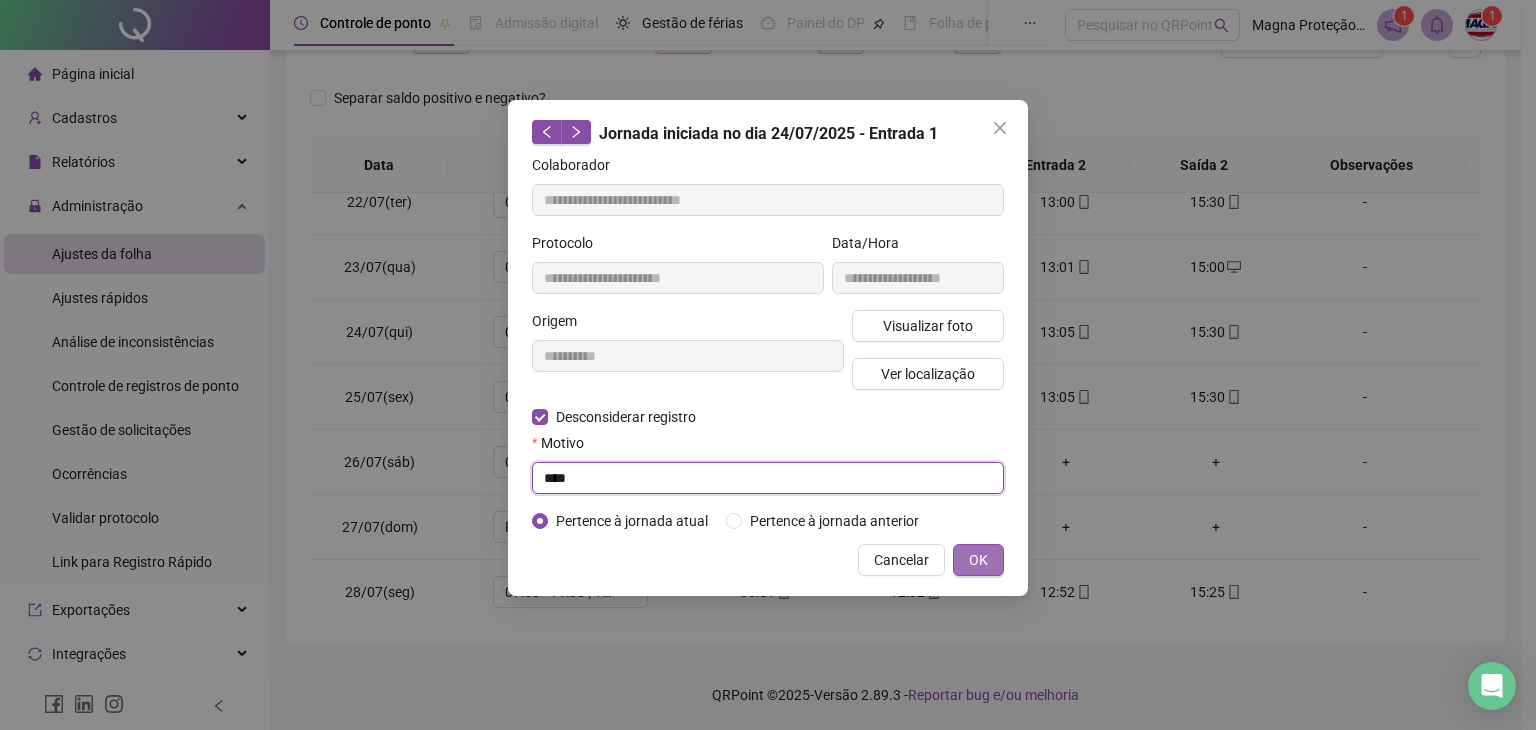 type on "****" 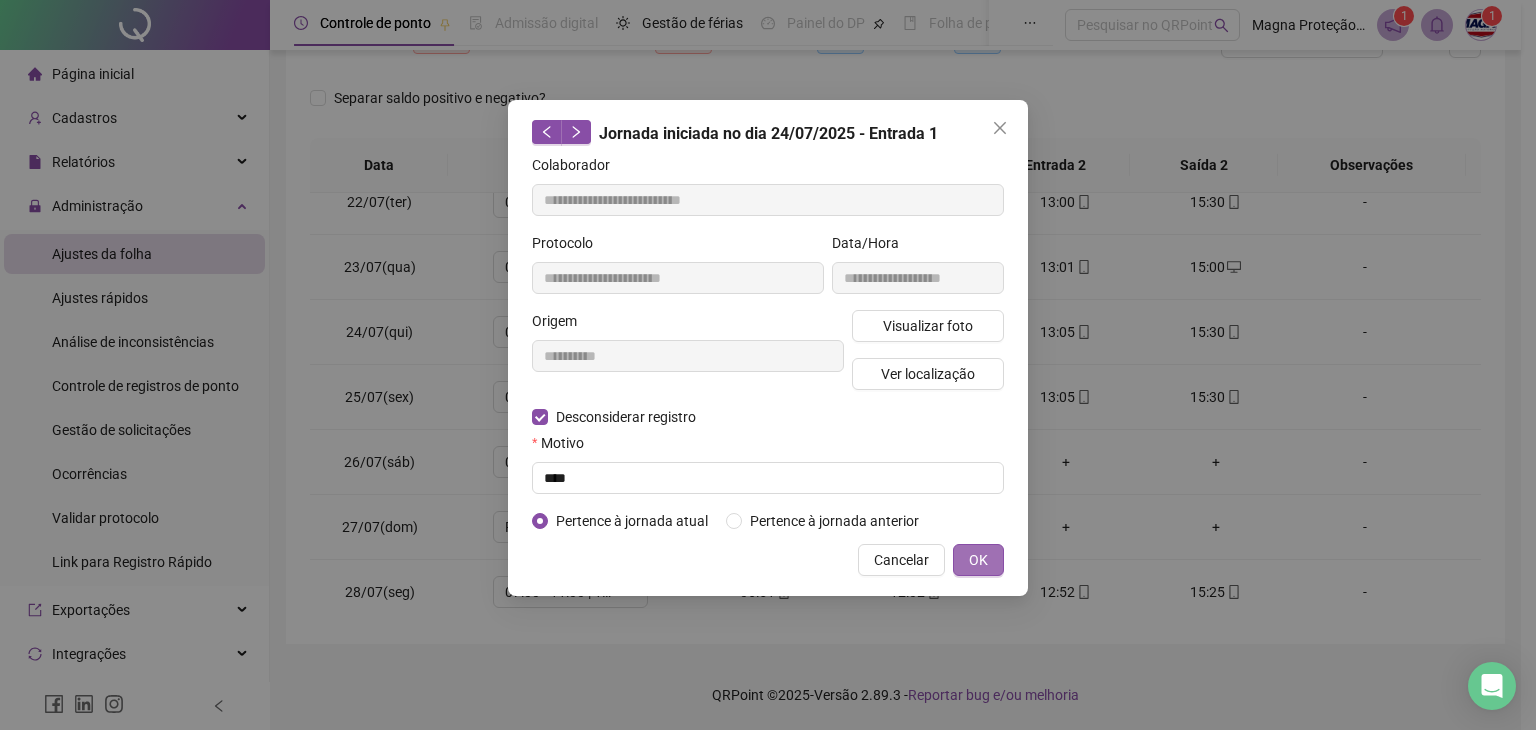 click on "OK" at bounding box center [978, 560] 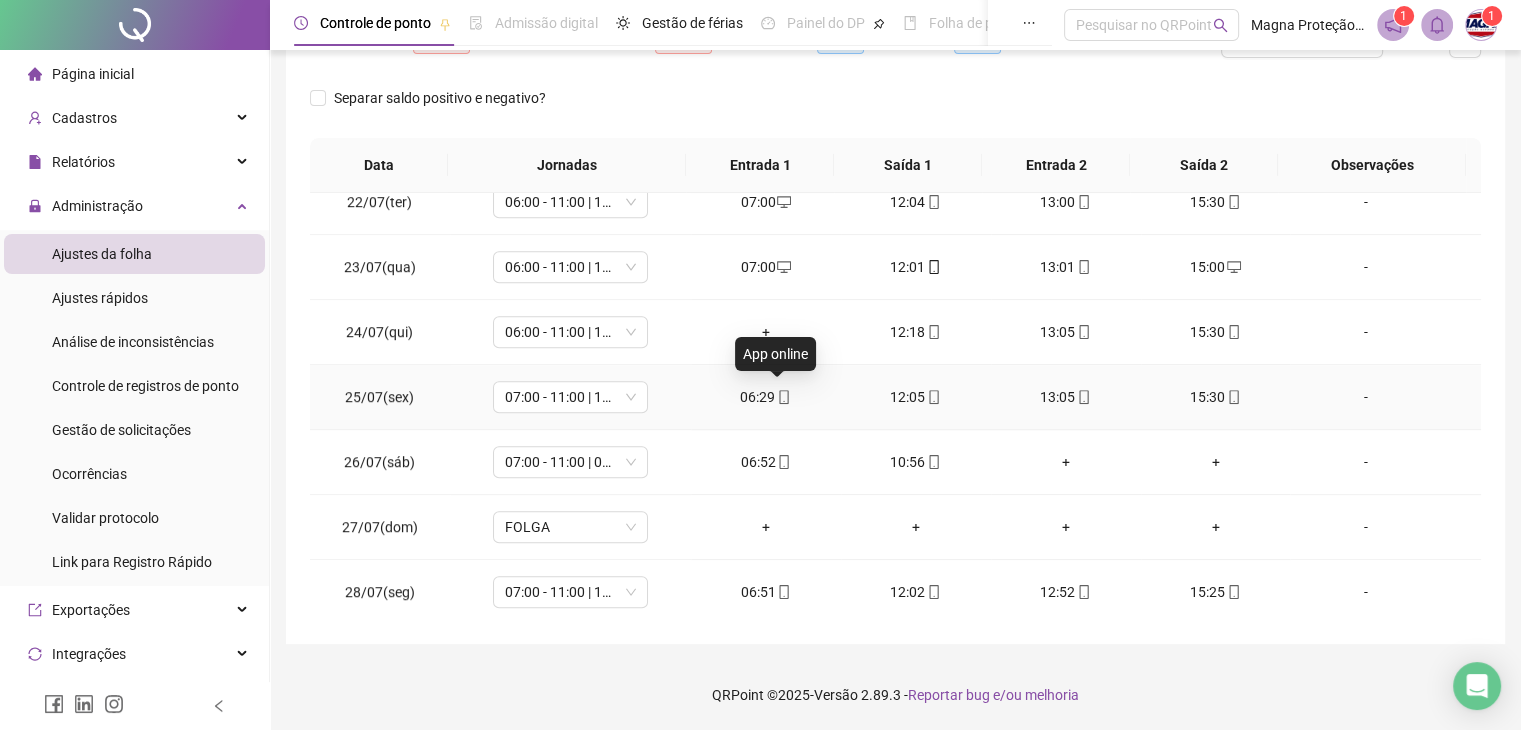click 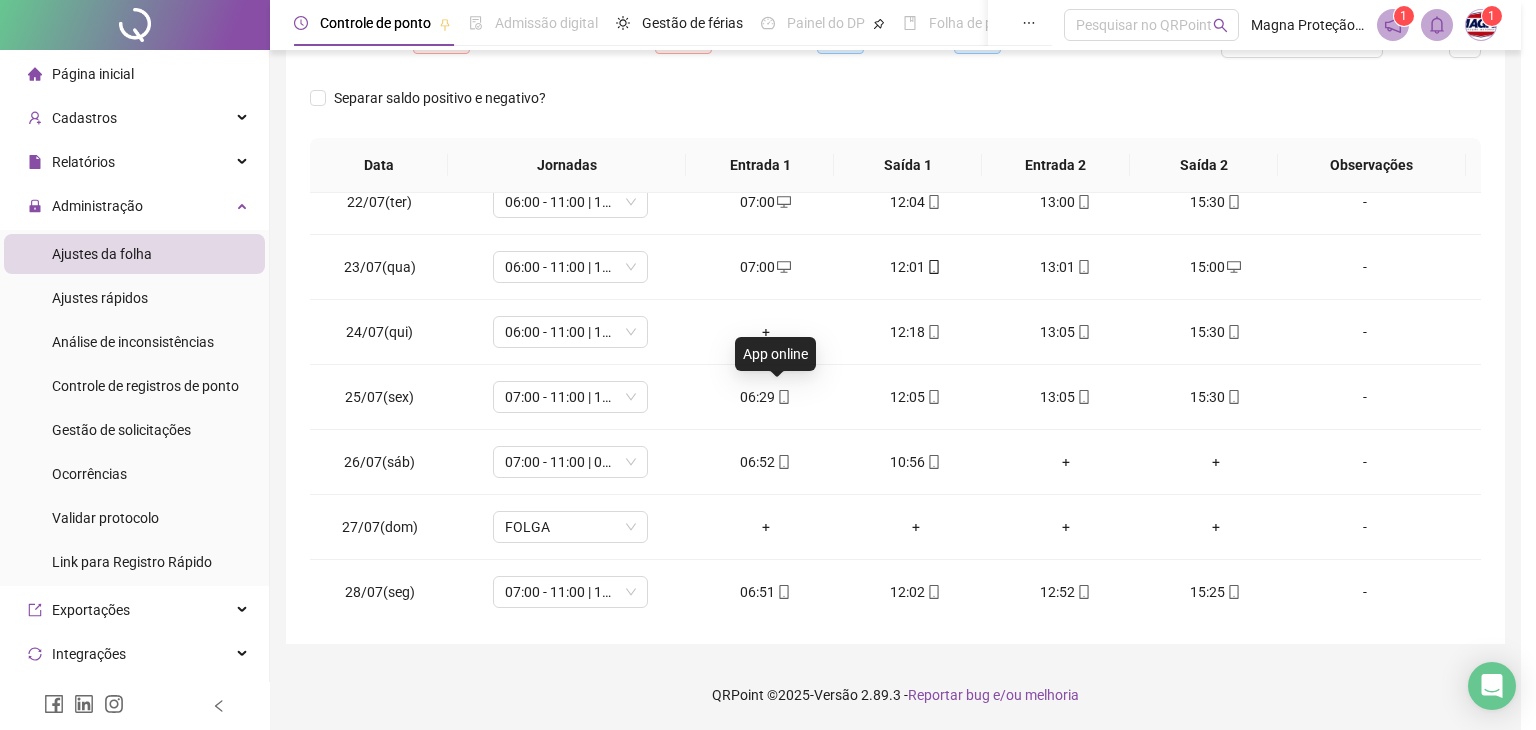 type on "**********" 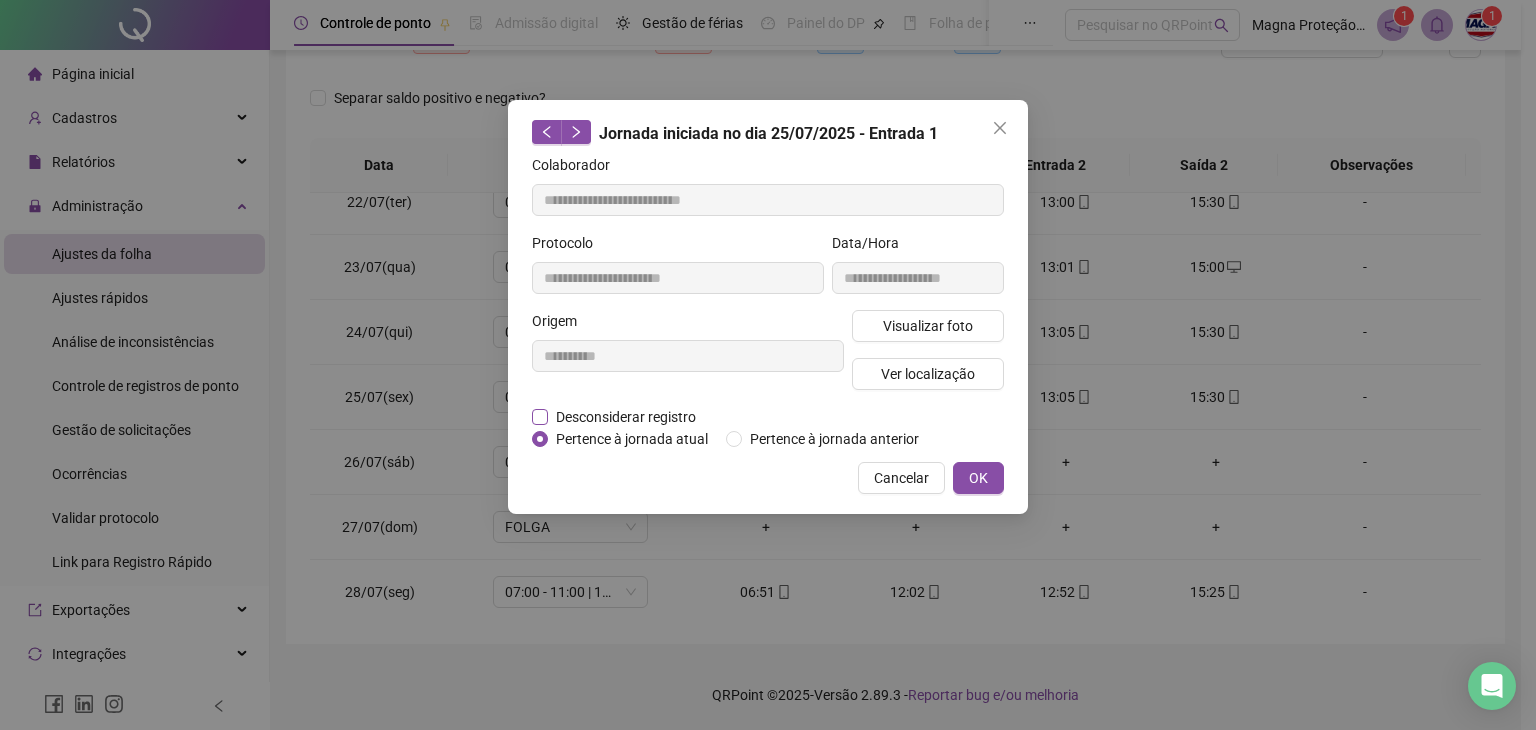 click on "Desconsiderar registro" at bounding box center [626, 417] 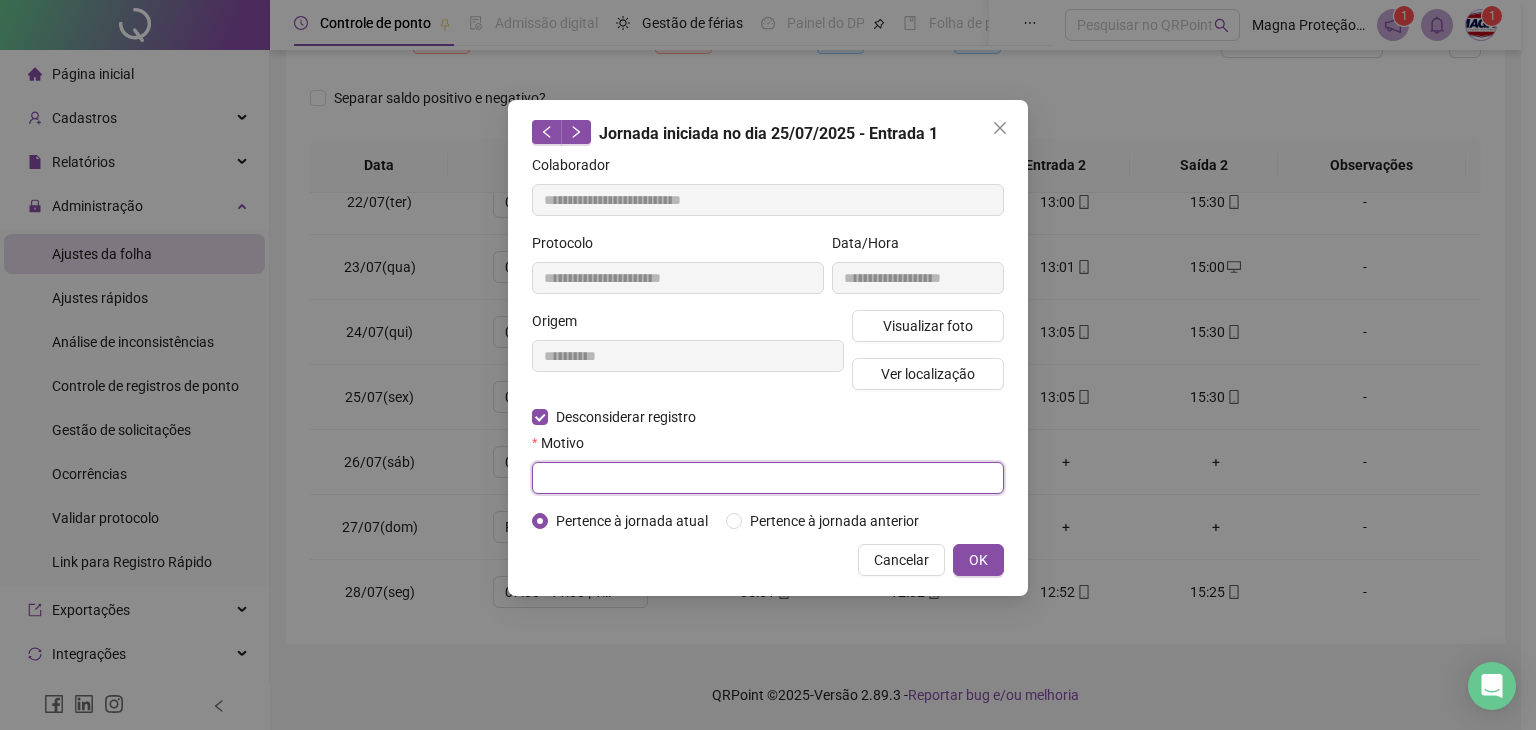 click at bounding box center [768, 478] 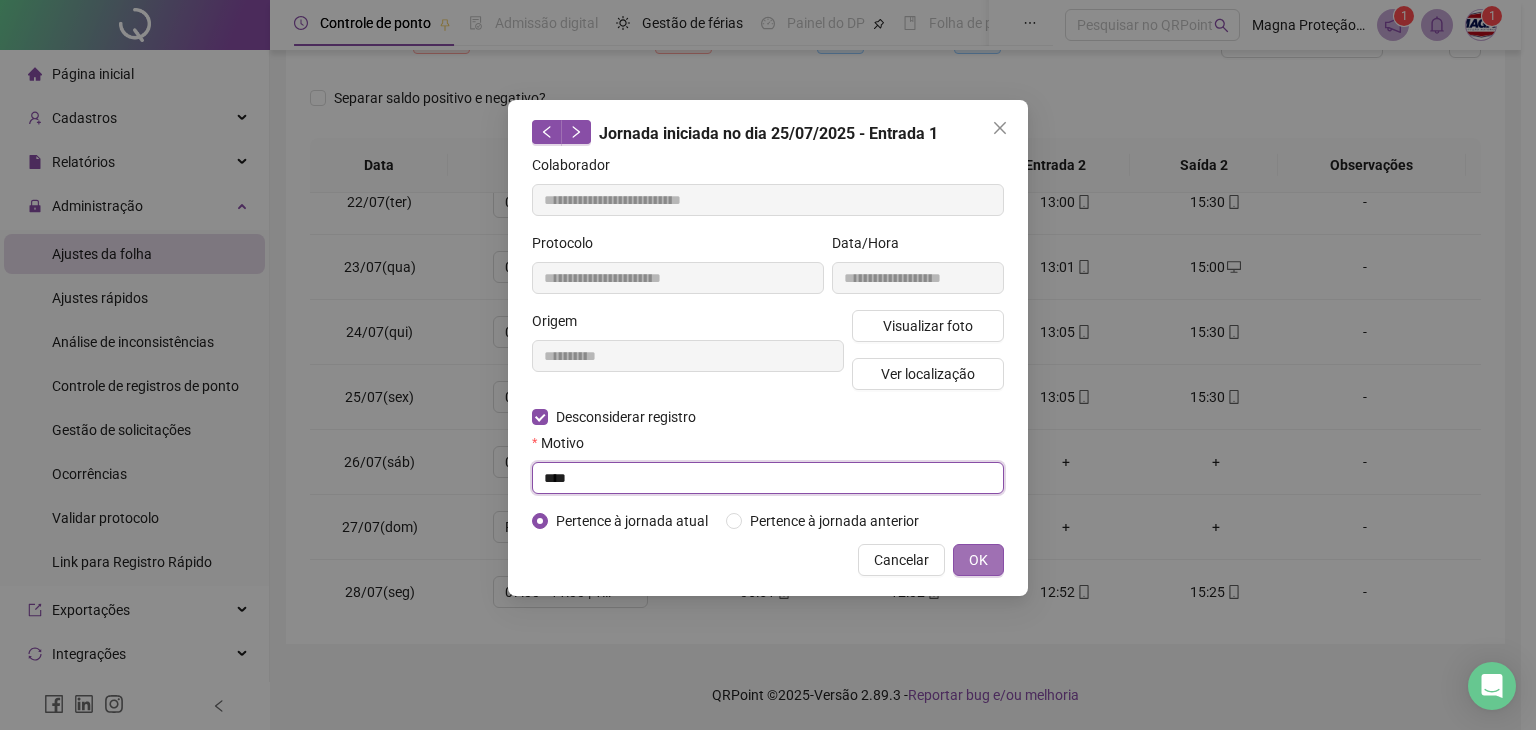 type on "****" 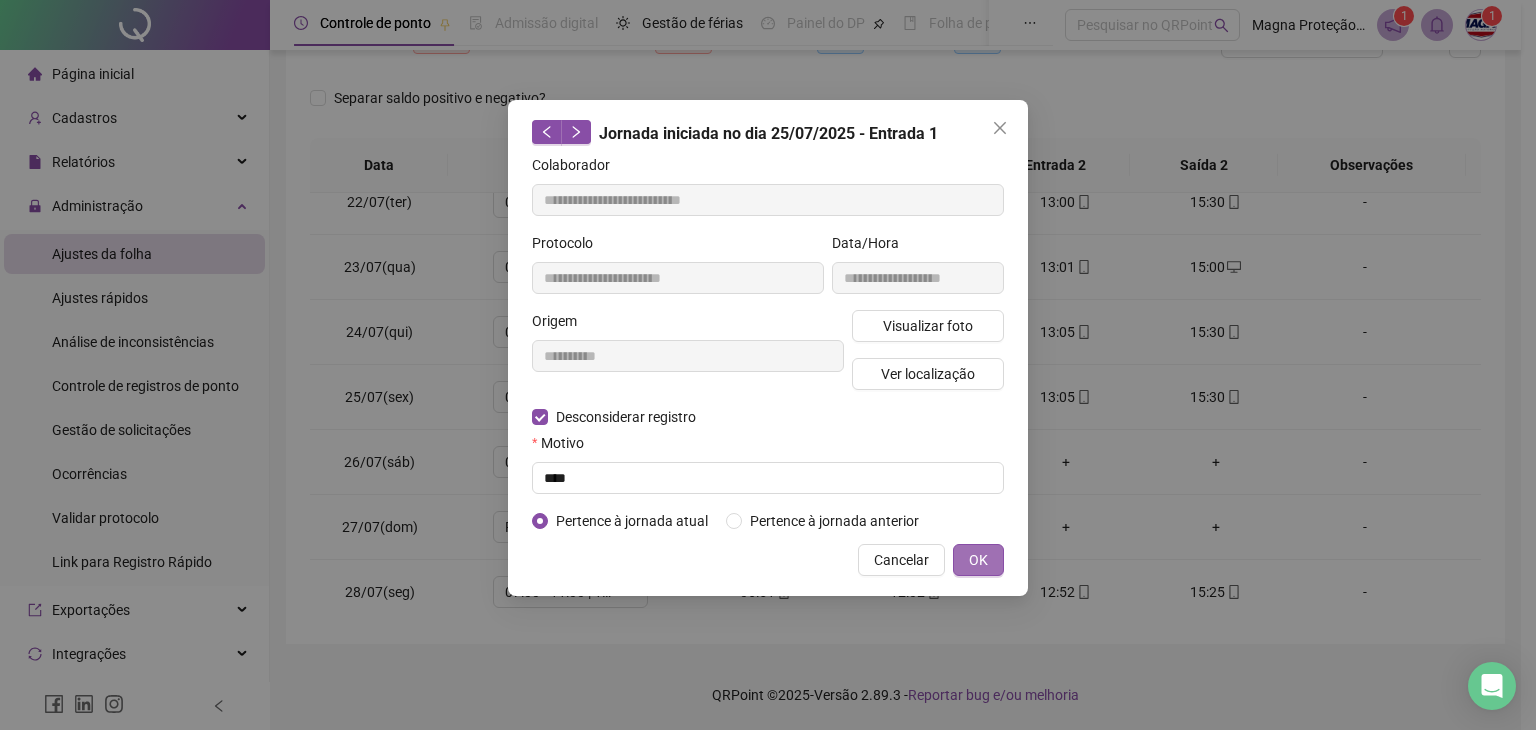 click on "OK" at bounding box center (978, 560) 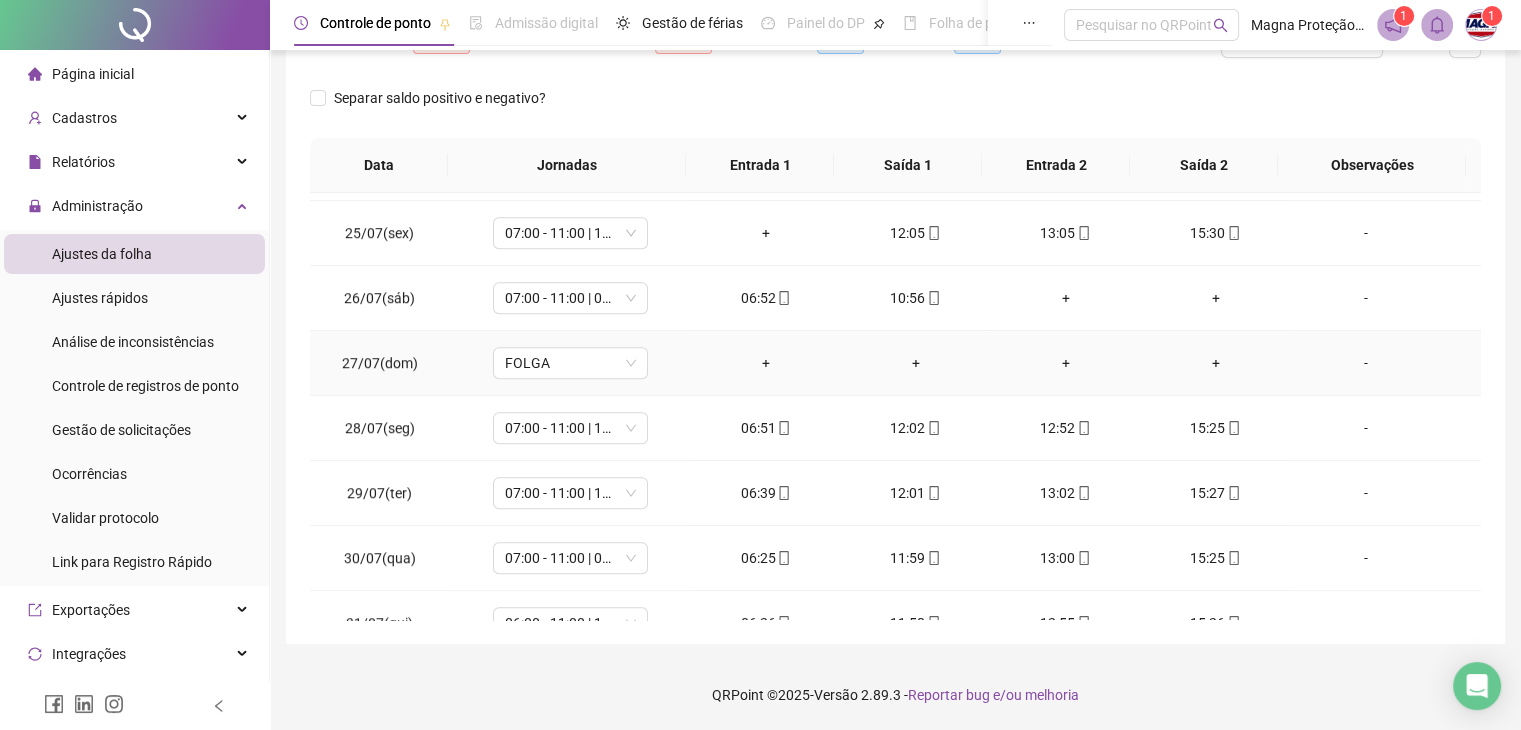 scroll, scrollTop: 1581, scrollLeft: 0, axis: vertical 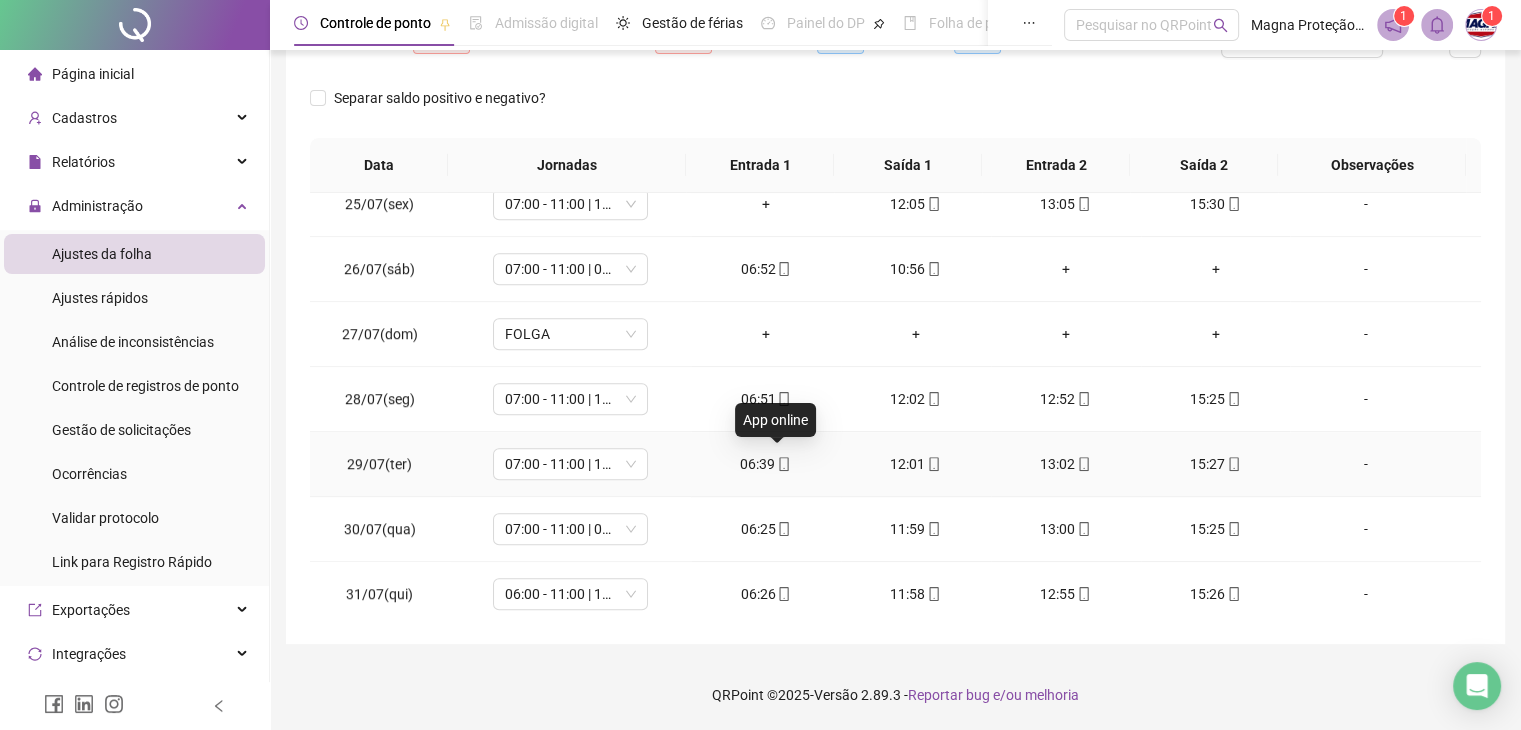 click 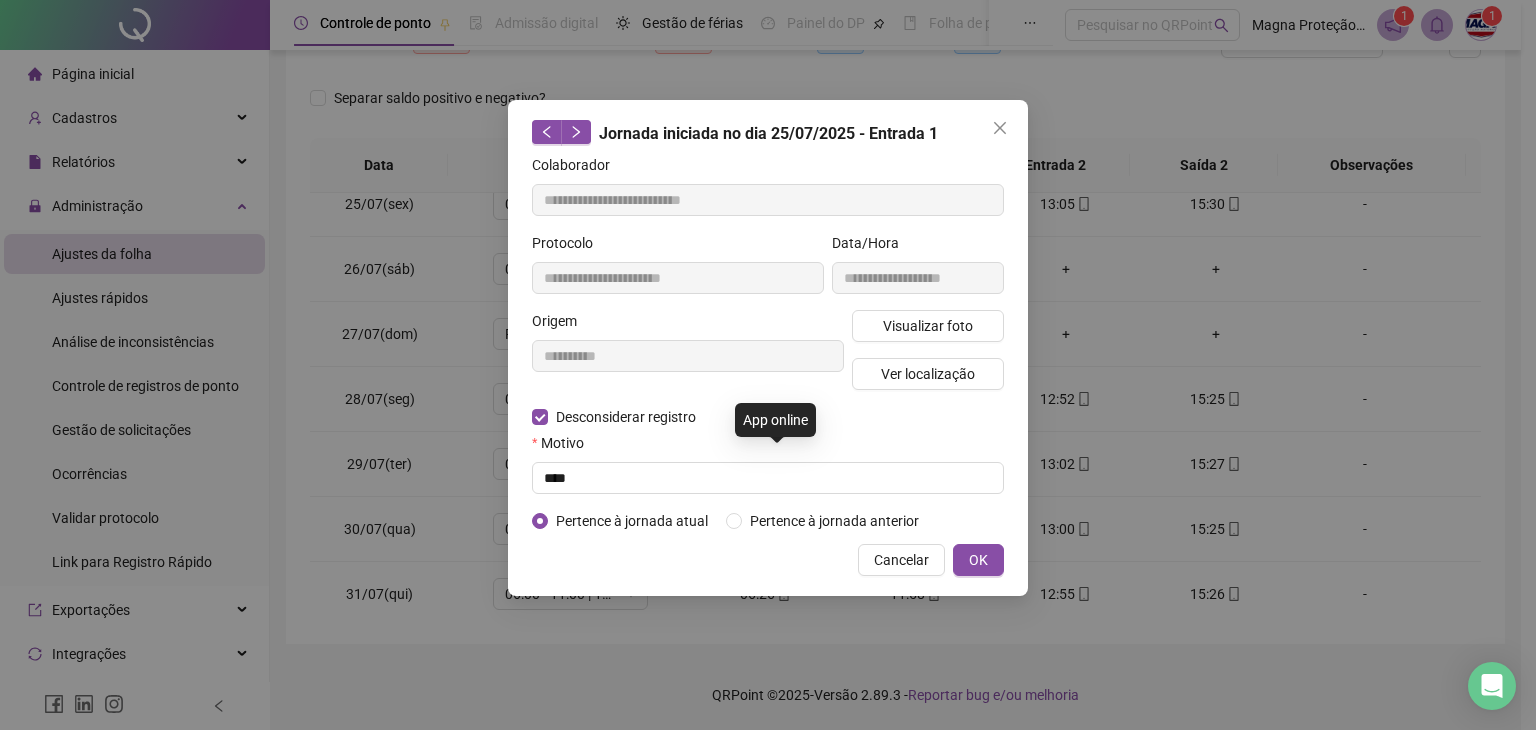 type on "**********" 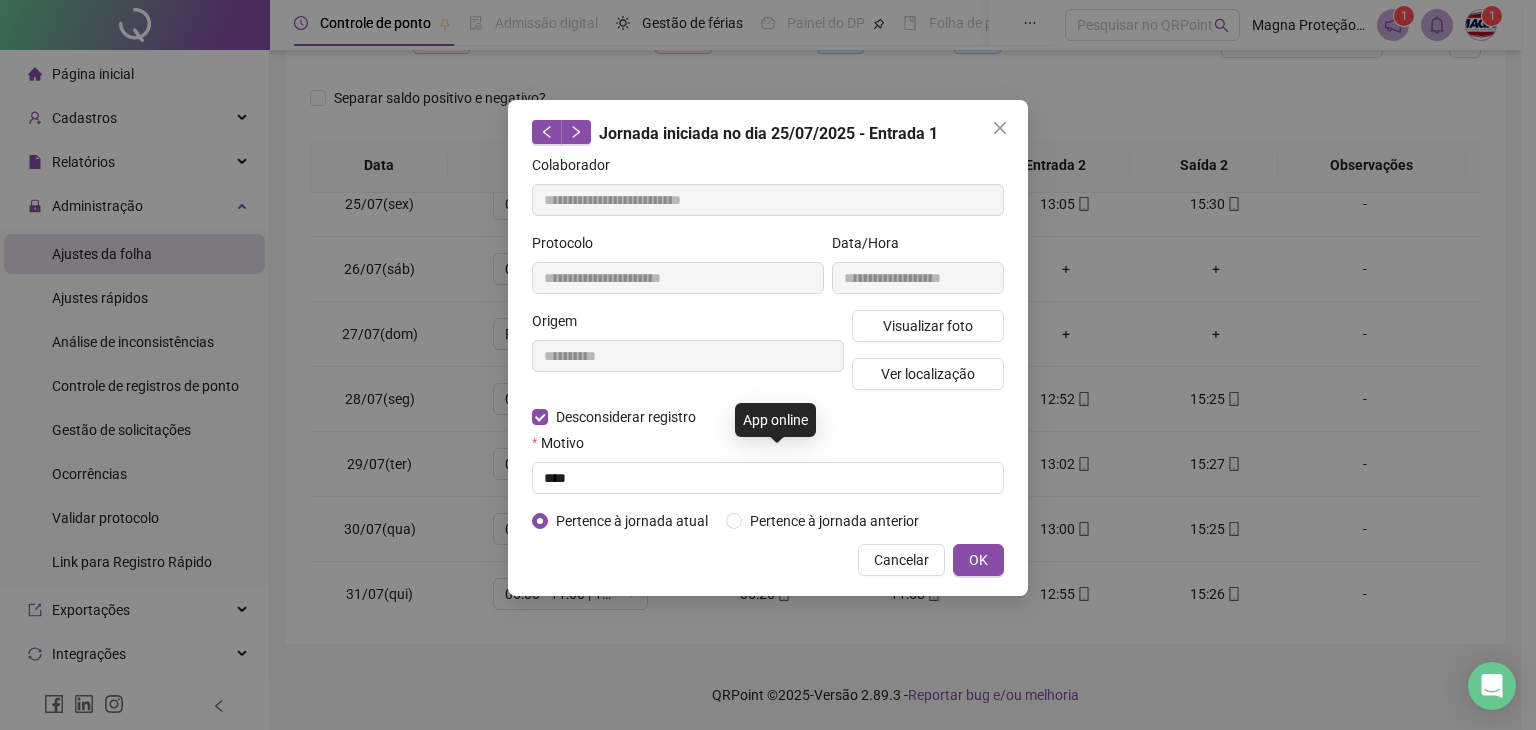 type on "**********" 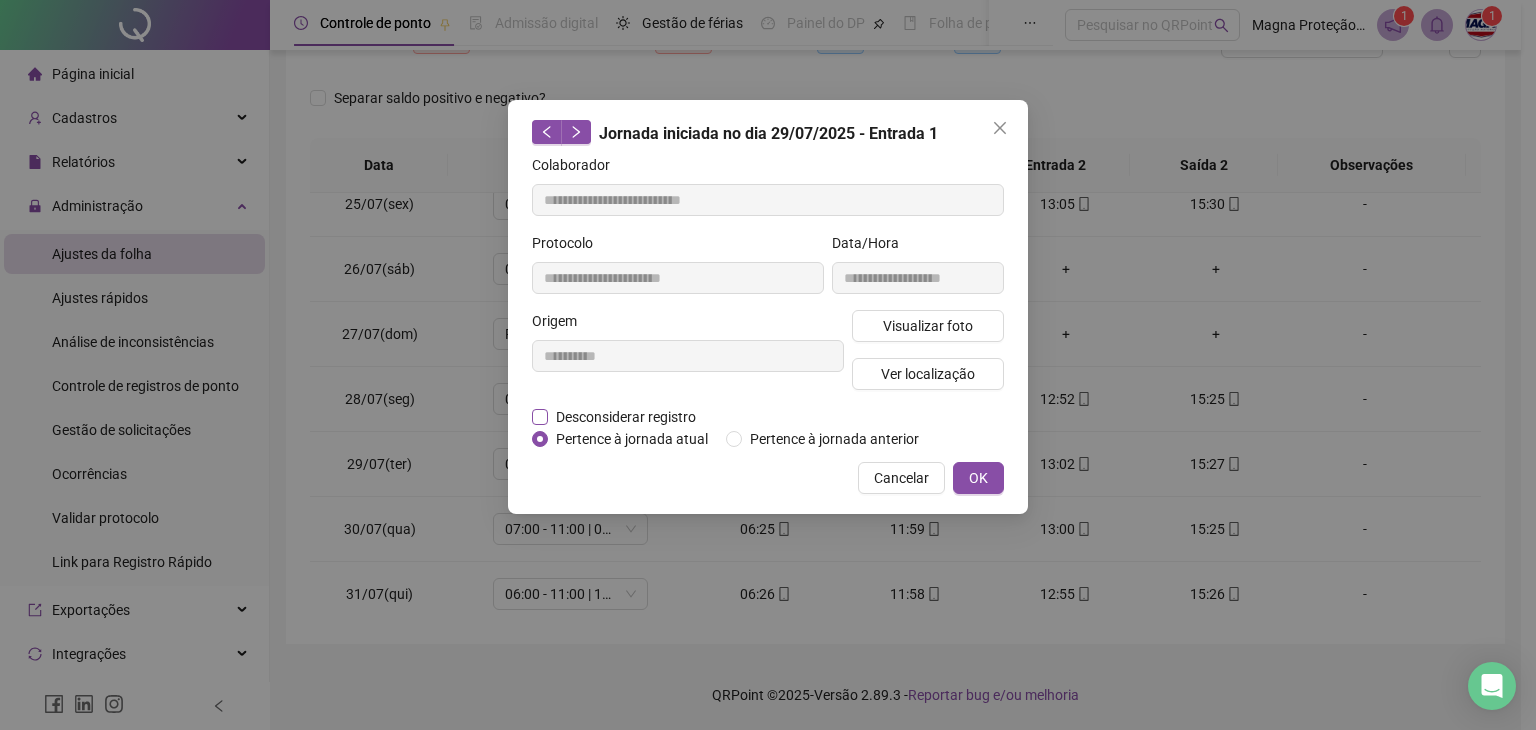 click on "Desconsiderar registro" at bounding box center [626, 417] 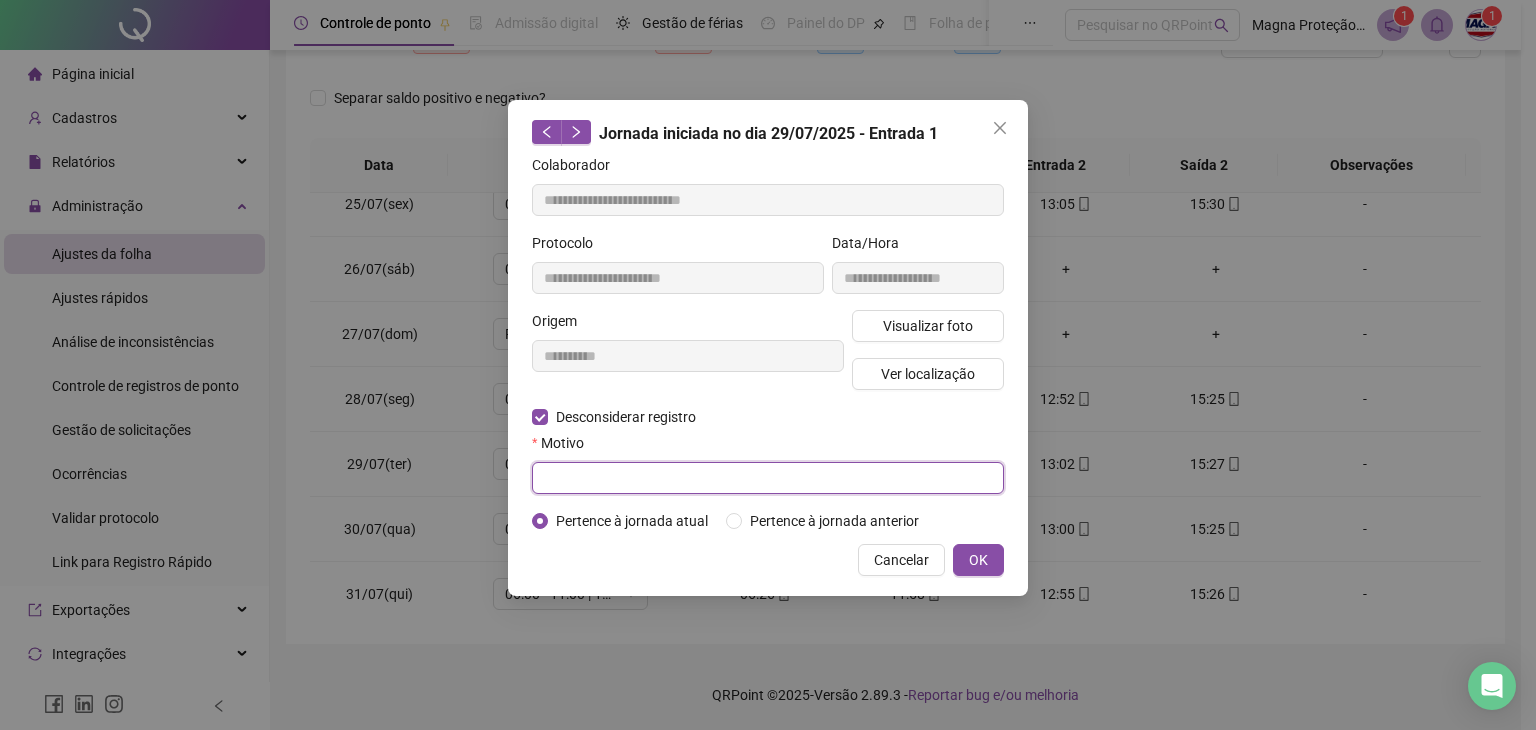 click at bounding box center [768, 478] 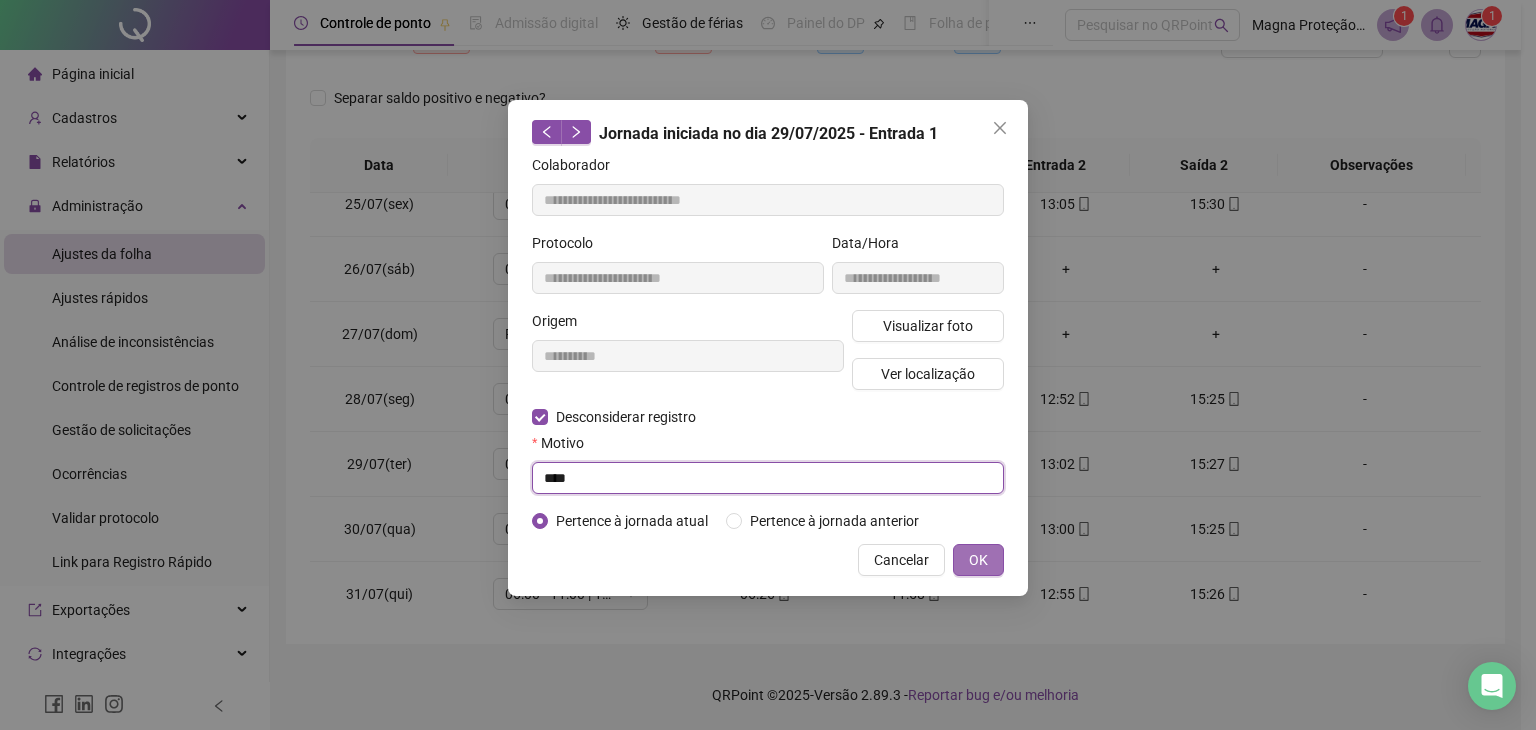 type on "****" 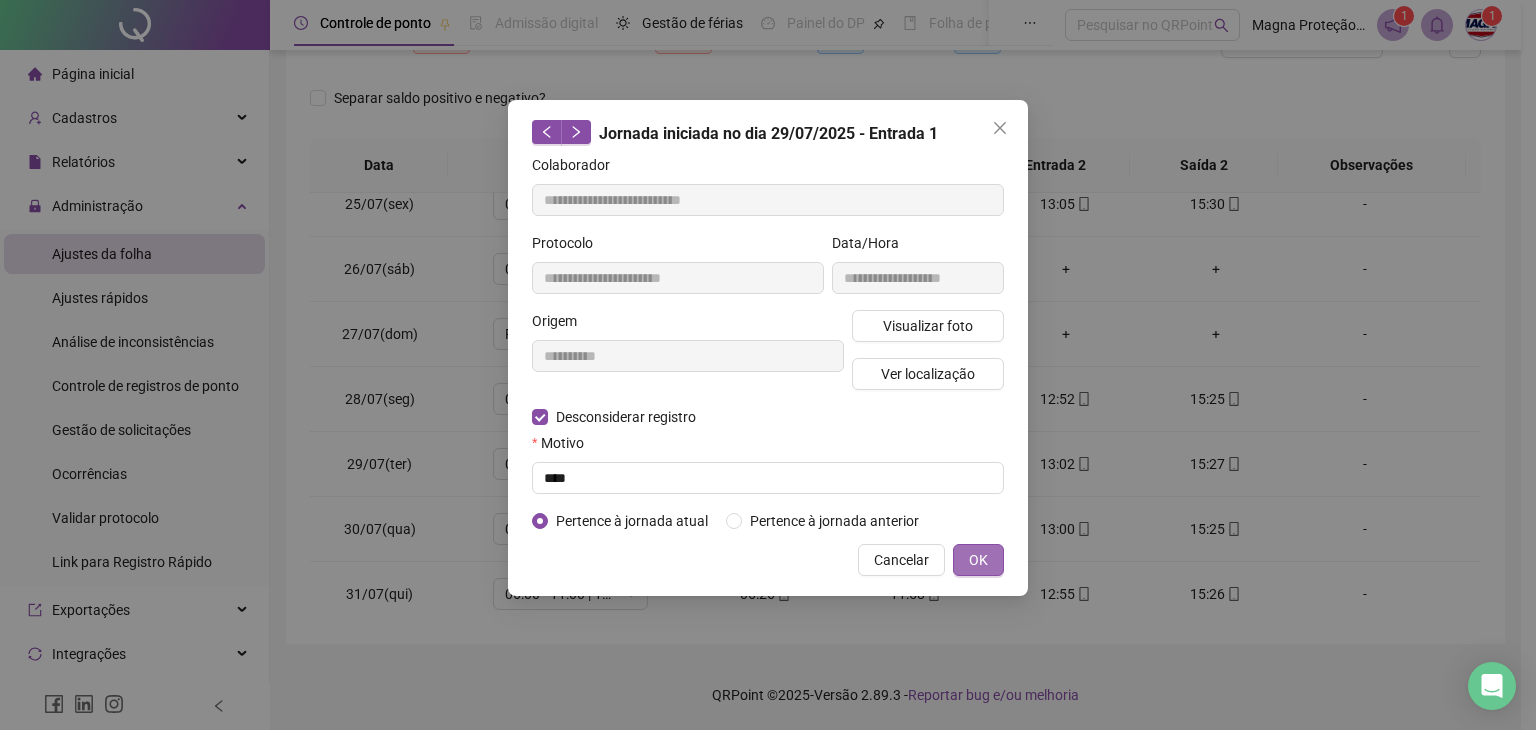 click on "OK" at bounding box center (978, 560) 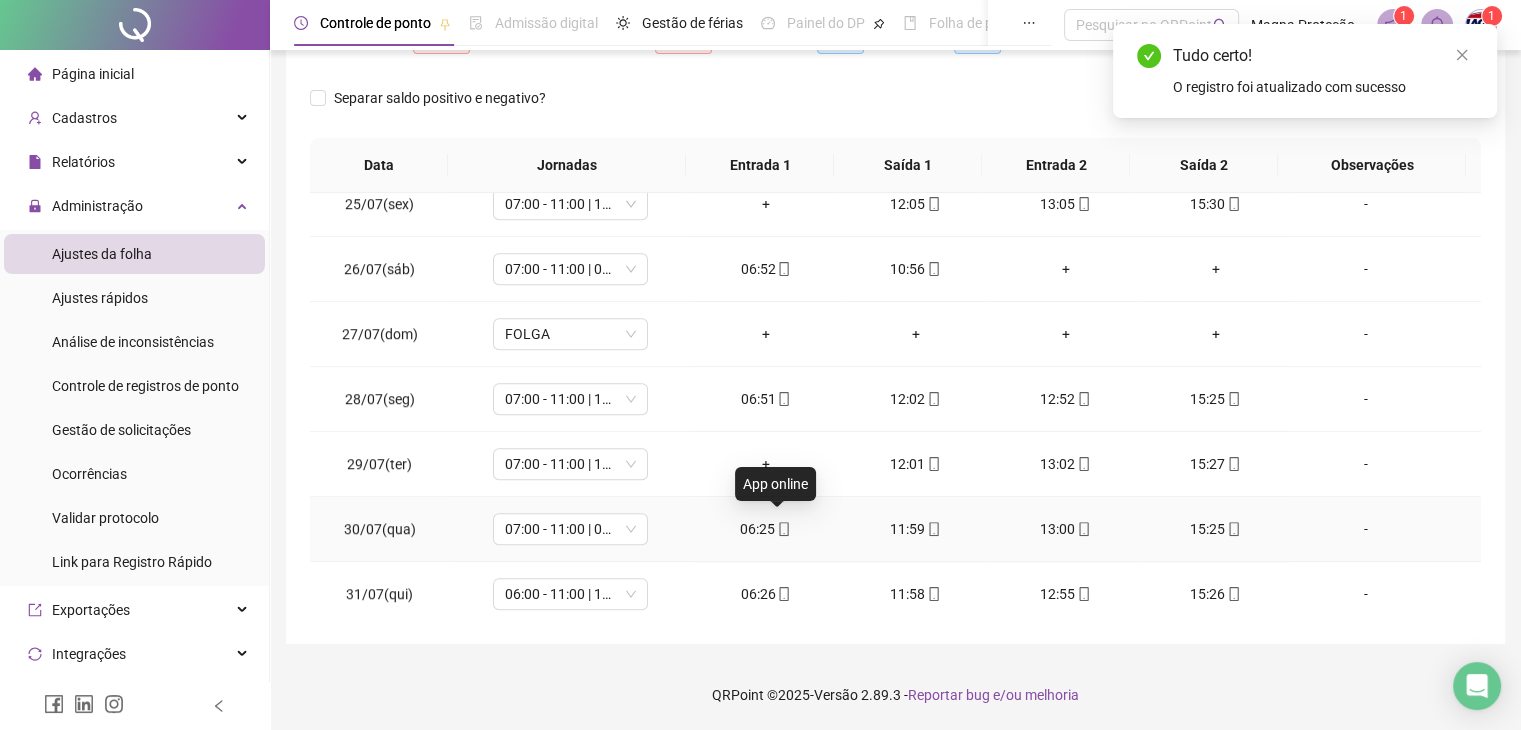 click 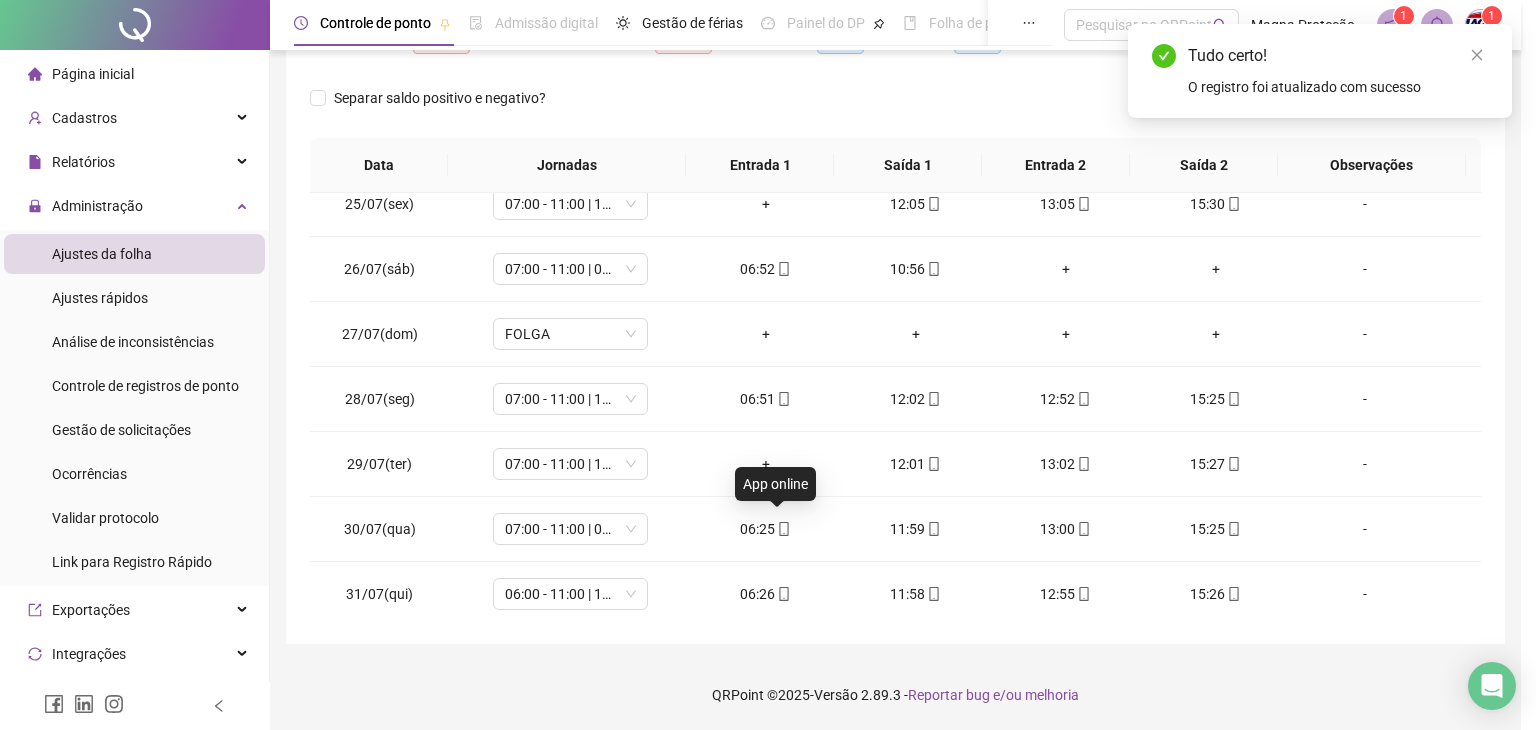 type on "**********" 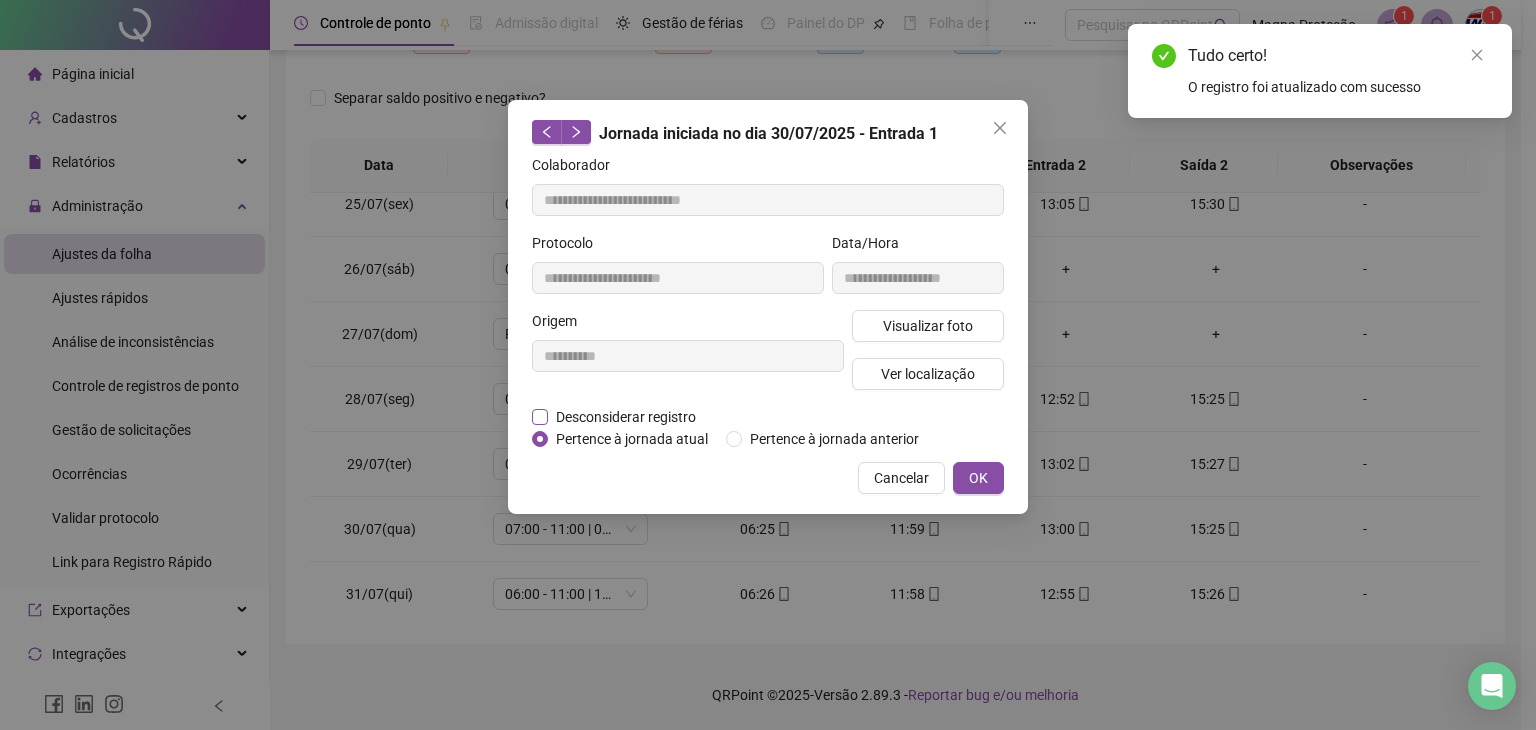 click on "Desconsiderar registro" at bounding box center [626, 417] 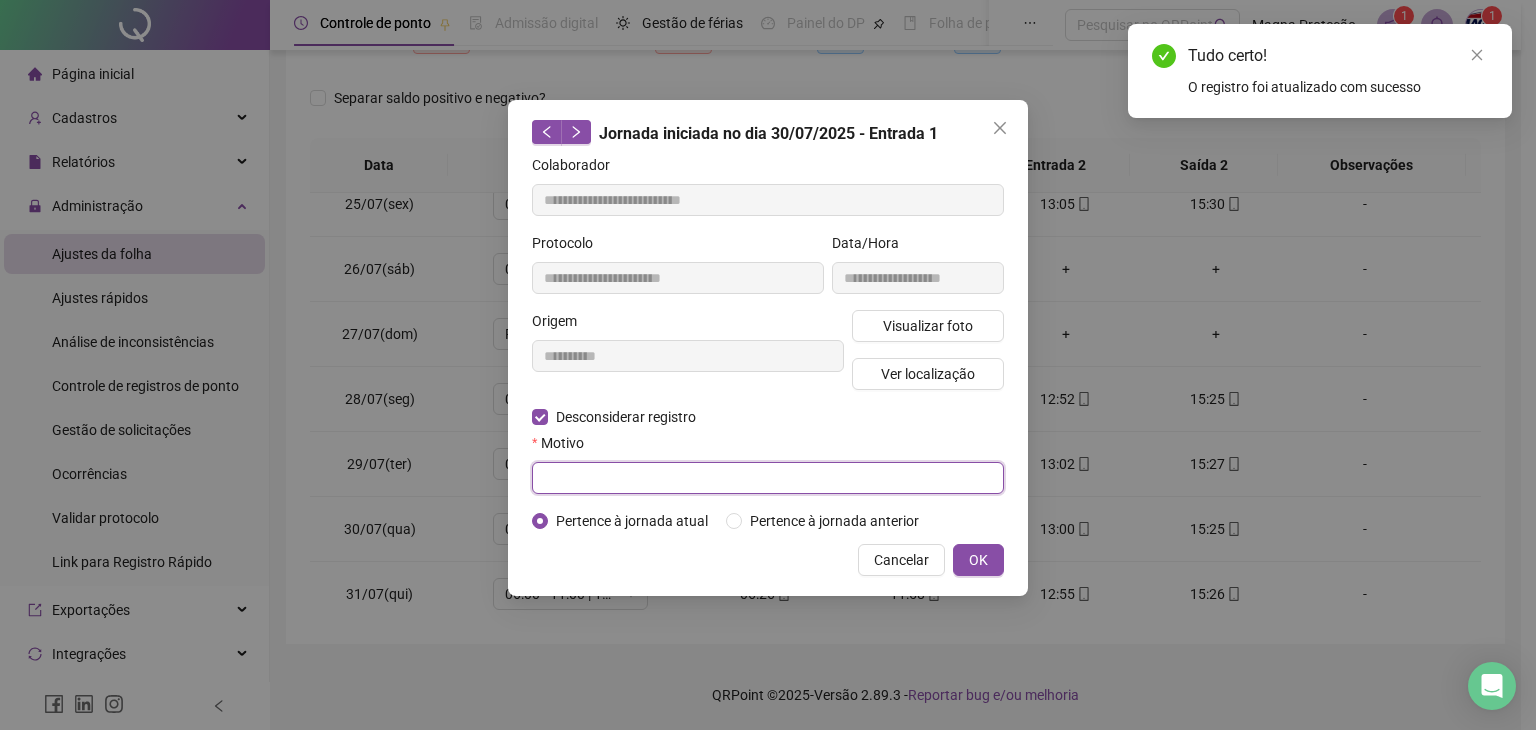 click at bounding box center [768, 478] 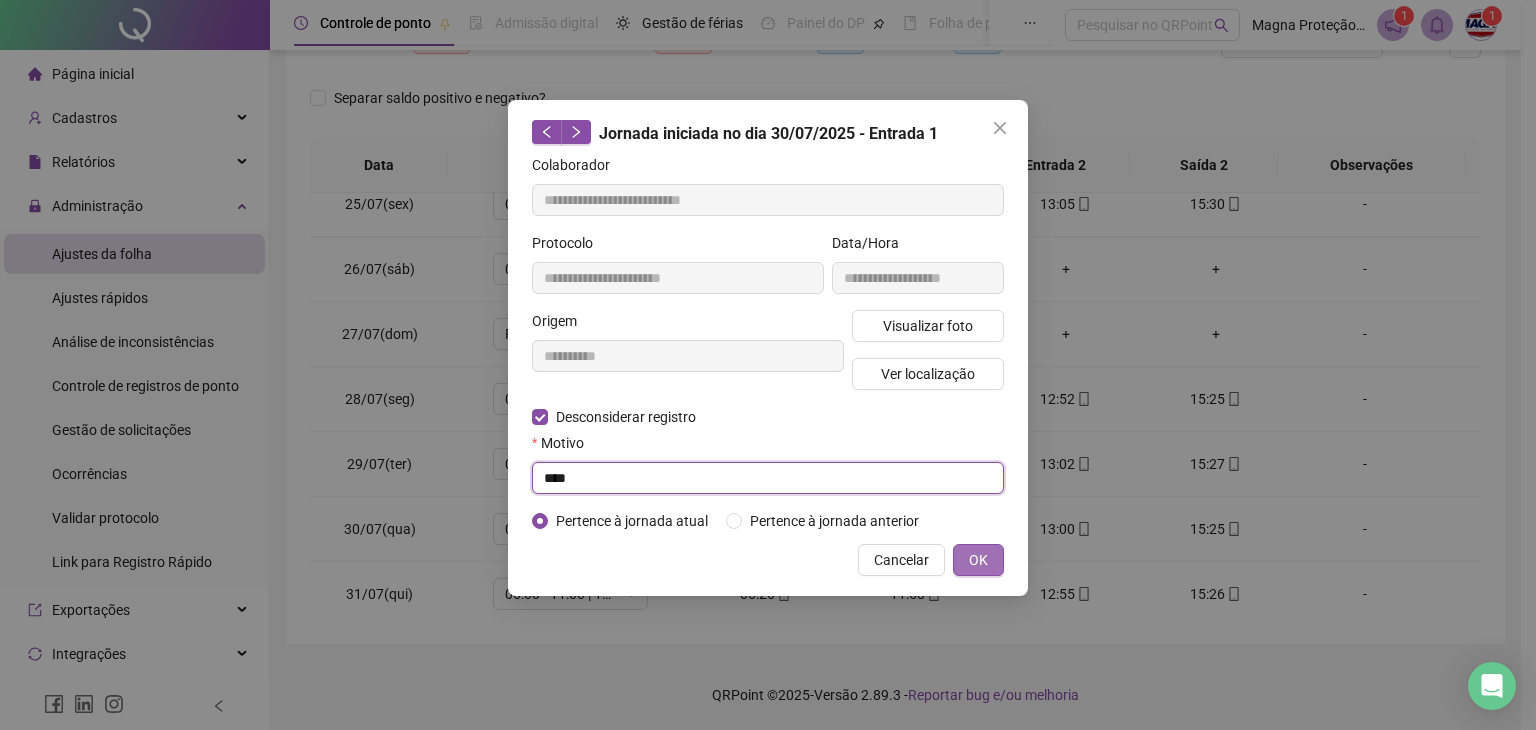 type on "****" 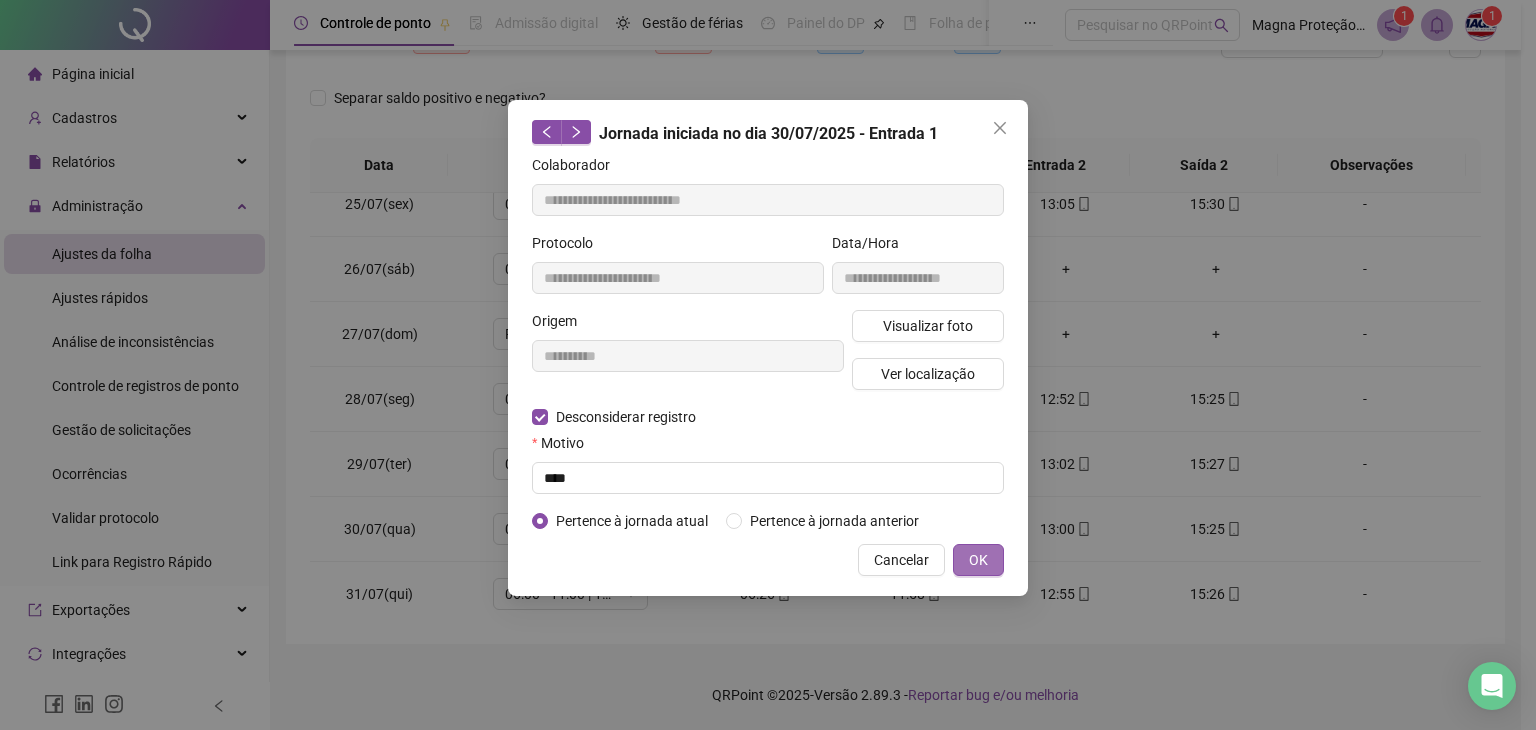 click on "OK" at bounding box center [978, 560] 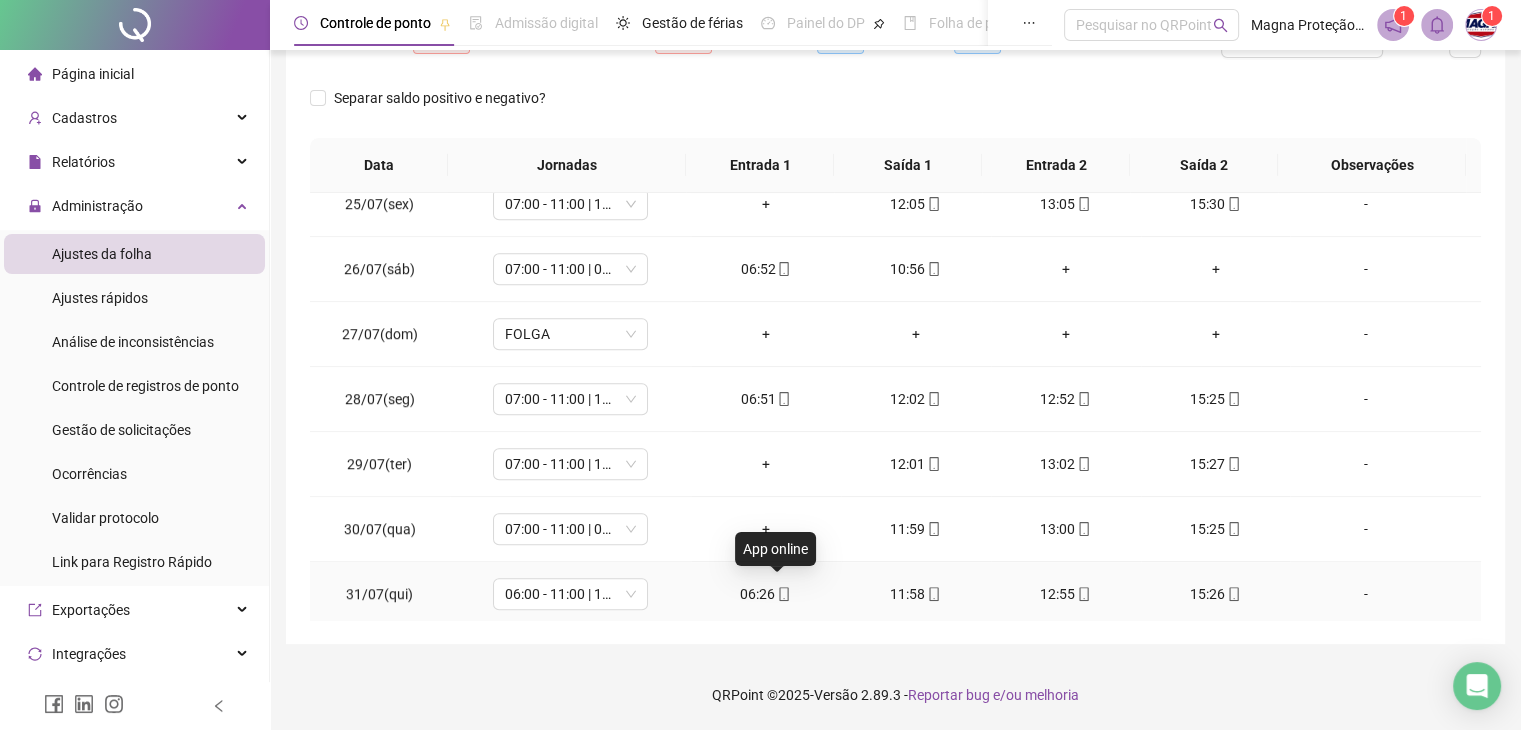 click 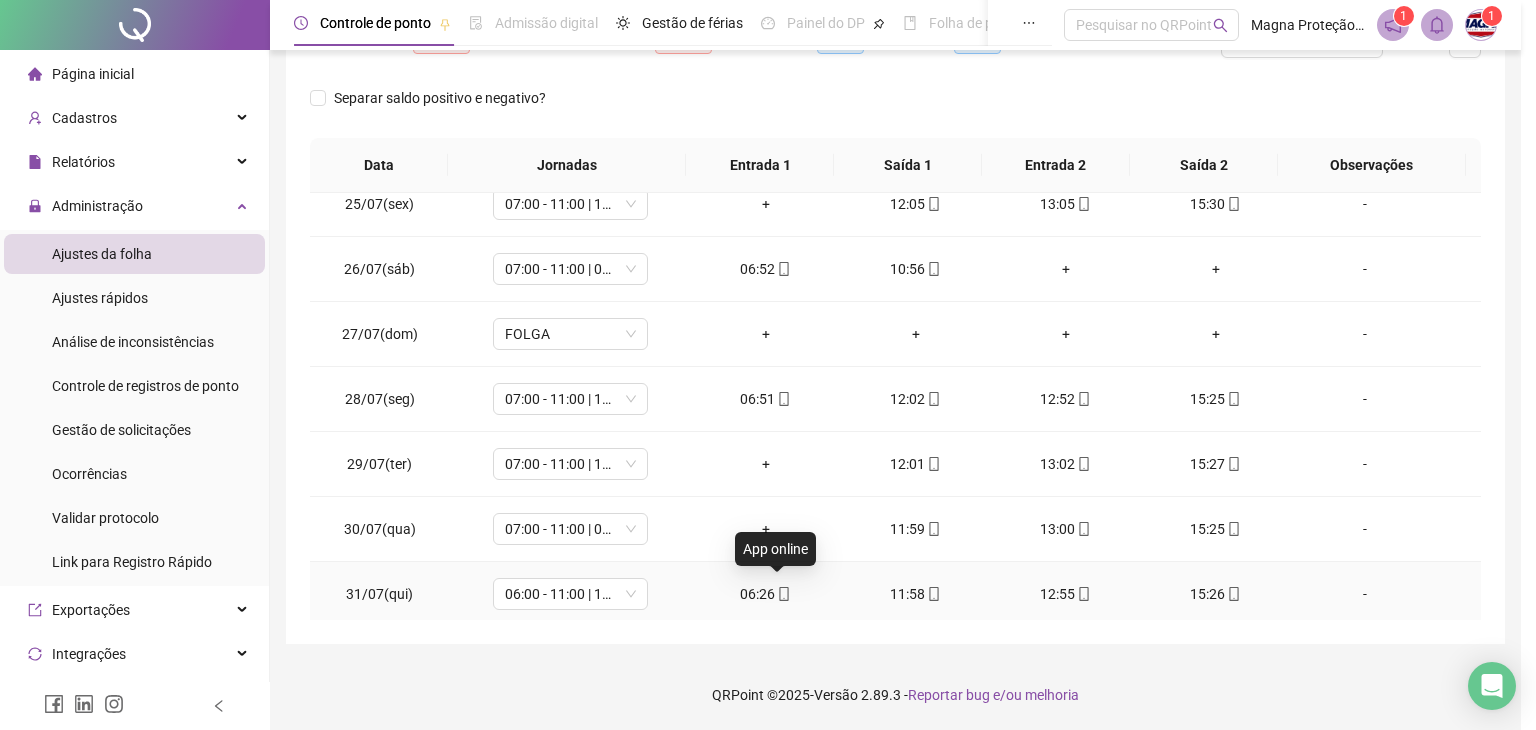 type on "**********" 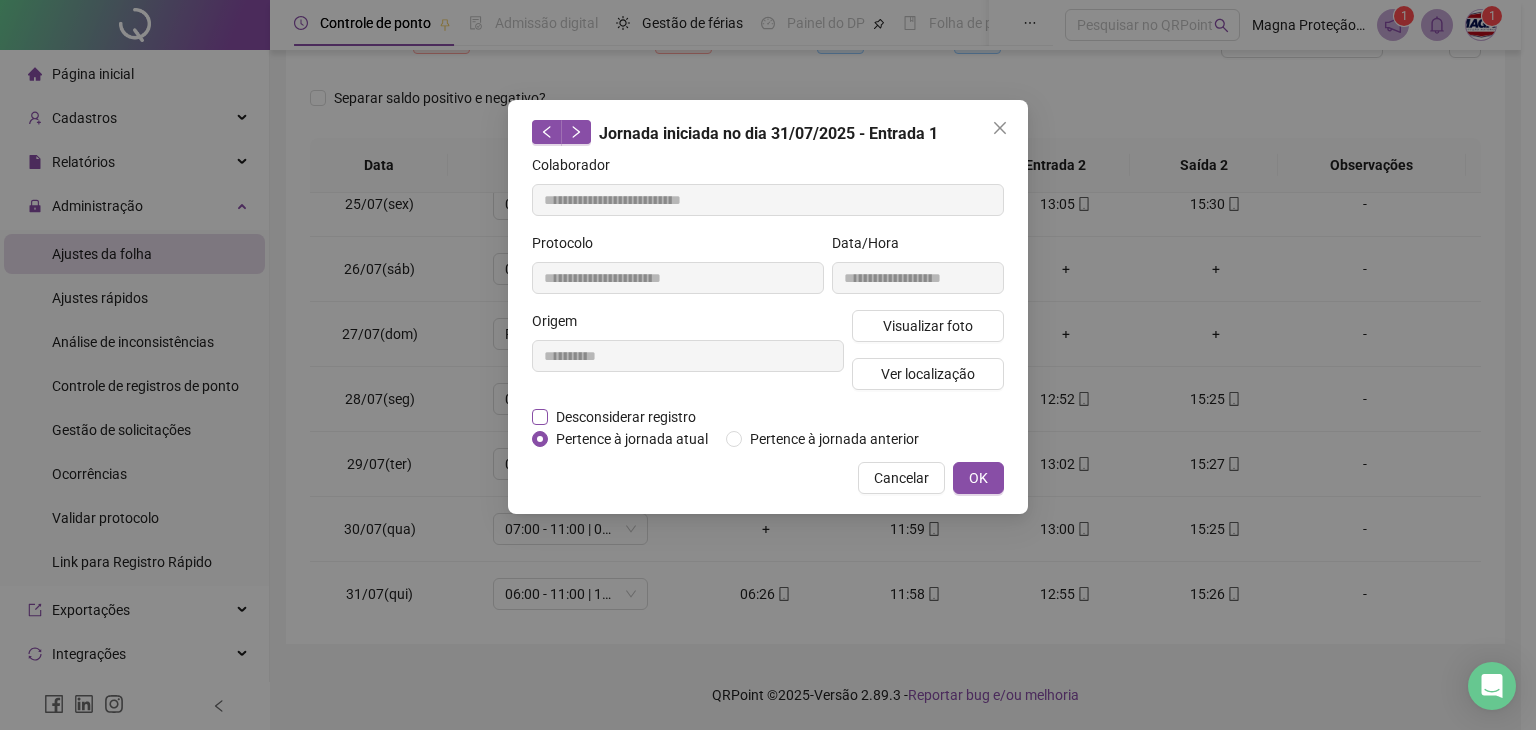 click on "Desconsiderar registro" at bounding box center (626, 417) 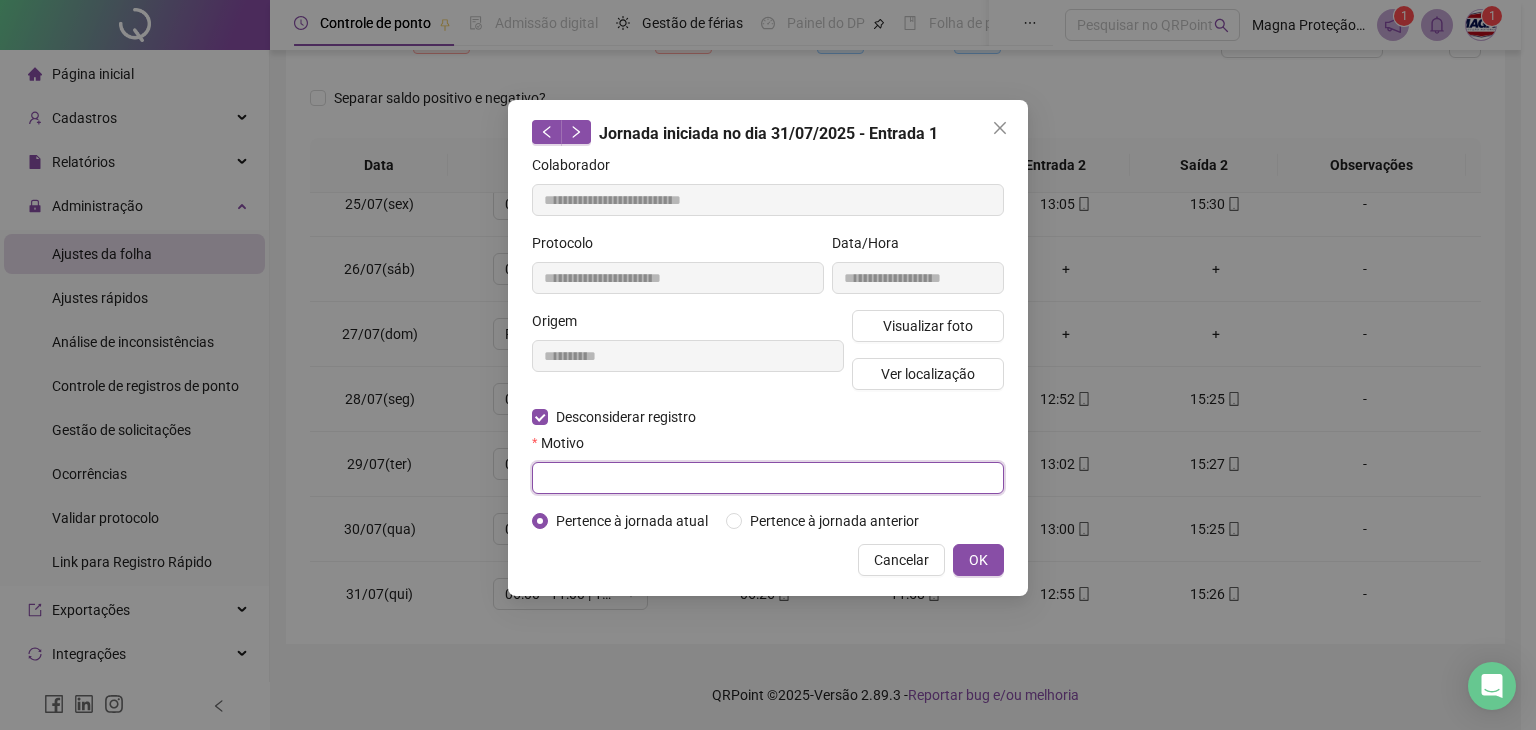 click at bounding box center (768, 478) 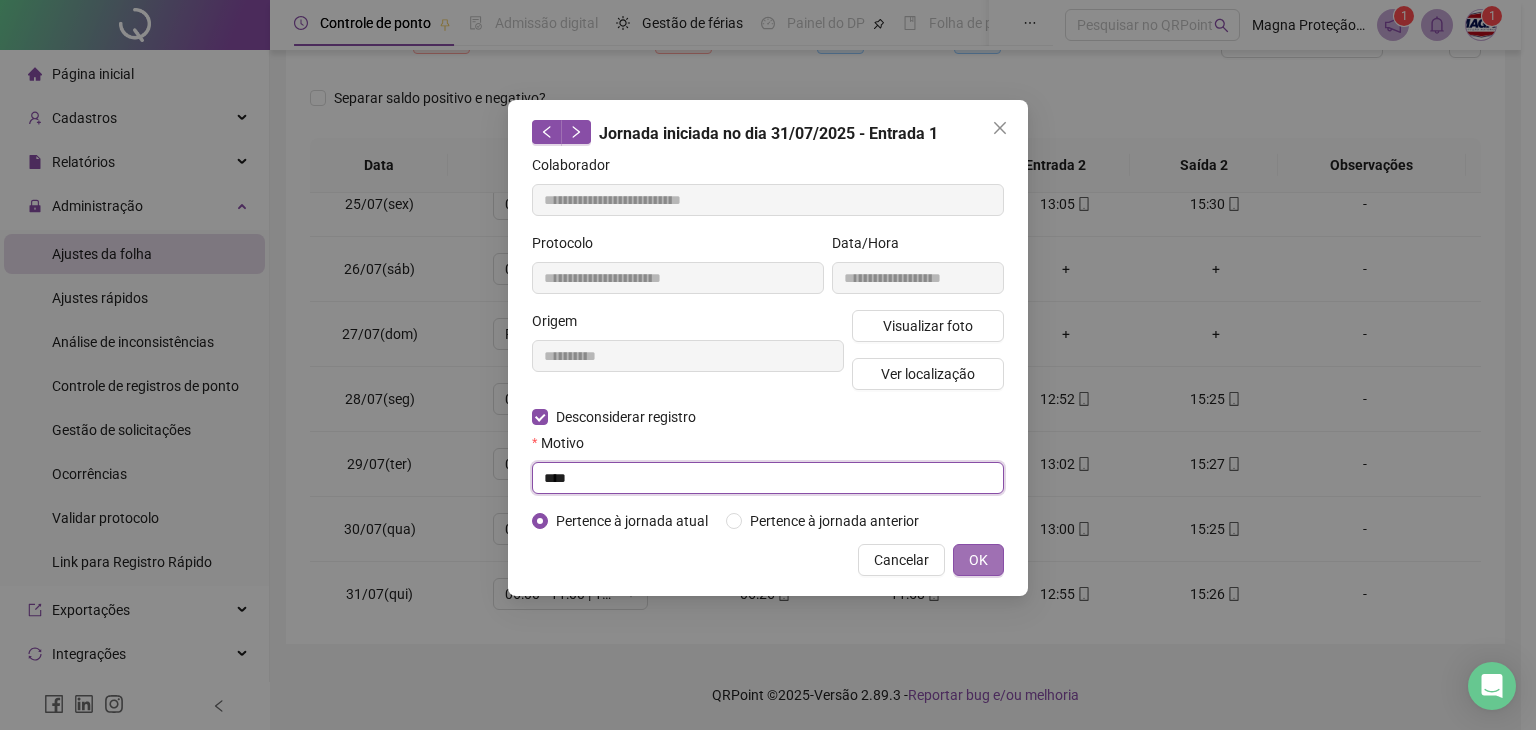 type on "****" 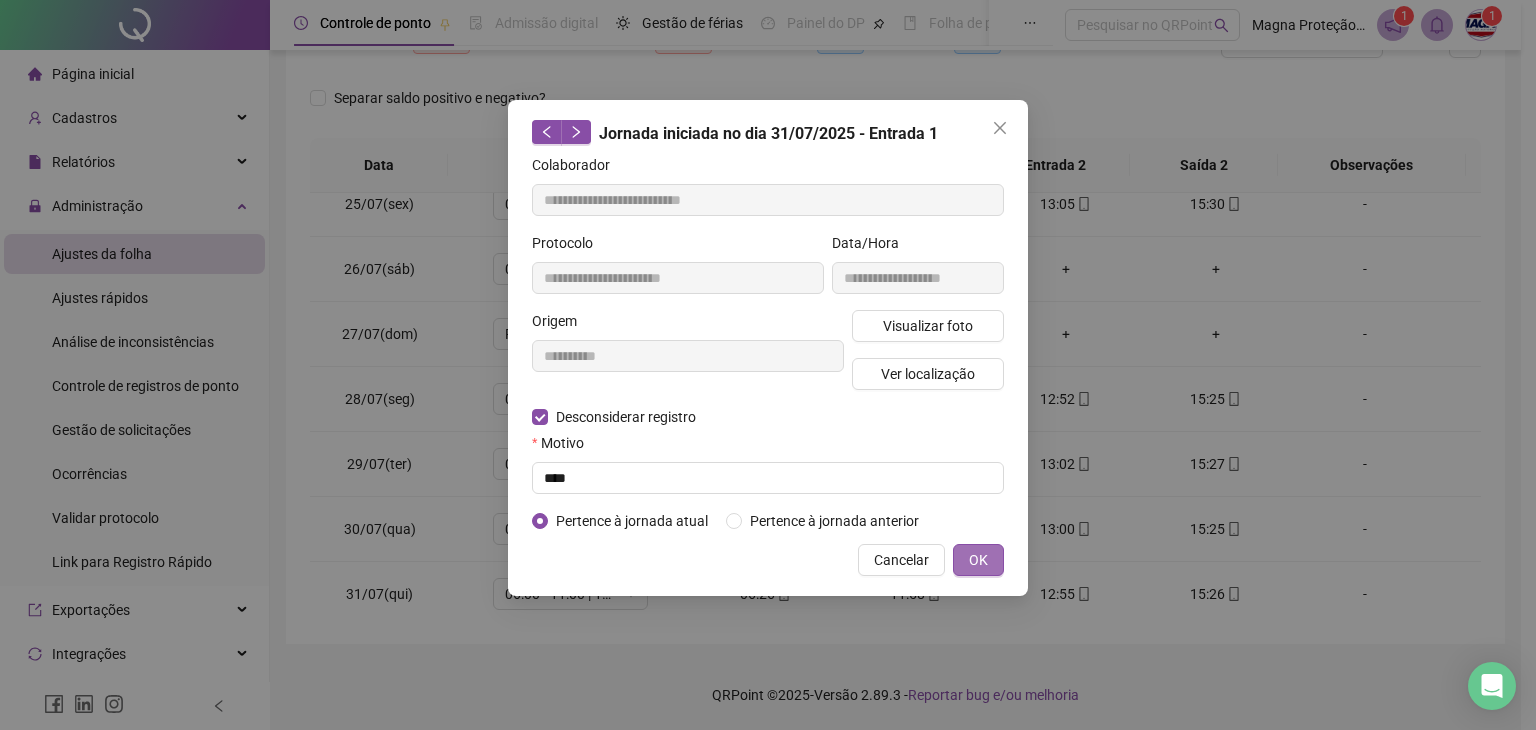 click on "OK" at bounding box center [978, 560] 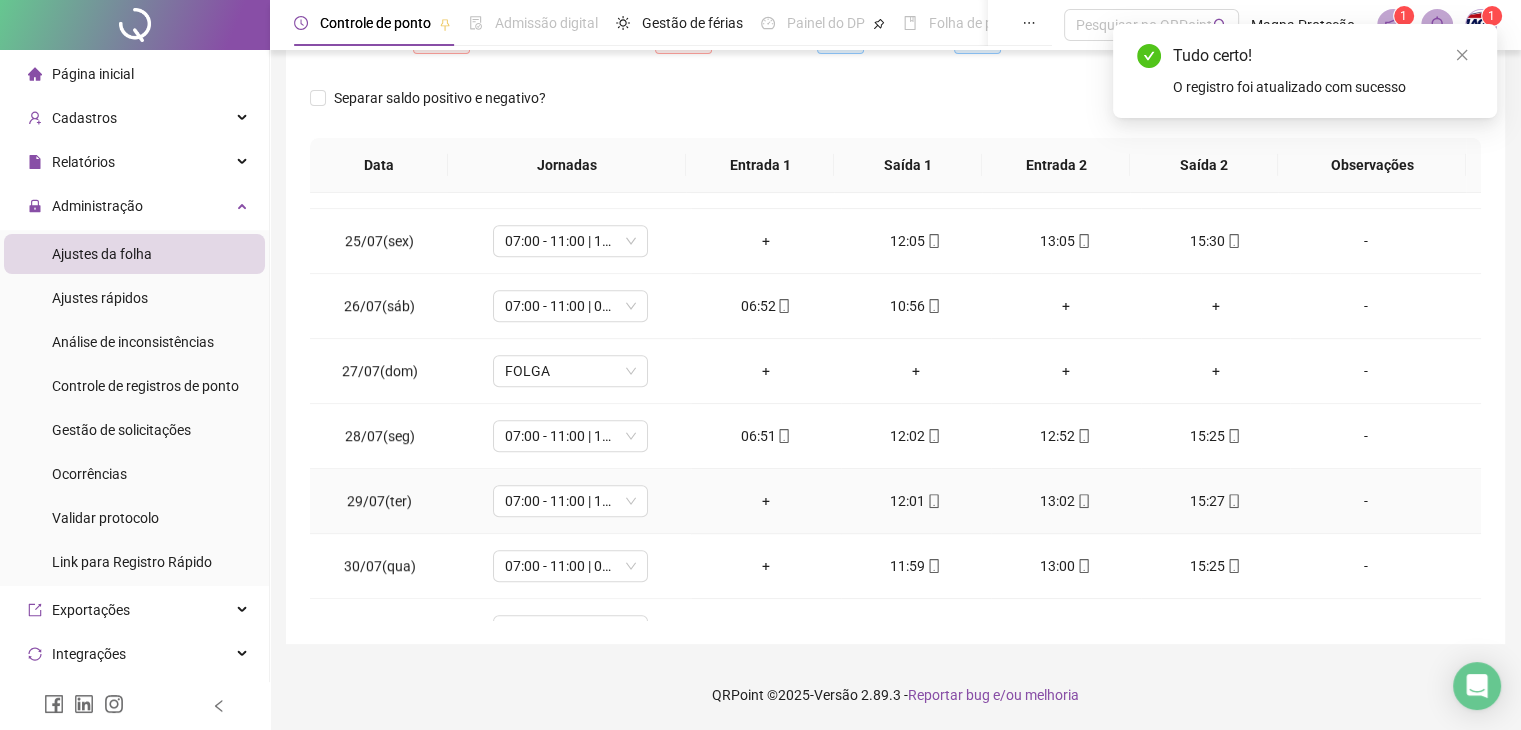 scroll, scrollTop: 1581, scrollLeft: 0, axis: vertical 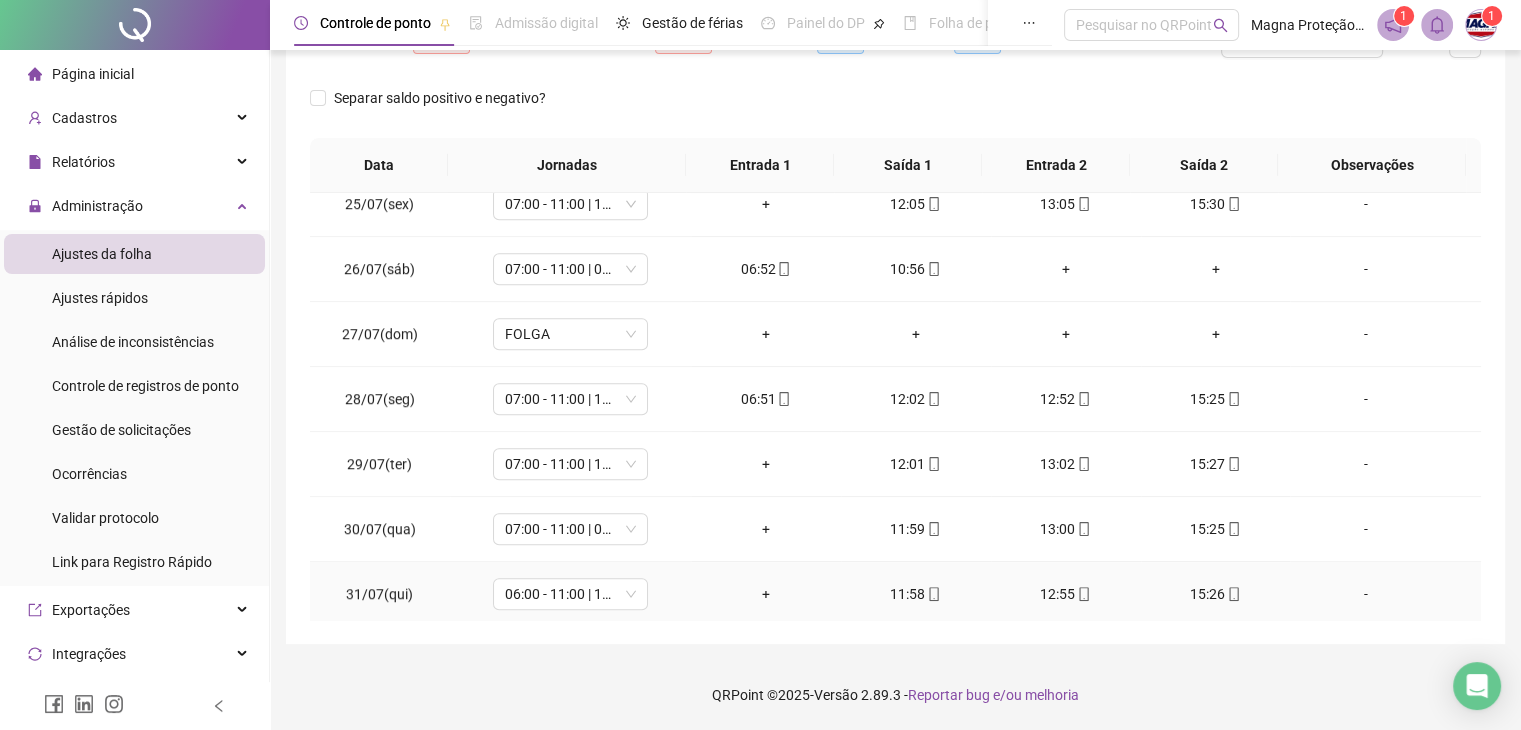click on "+" at bounding box center (766, 594) 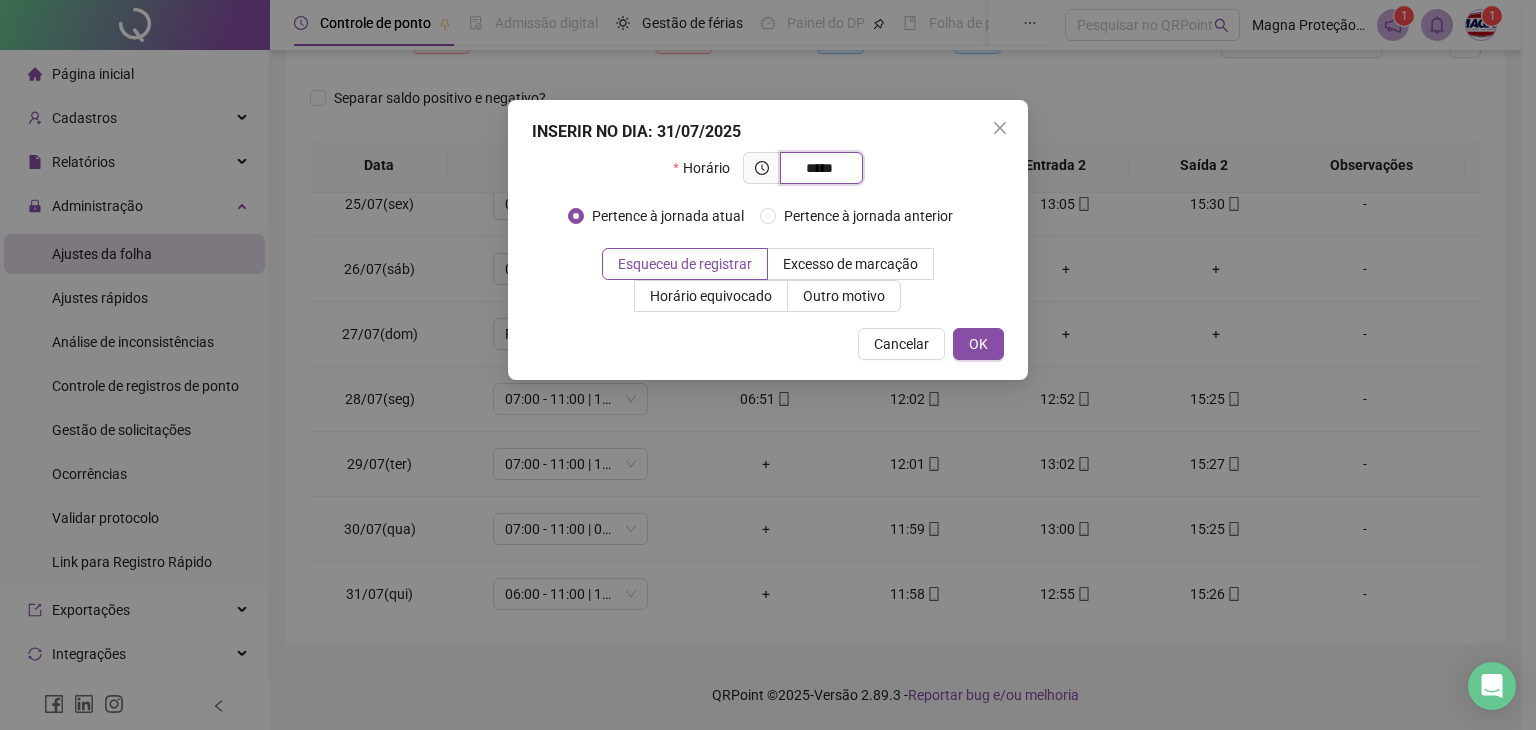 type on "*****" 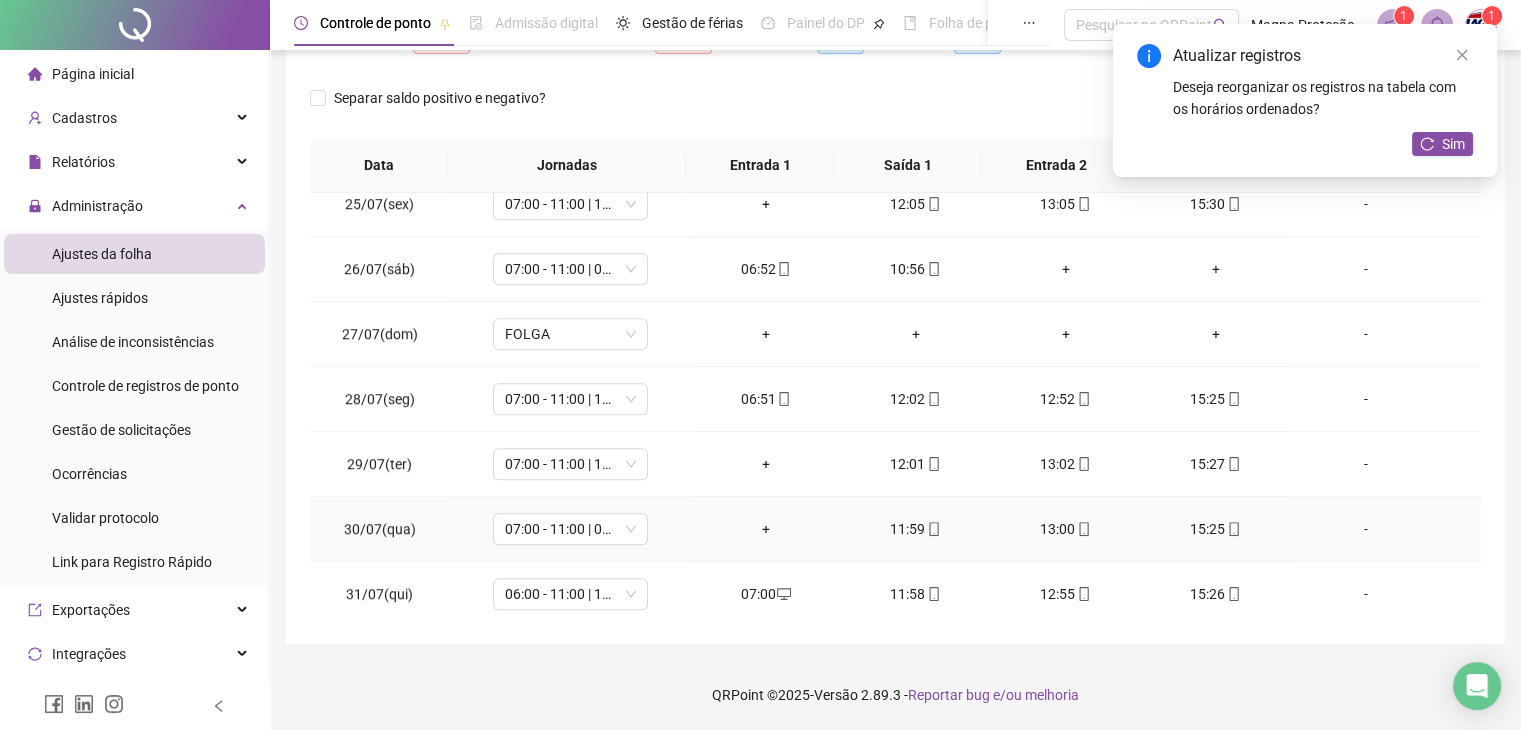 click on "+" at bounding box center (766, 529) 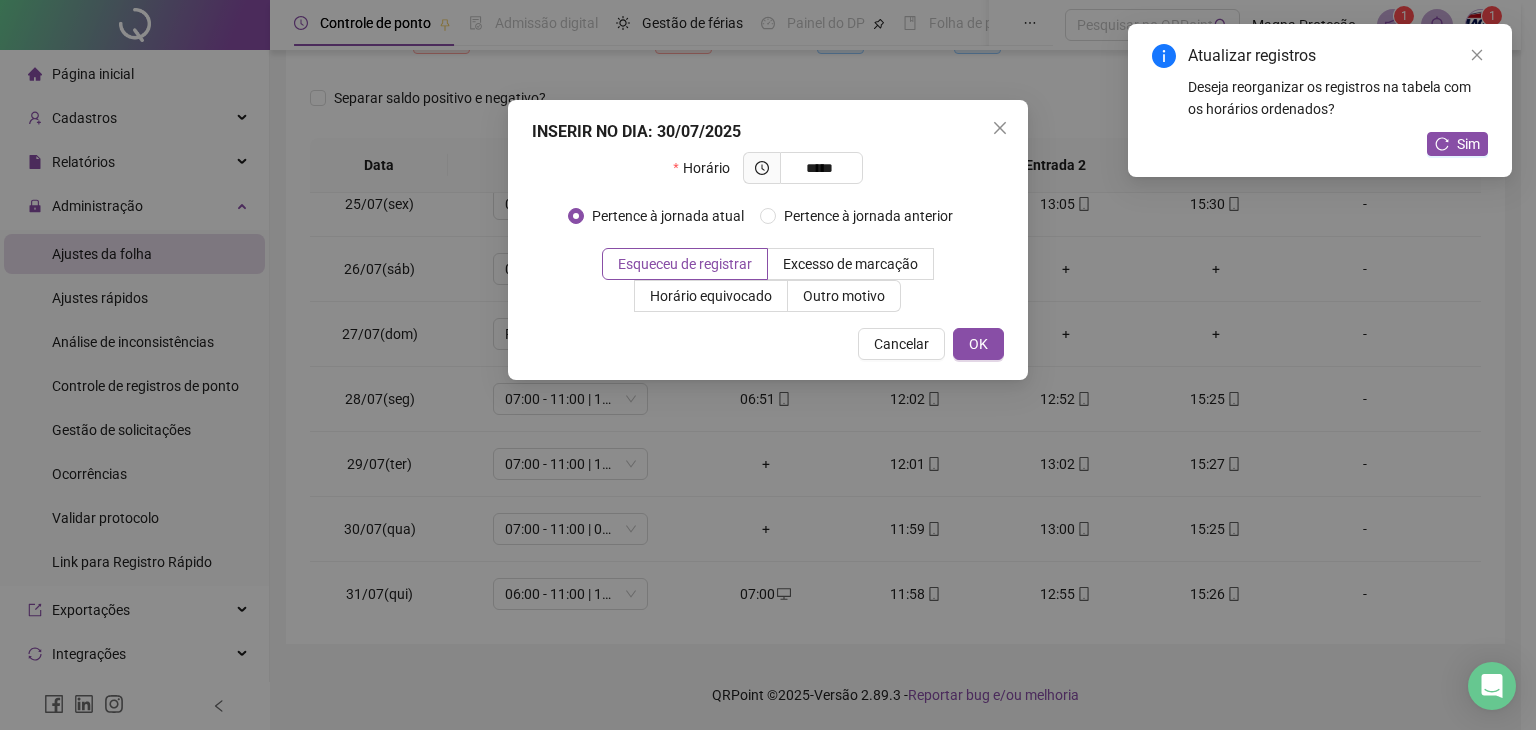 type on "*****" 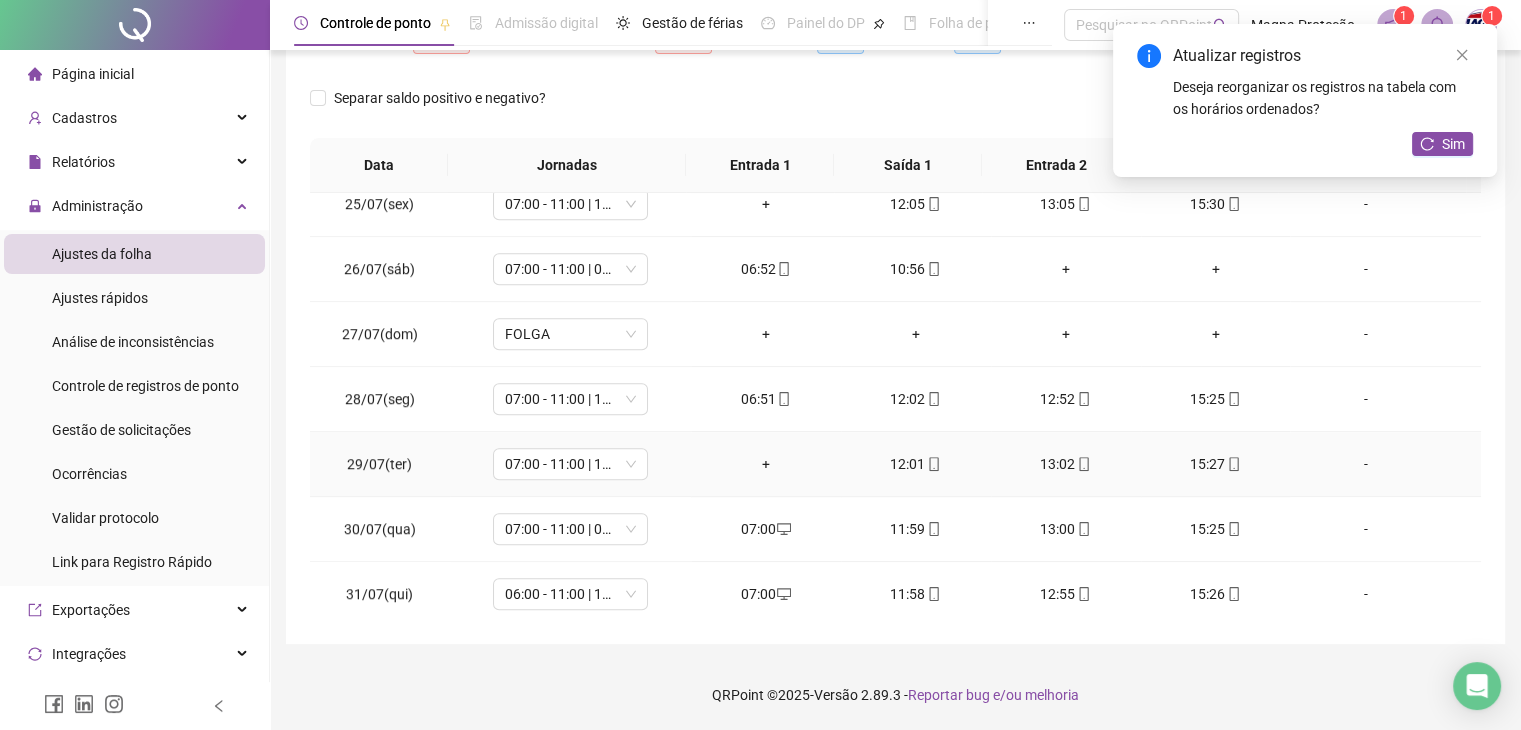 click on "+" at bounding box center (766, 464) 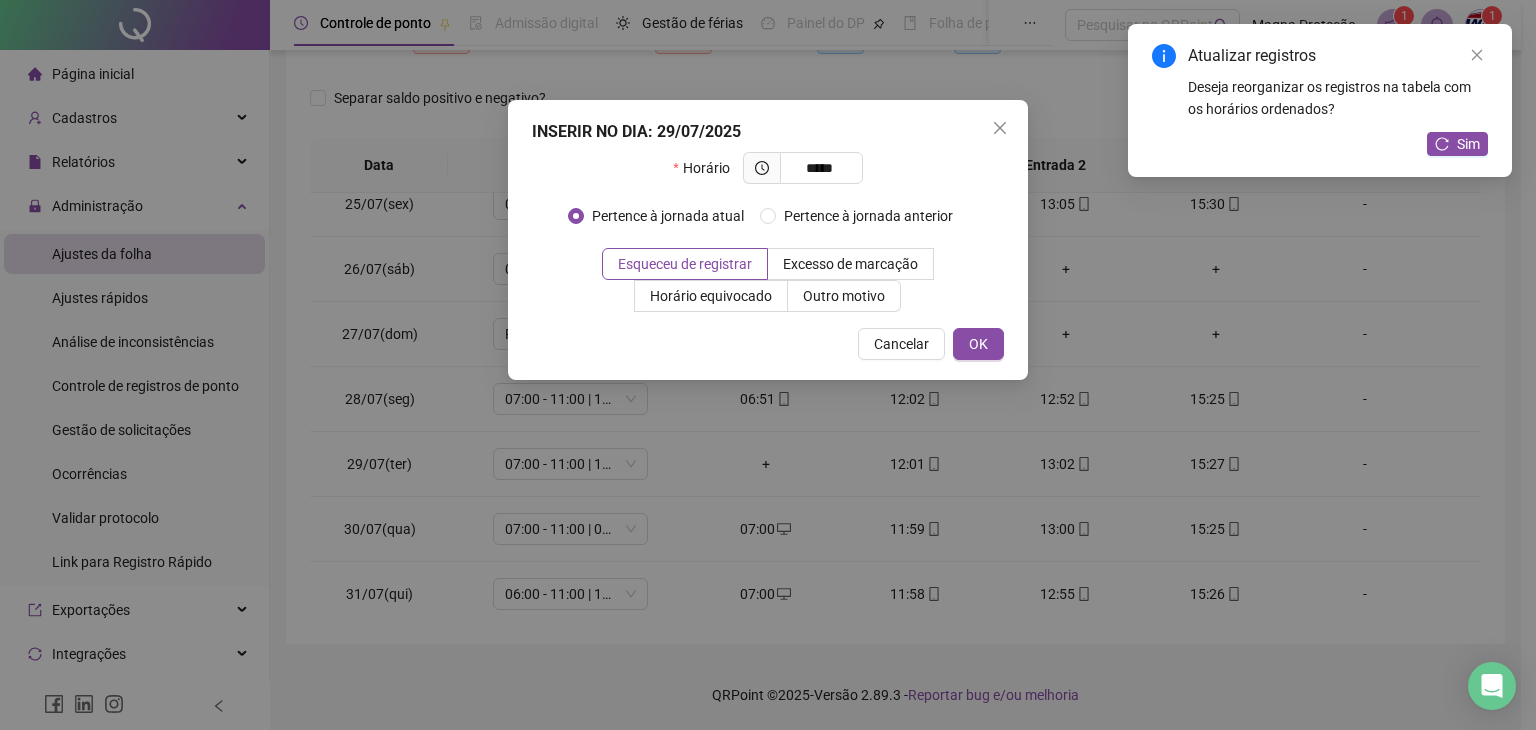 type on "*****" 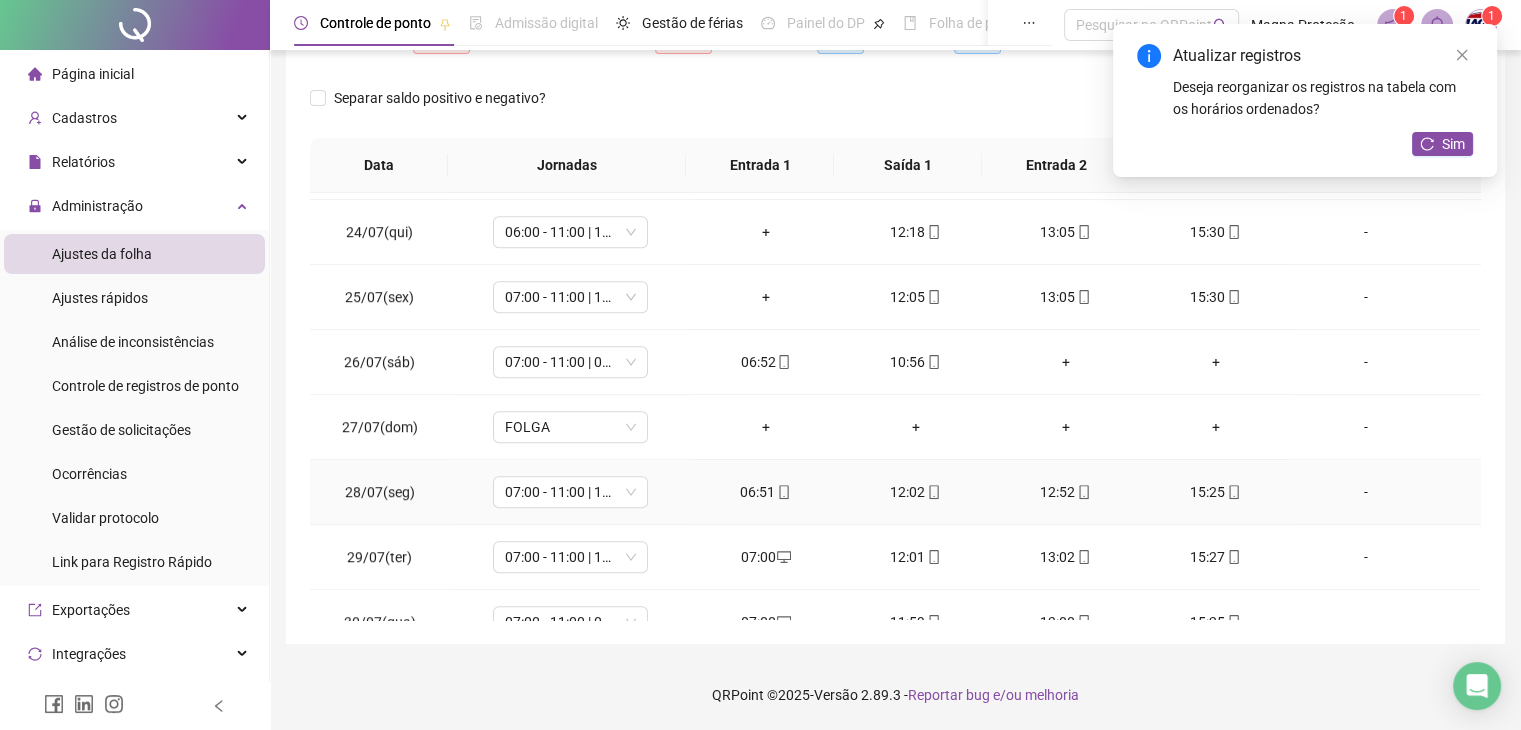 scroll, scrollTop: 1489, scrollLeft: 0, axis: vertical 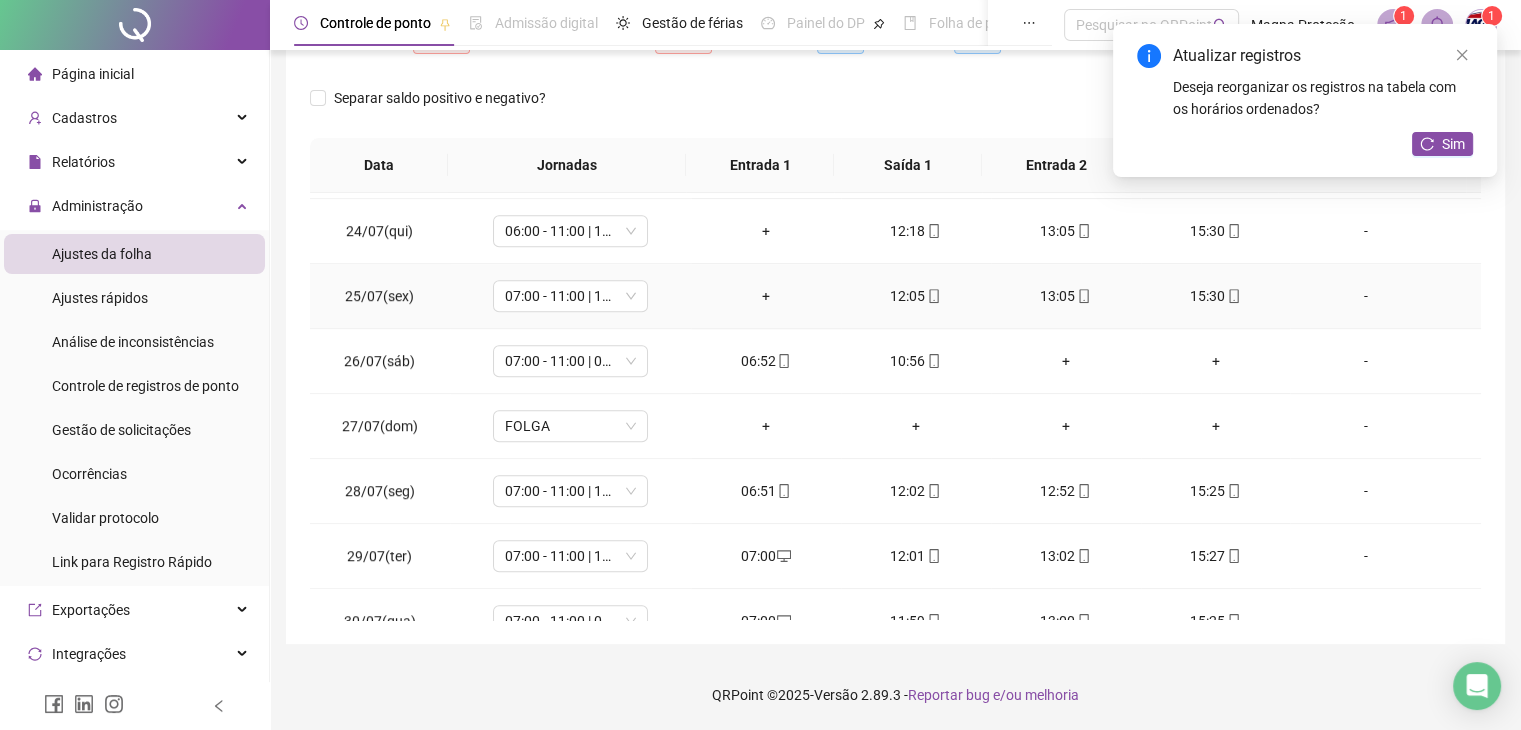 click on "+" at bounding box center (766, 296) 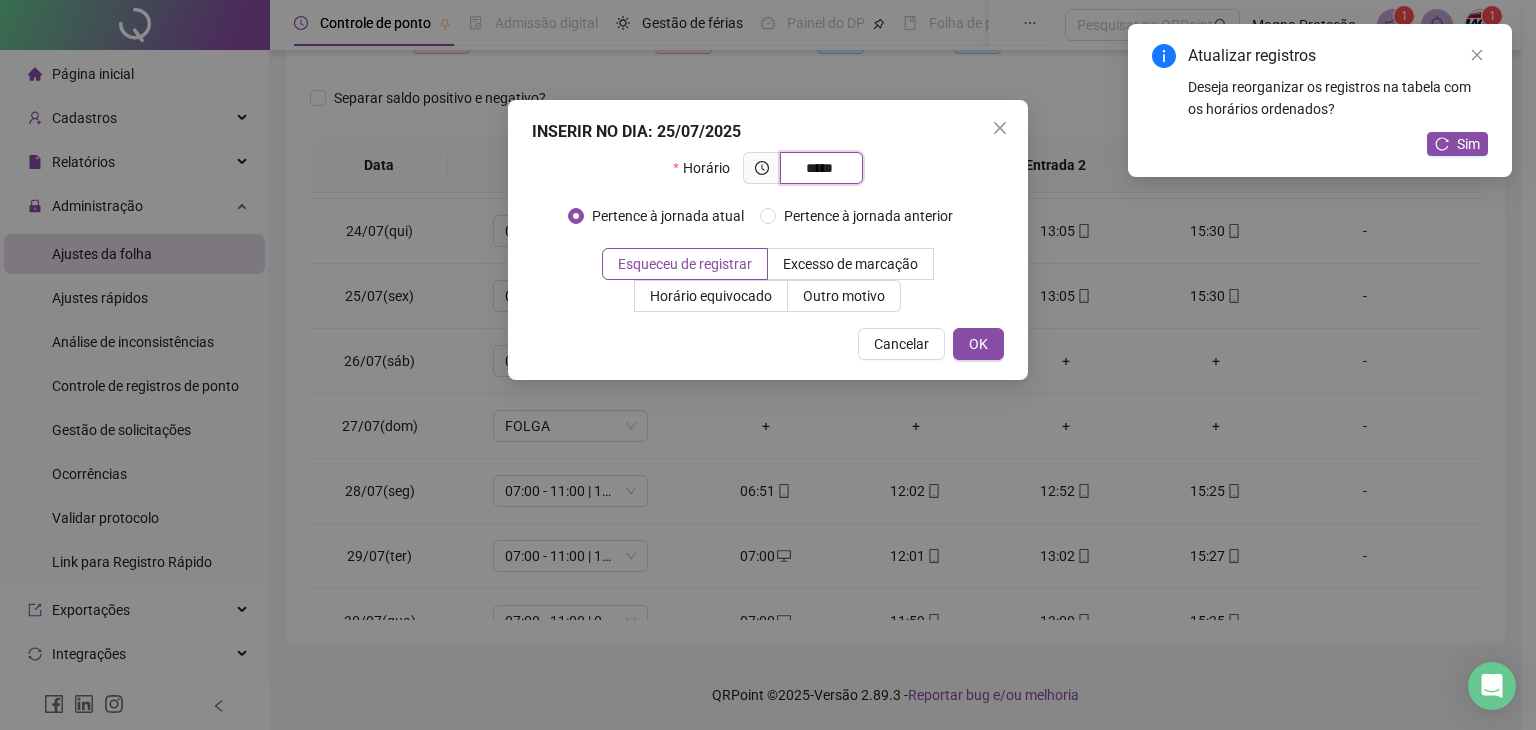 type on "*****" 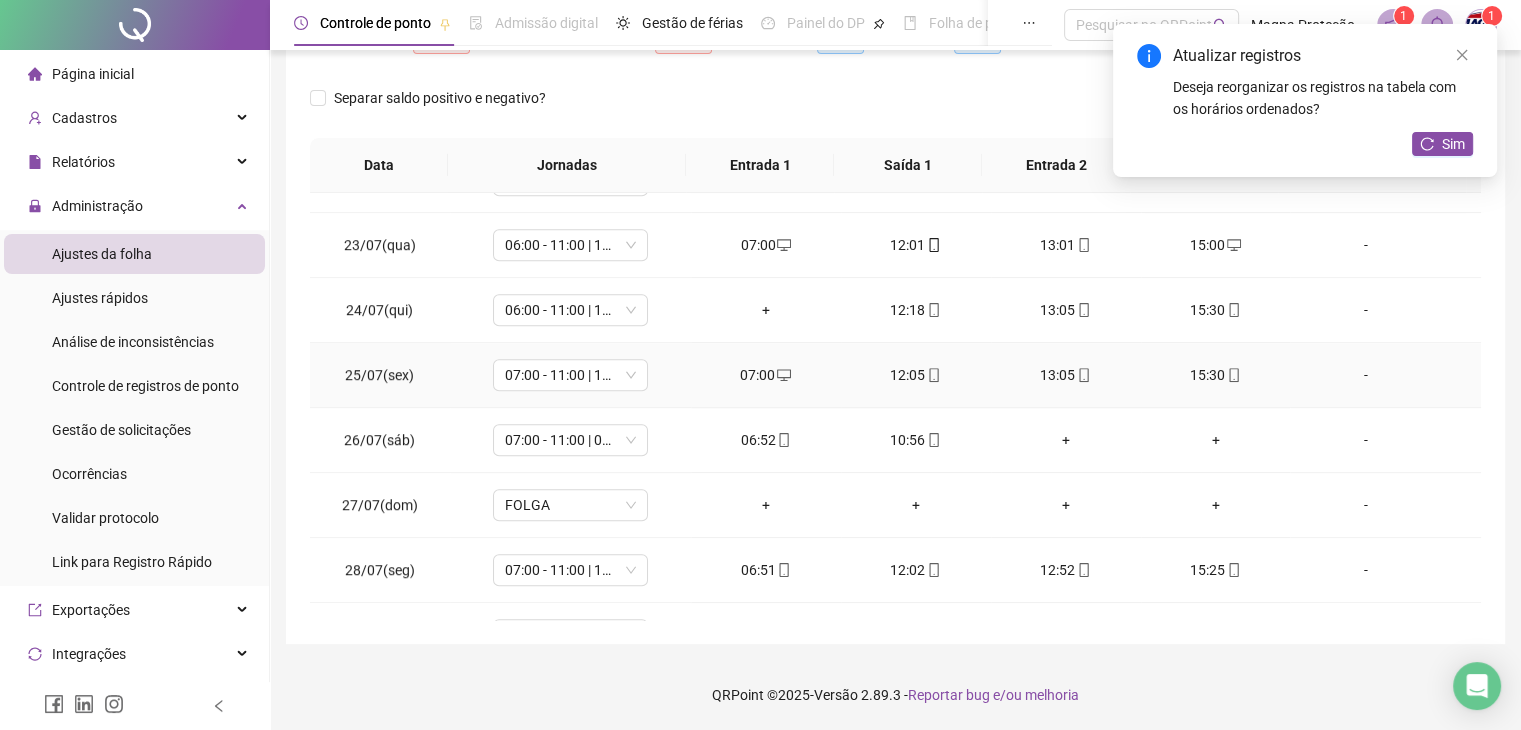 scroll, scrollTop: 1389, scrollLeft: 0, axis: vertical 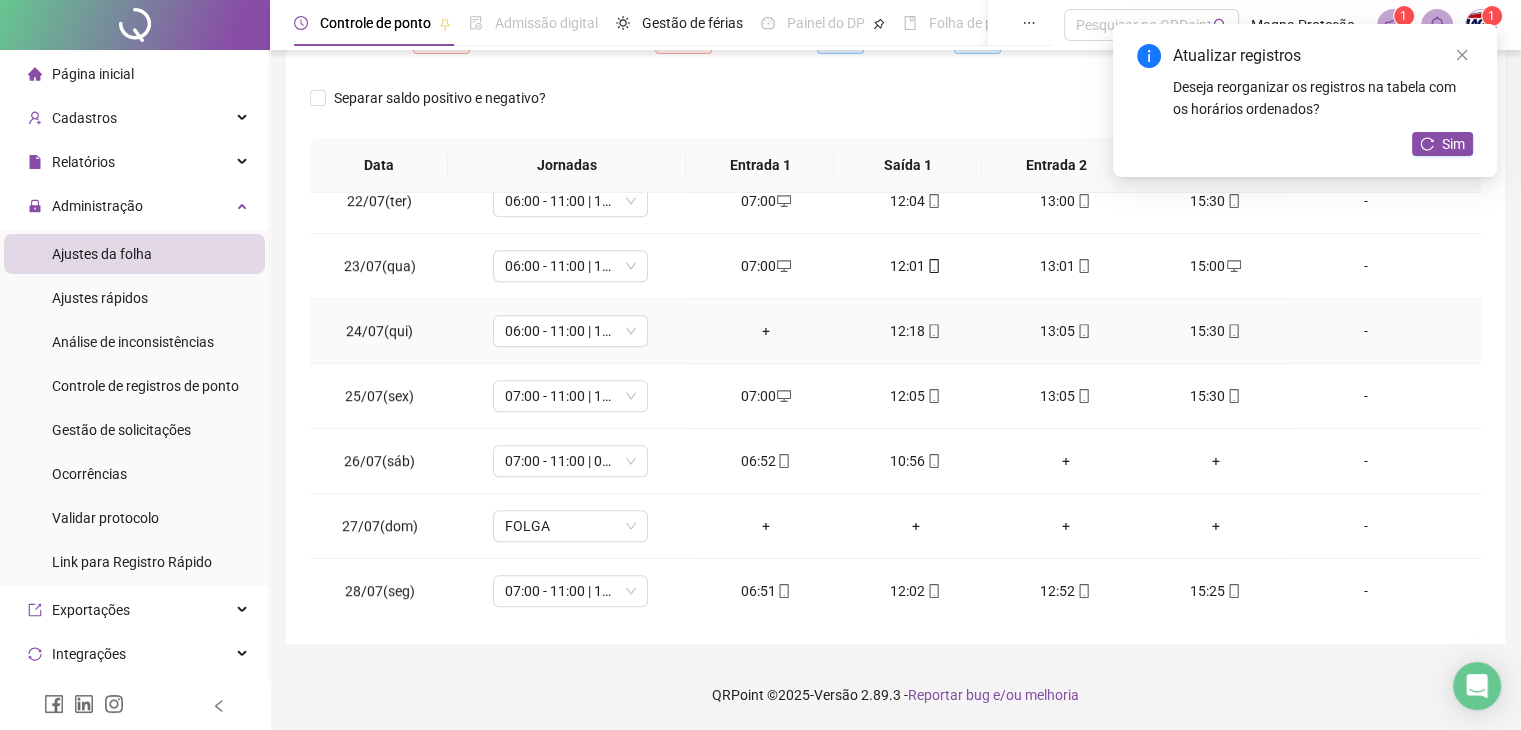 click on "+" at bounding box center [766, 331] 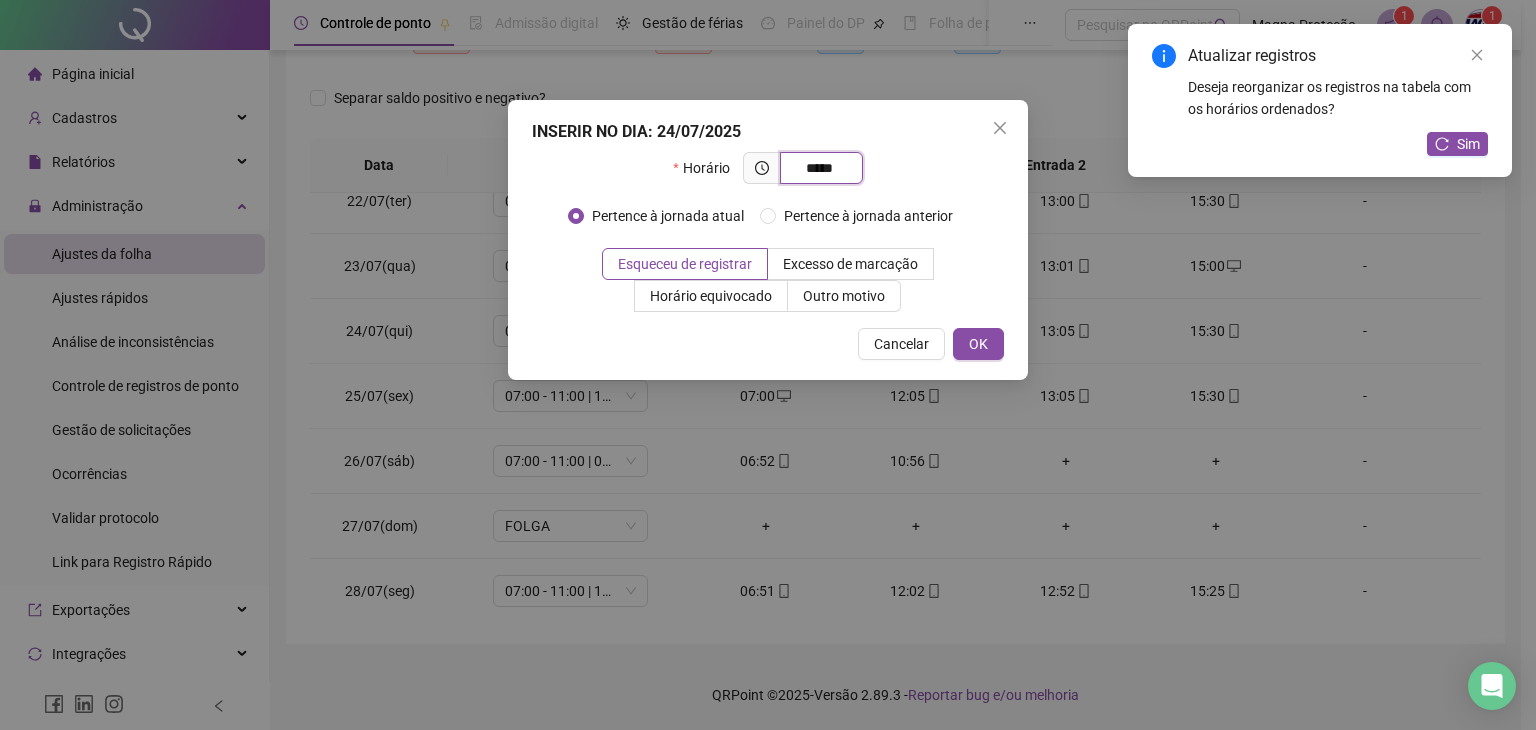 type on "*****" 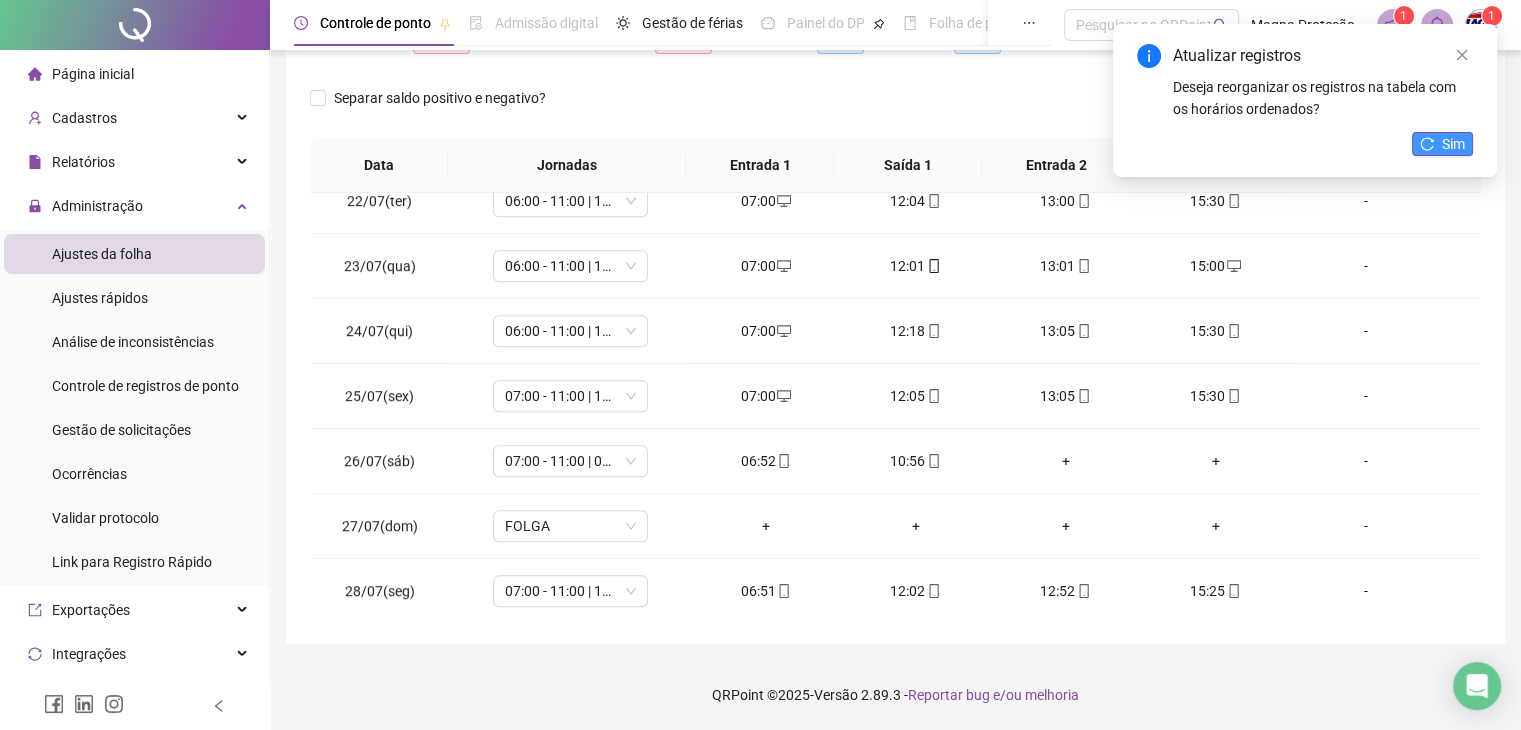 click on "Sim" at bounding box center [1442, 144] 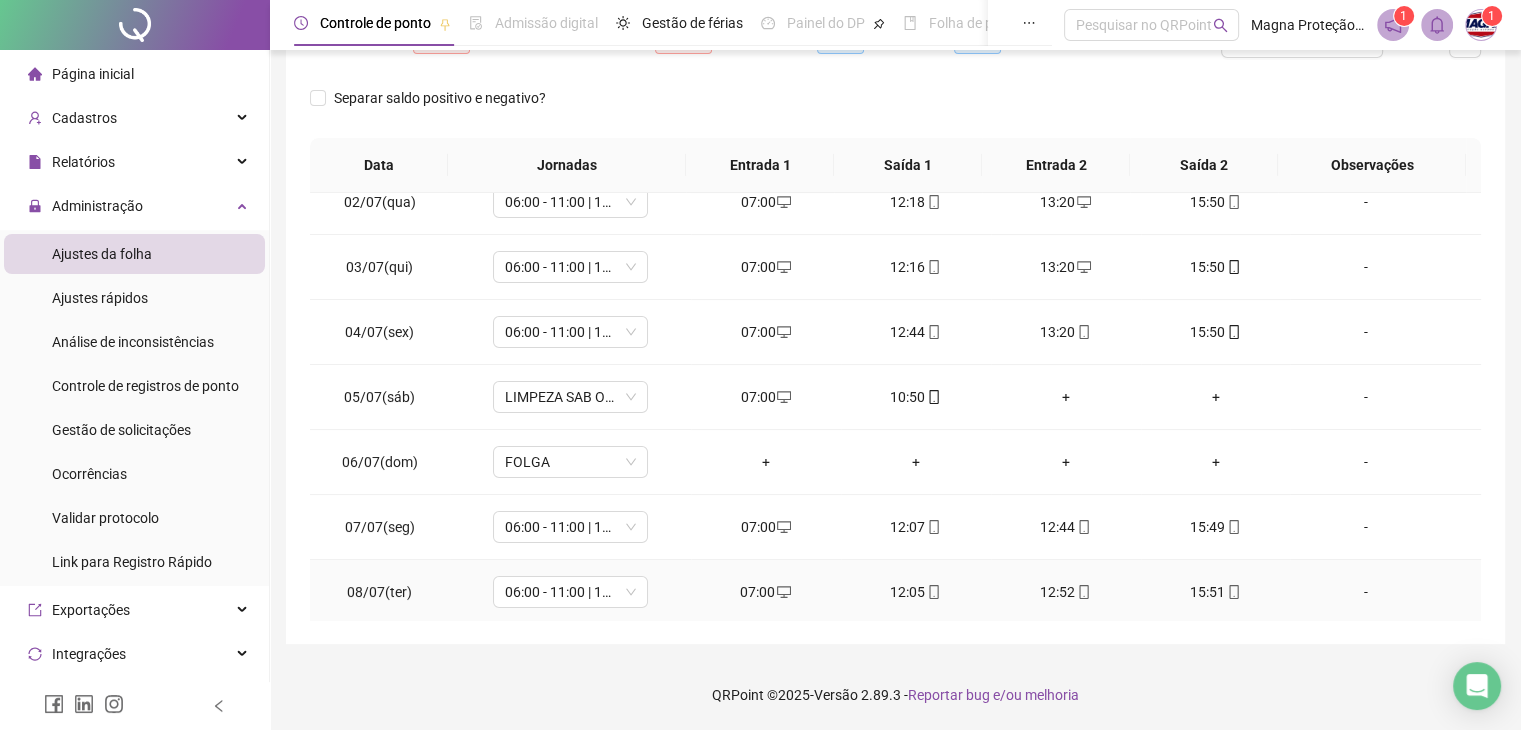 scroll, scrollTop: 0, scrollLeft: 0, axis: both 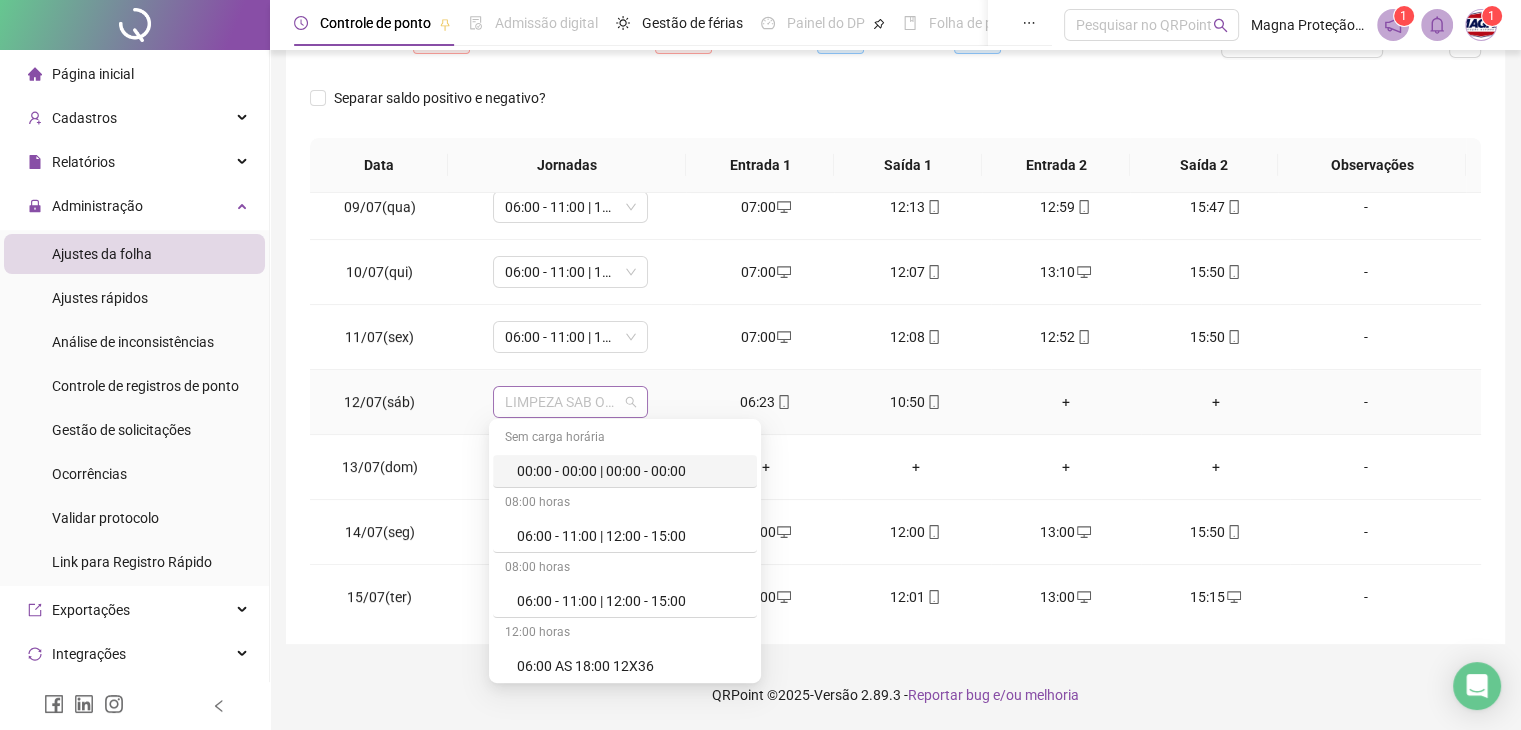 click on "LIMPEZA SAB OU DOM" at bounding box center (570, 402) 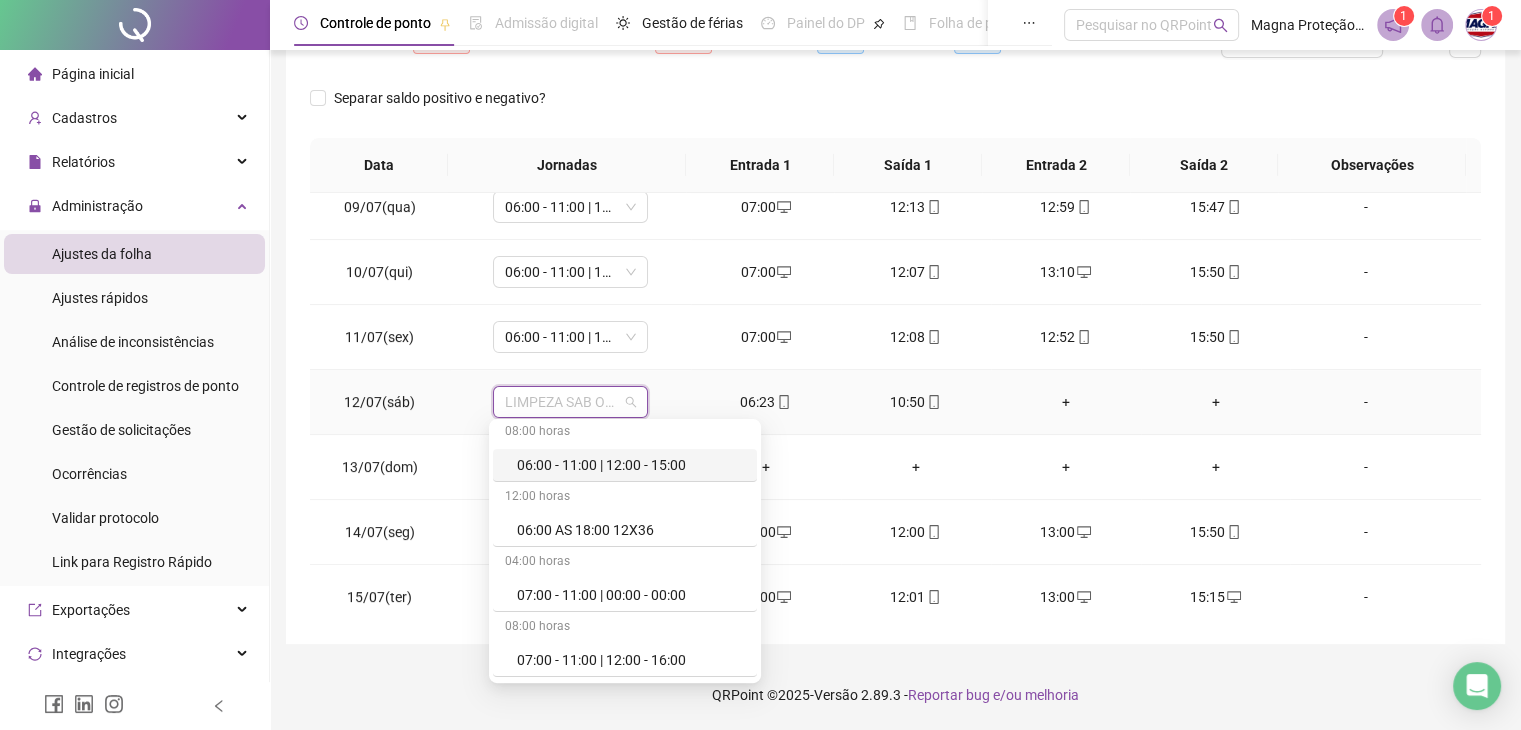 scroll, scrollTop: 135, scrollLeft: 0, axis: vertical 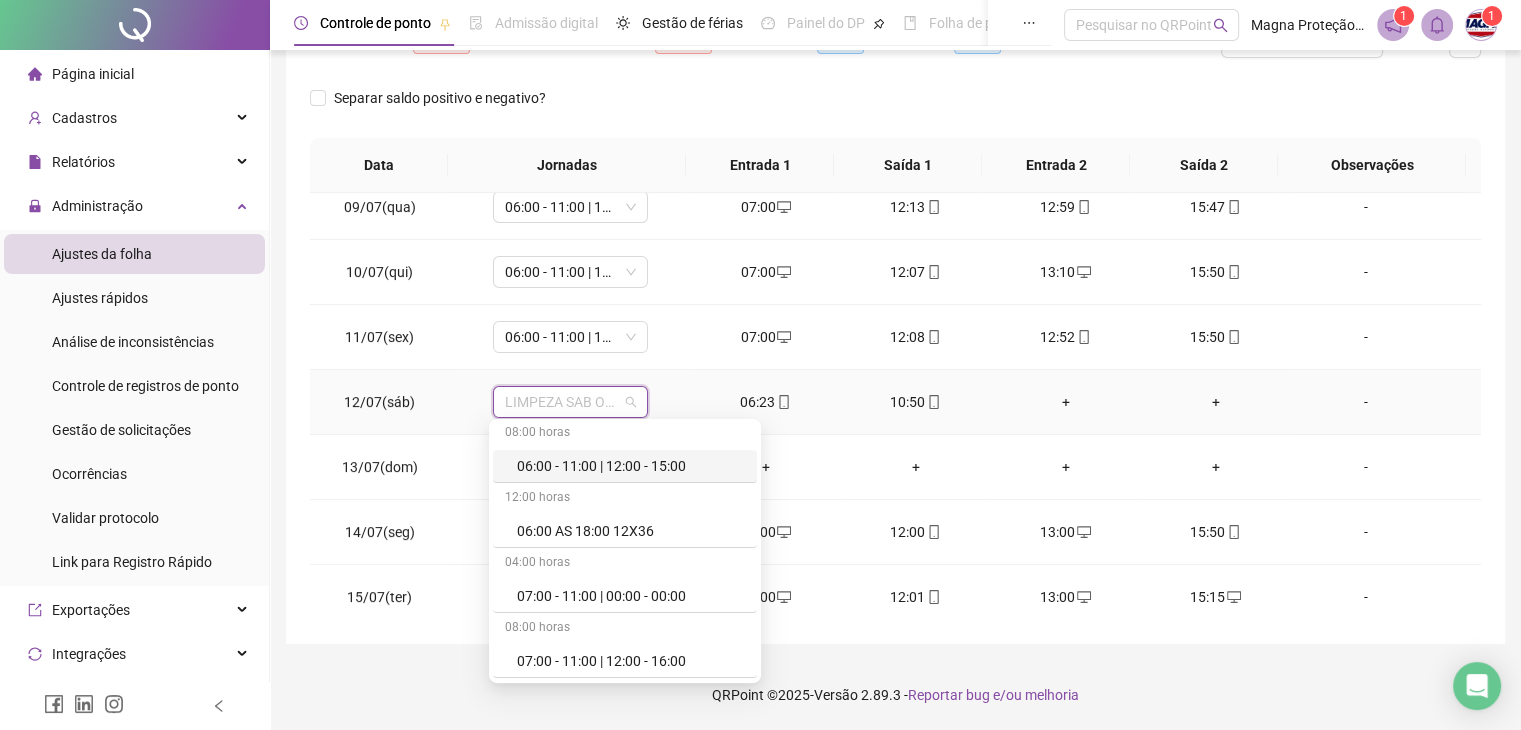 click on "07:00 - 11:00 | 00:00 - 00:00" at bounding box center [631, 596] 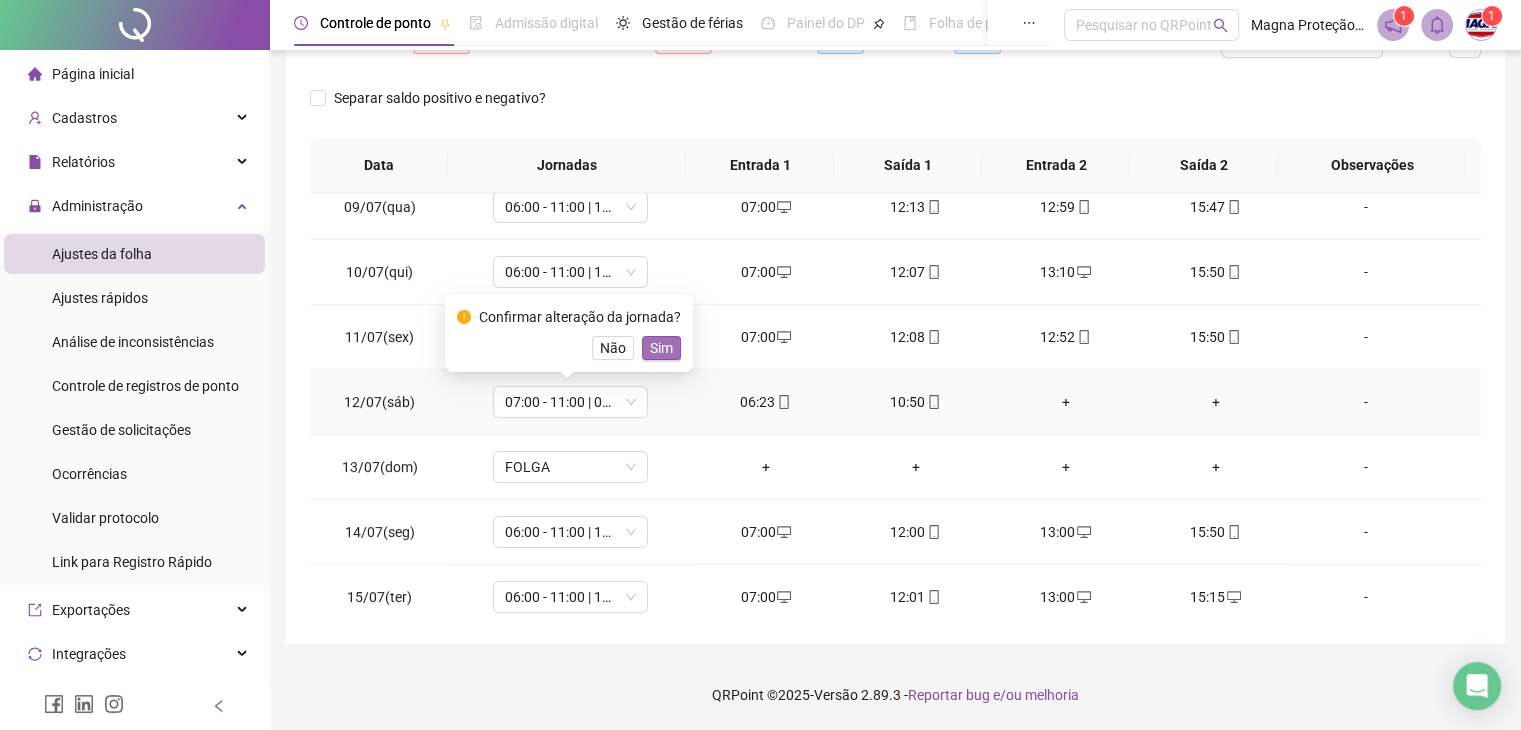click on "Sim" at bounding box center (661, 348) 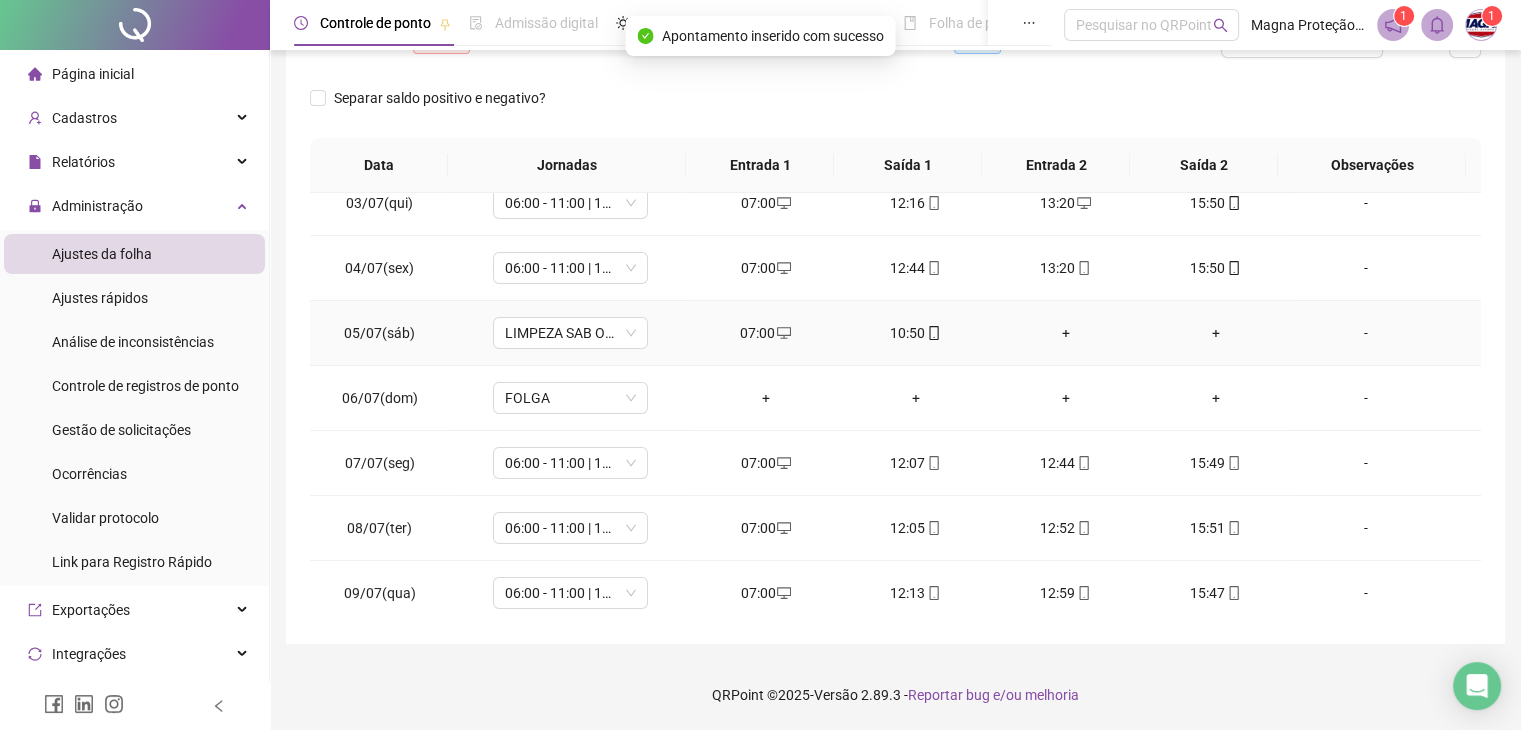 scroll, scrollTop: 124, scrollLeft: 0, axis: vertical 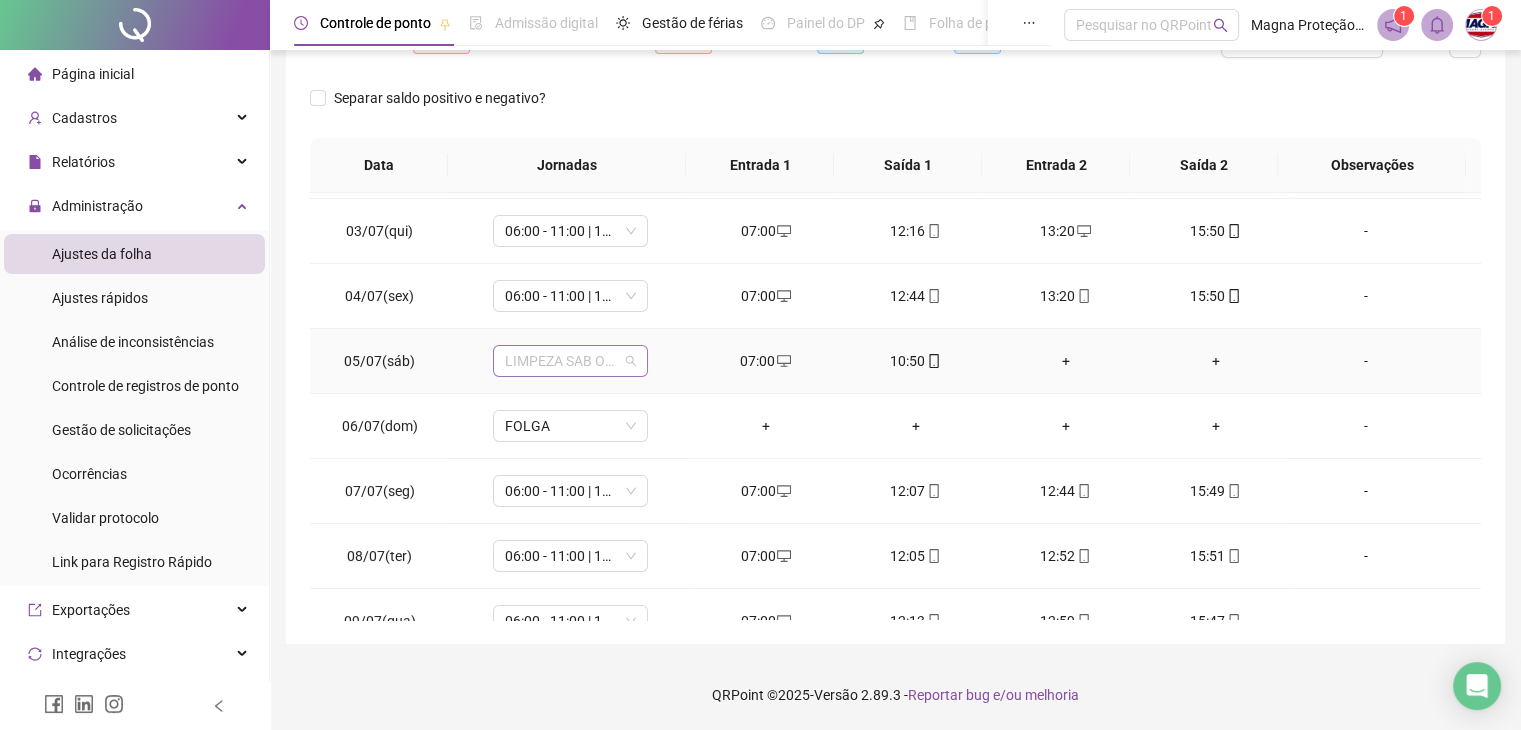 click on "LIMPEZA SAB OU DOM" at bounding box center (570, 361) 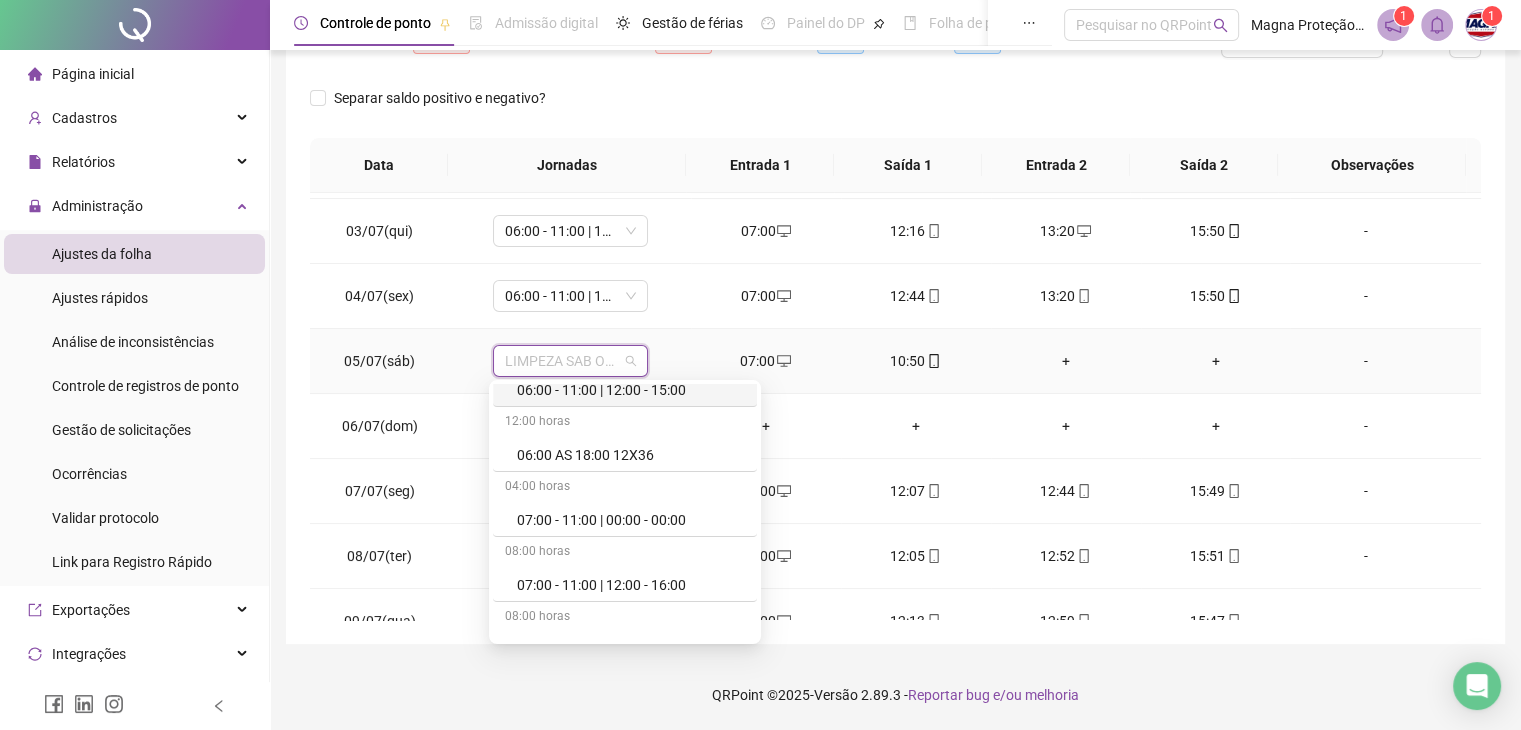 scroll, scrollTop: 196, scrollLeft: 0, axis: vertical 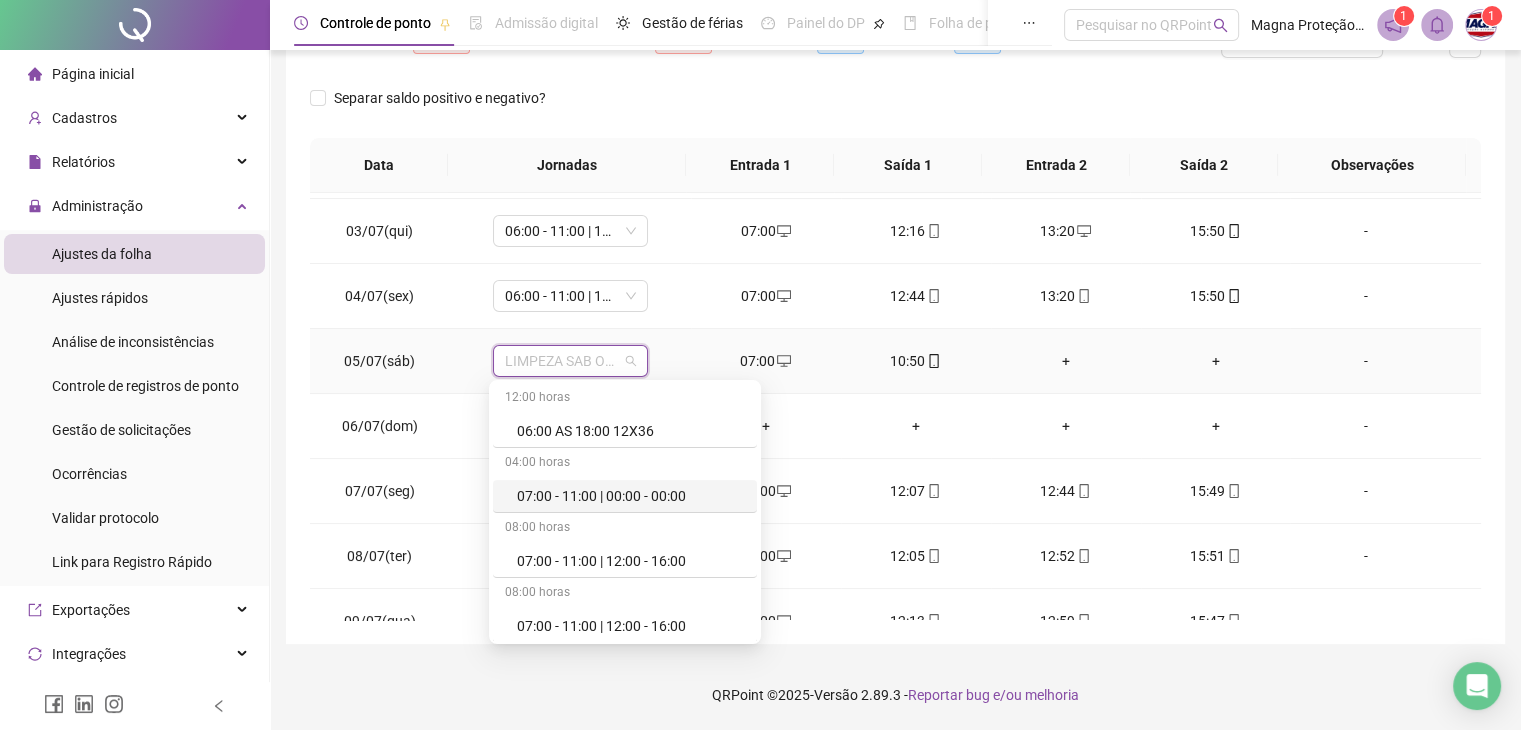 click on "07:00 - 11:00 | 00:00 - 00:00" at bounding box center [631, 496] 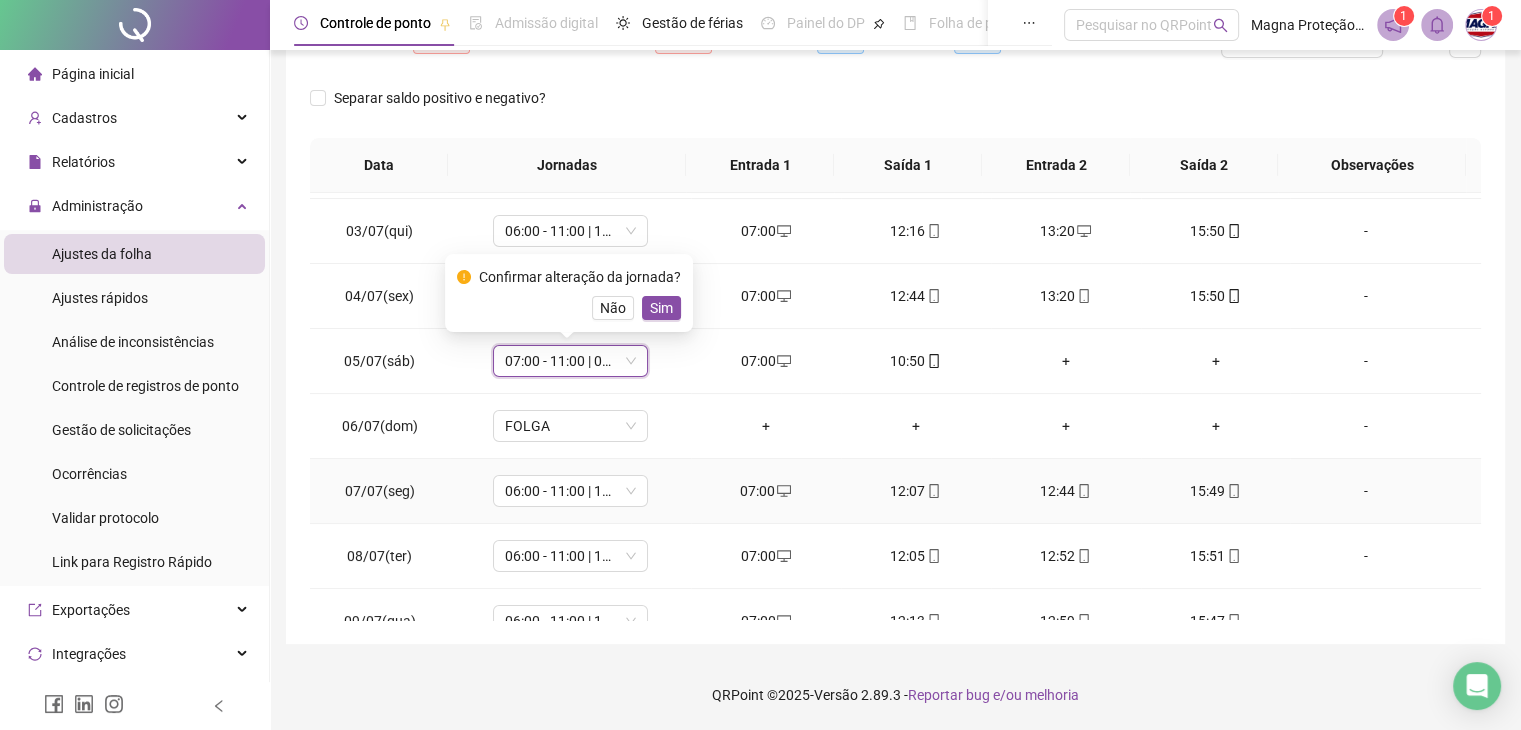 scroll, scrollTop: 108, scrollLeft: 0, axis: vertical 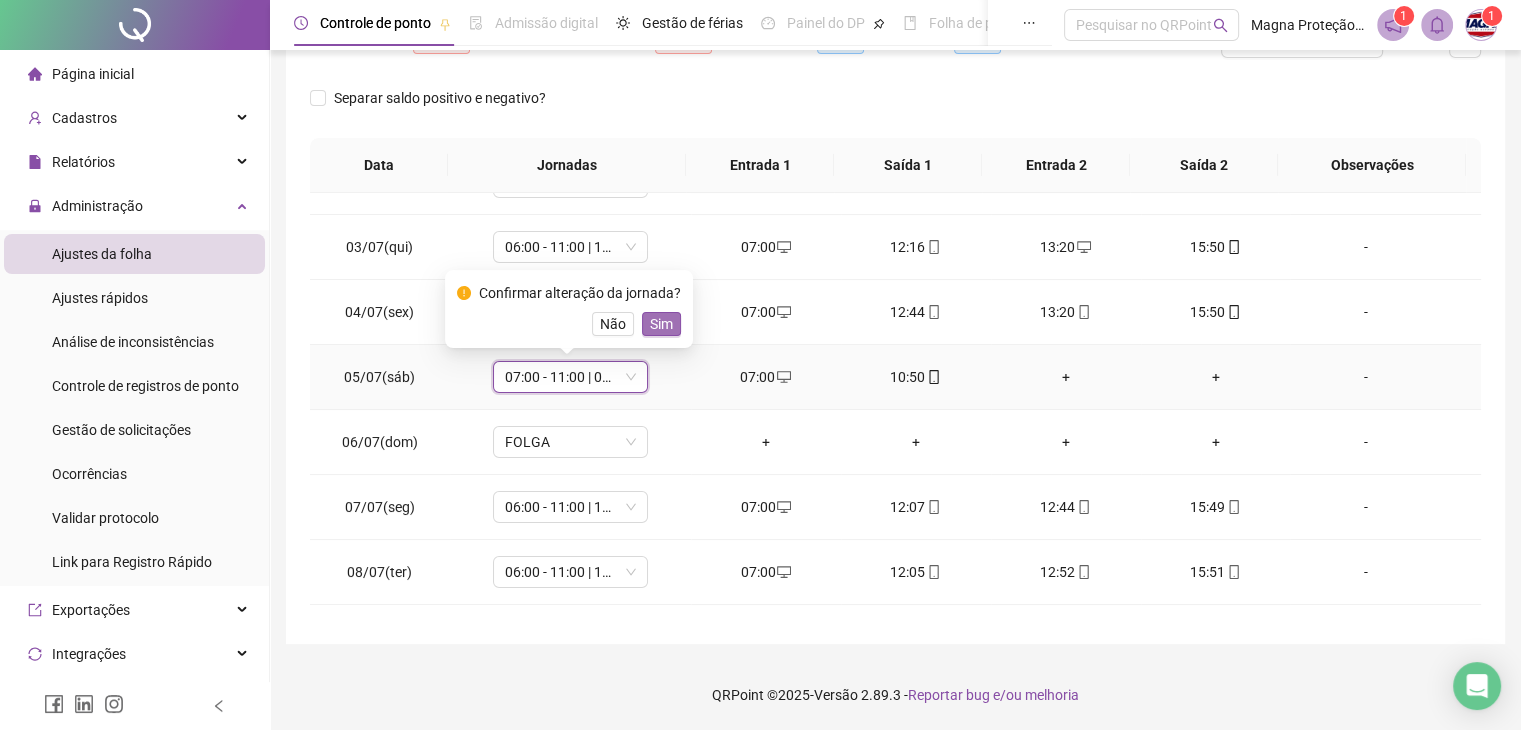click on "Sim" at bounding box center (661, 324) 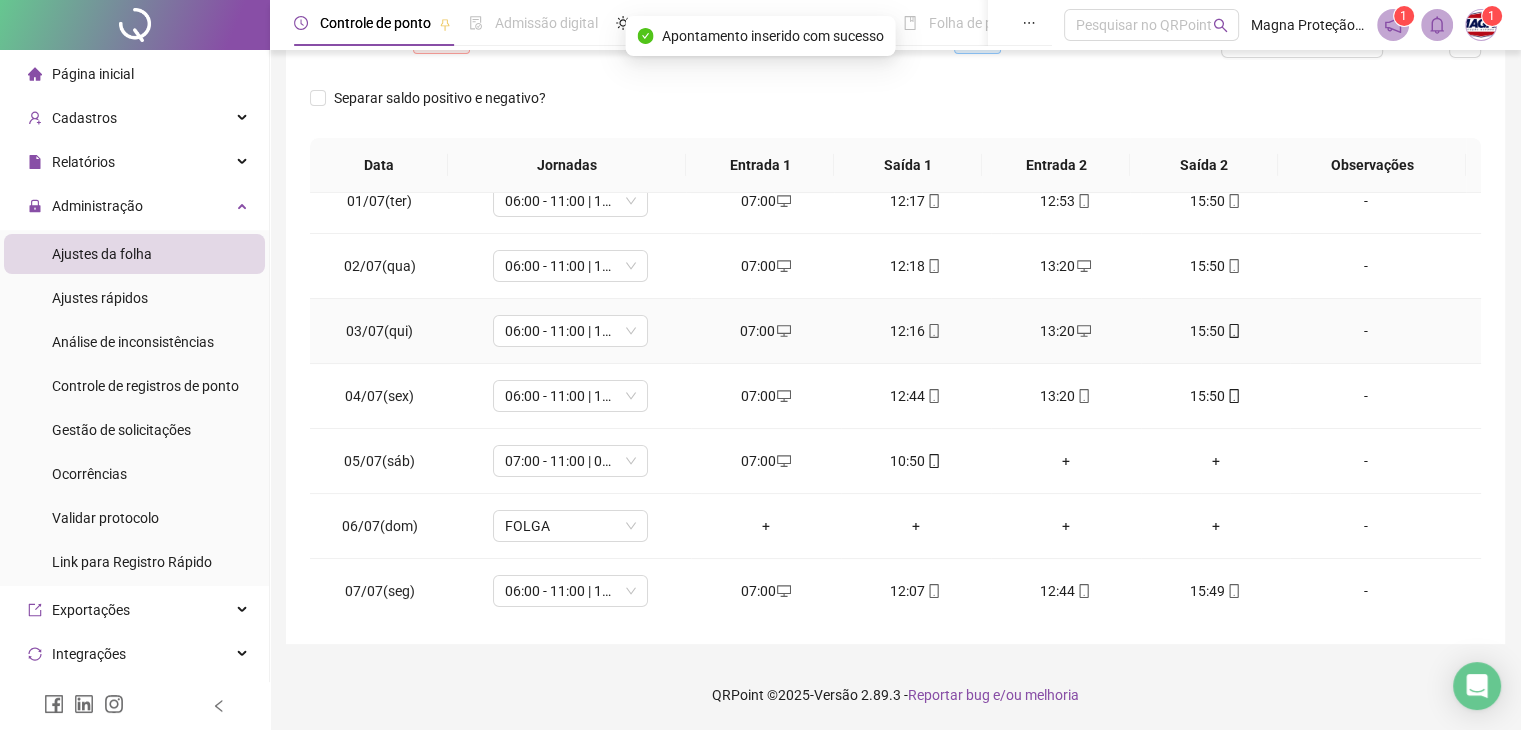 scroll, scrollTop: 0, scrollLeft: 0, axis: both 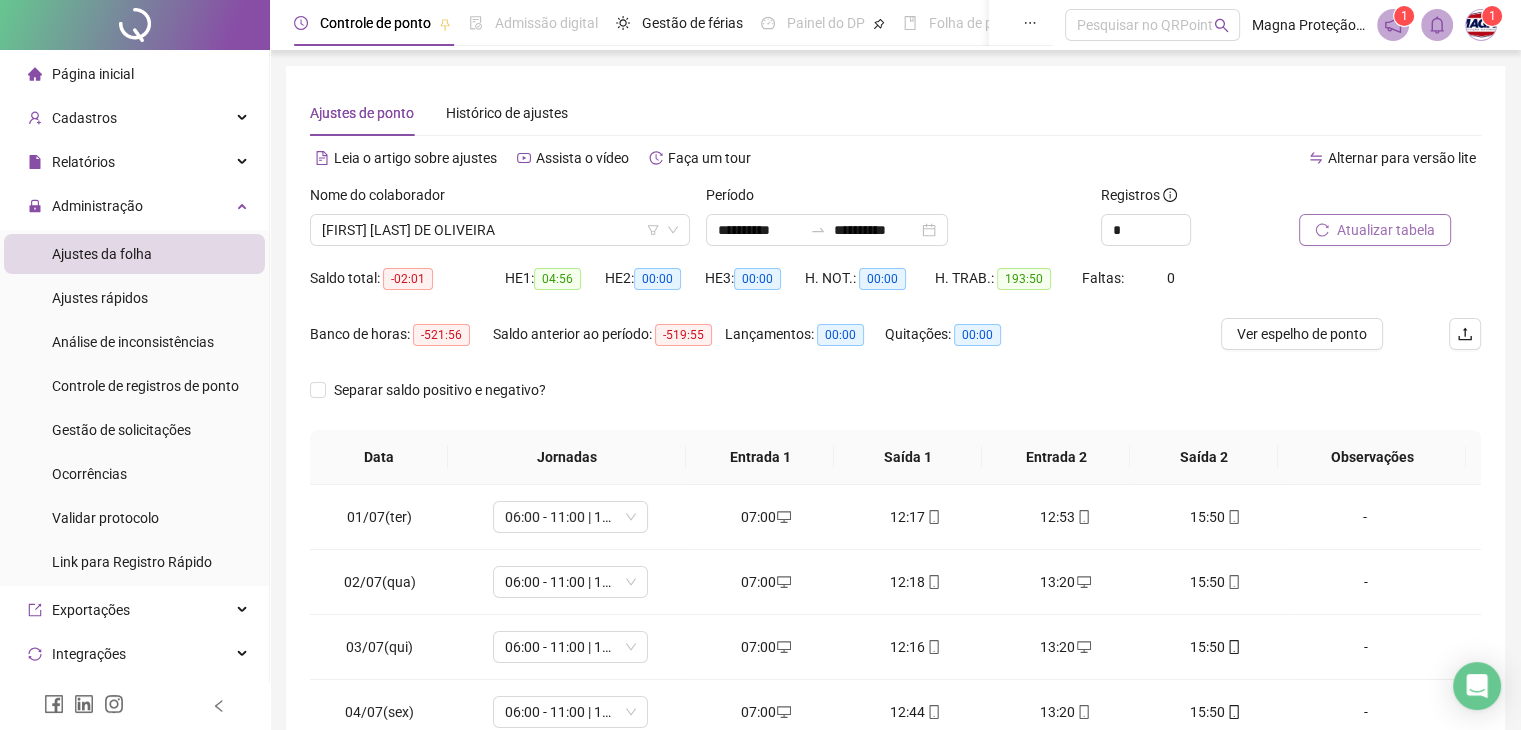 click on "Atualizar tabela" at bounding box center [1386, 230] 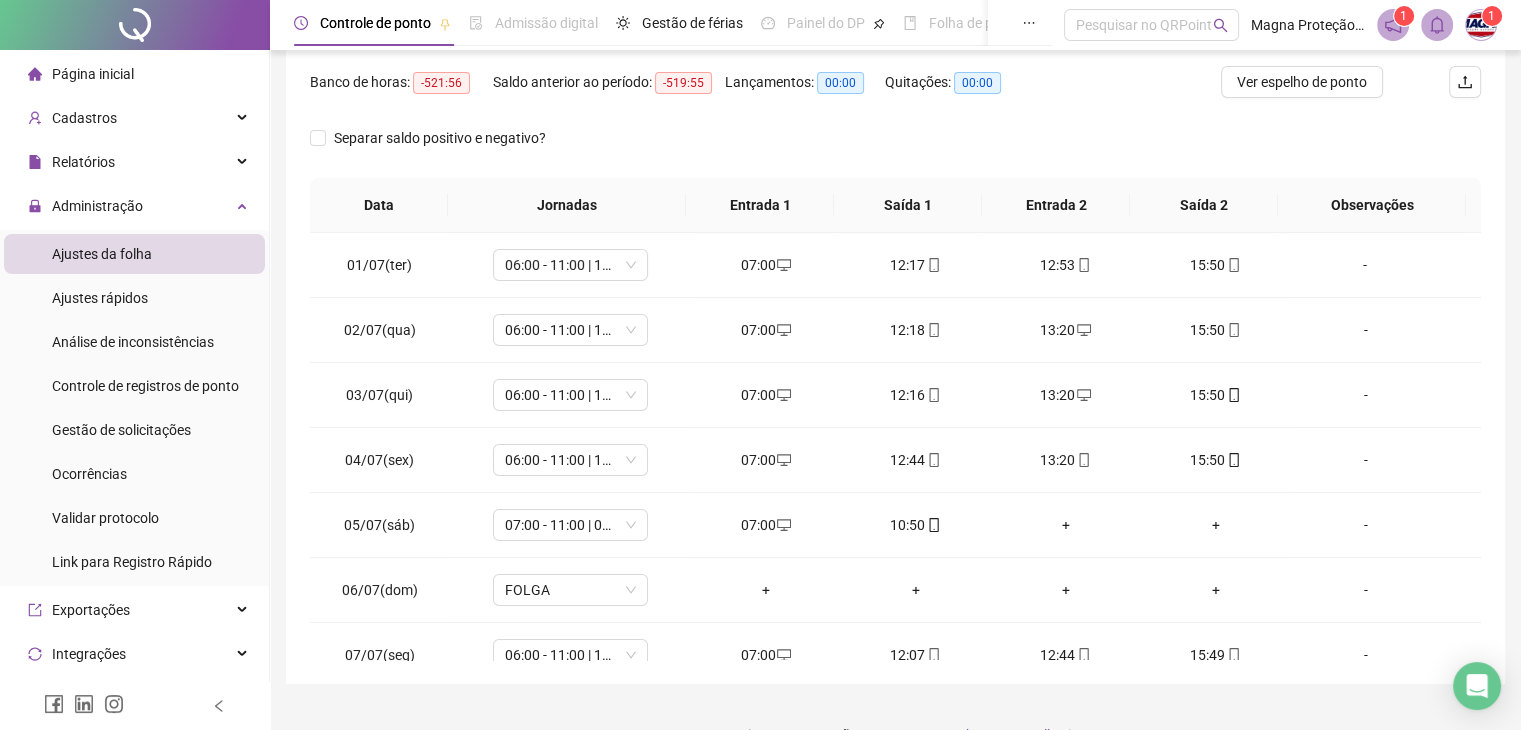 scroll, scrollTop: 254, scrollLeft: 0, axis: vertical 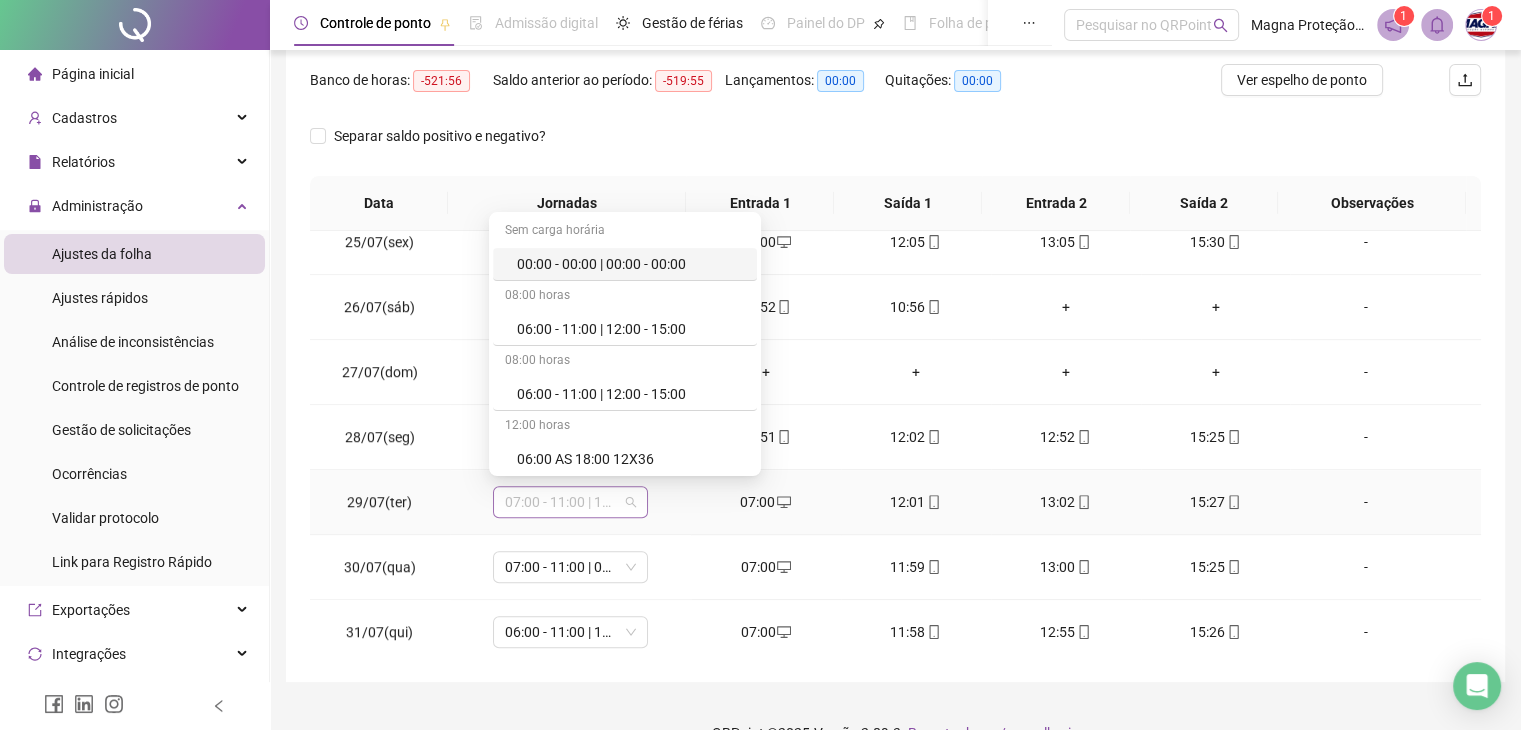 click on "07:00 - 11:00 | 12:00 - 16:00" at bounding box center (570, 502) 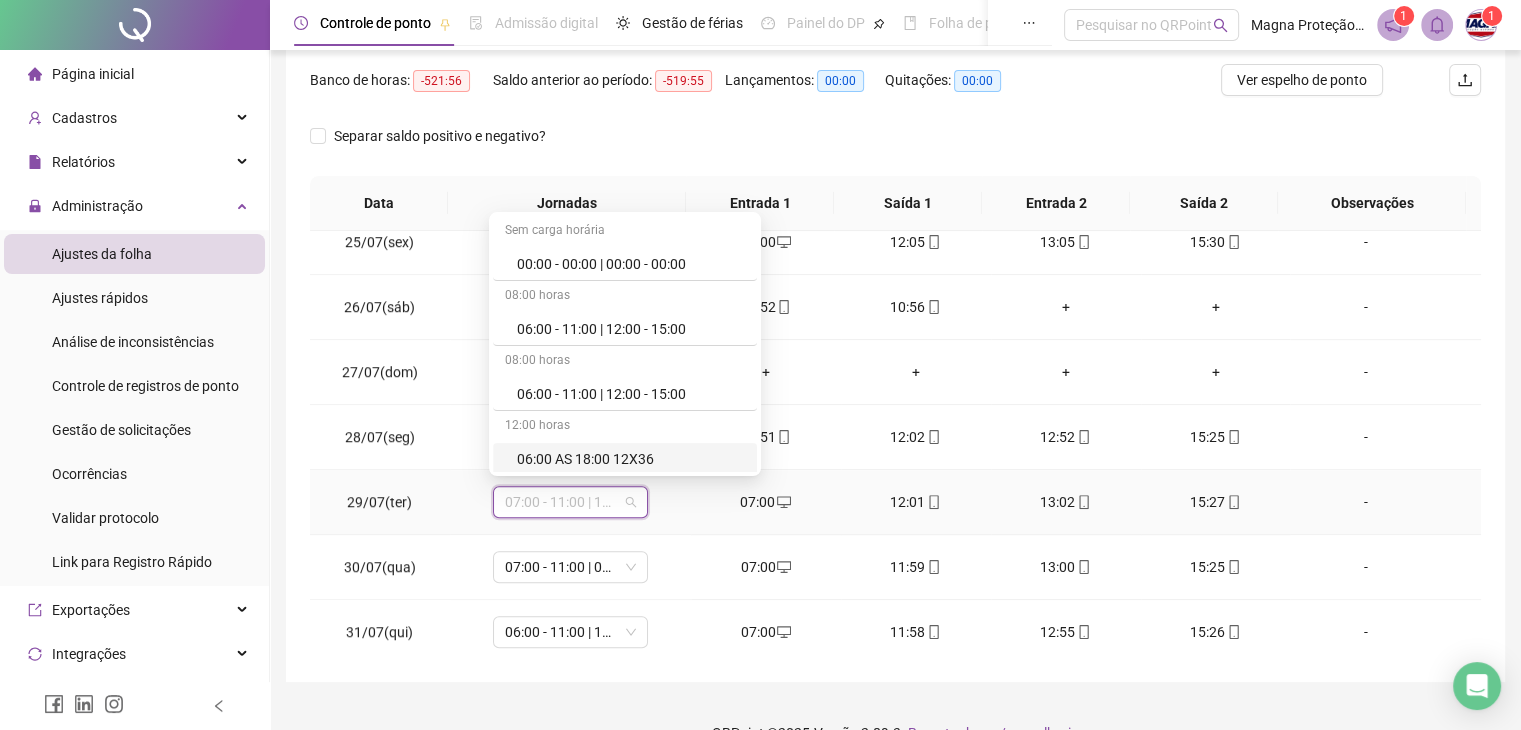 click on "07:00 - 11:00 | 12:00 - 16:00" at bounding box center [570, 502] 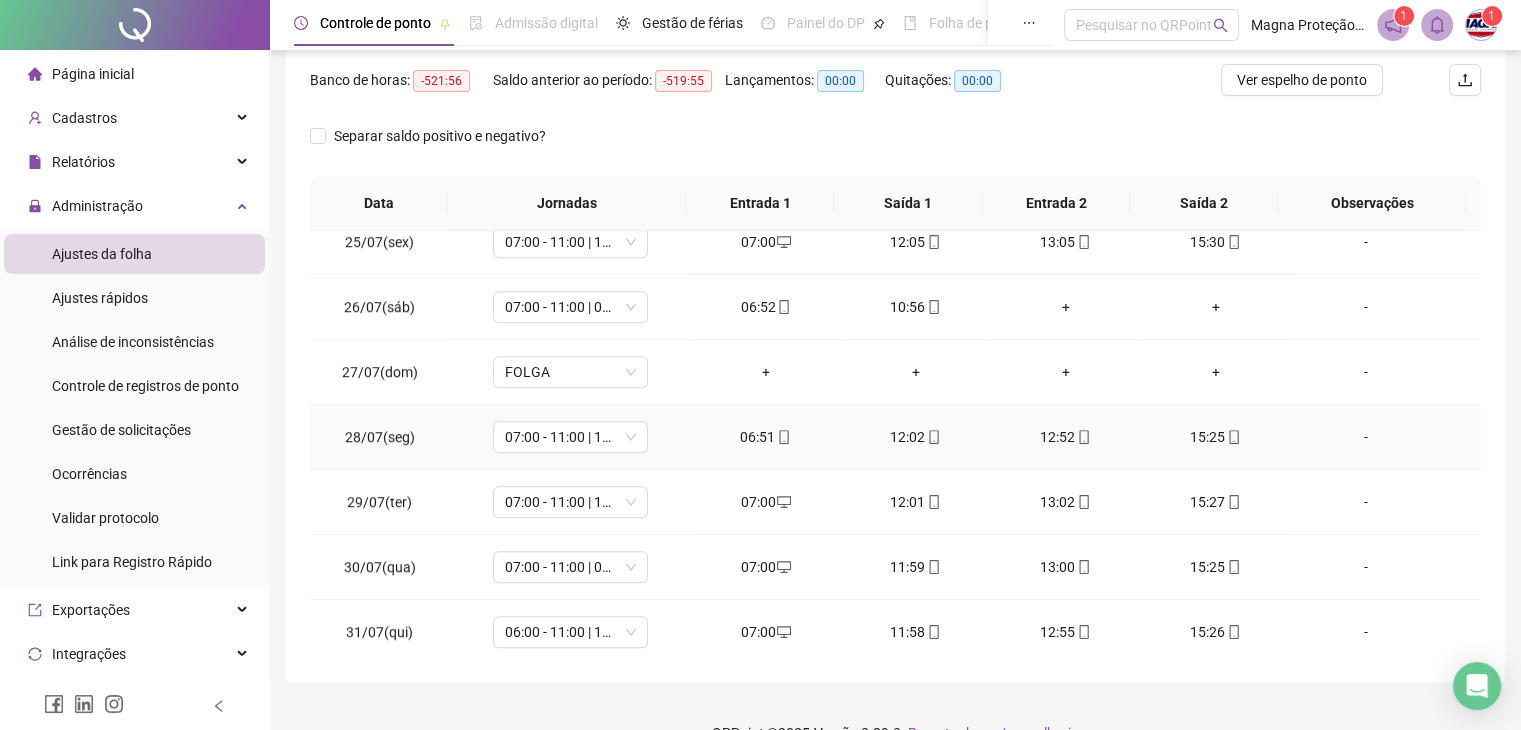 scroll, scrollTop: 292, scrollLeft: 0, axis: vertical 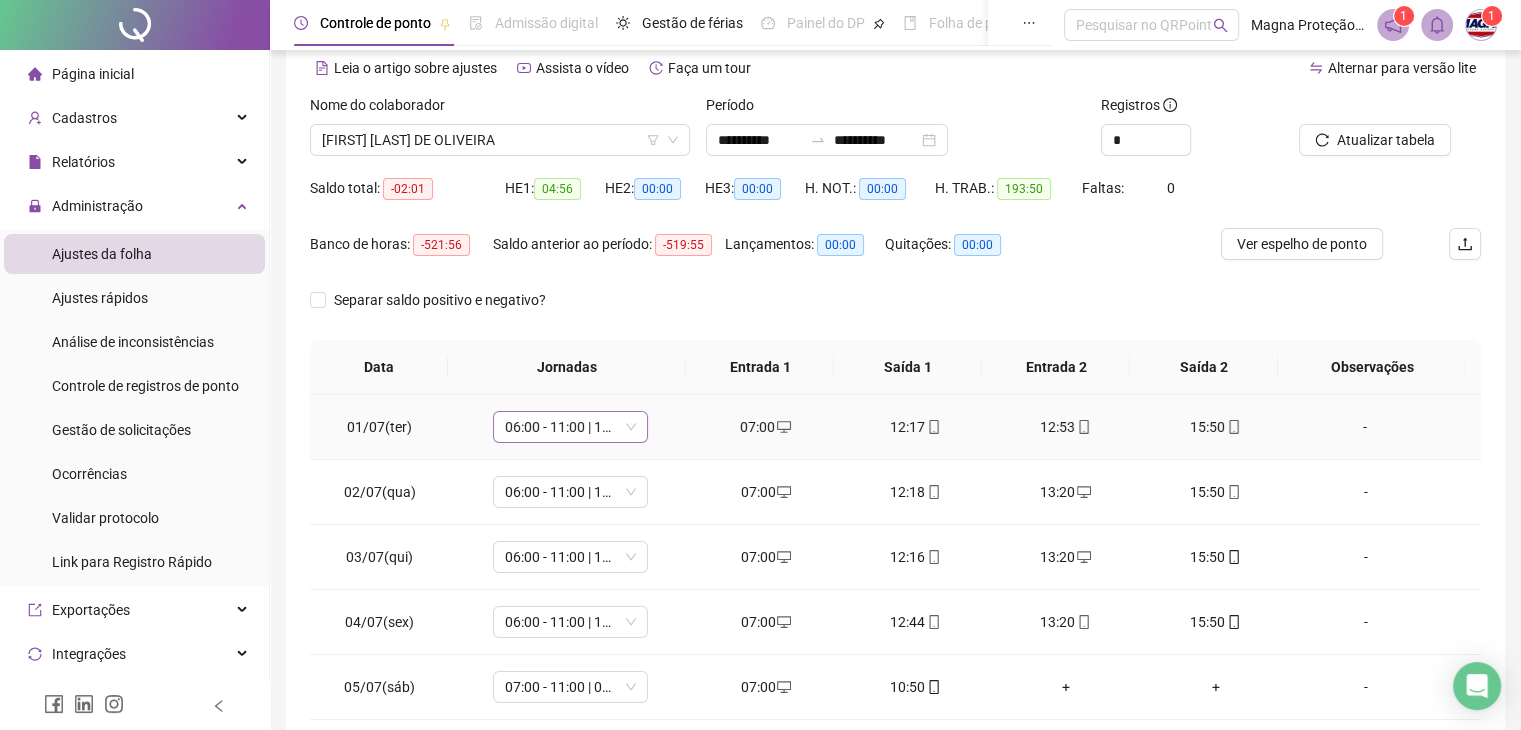 click on "06:00 - 11:00 | 12:00 - 15:00" at bounding box center [570, 427] 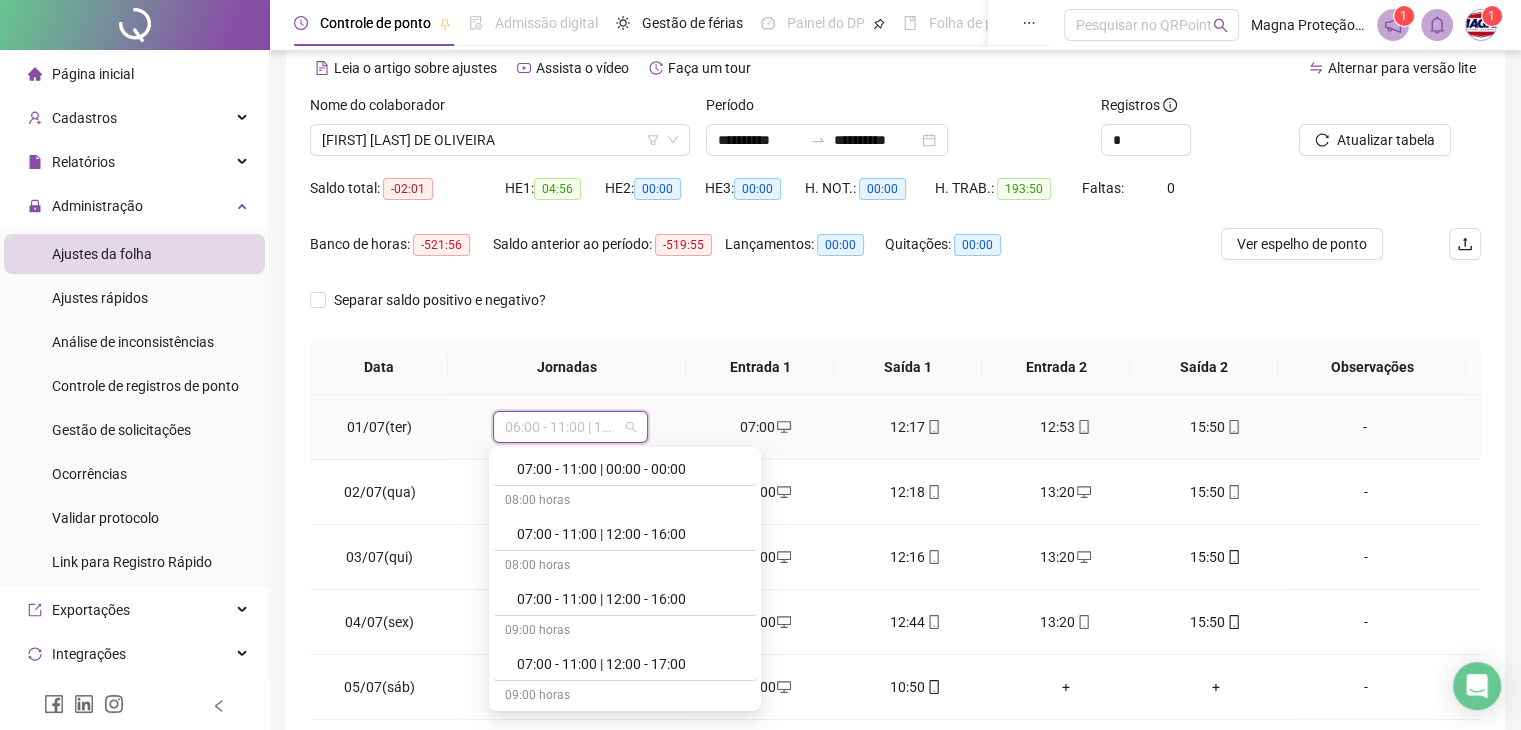 scroll, scrollTop: 304, scrollLeft: 0, axis: vertical 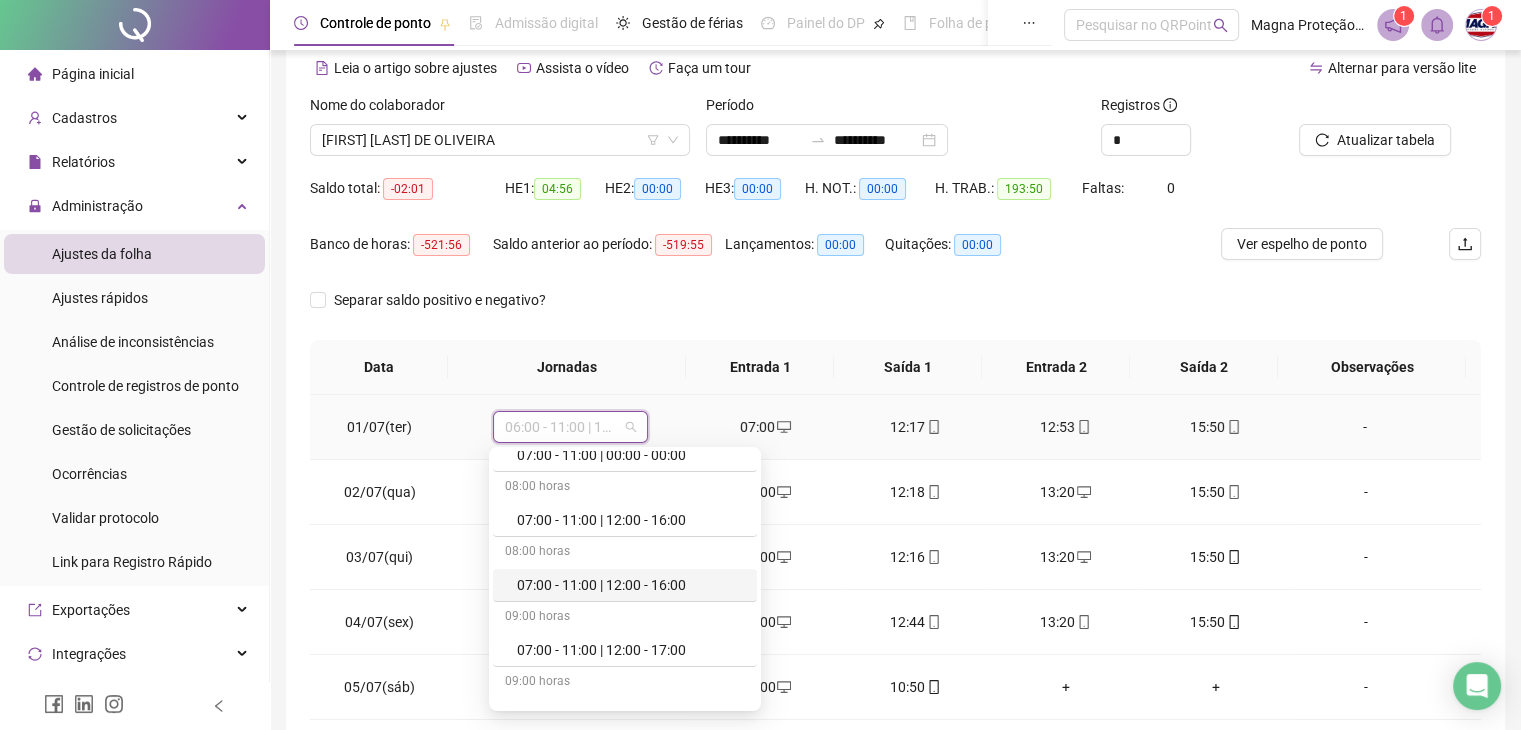 click on "07:00 - 11:00 | 12:00 - 16:00" at bounding box center [631, 585] 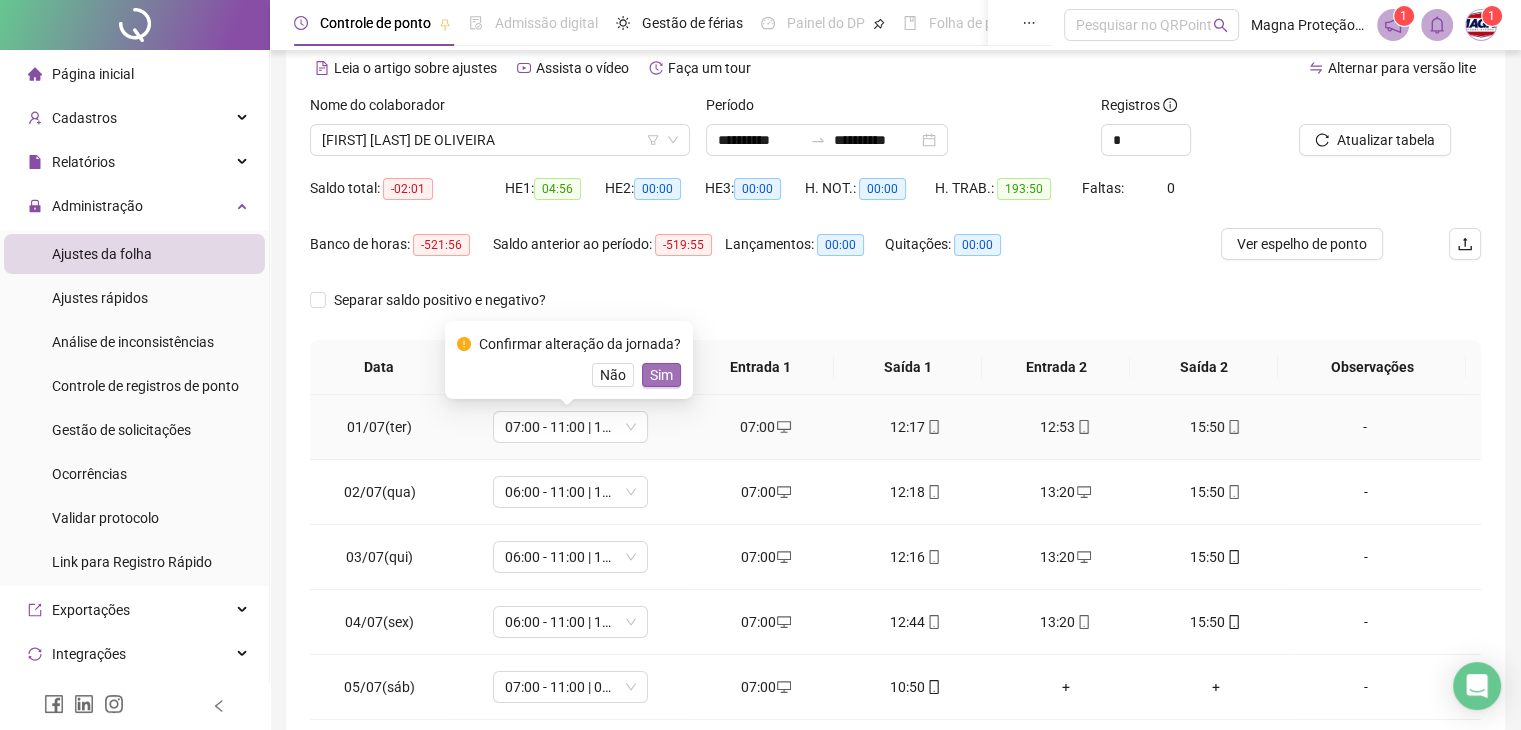 click on "Sim" at bounding box center [661, 375] 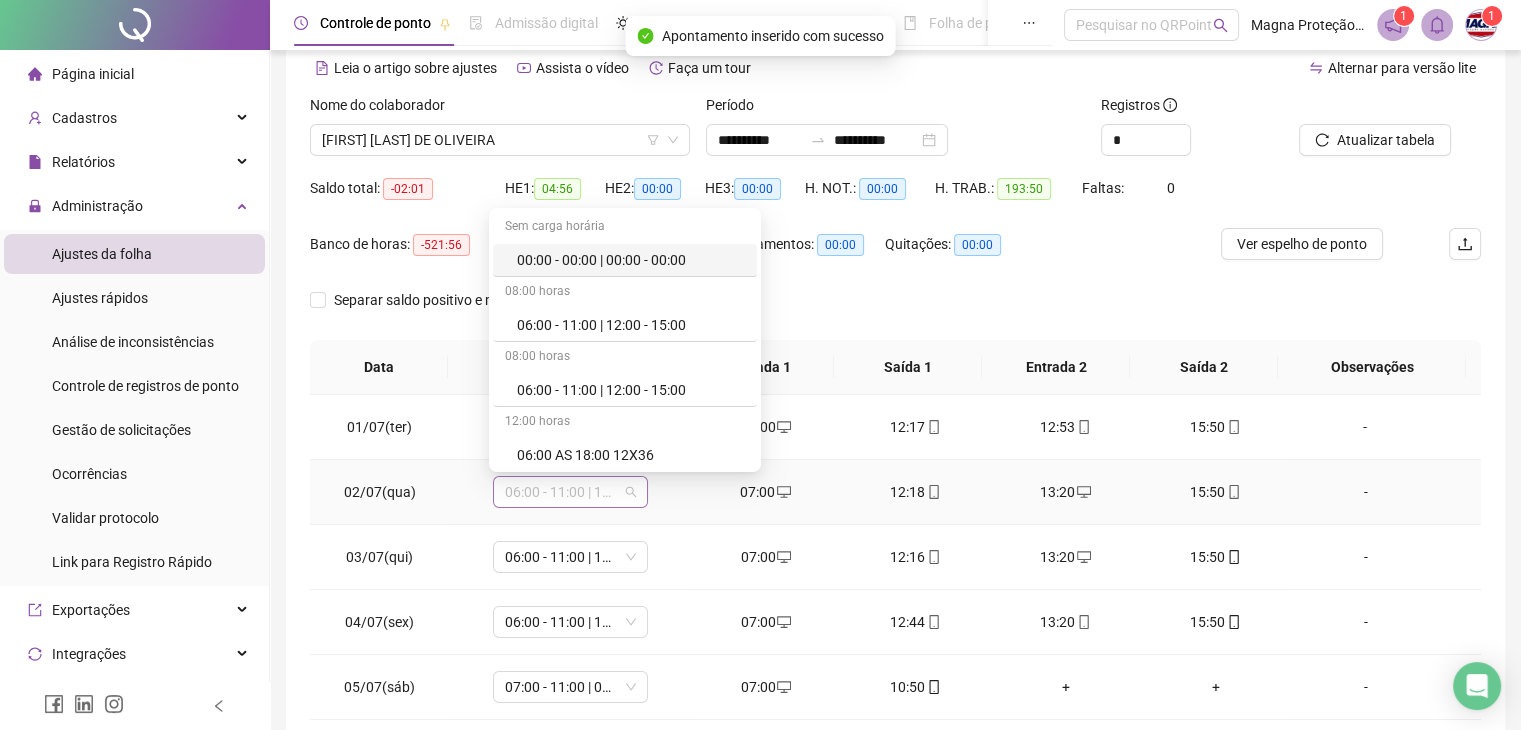 click on "06:00 - 11:00 | 12:00 - 15:00" at bounding box center [570, 492] 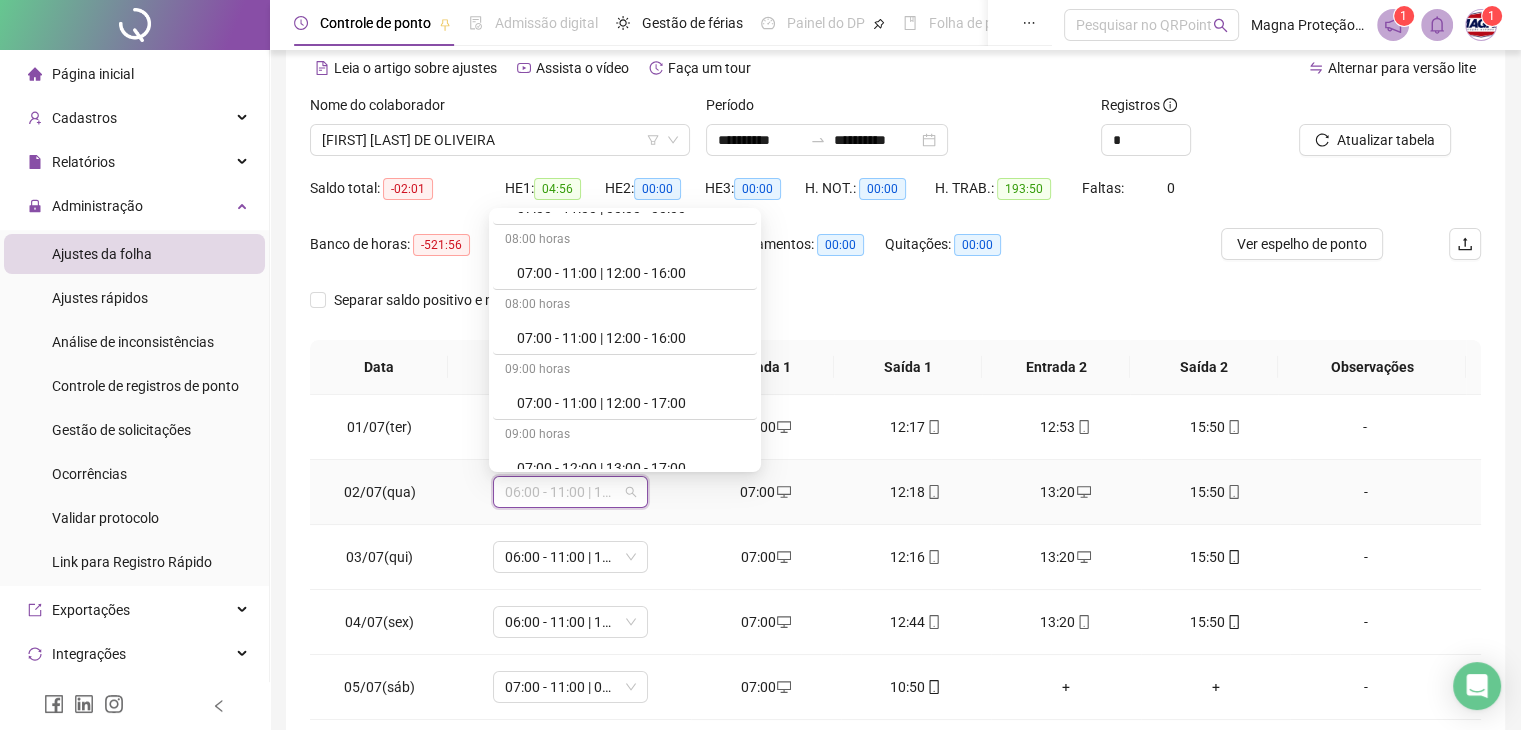 scroll, scrollTop: 312, scrollLeft: 0, axis: vertical 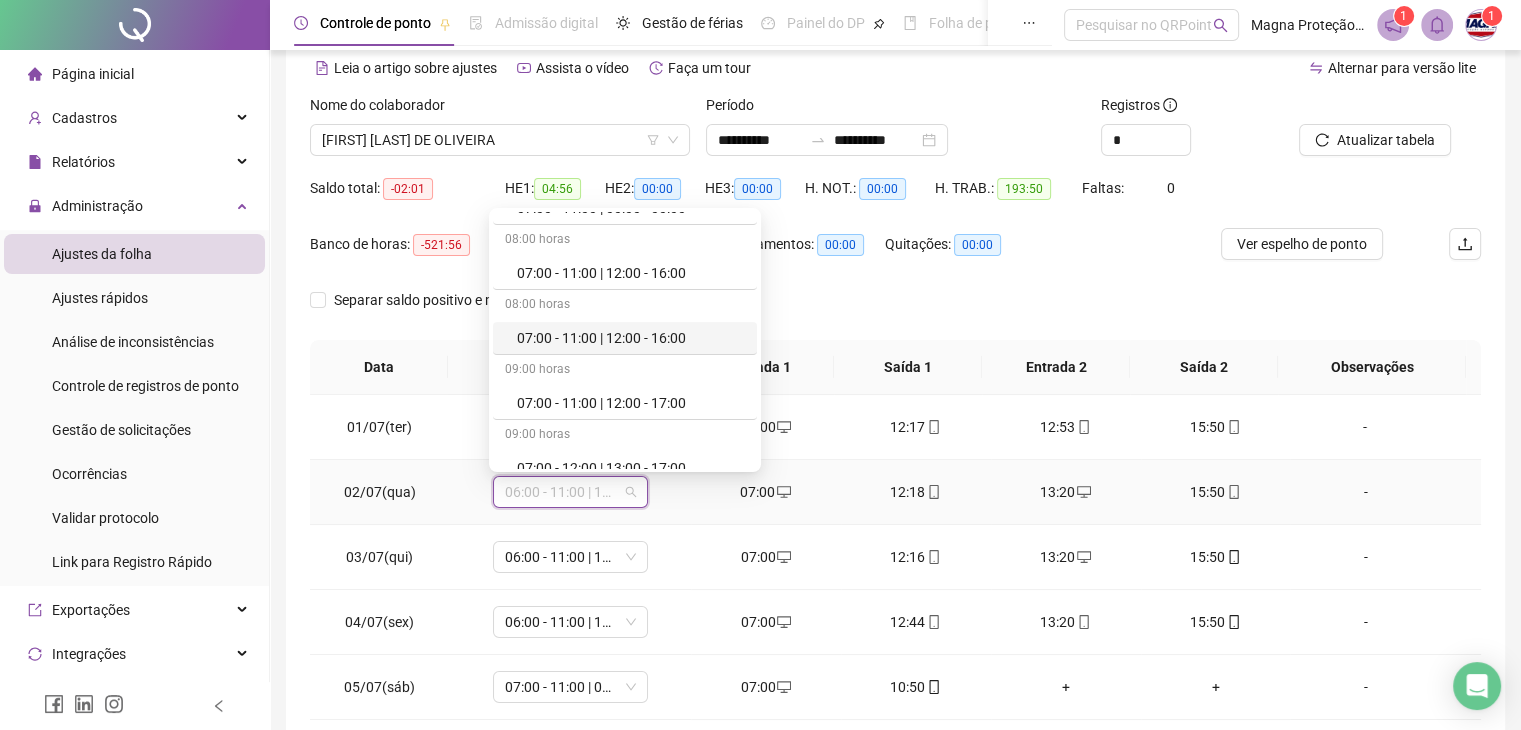 click on "07:00 - 11:00 | 12:00 - 16:00" at bounding box center [631, 338] 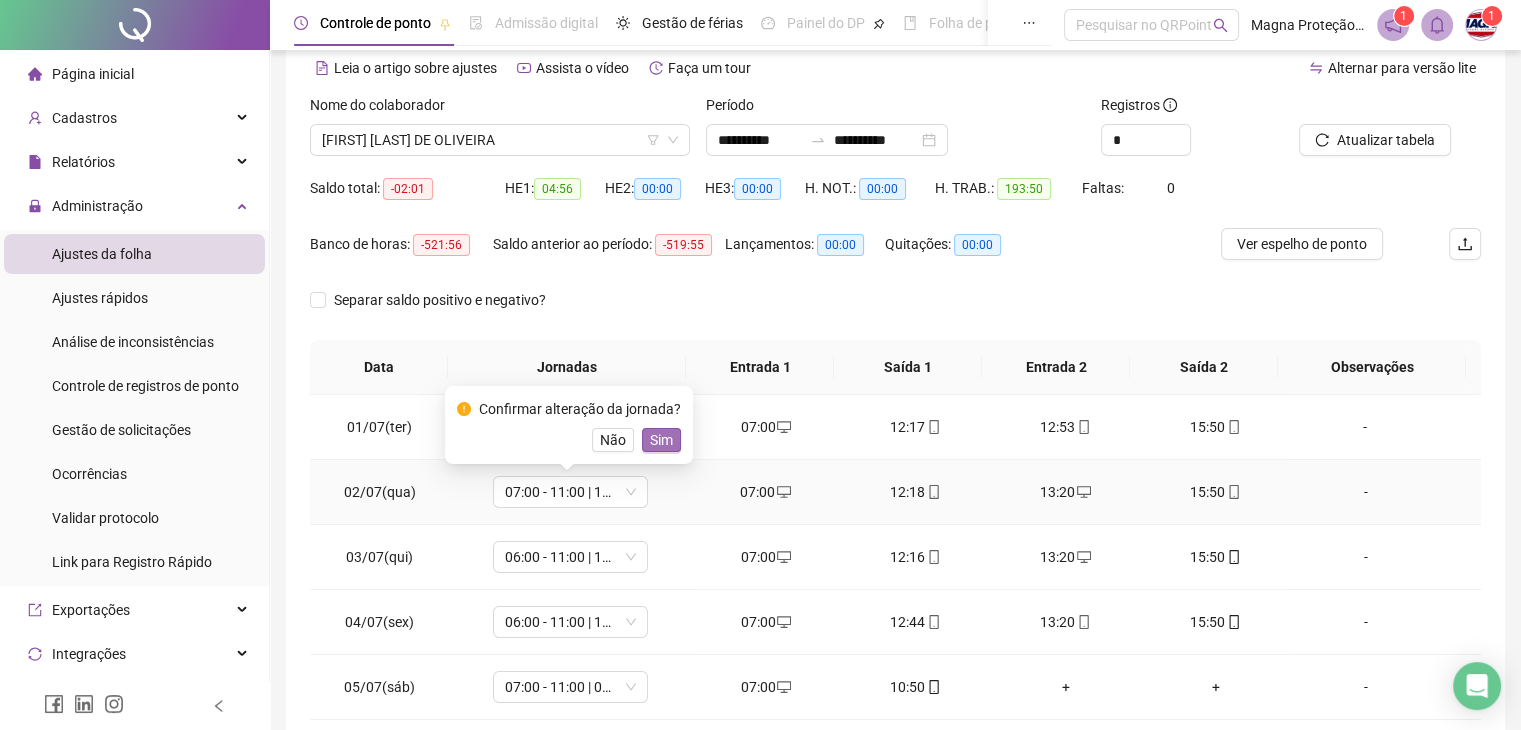 click on "Sim" at bounding box center (661, 440) 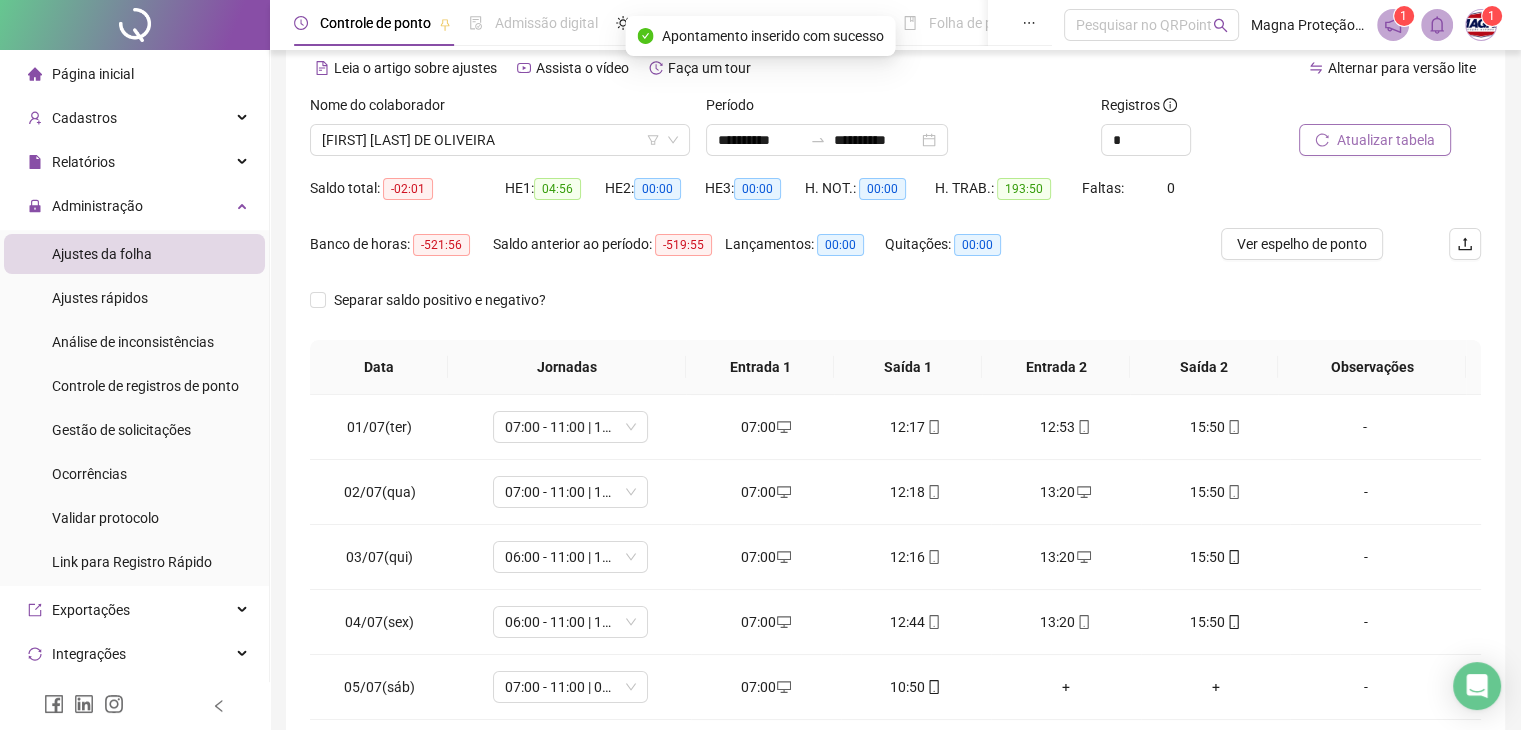 click on "Atualizar tabela" at bounding box center (1386, 140) 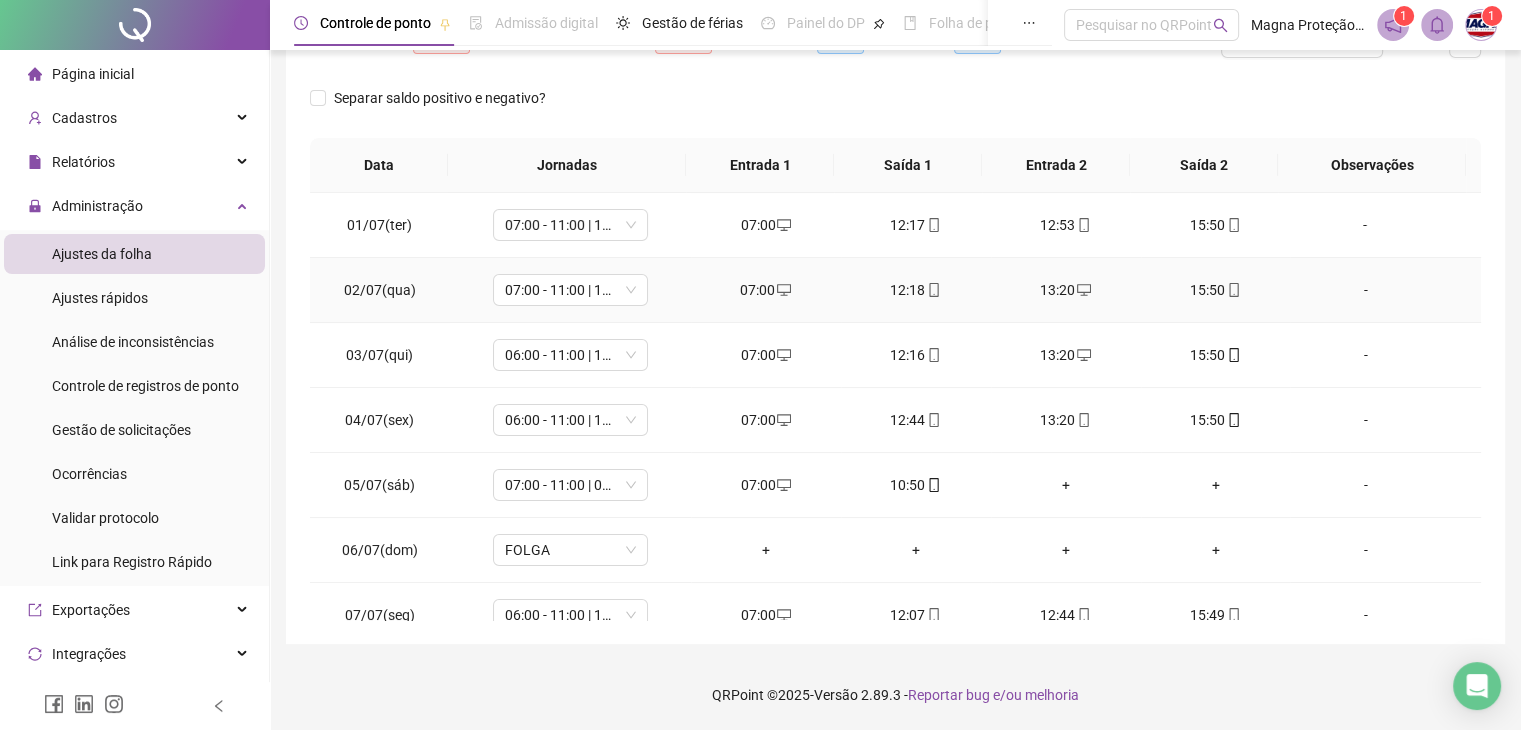scroll, scrollTop: 291, scrollLeft: 0, axis: vertical 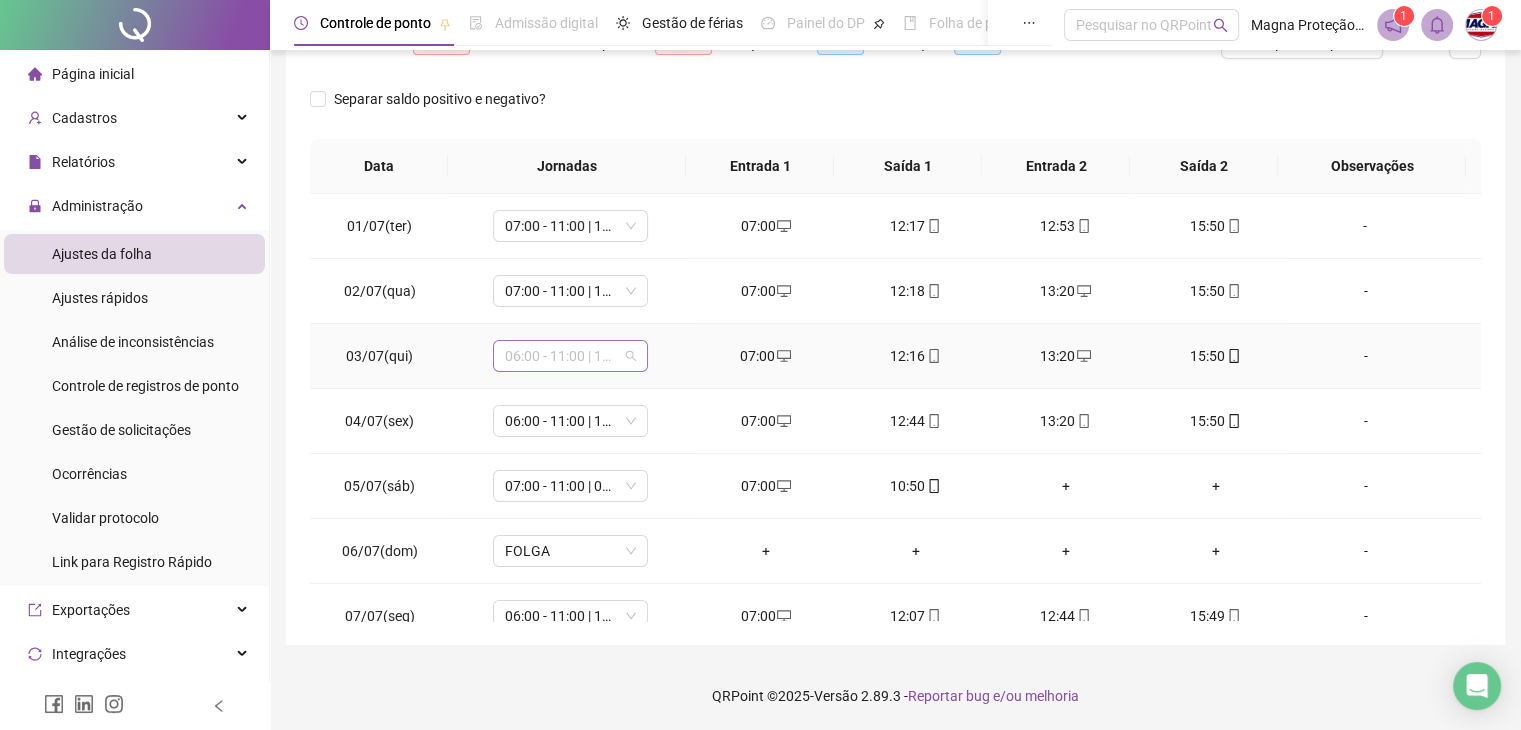 click on "06:00 - 11:00 | 12:00 - 15:00" at bounding box center [570, 356] 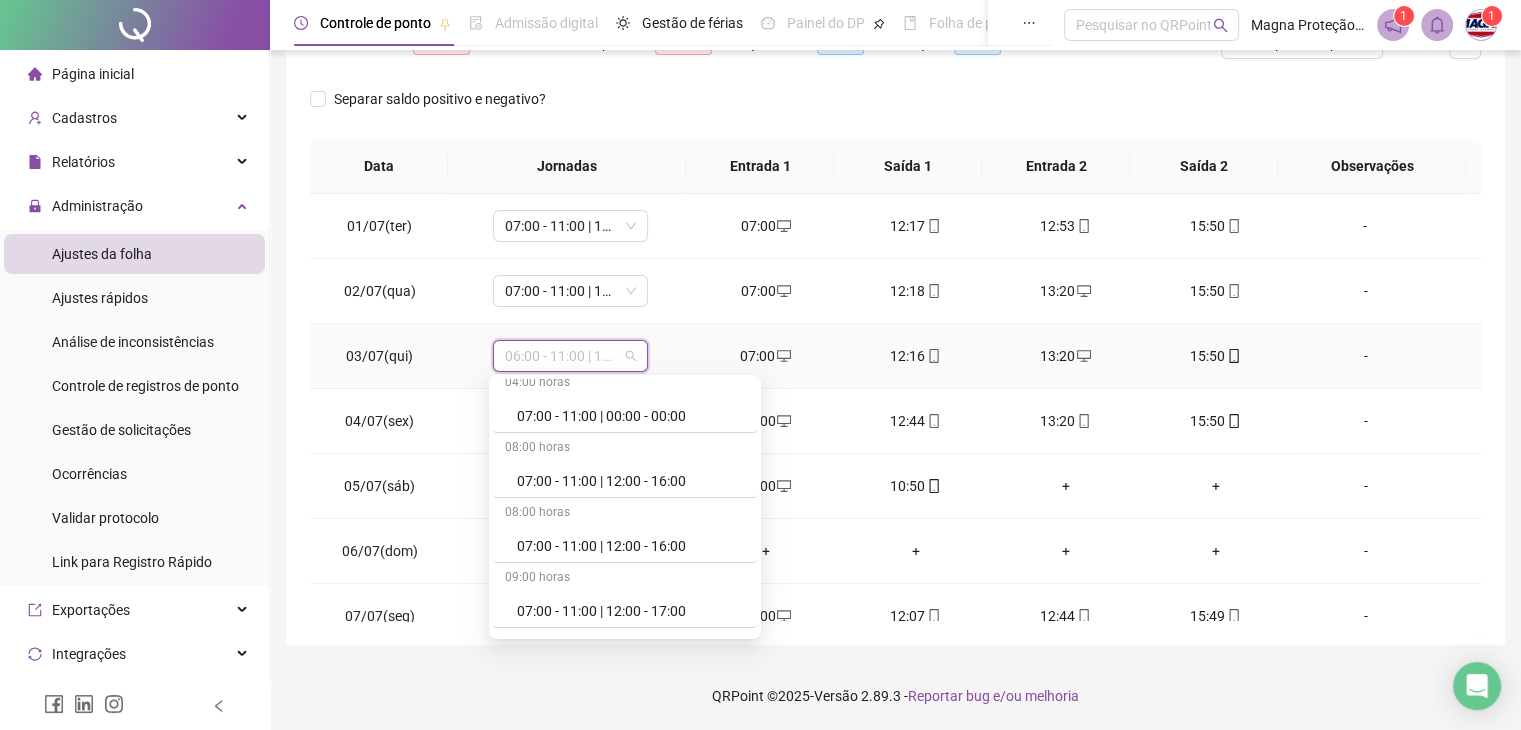scroll, scrollTop: 270, scrollLeft: 0, axis: vertical 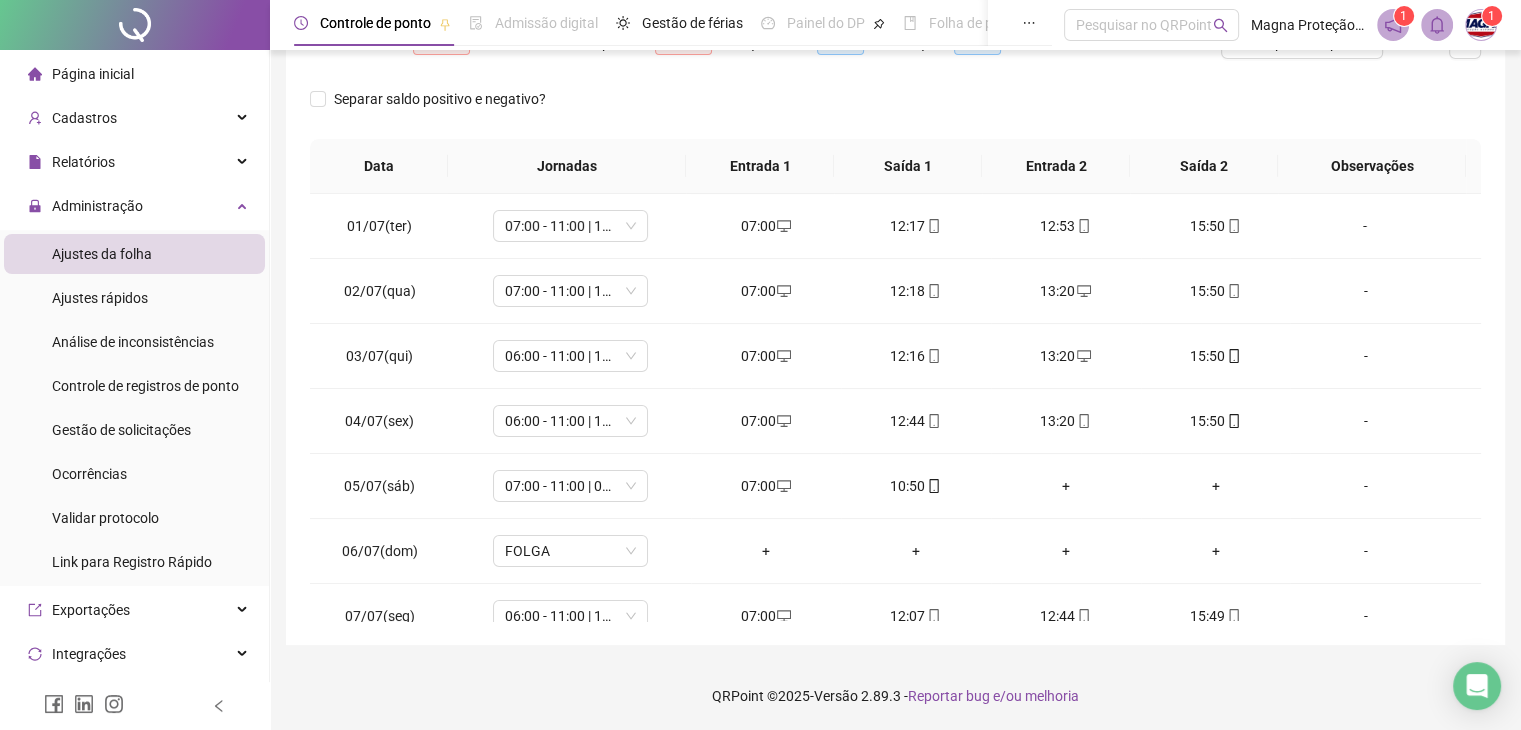 click on "Nome do colaborador [FIRST] [LAST] DE OLIVEIRA" at bounding box center [895, 210] 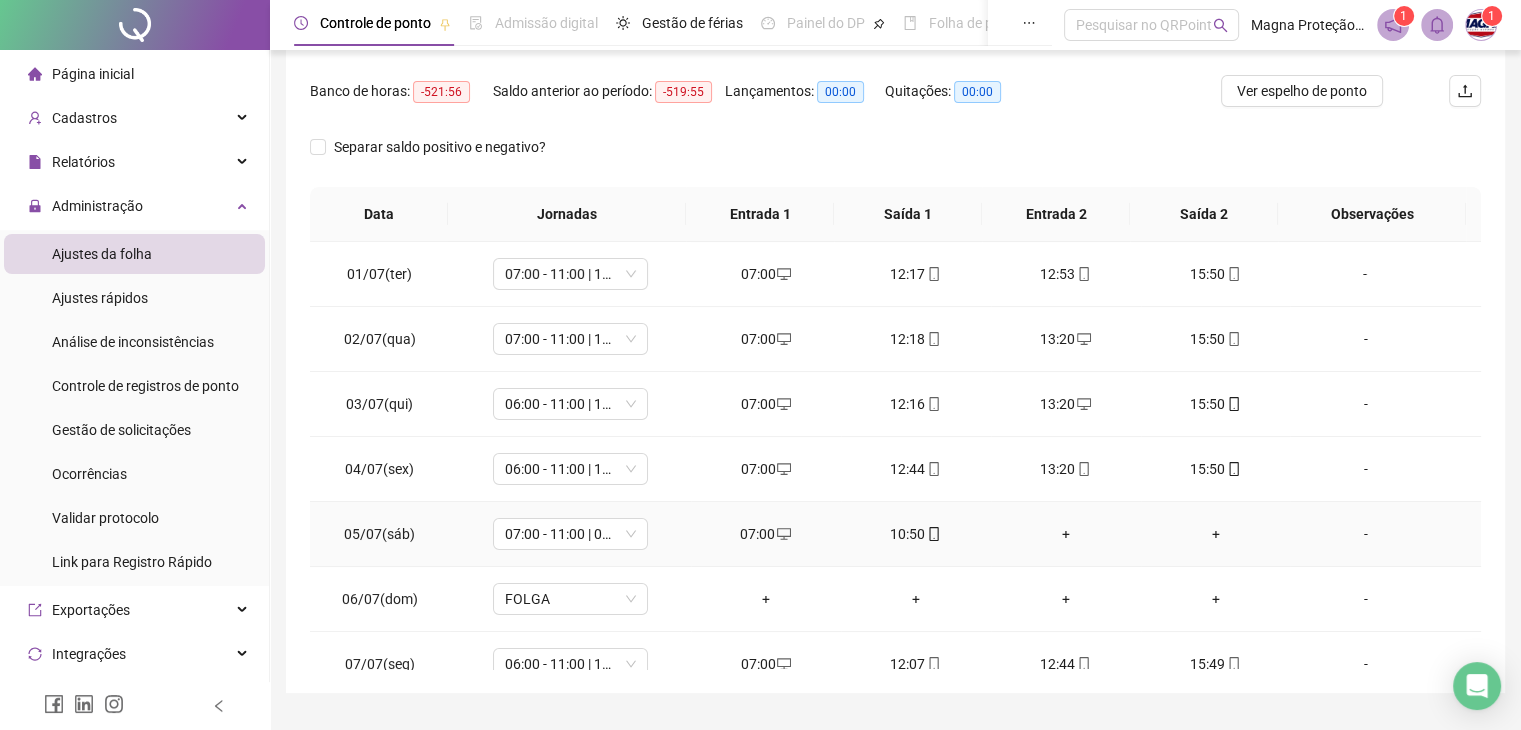 scroll, scrollTop: 240, scrollLeft: 0, axis: vertical 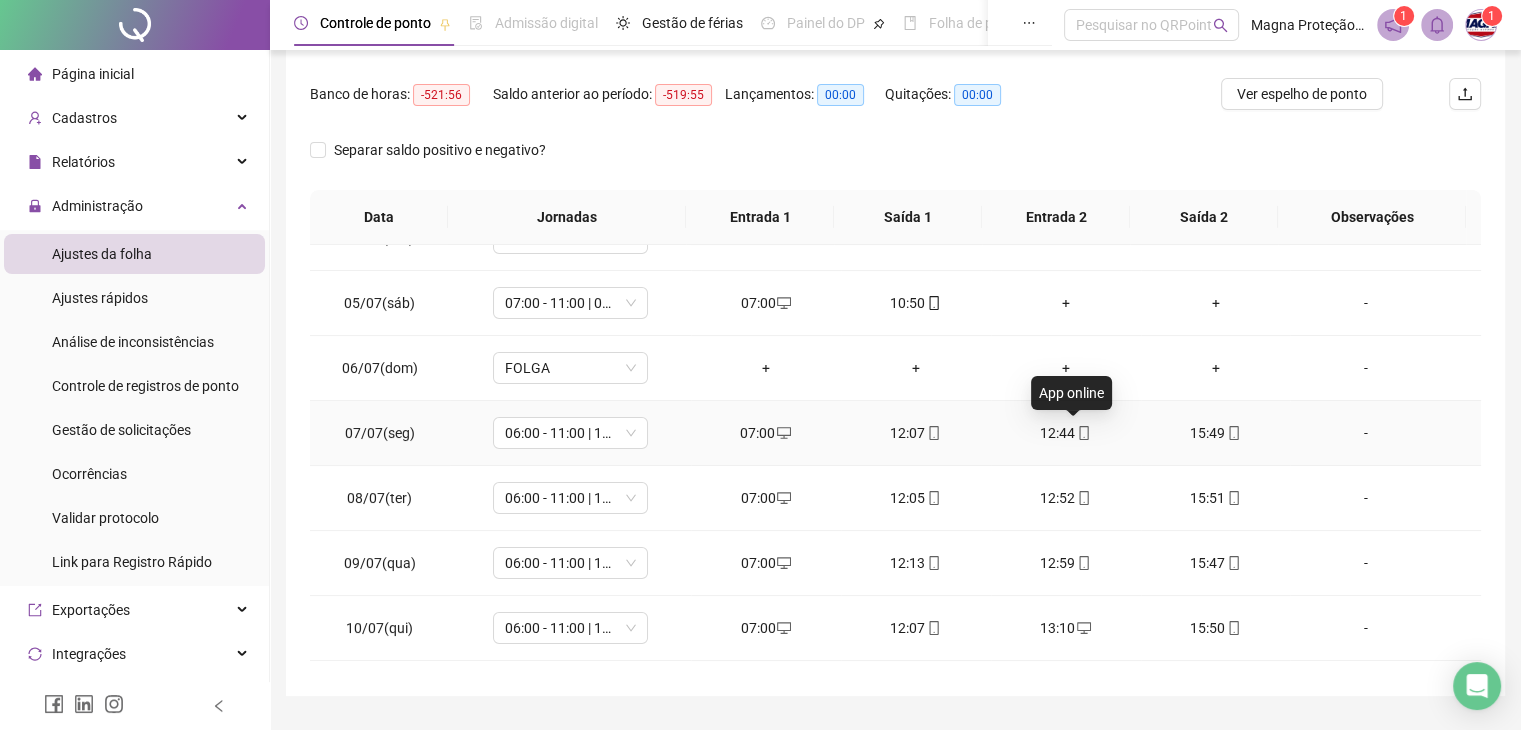 click 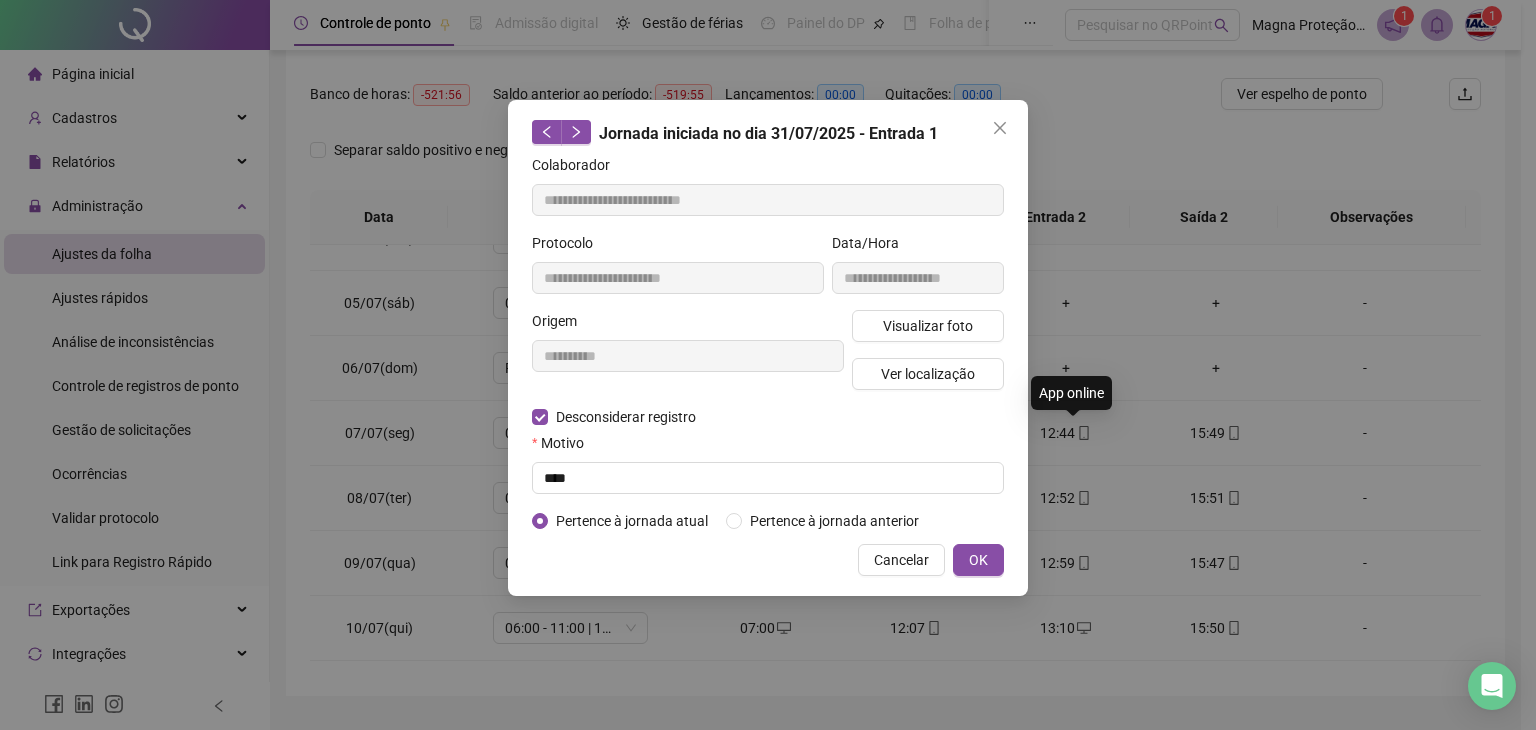 type on "**********" 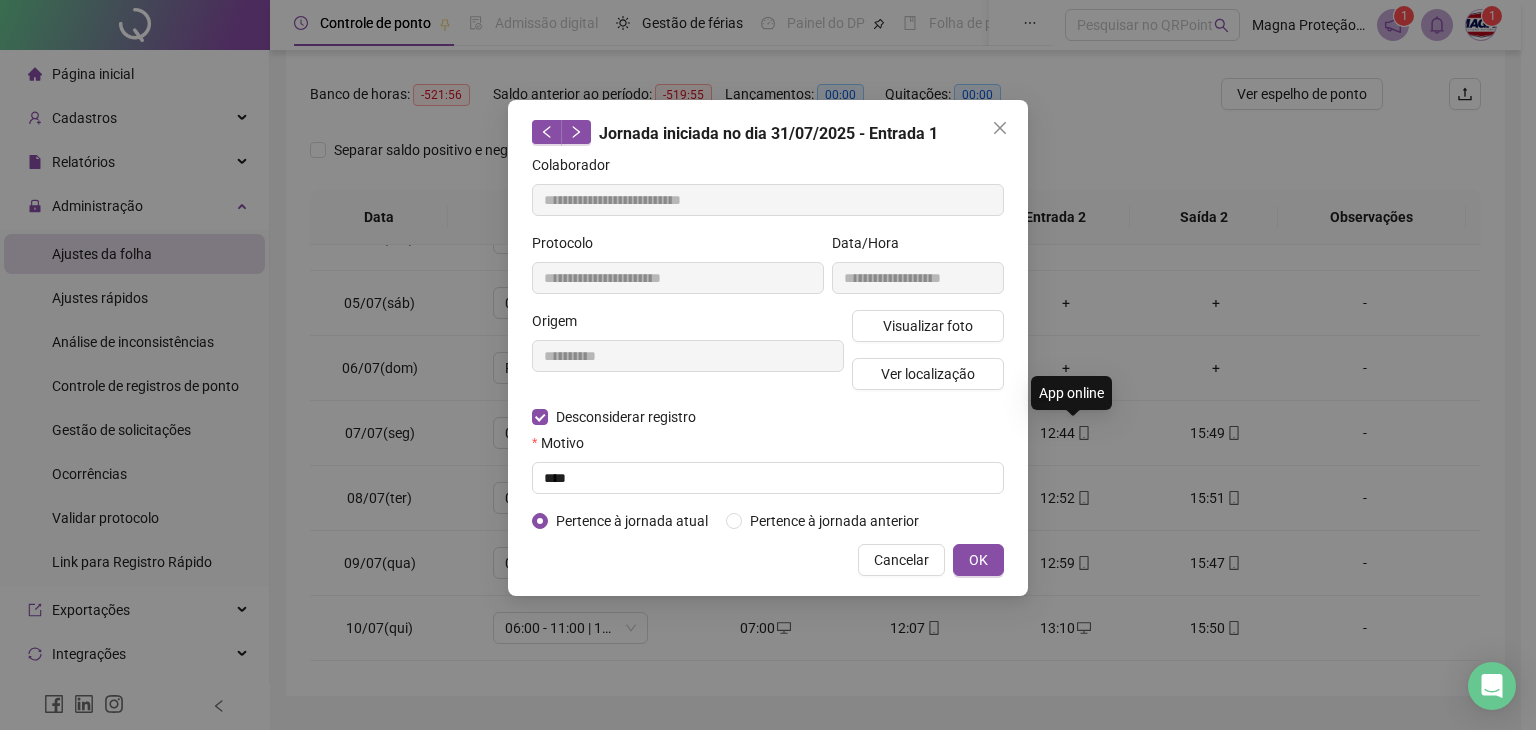 type on "**********" 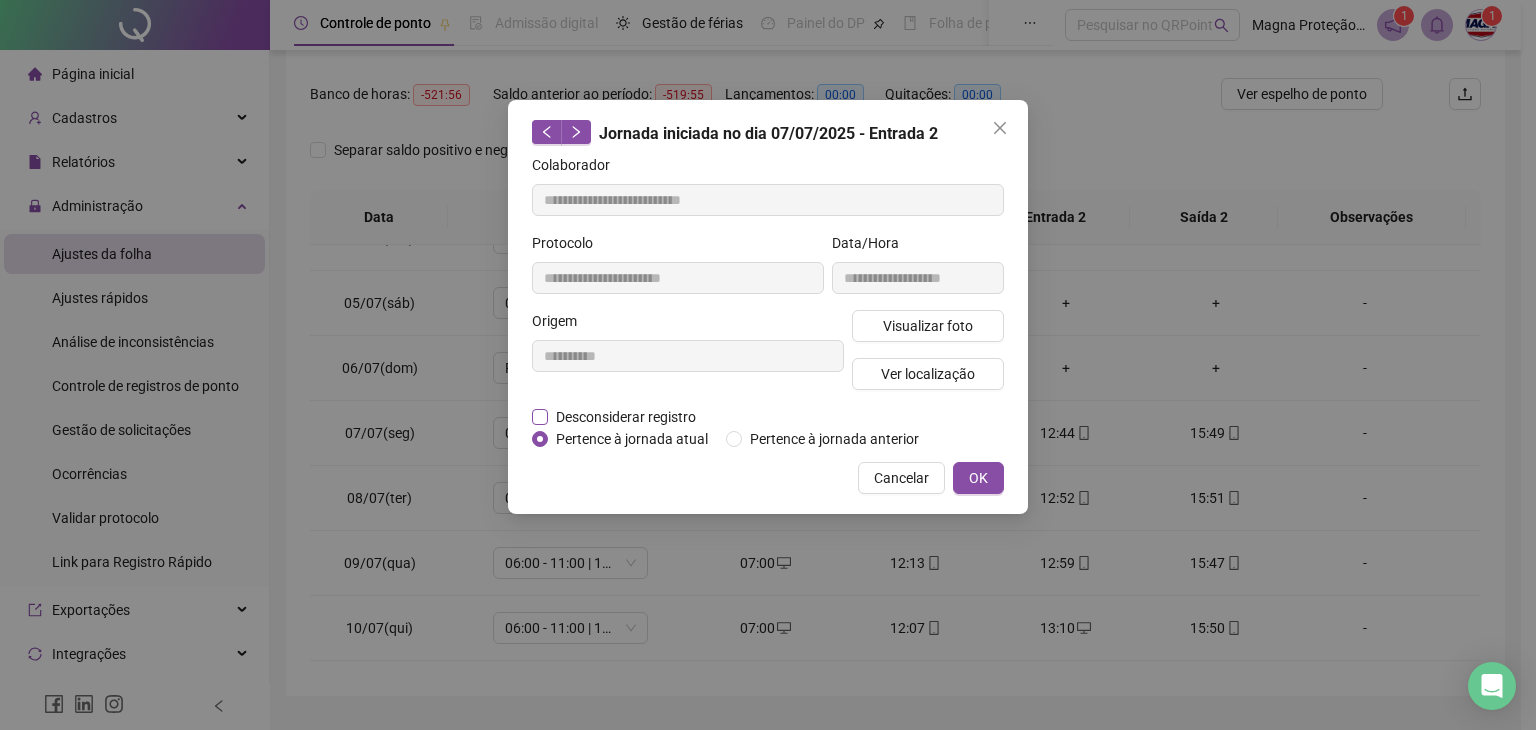 click on "Desconsiderar registro" at bounding box center [626, 417] 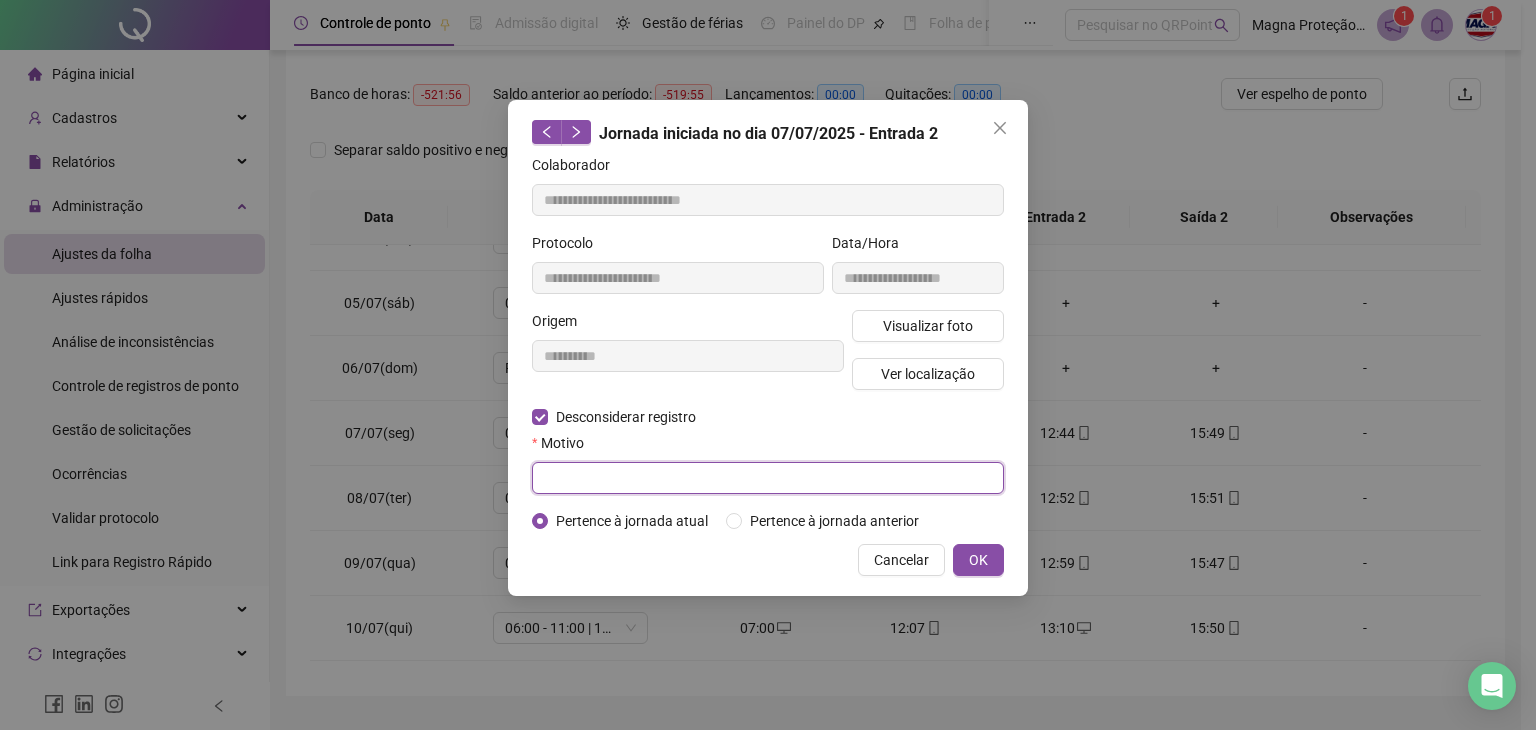 click at bounding box center (768, 478) 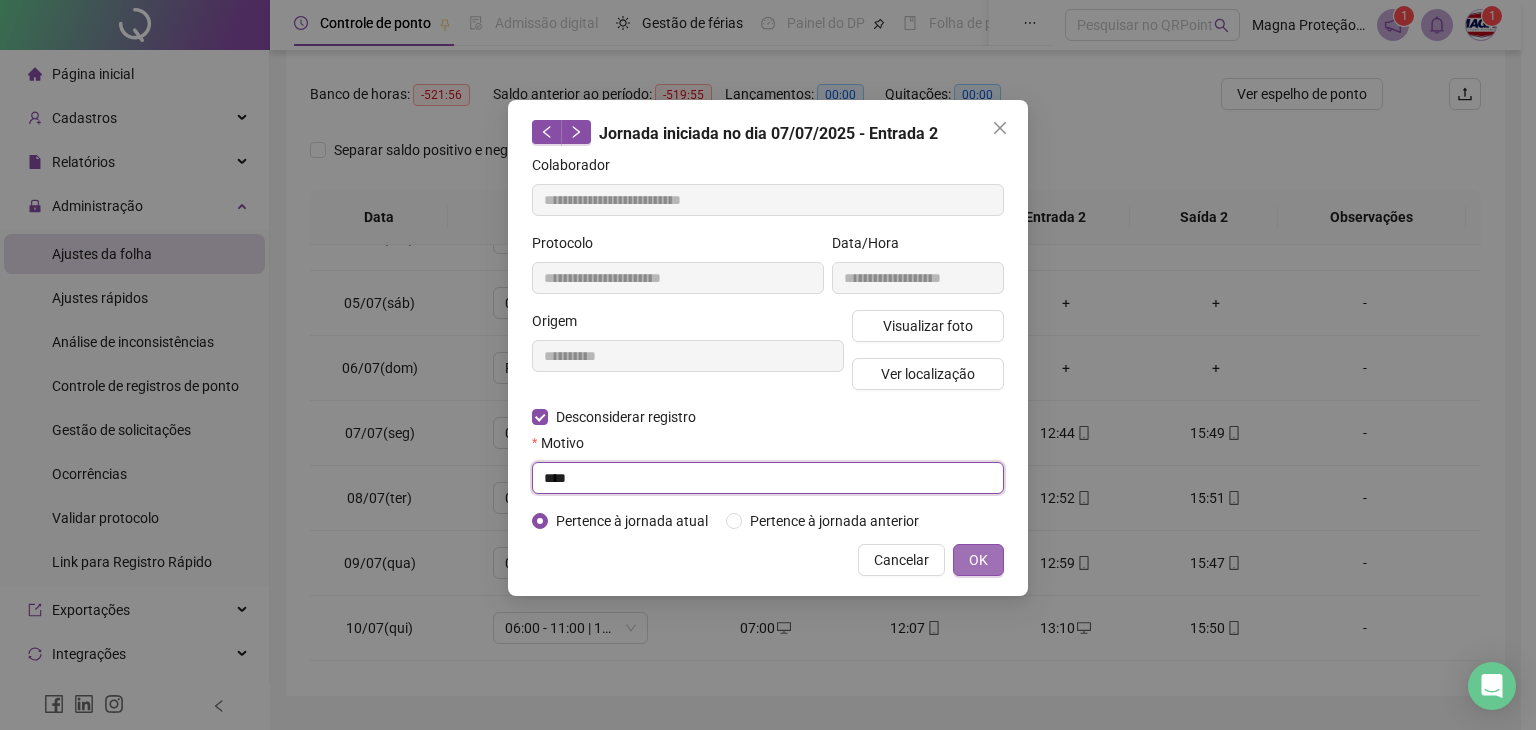 type on "****" 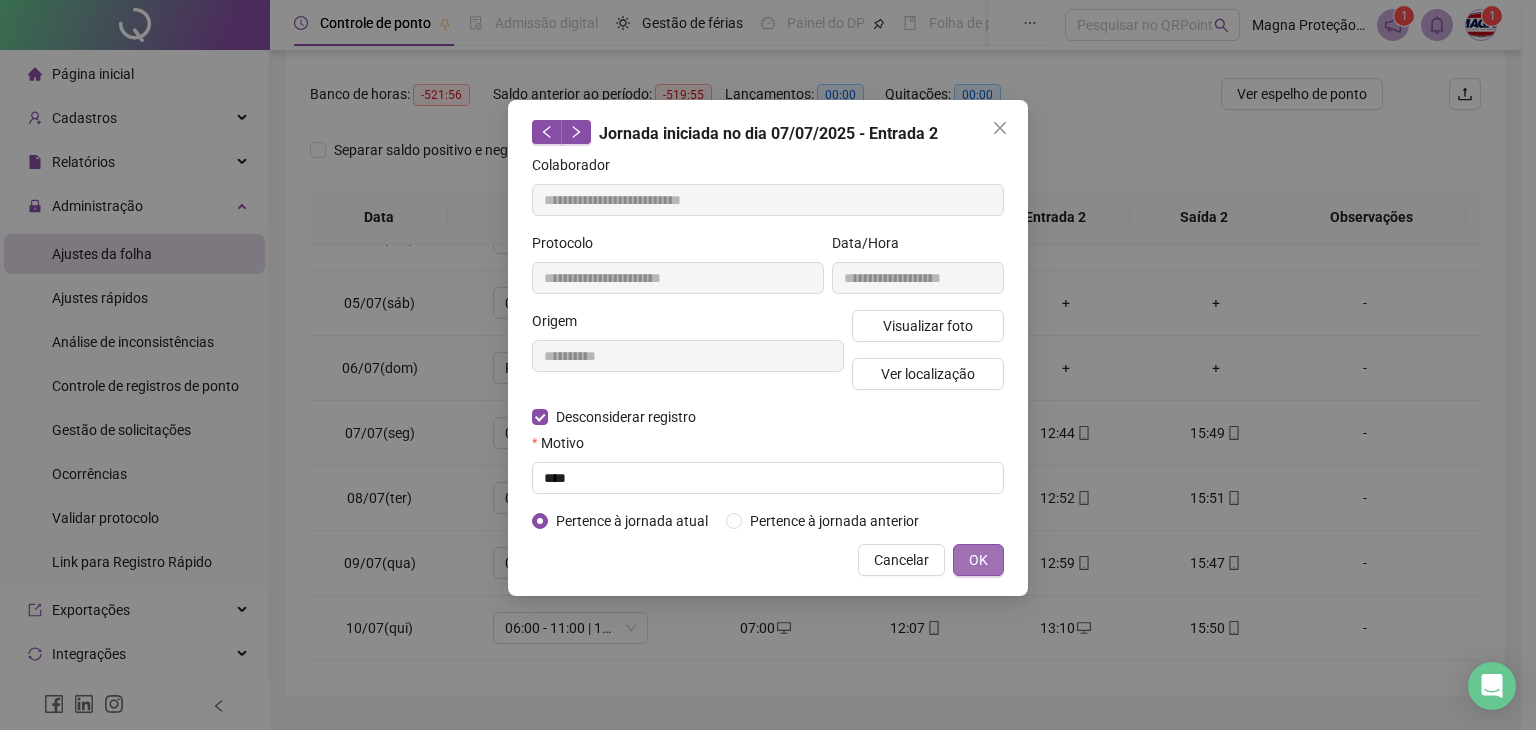 click on "OK" at bounding box center (978, 560) 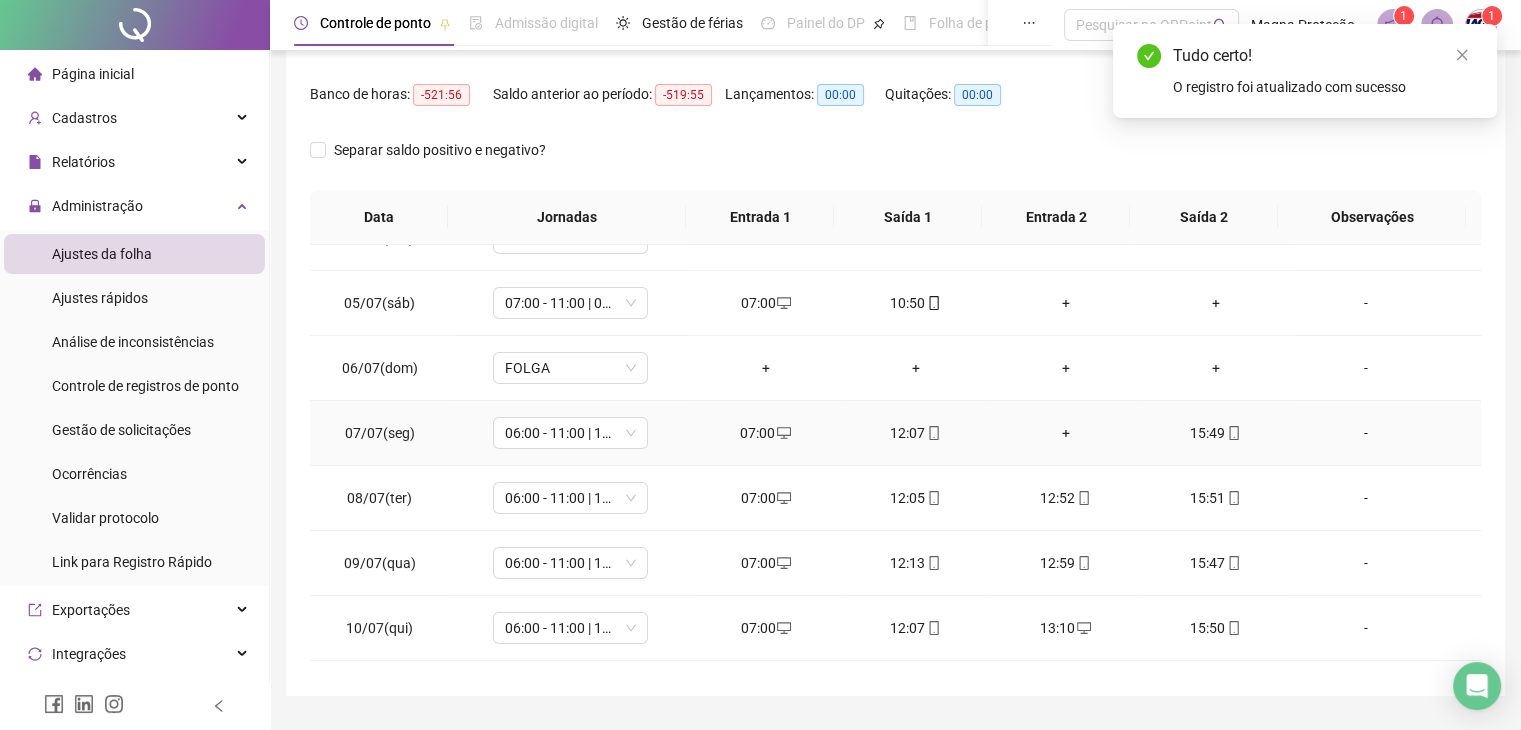 click on "+" at bounding box center [1066, 433] 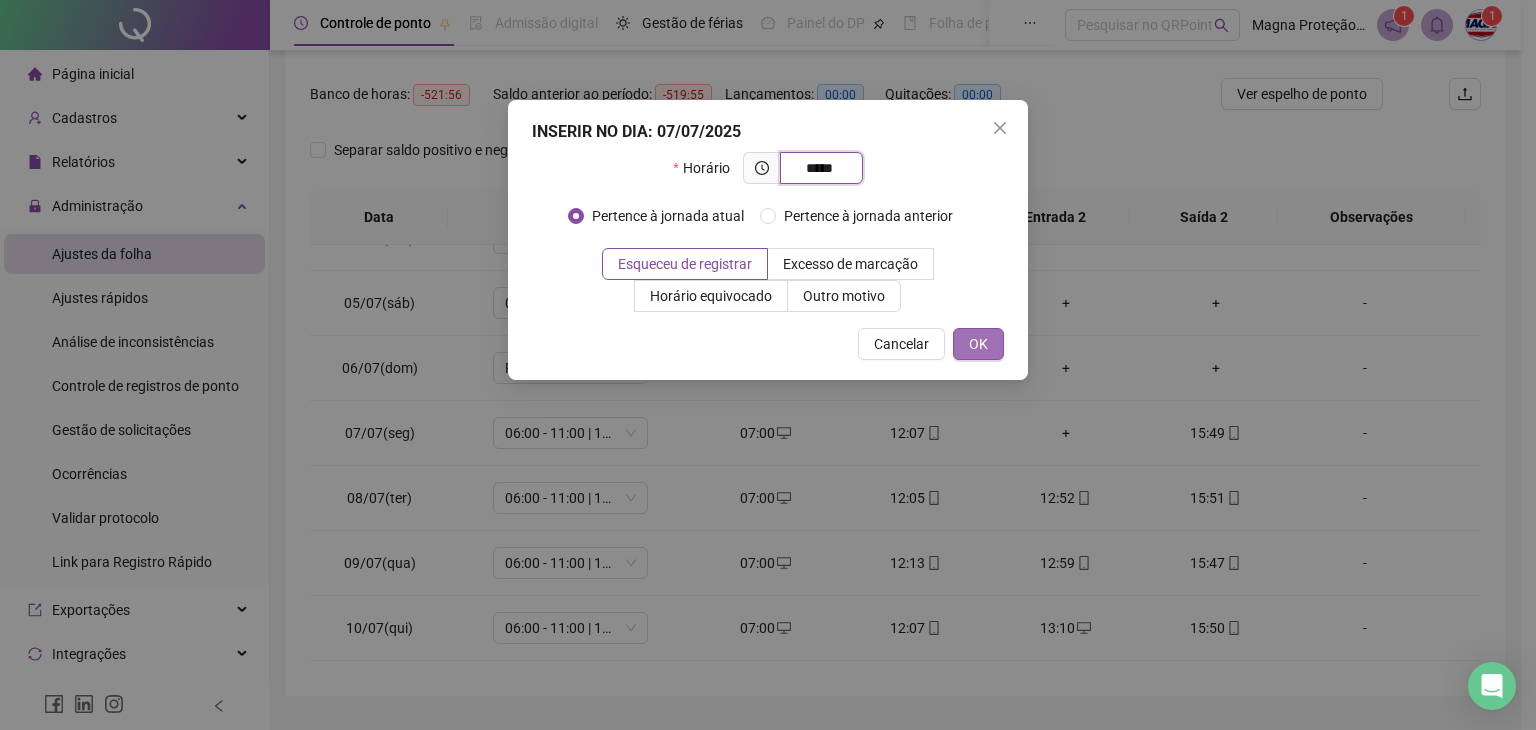 type on "*****" 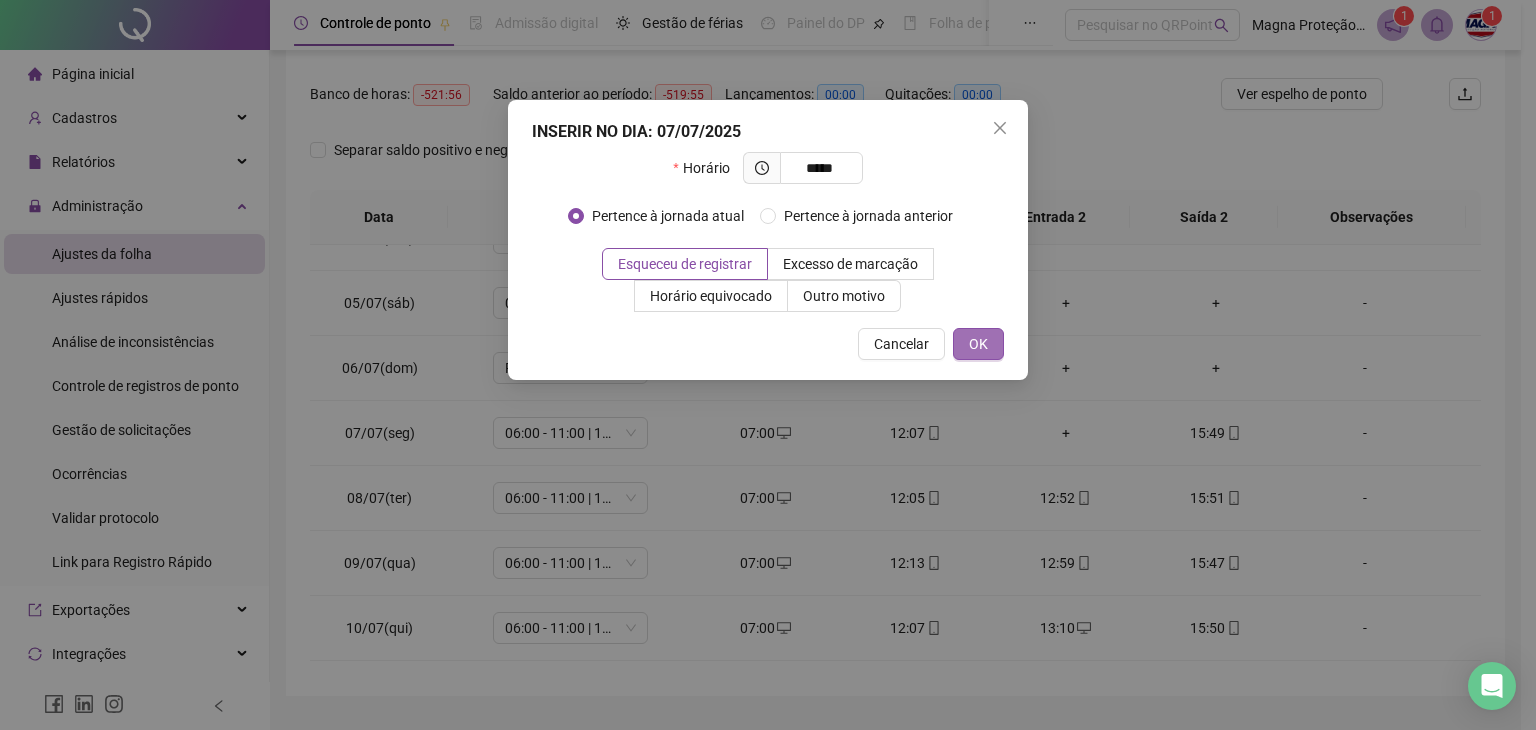 click on "OK" at bounding box center (978, 344) 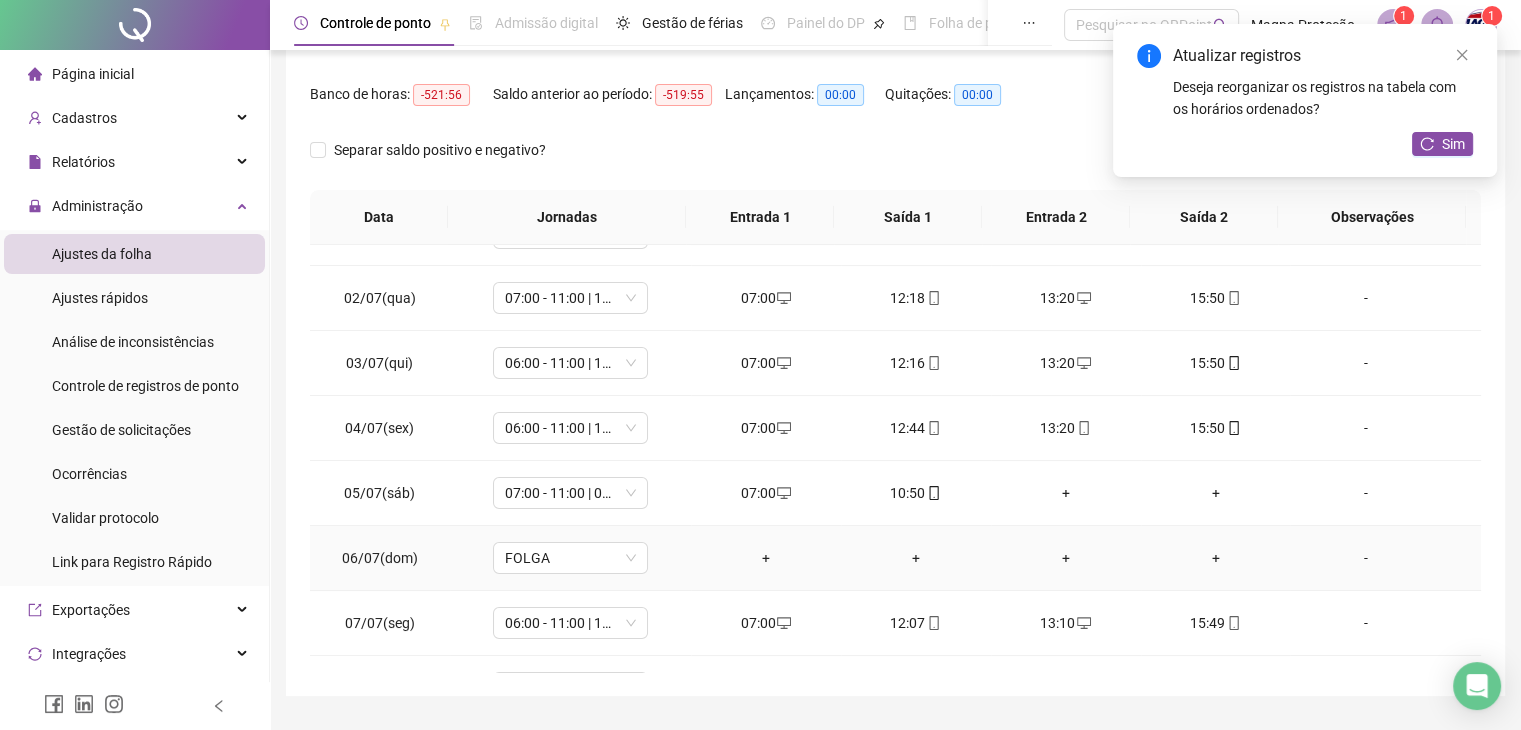 scroll, scrollTop: 0, scrollLeft: 0, axis: both 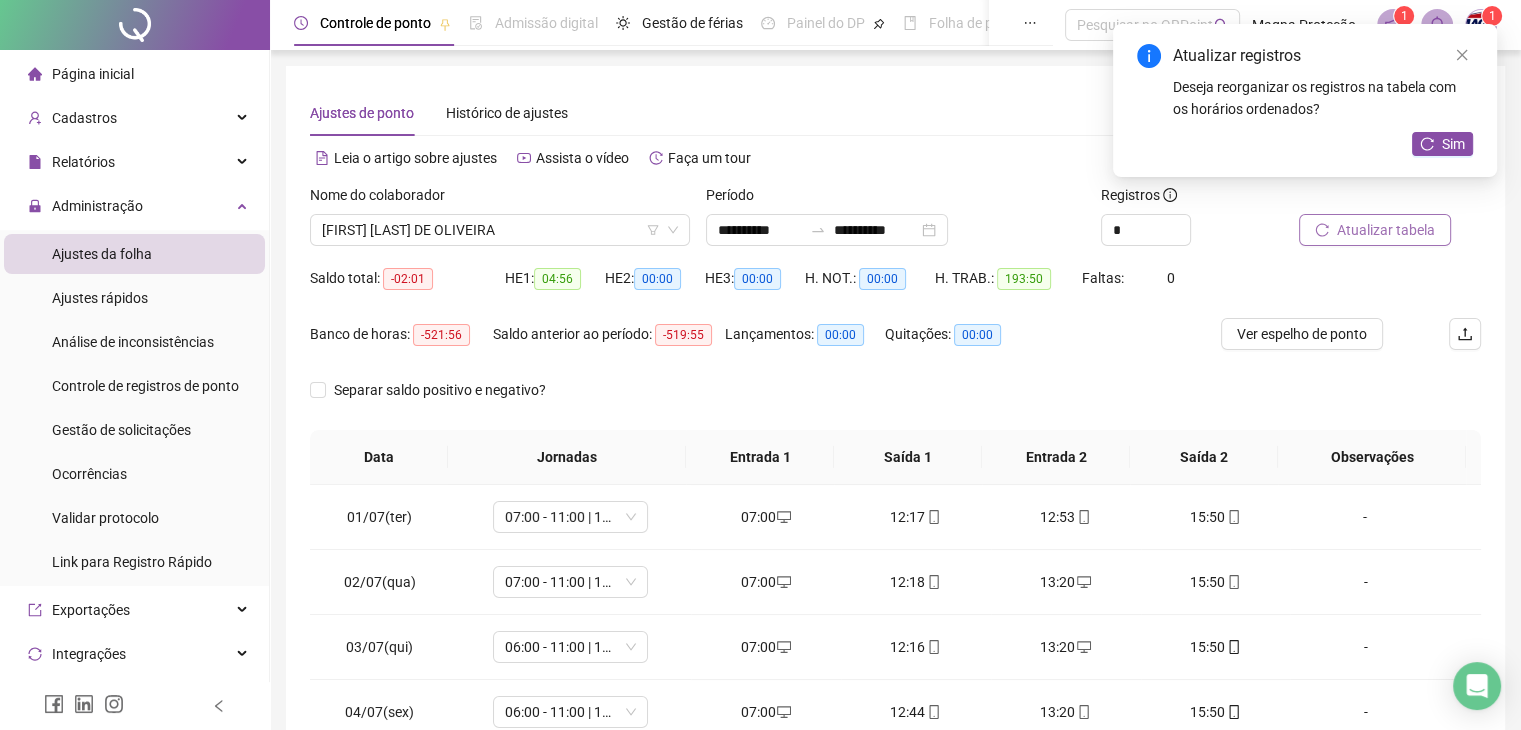 click on "Atualizar tabela" at bounding box center [1386, 230] 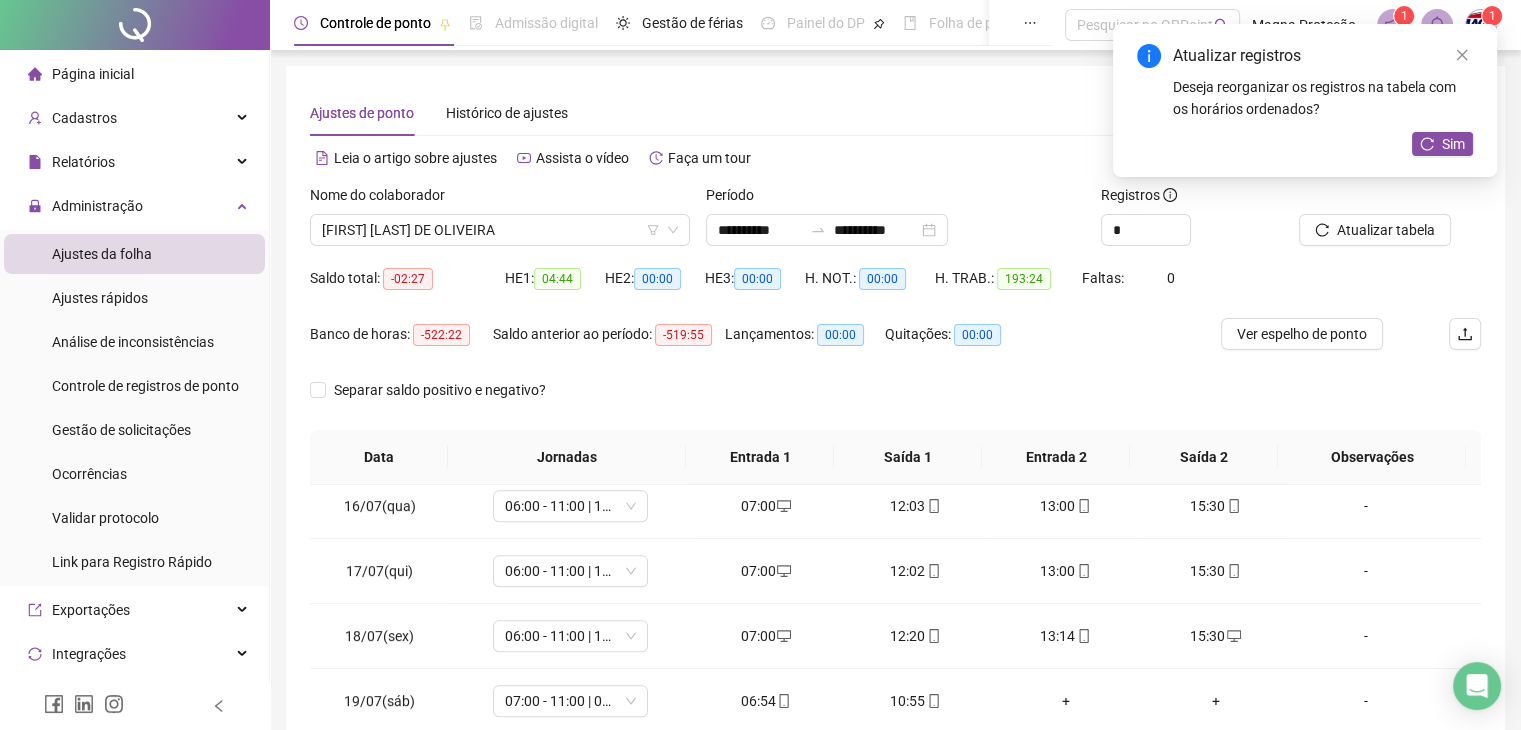 scroll, scrollTop: 987, scrollLeft: 0, axis: vertical 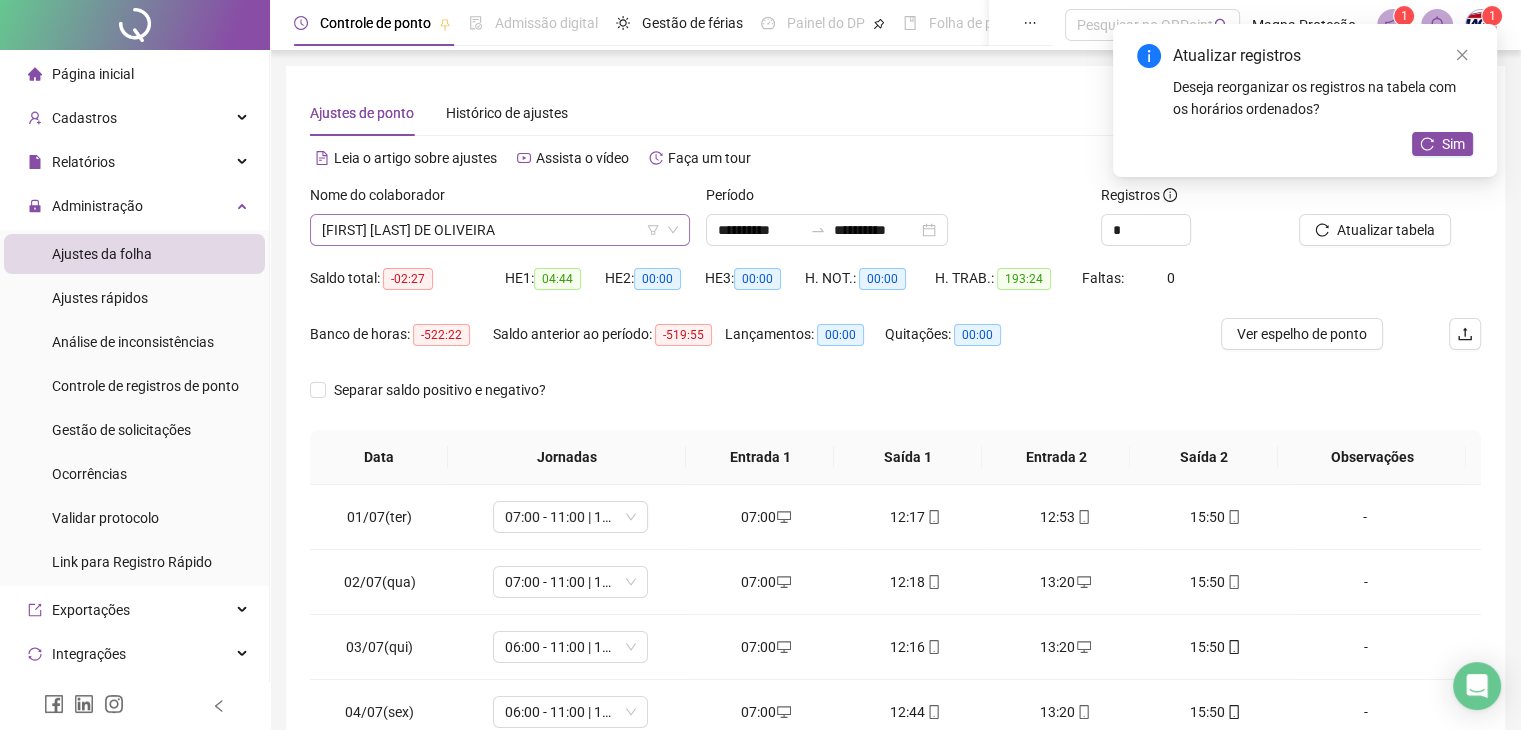 click on "[FIRST] [LAST] DE OLIVEIRA" at bounding box center (500, 230) 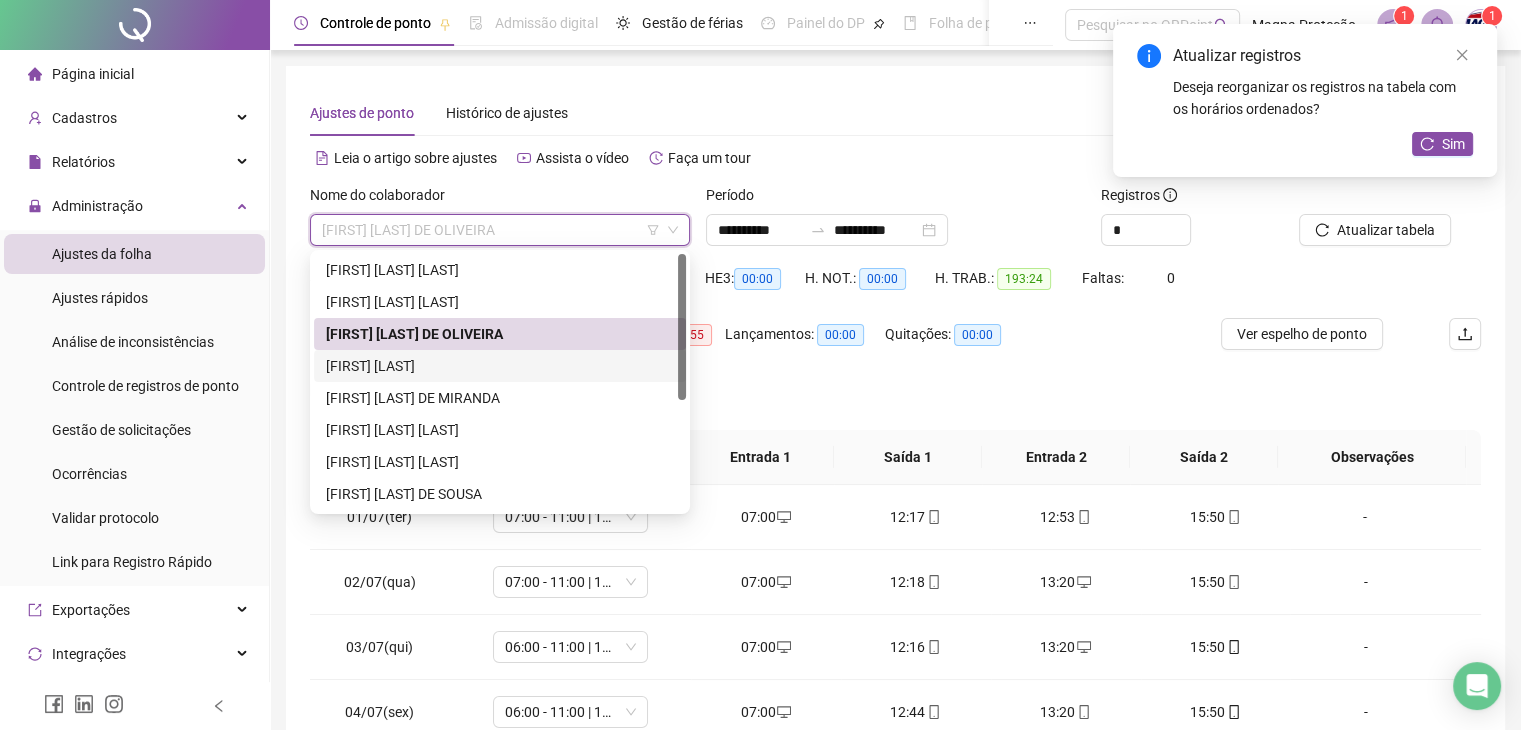 click on "[FIRST] [LAST]" at bounding box center [500, 366] 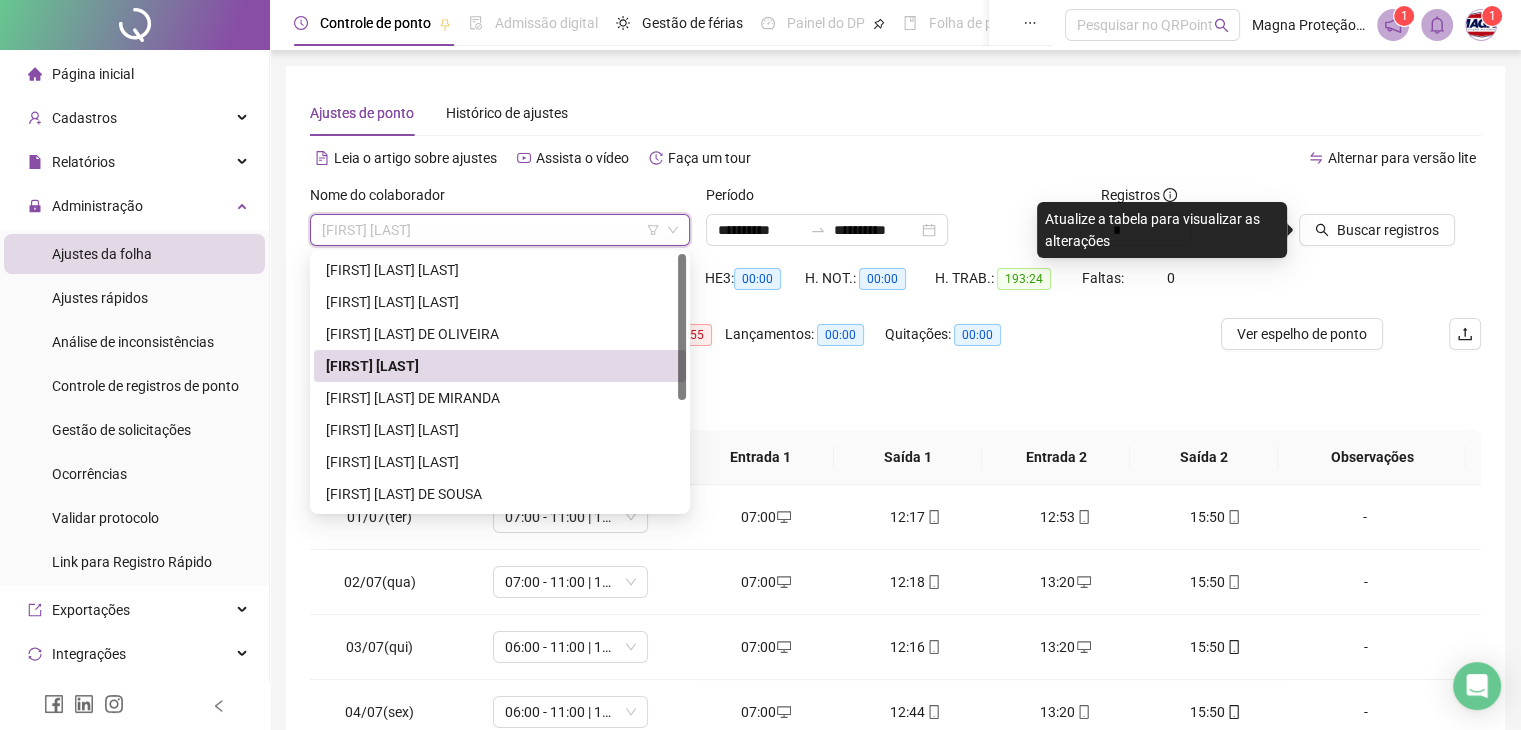 click on "[FIRST] [LAST]" at bounding box center [500, 230] 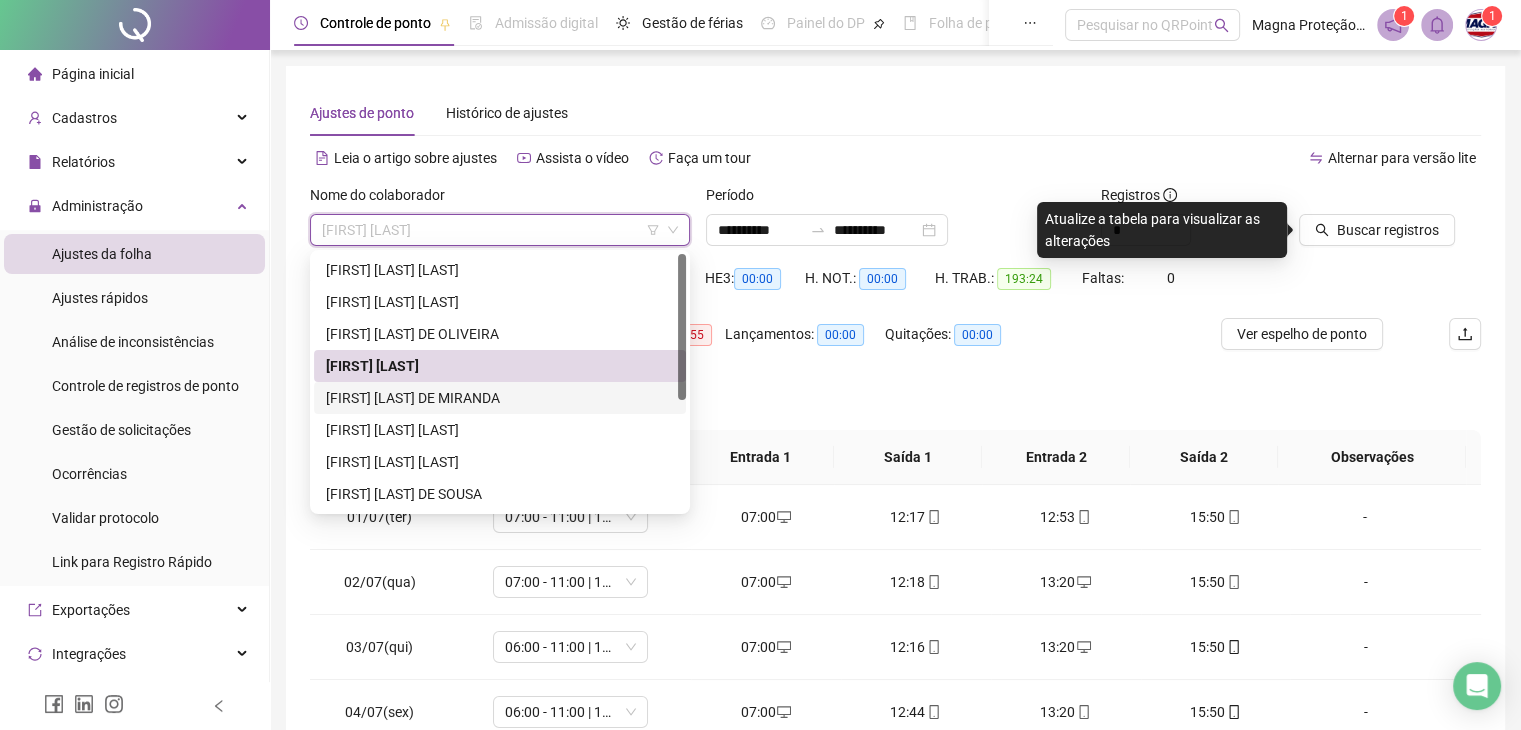 click on "[FIRST] [LAST] DE MIRANDA" at bounding box center [500, 398] 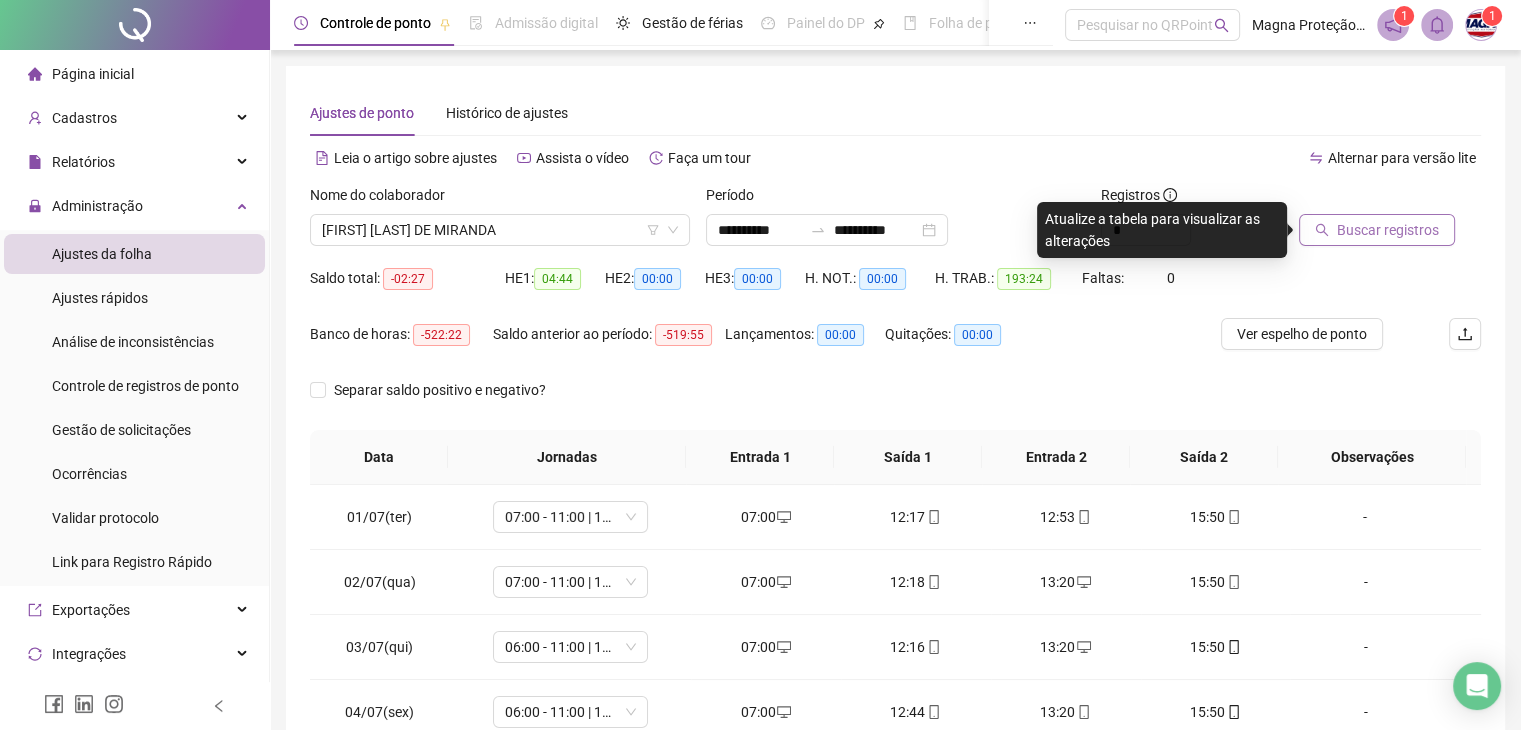 click on "Buscar registros" at bounding box center [1388, 230] 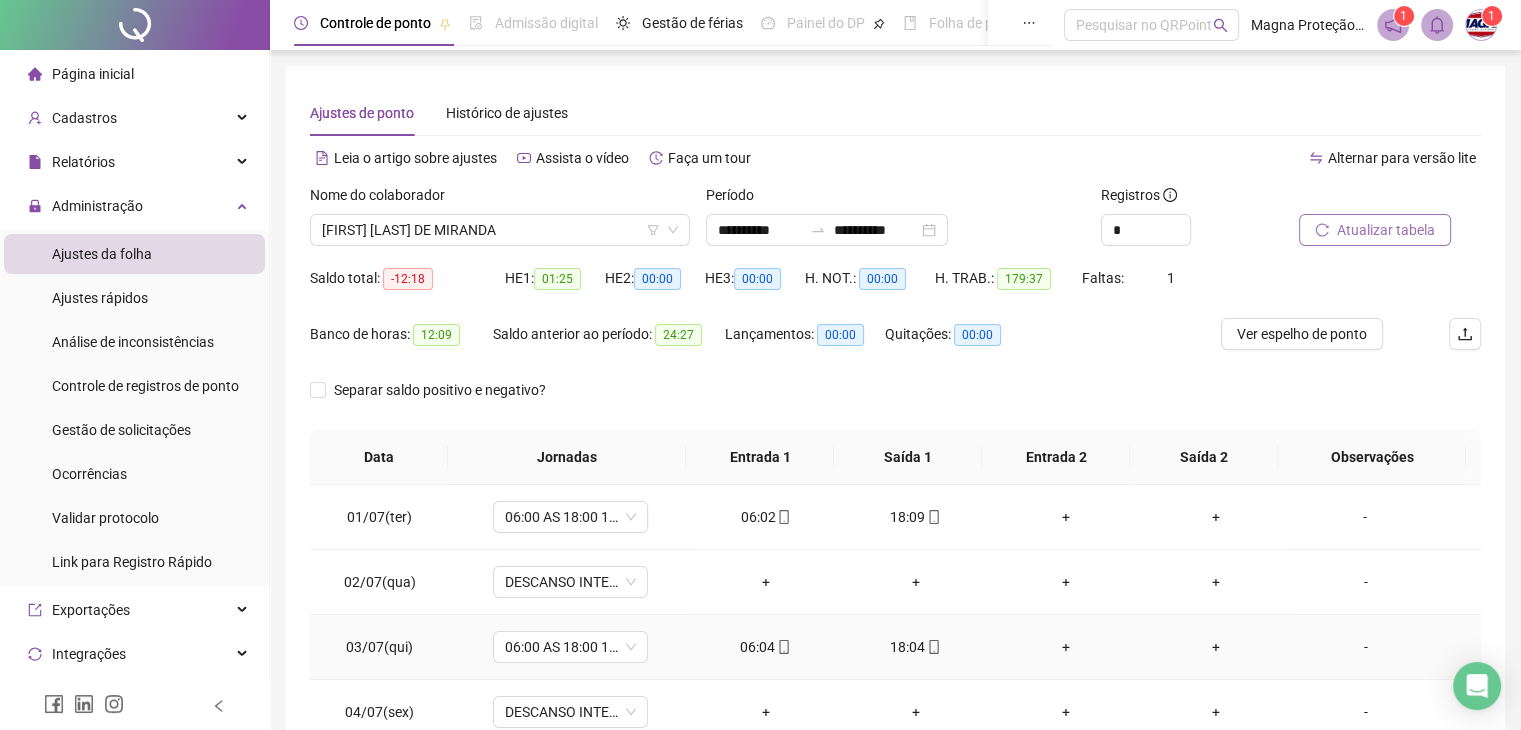 scroll, scrollTop: 292, scrollLeft: 0, axis: vertical 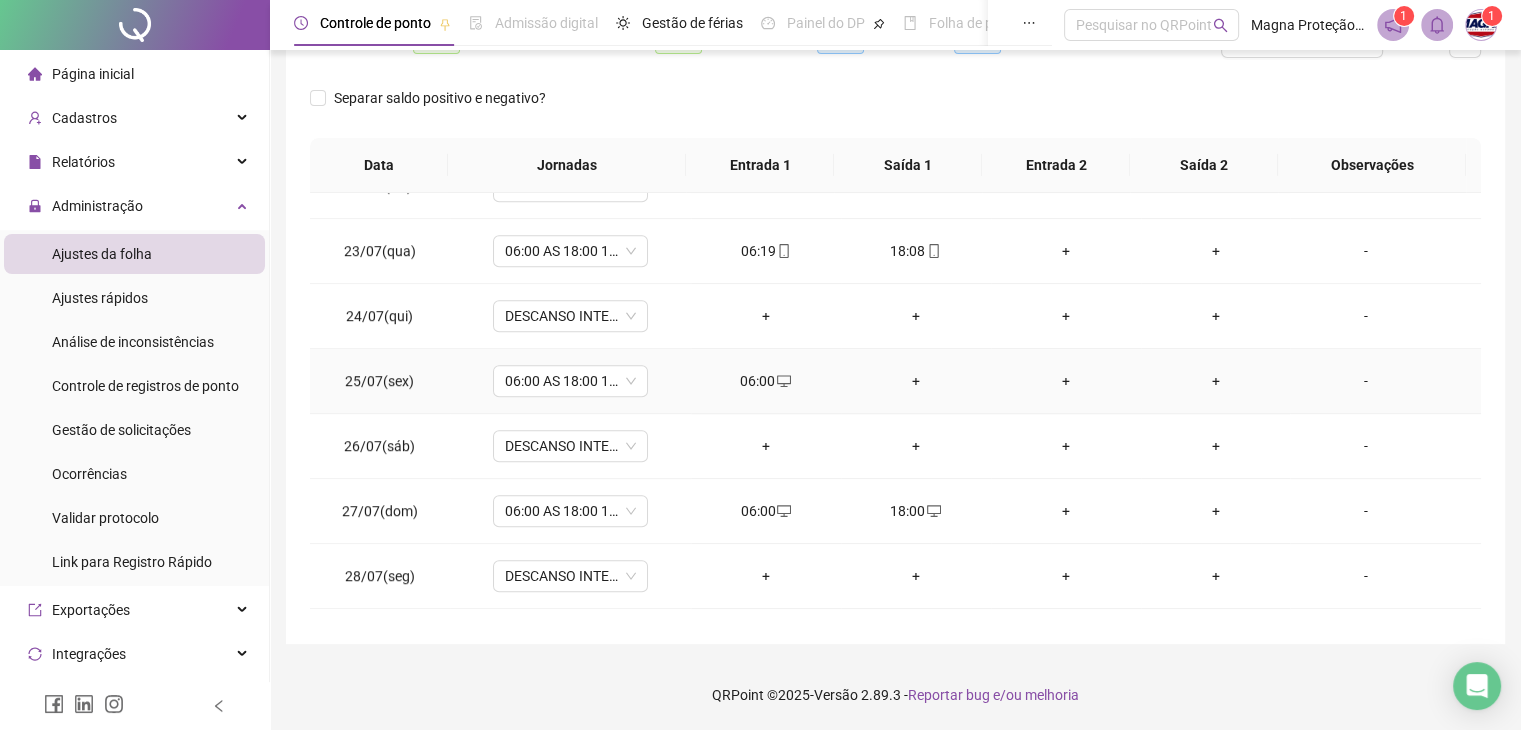 click on "+" at bounding box center [916, 381] 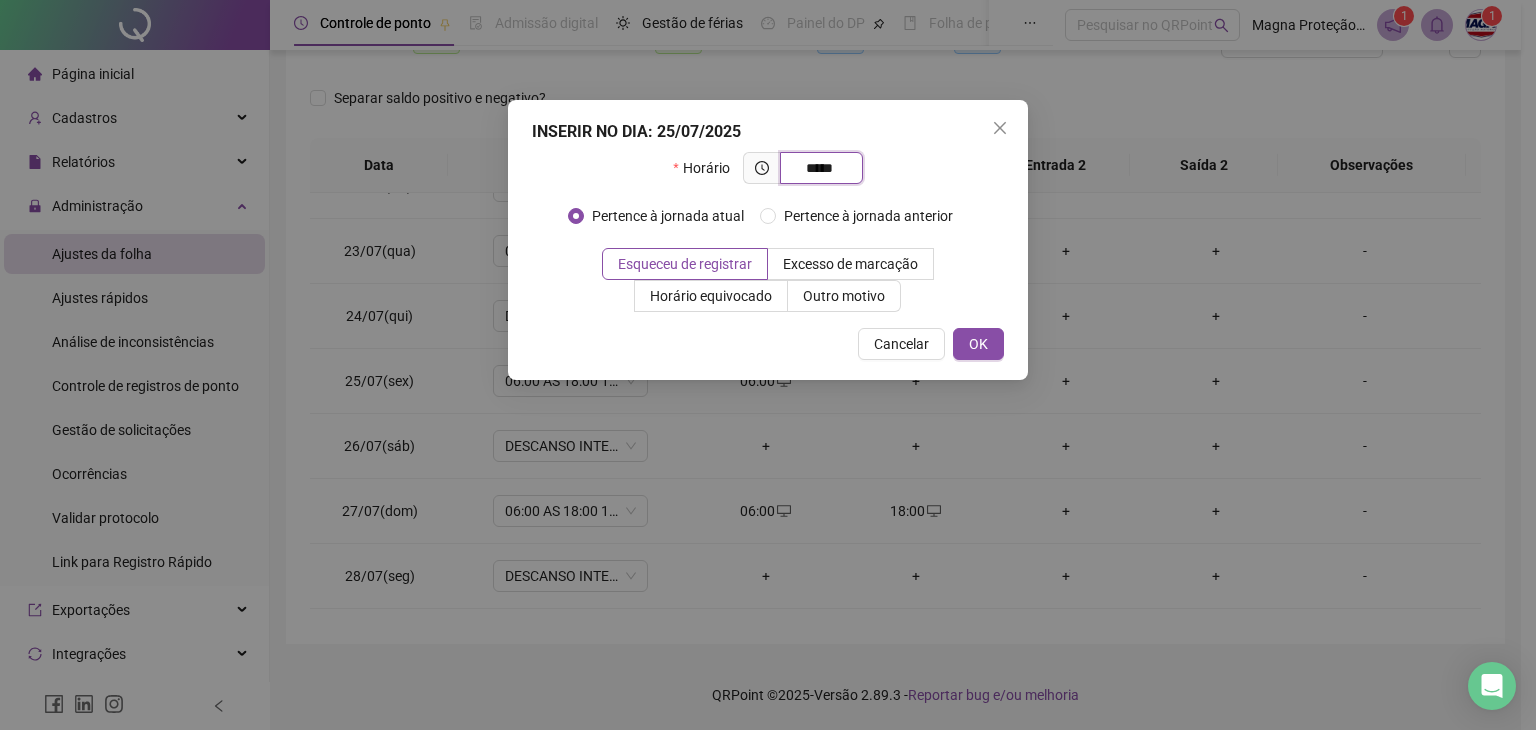 type on "*****" 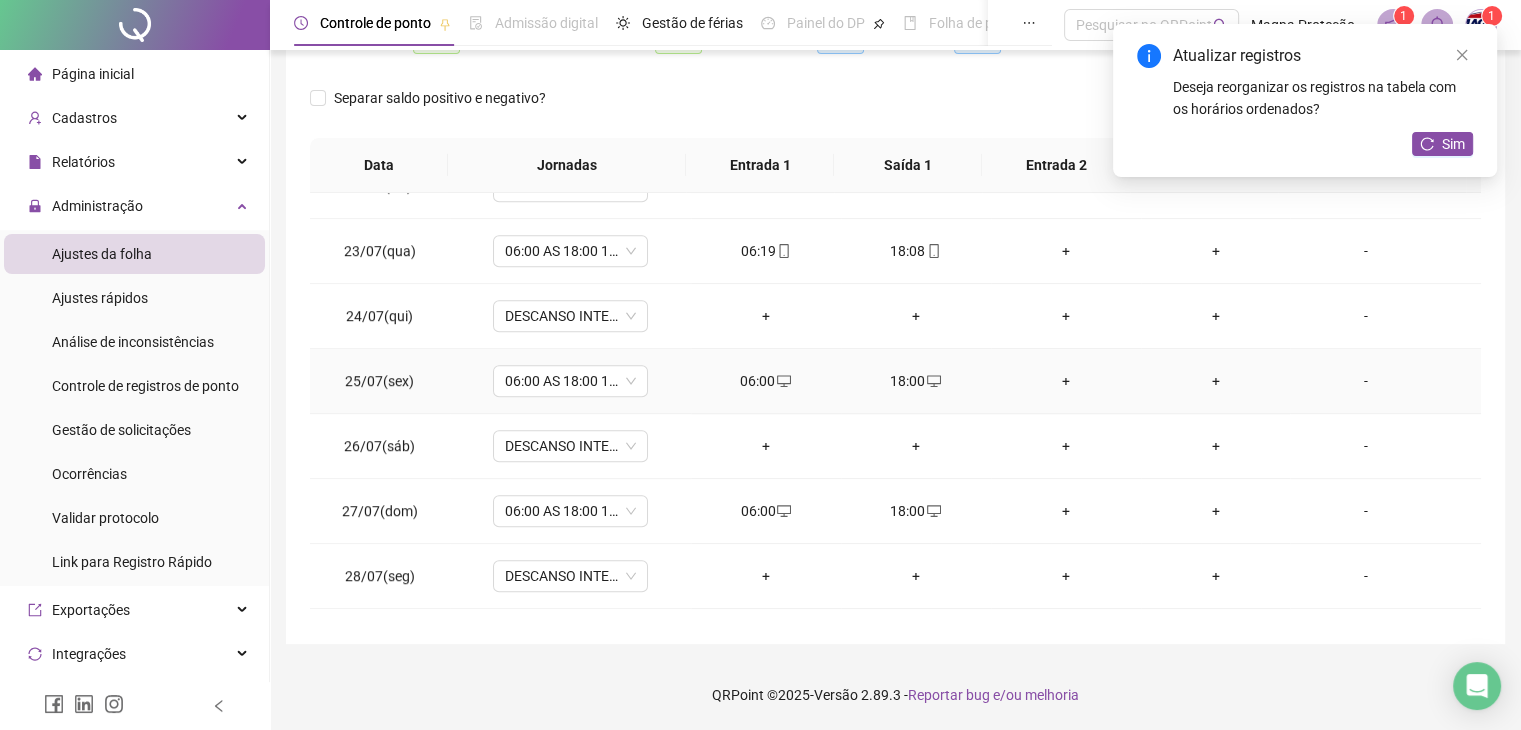 scroll, scrollTop: 1581, scrollLeft: 0, axis: vertical 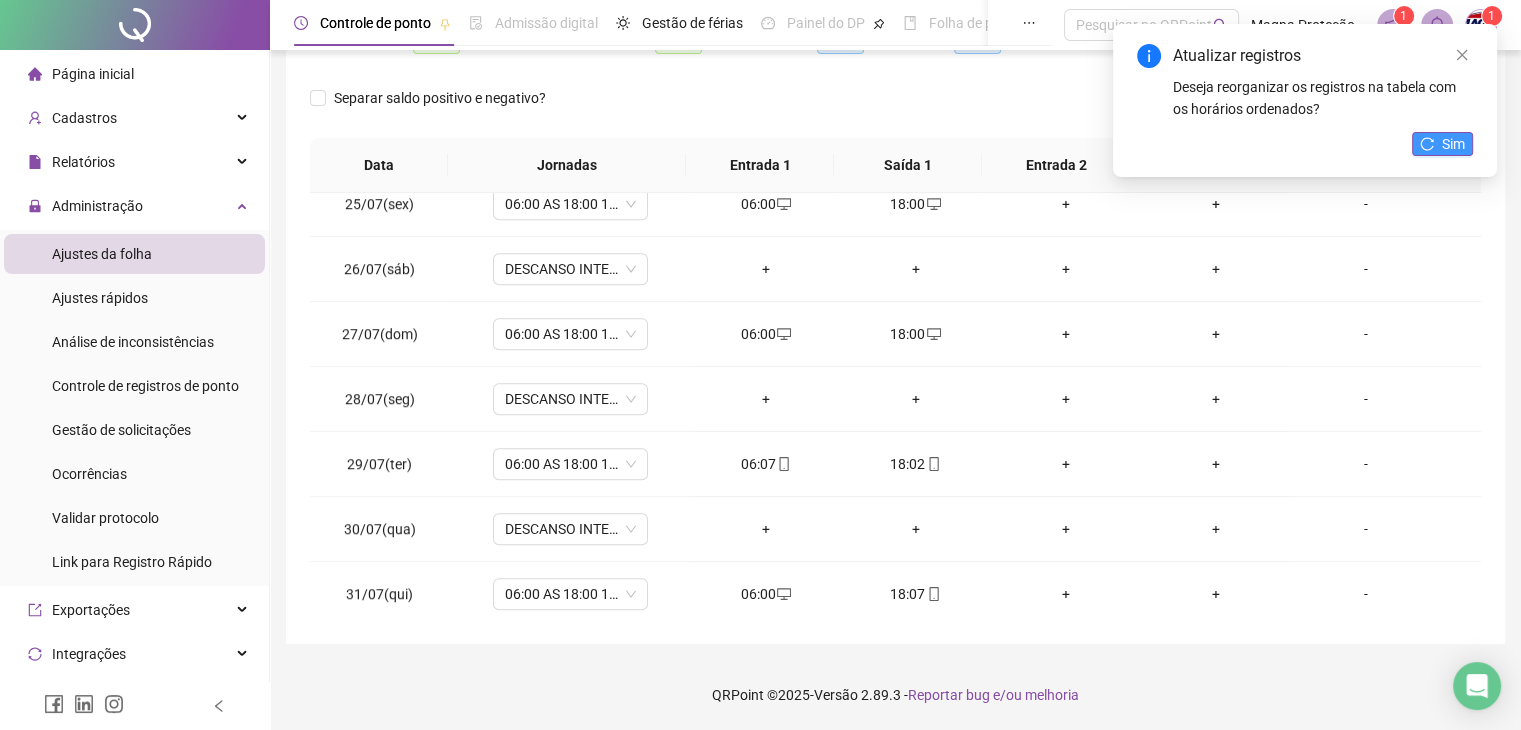 click on "Sim" at bounding box center (1442, 144) 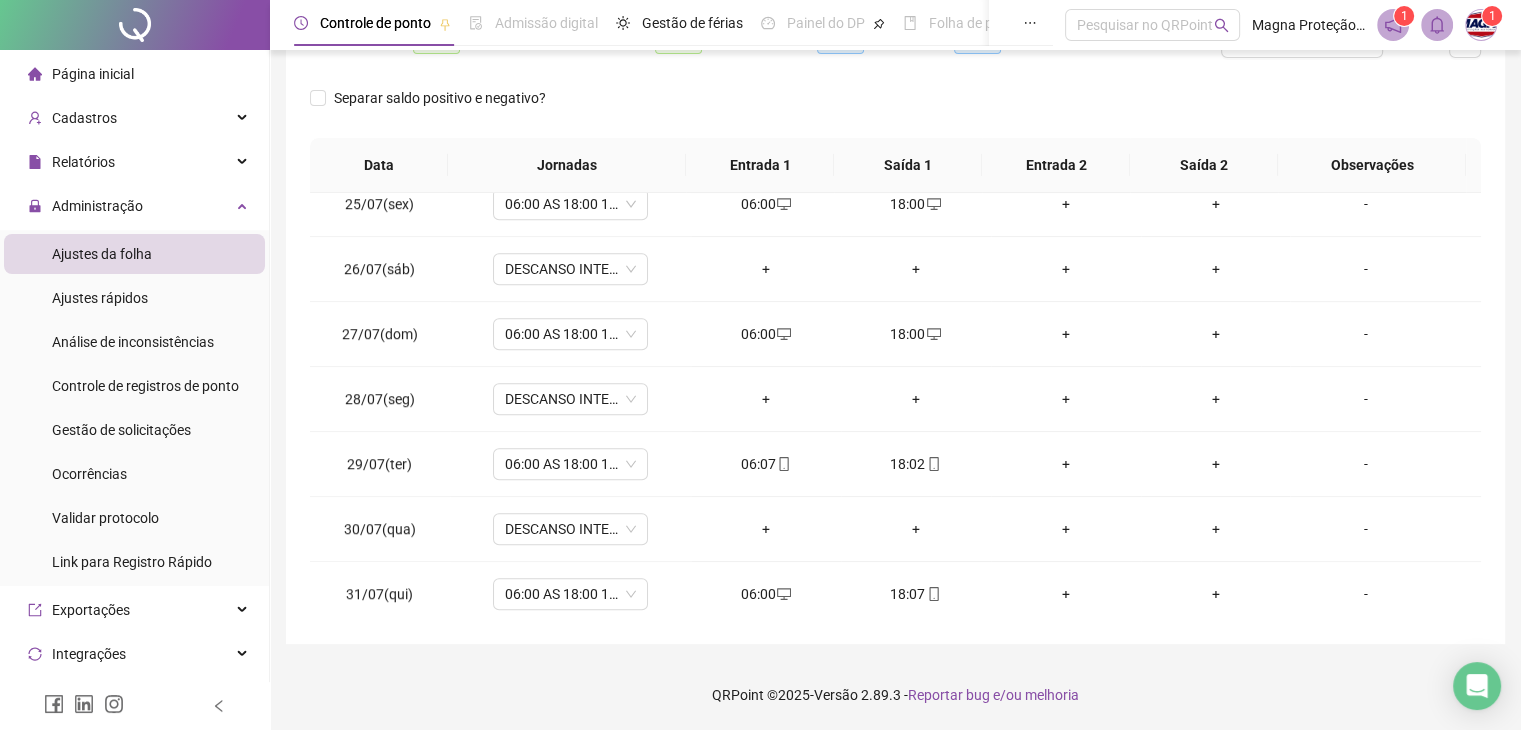 scroll, scrollTop: 0, scrollLeft: 0, axis: both 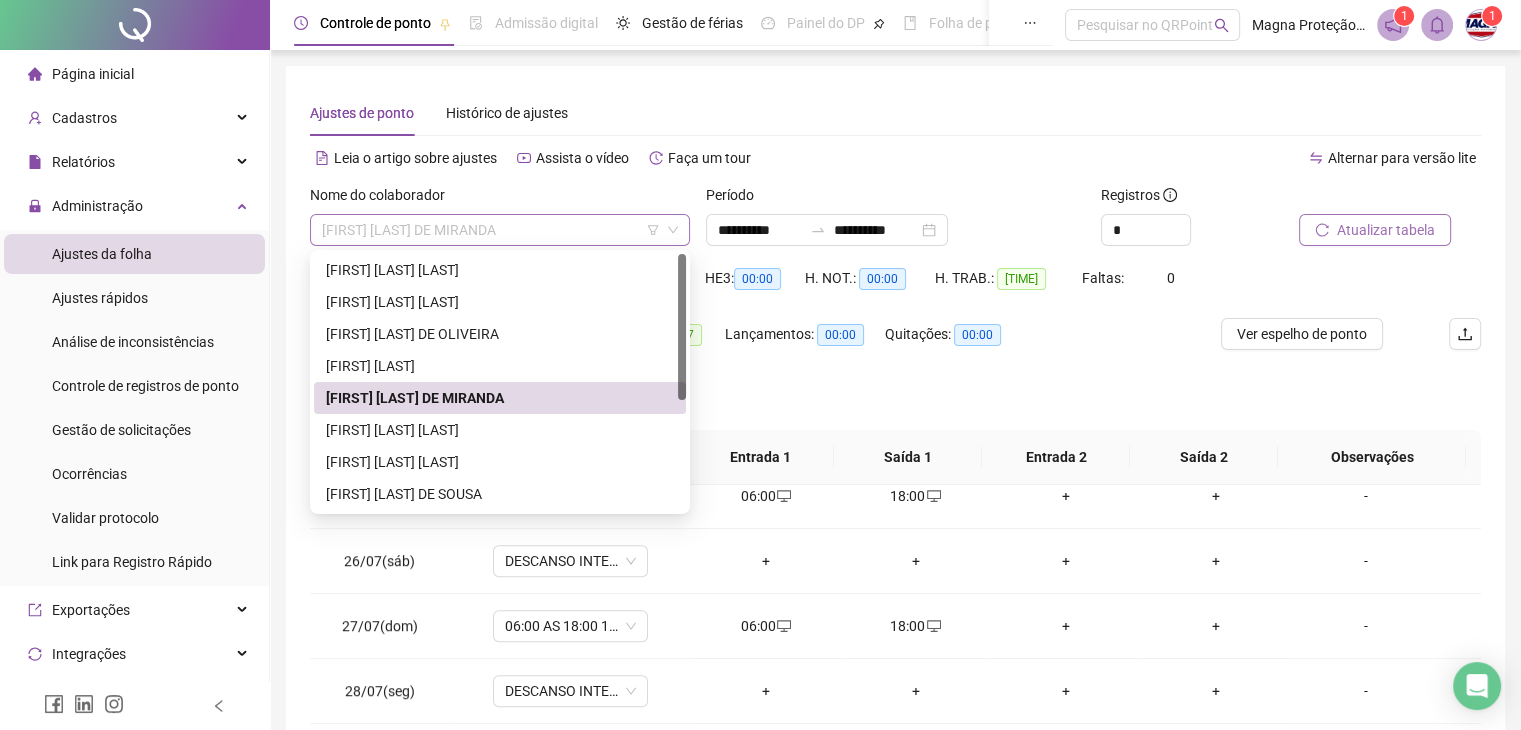 click on "[FIRST] [LAST] DE MIRANDA" at bounding box center [500, 230] 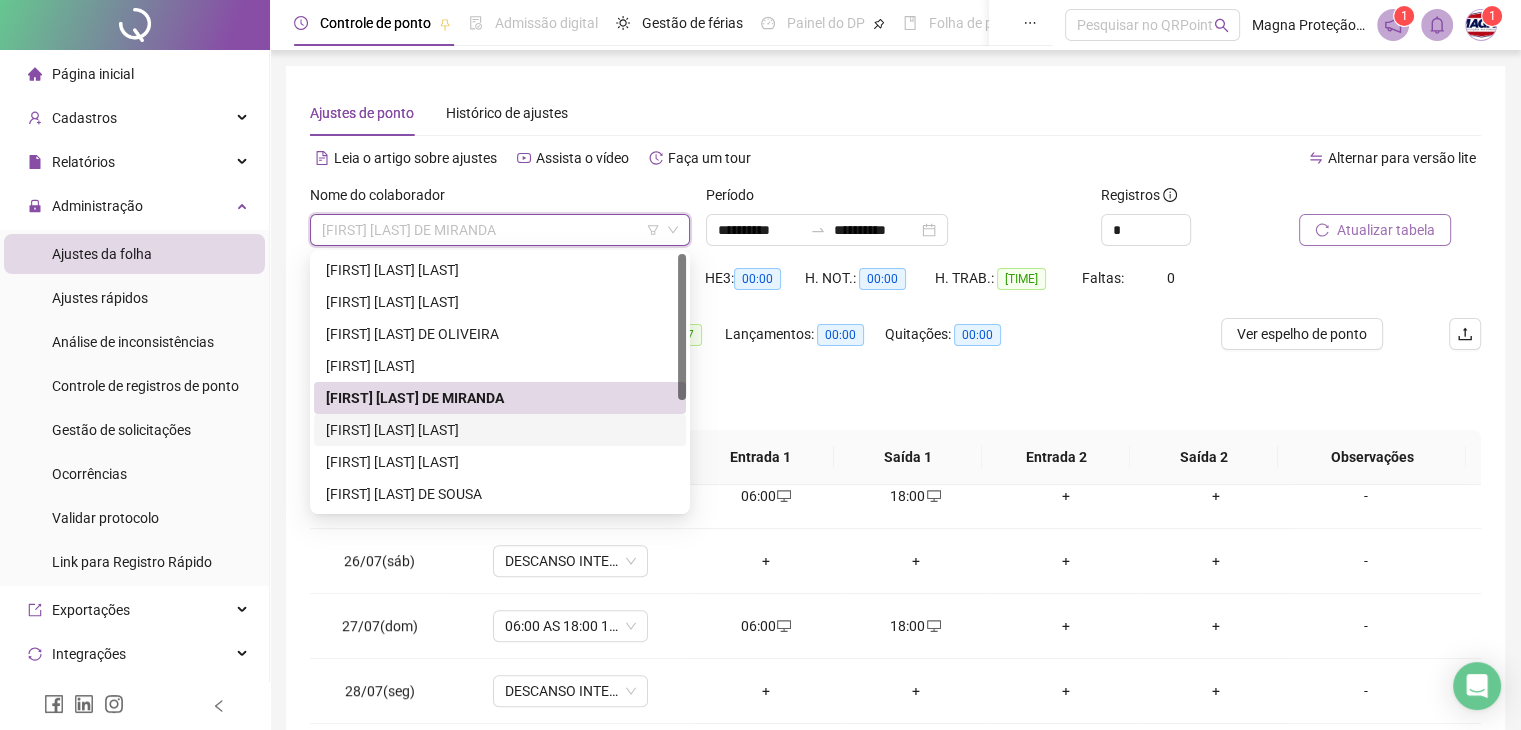 click on "[FIRST] [LAST] [LAST]" at bounding box center (500, 430) 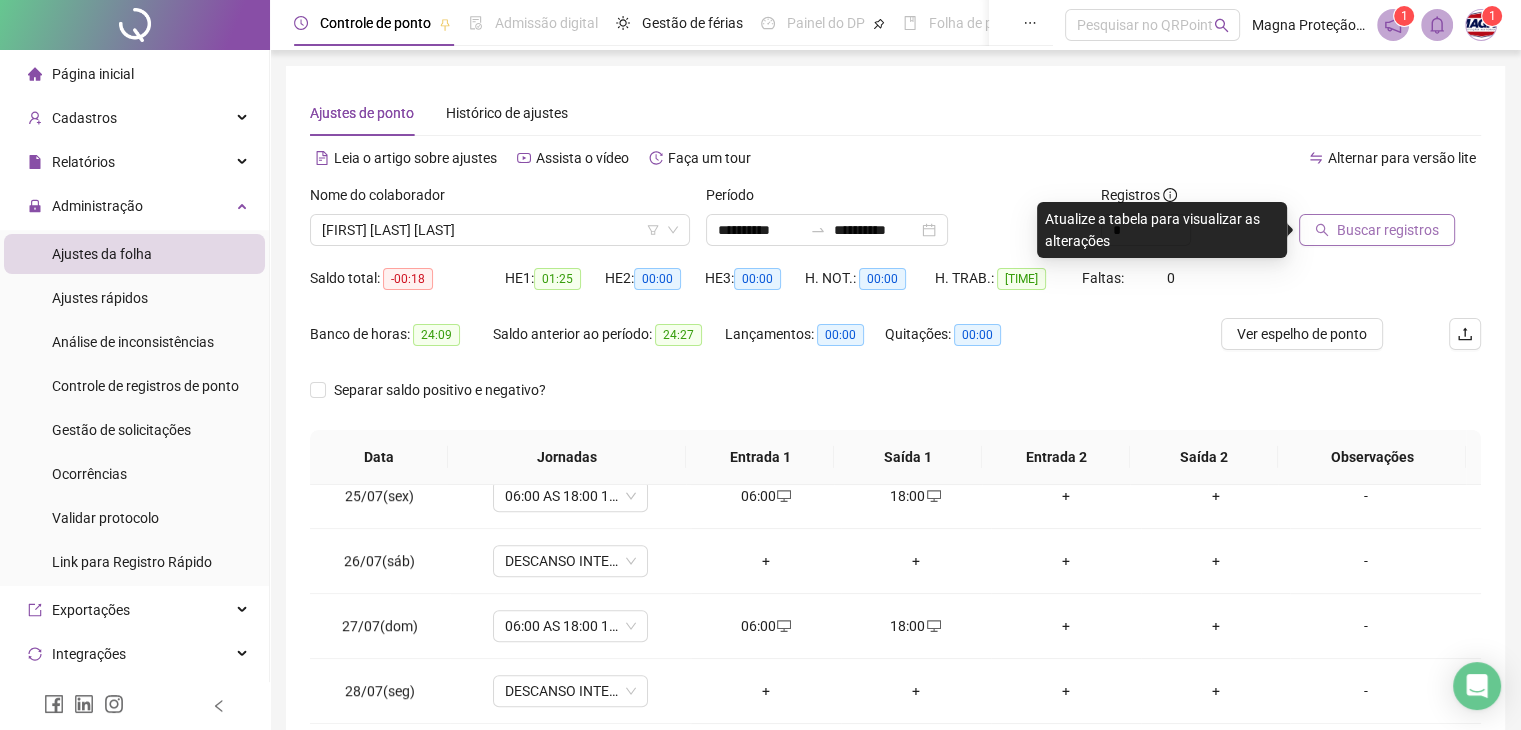 click on "Buscar registros" at bounding box center [1388, 230] 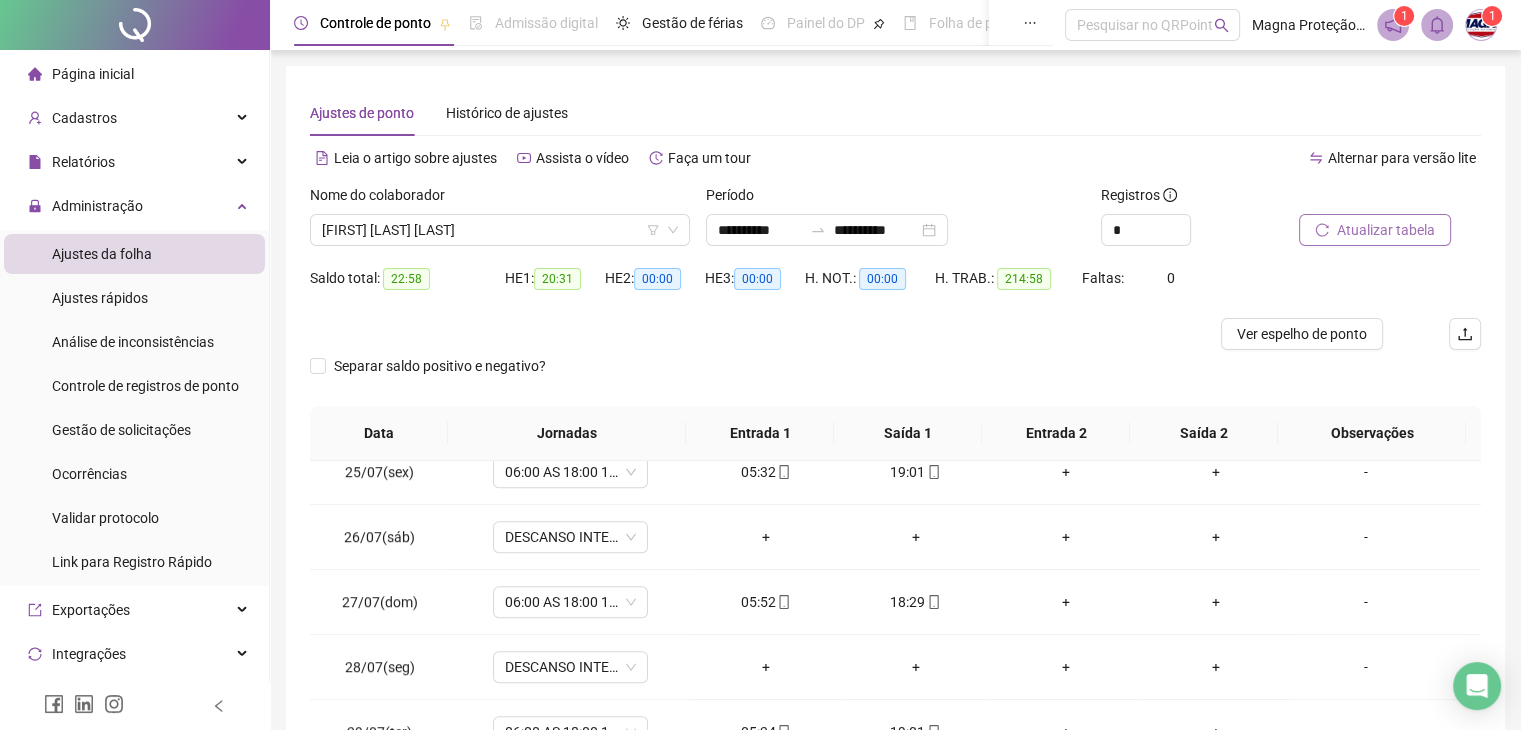 scroll, scrollTop: 268, scrollLeft: 0, axis: vertical 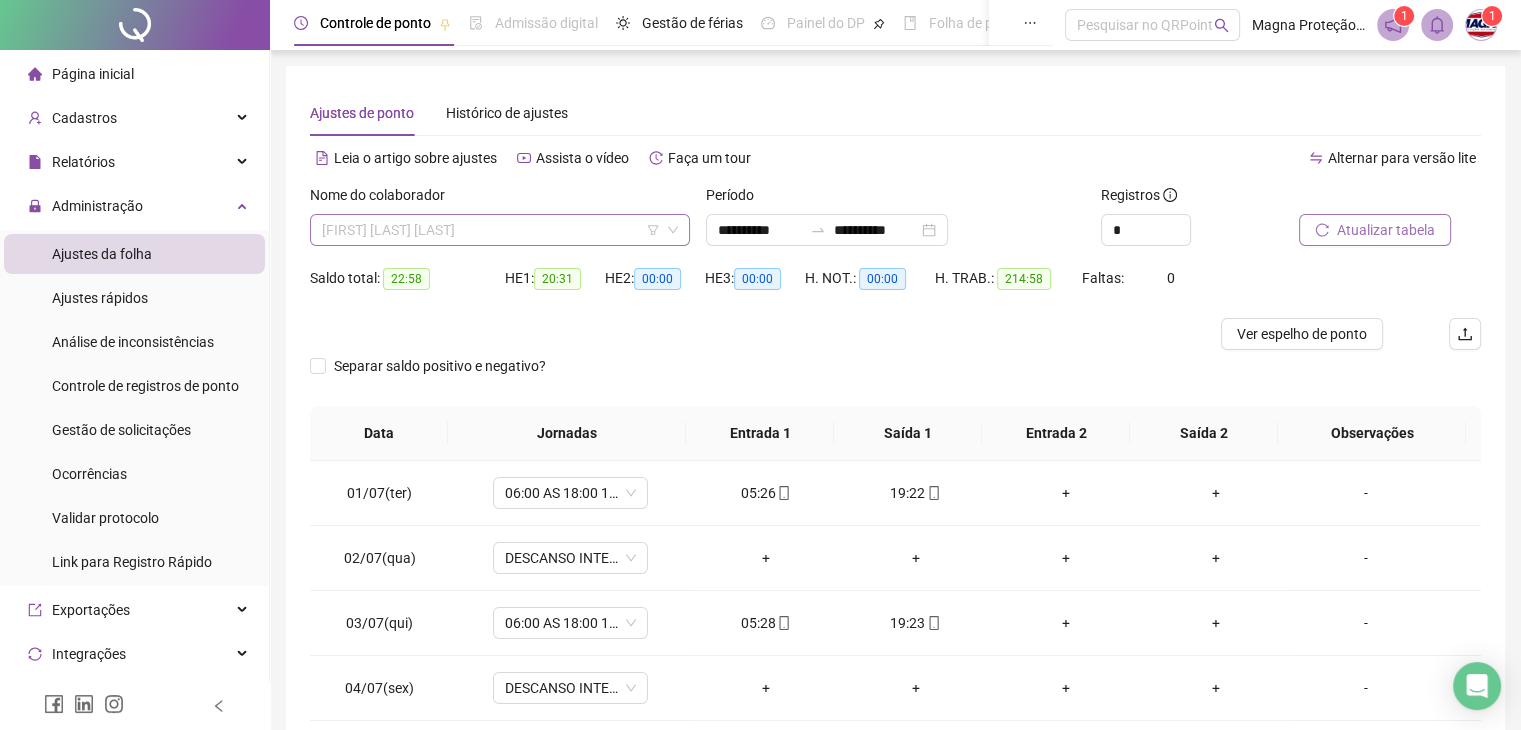 click on "[FIRST] [LAST] [LAST]" at bounding box center (500, 230) 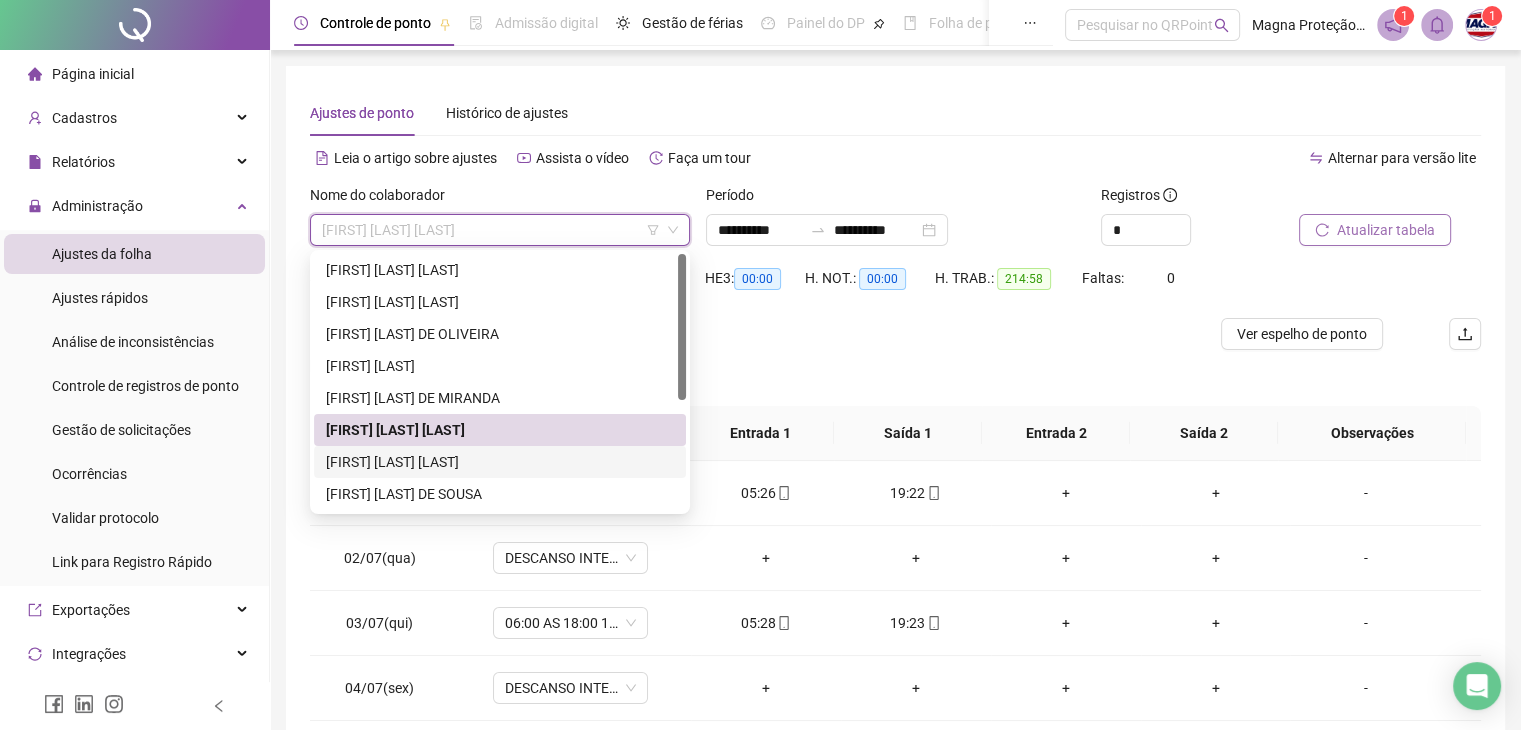 click on "[FIRST] [LAST] [LAST]" at bounding box center (500, 462) 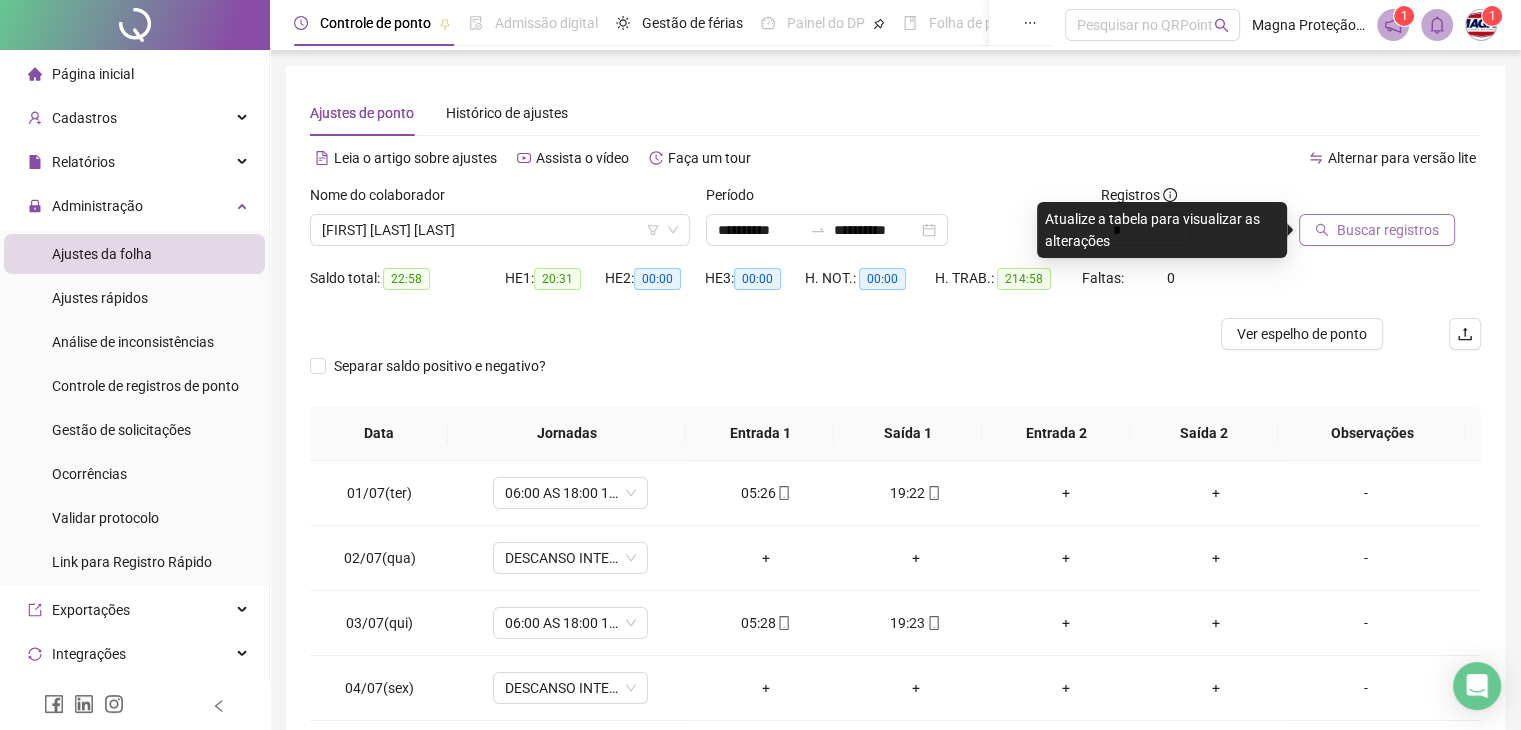 click on "Buscar registros" at bounding box center (1377, 230) 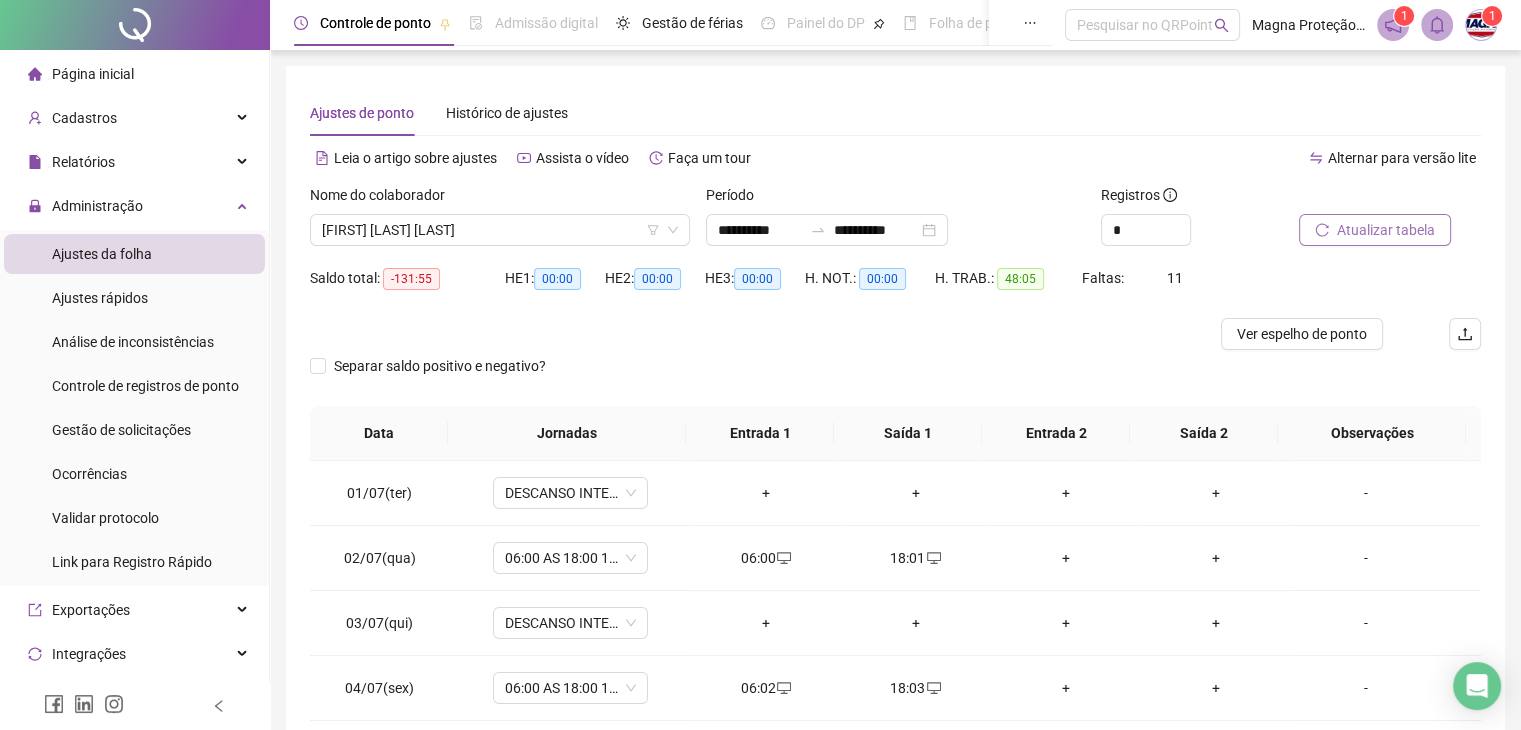 scroll, scrollTop: 268, scrollLeft: 0, axis: vertical 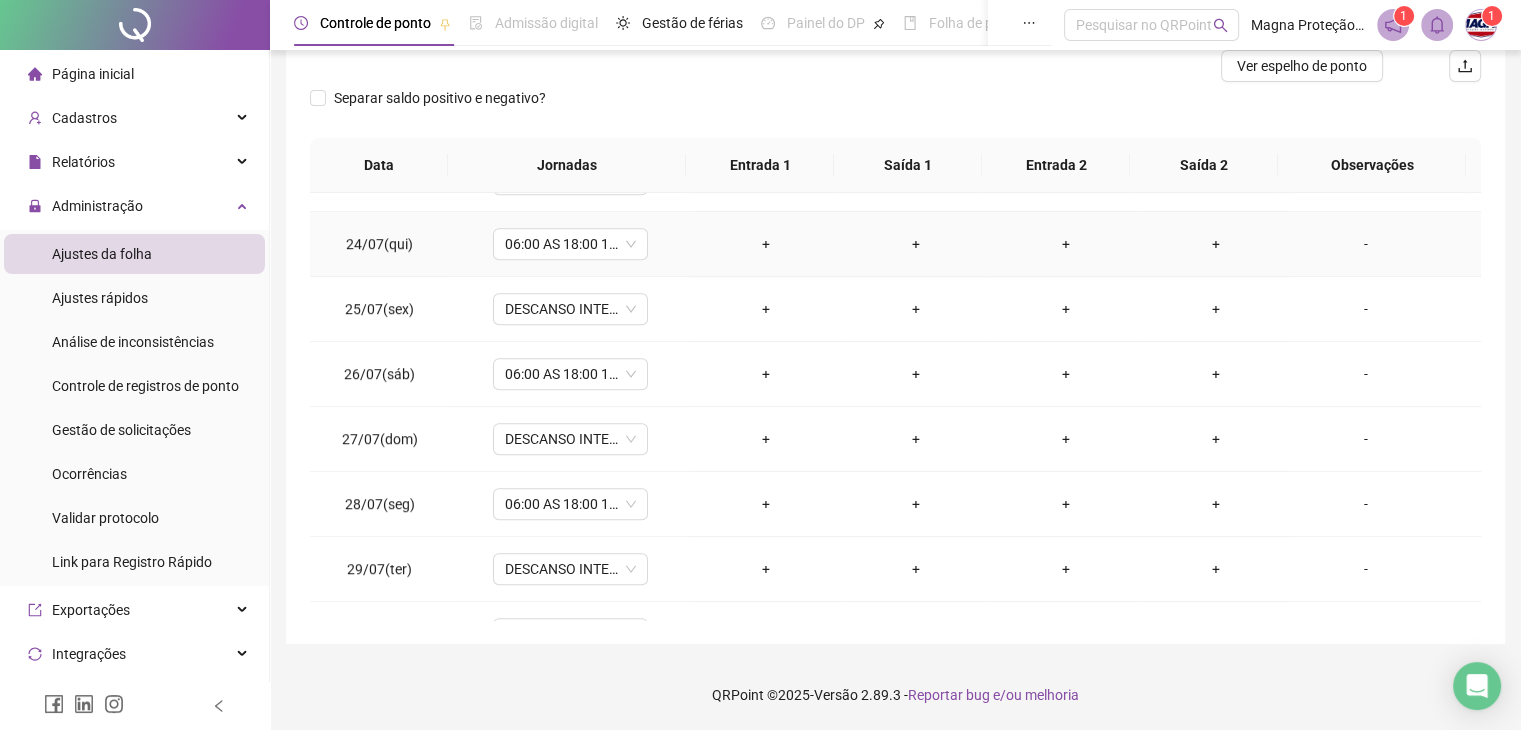 click on "-" at bounding box center (1365, 244) 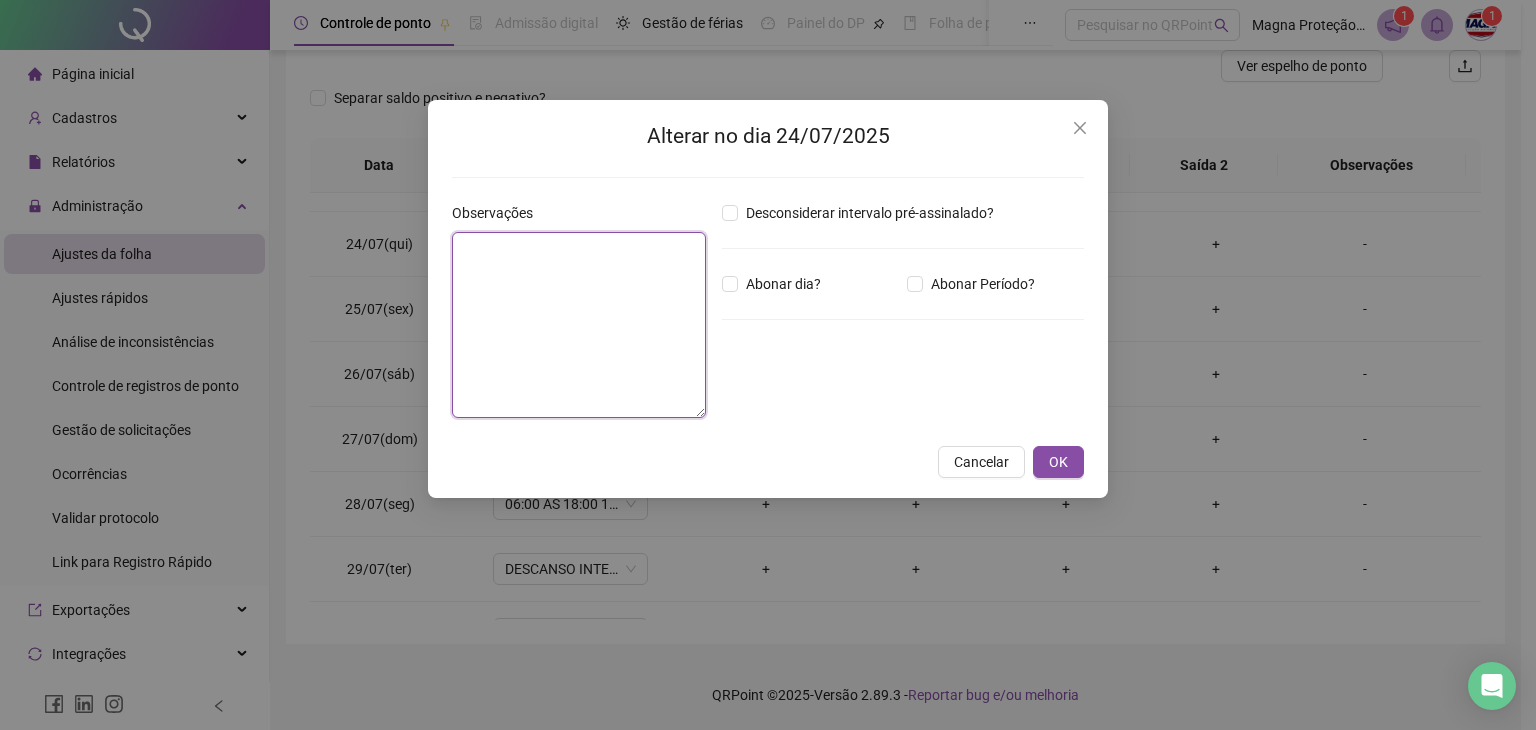 click at bounding box center (579, 325) 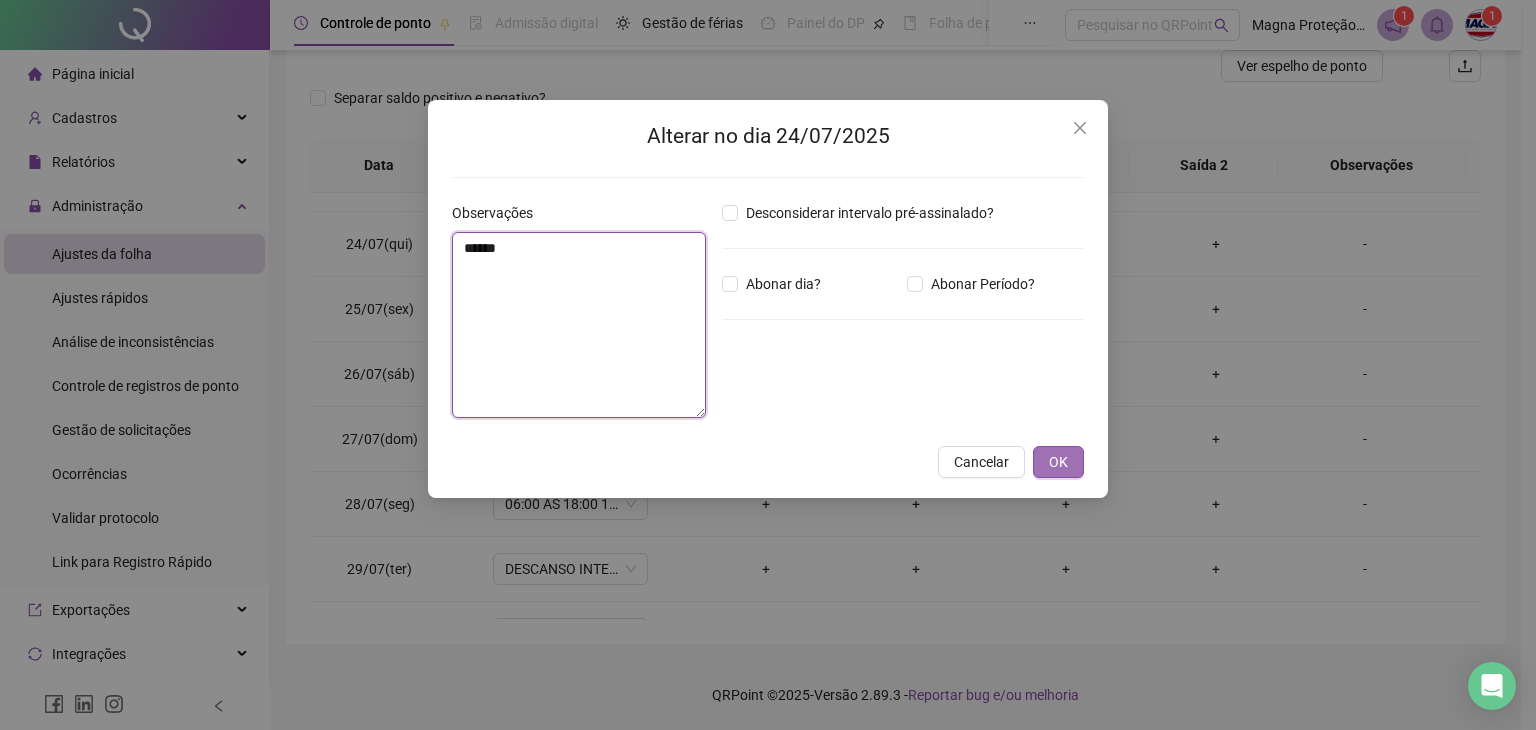 type on "******" 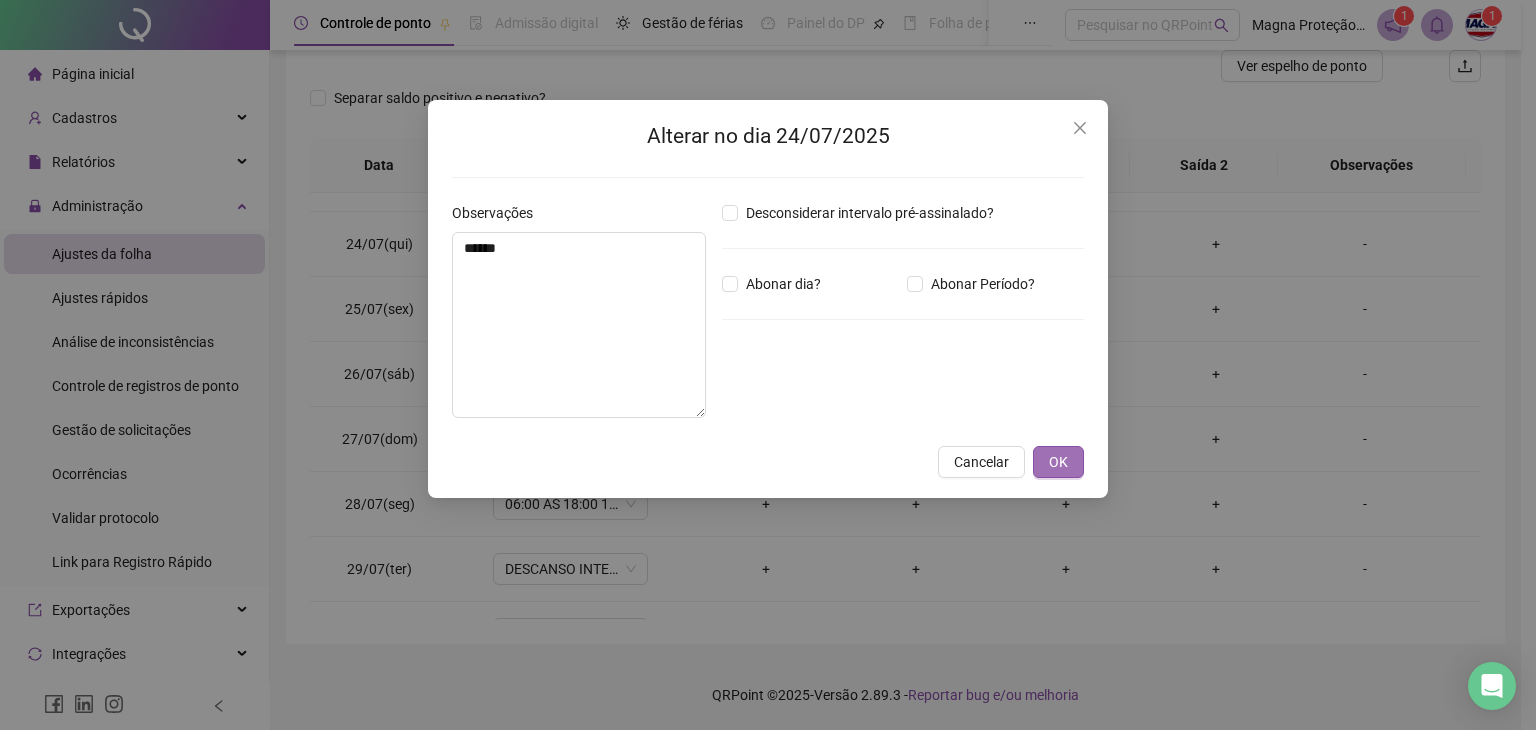 click on "OK" at bounding box center [1058, 462] 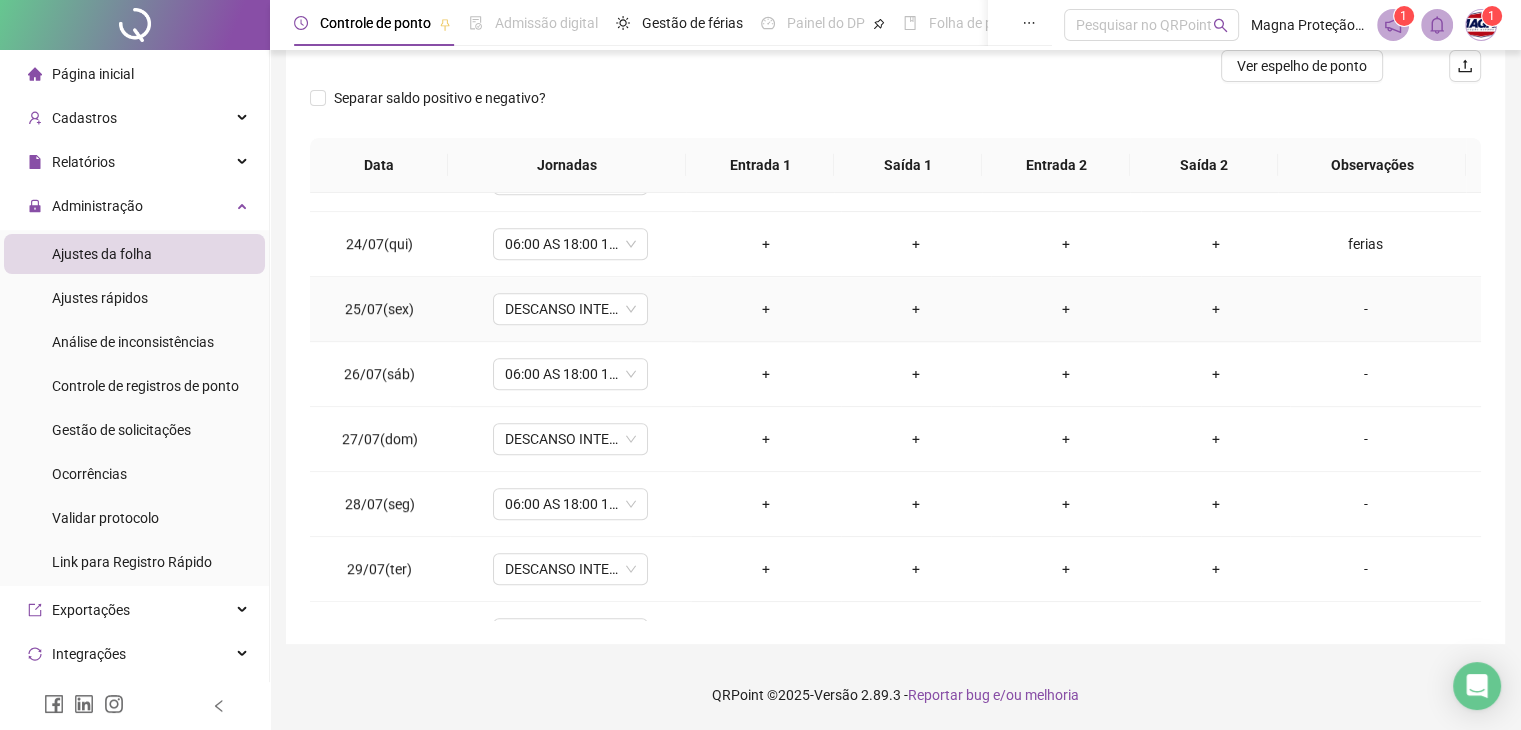 click on "-" at bounding box center [1365, 309] 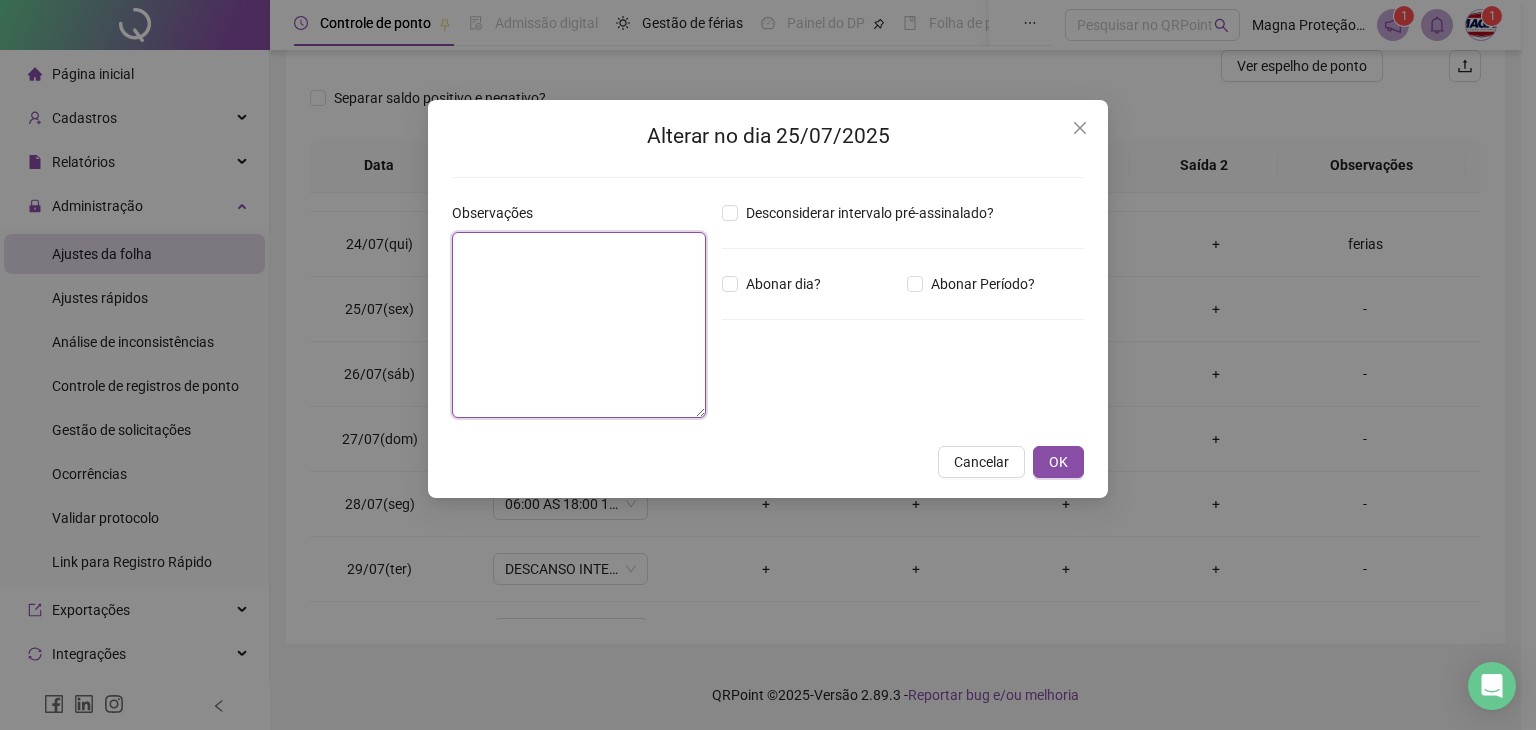 click at bounding box center (579, 325) 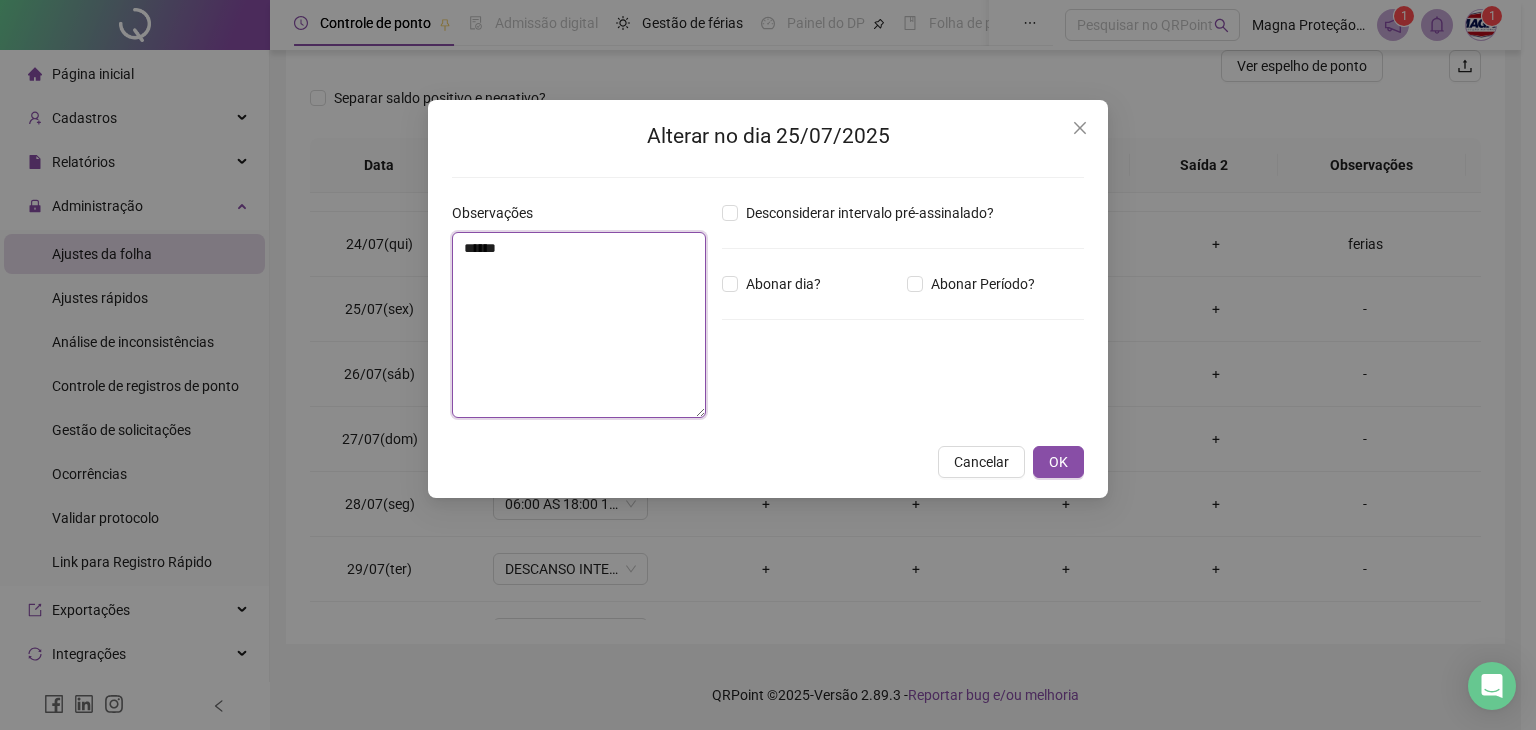 drag, startPoint x: 511, startPoint y: 253, endPoint x: 440, endPoint y: 249, distance: 71.11259 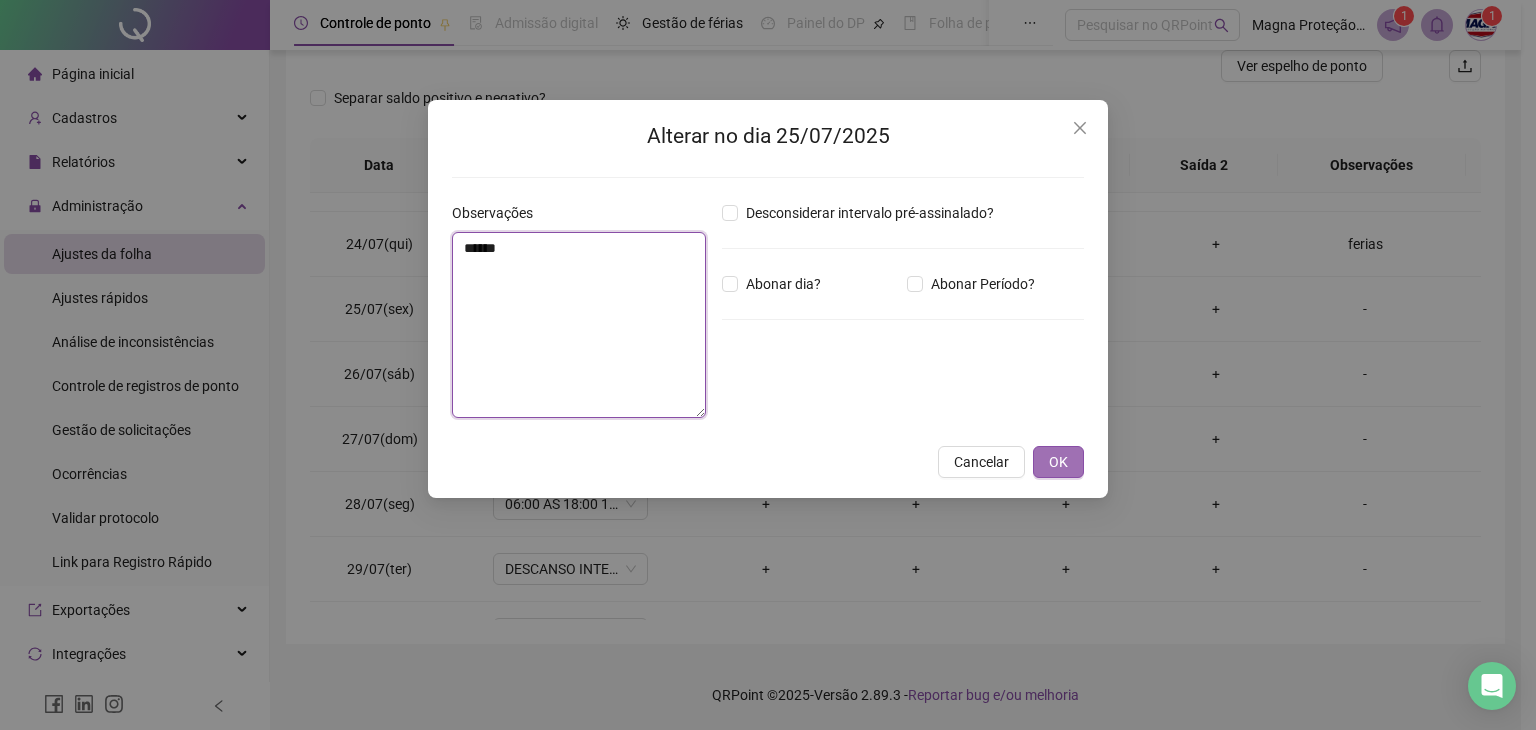 type on "******" 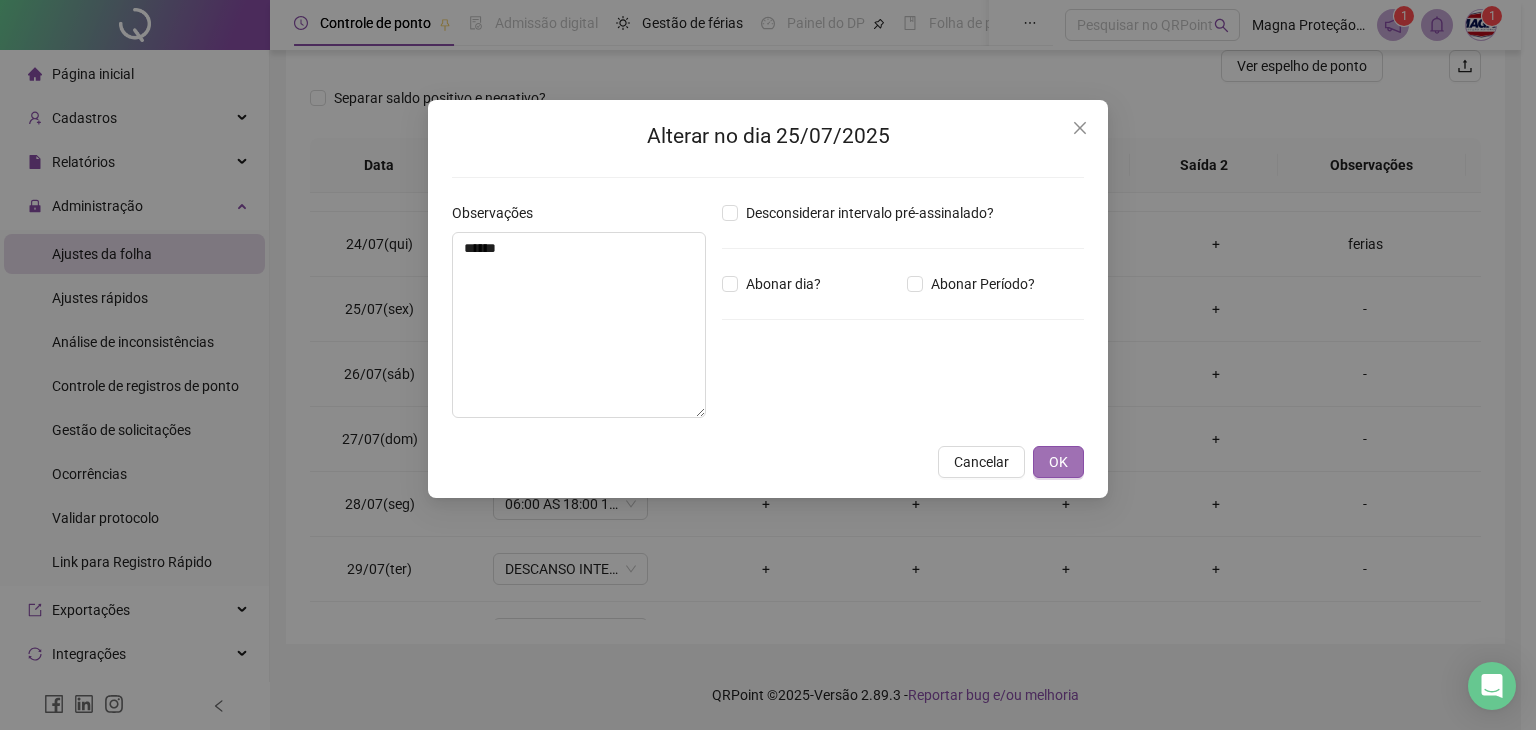 click on "OK" at bounding box center [1058, 462] 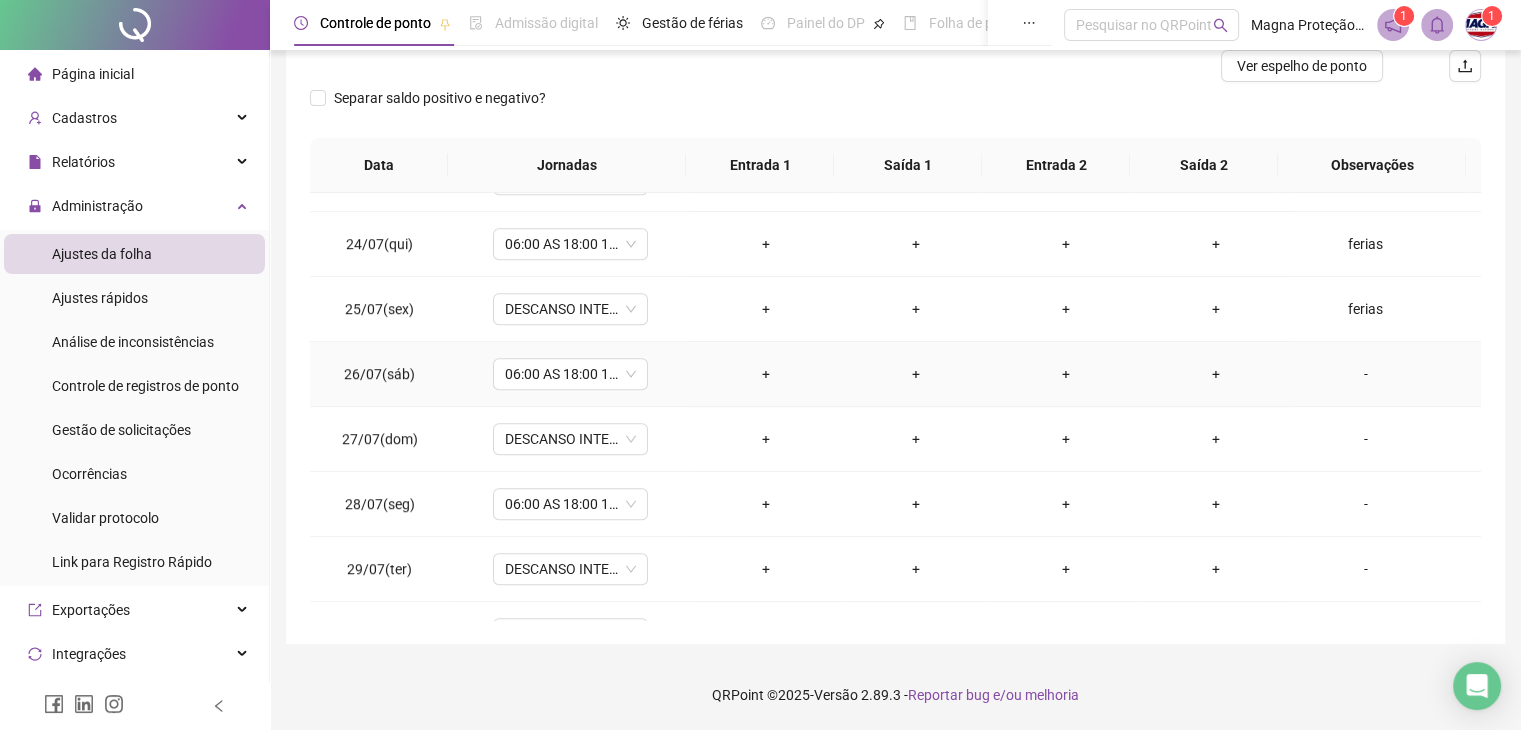 click on "-" at bounding box center (1365, 374) 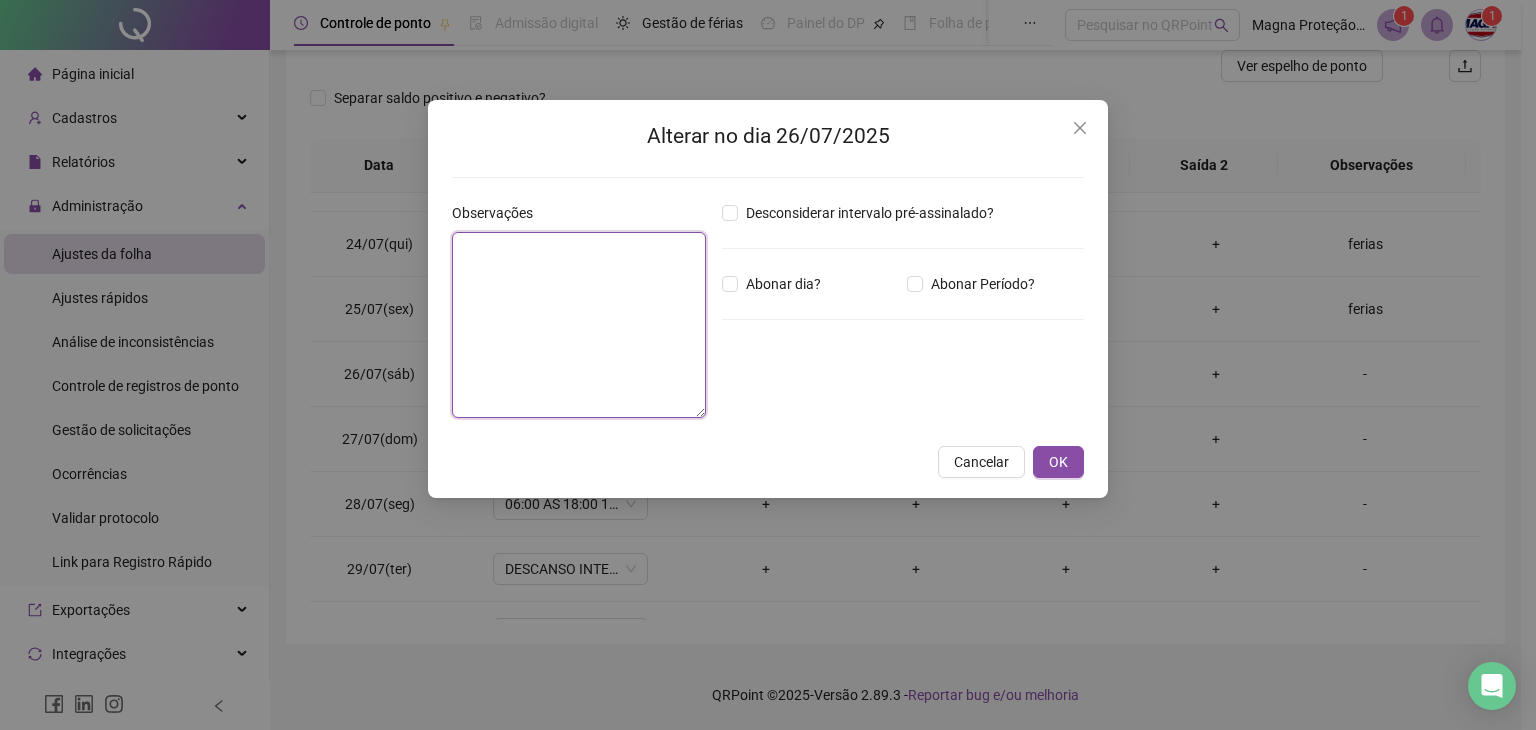 click at bounding box center (579, 325) 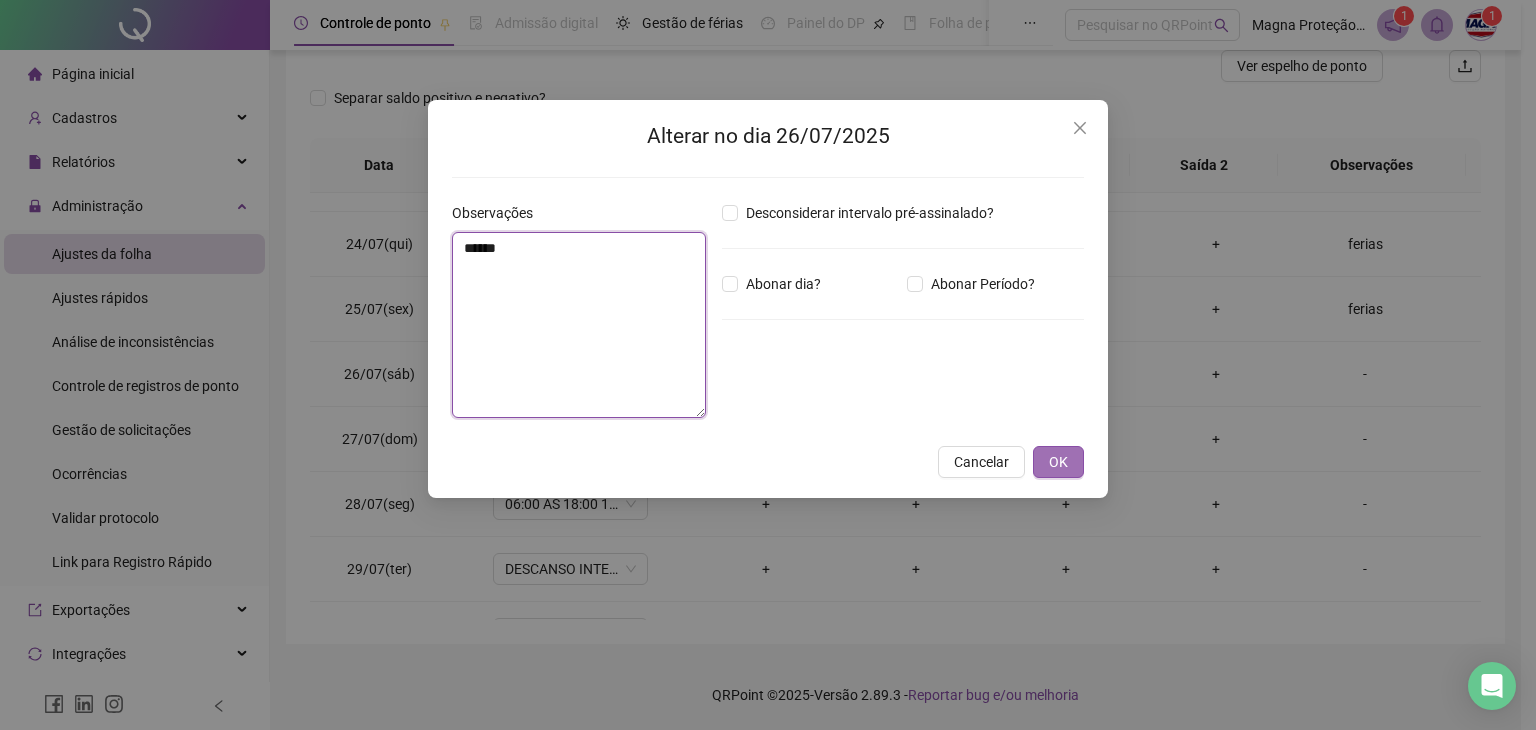 type on "******" 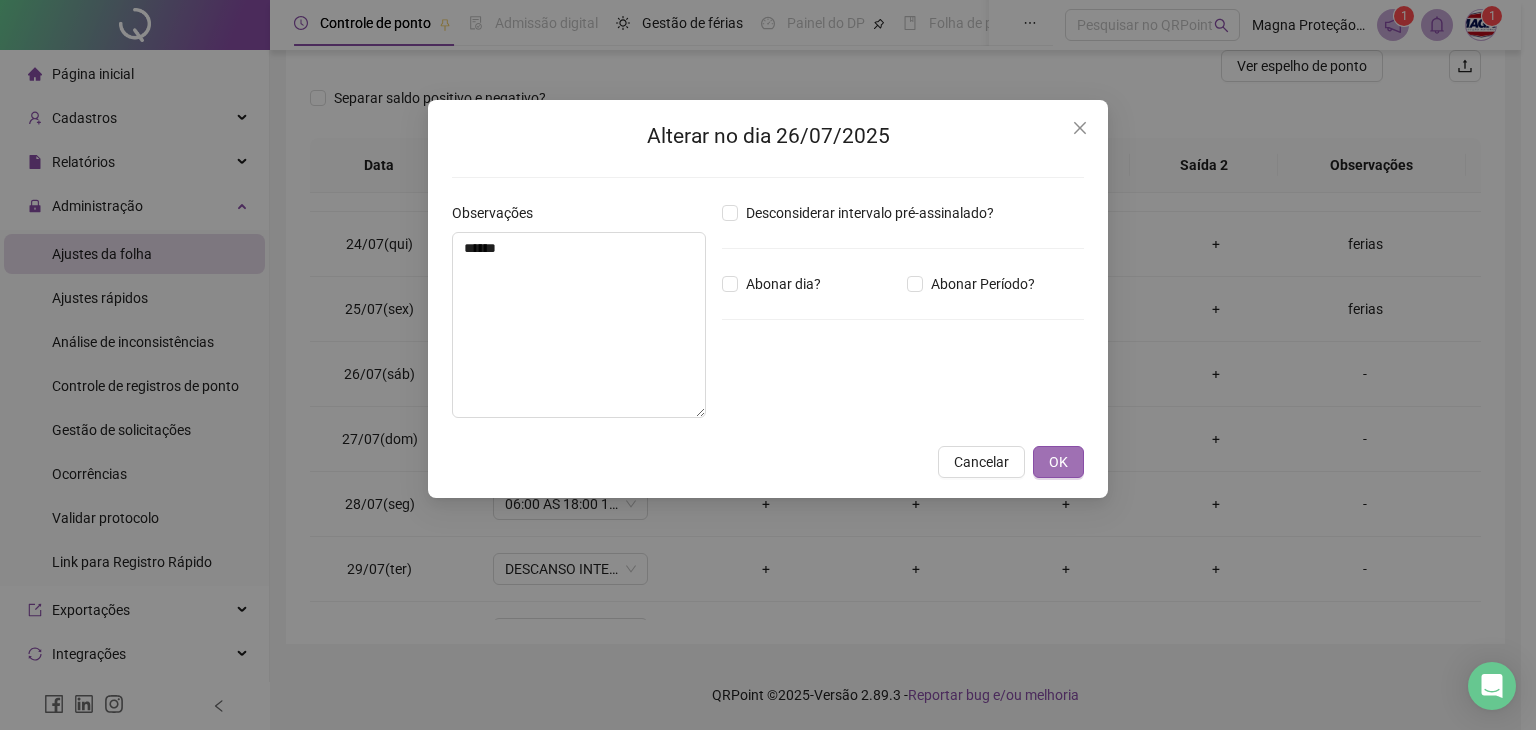click on "OK" at bounding box center [1058, 462] 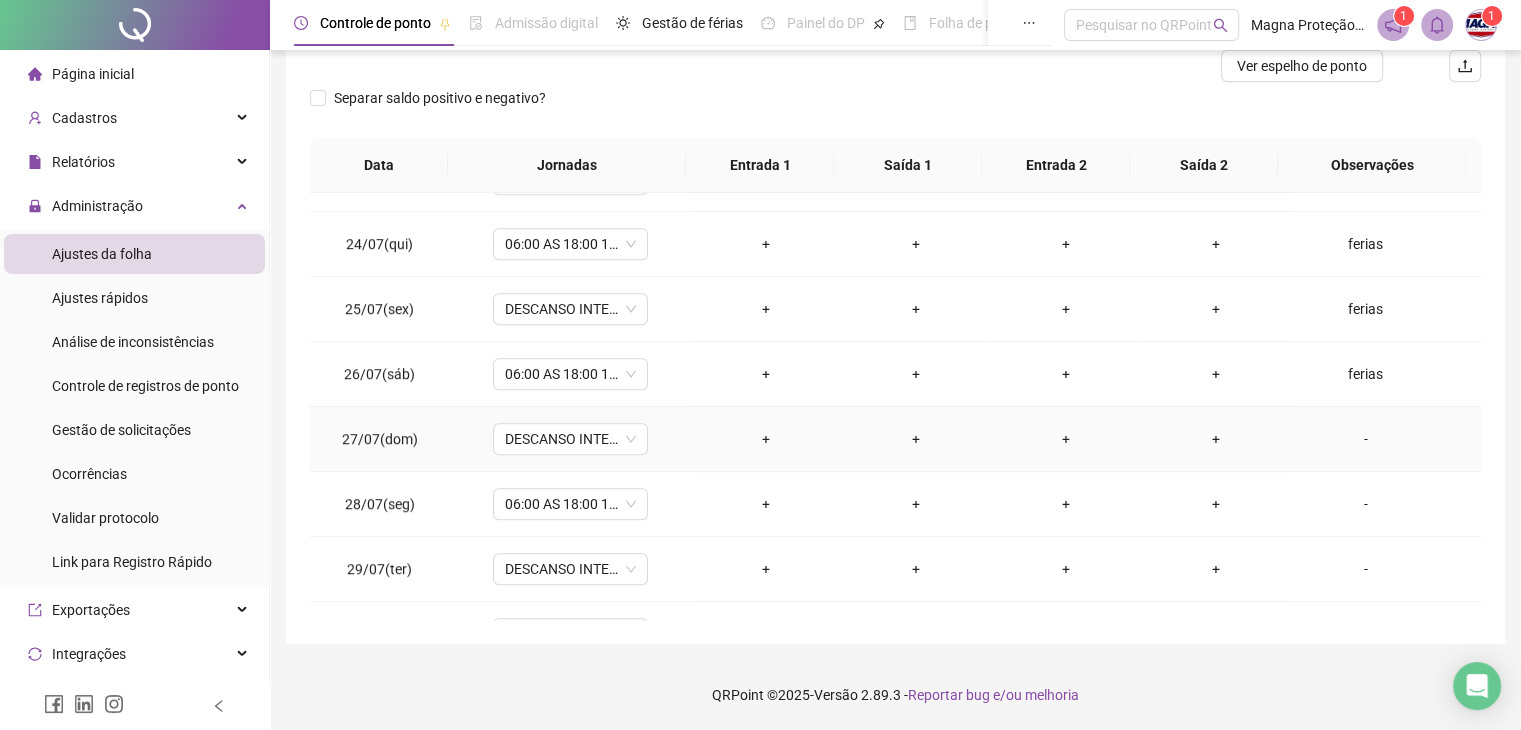 click on "-" at bounding box center (1365, 439) 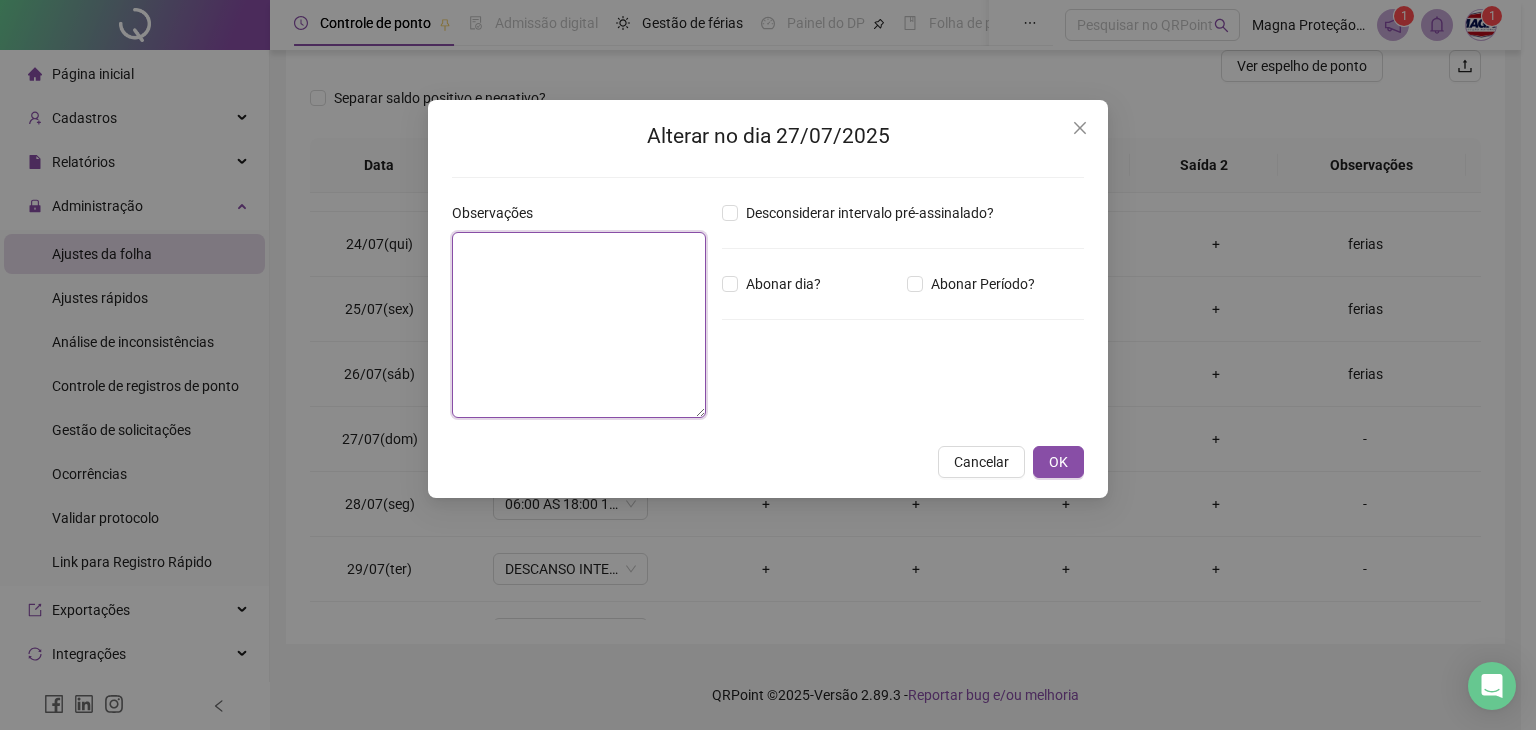click at bounding box center (579, 325) 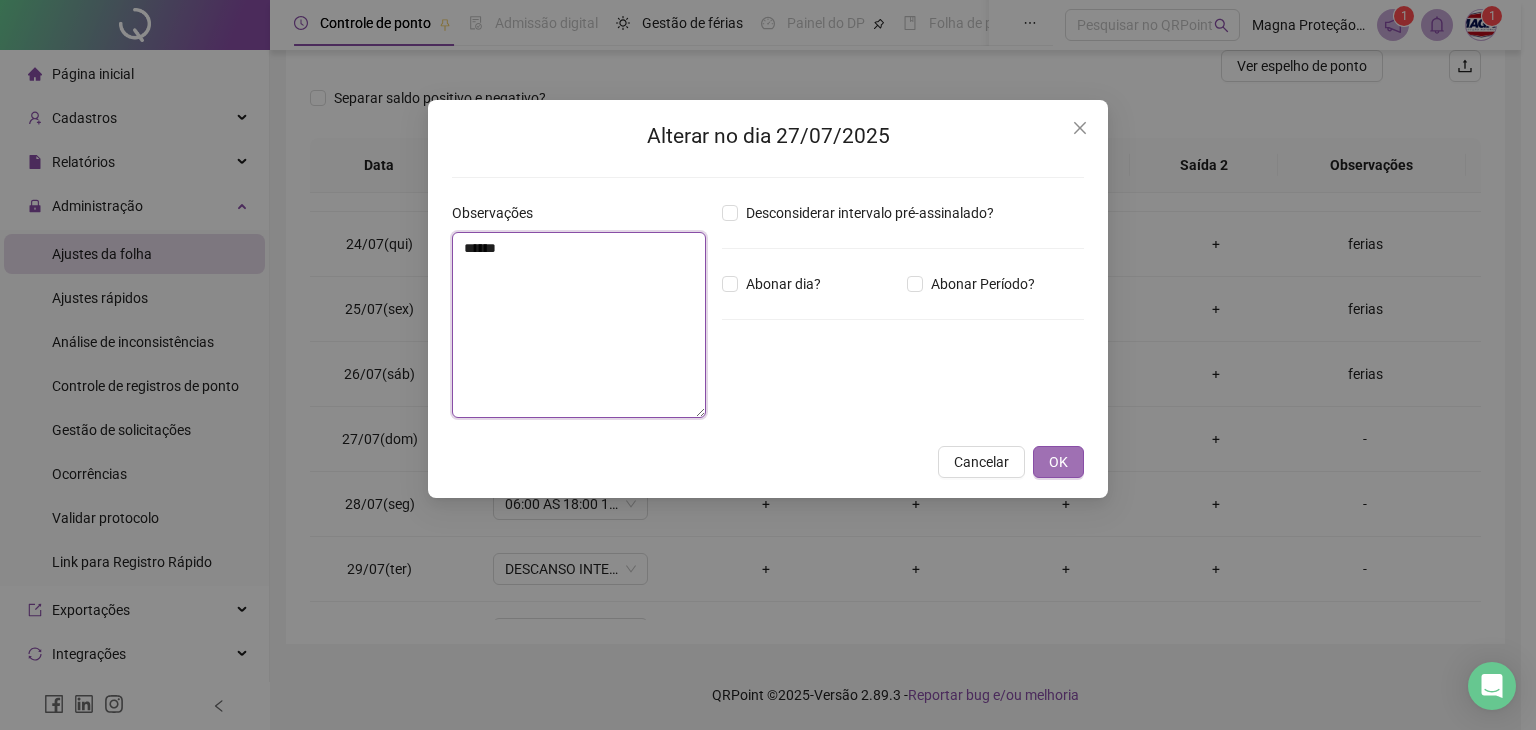 type on "******" 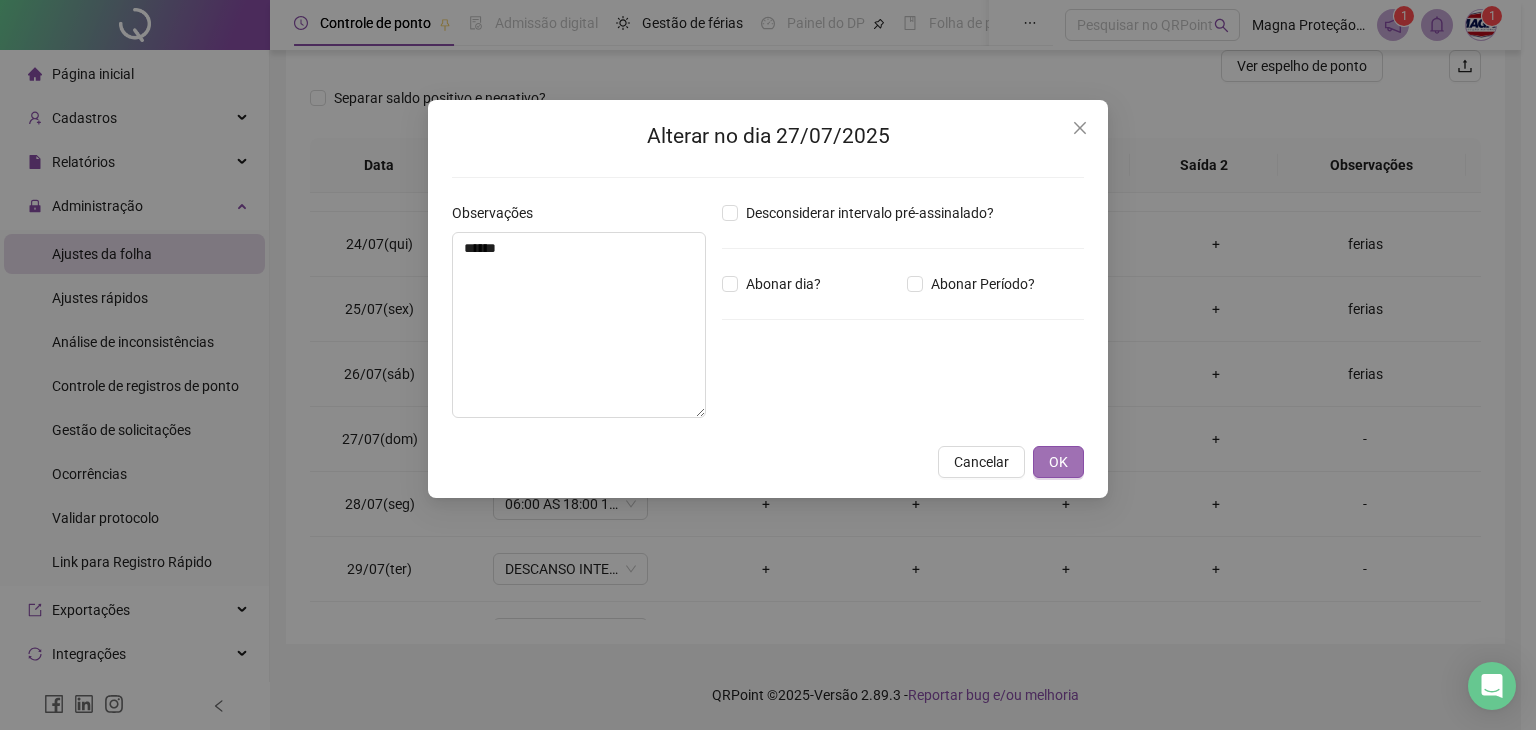click on "OK" at bounding box center [1058, 462] 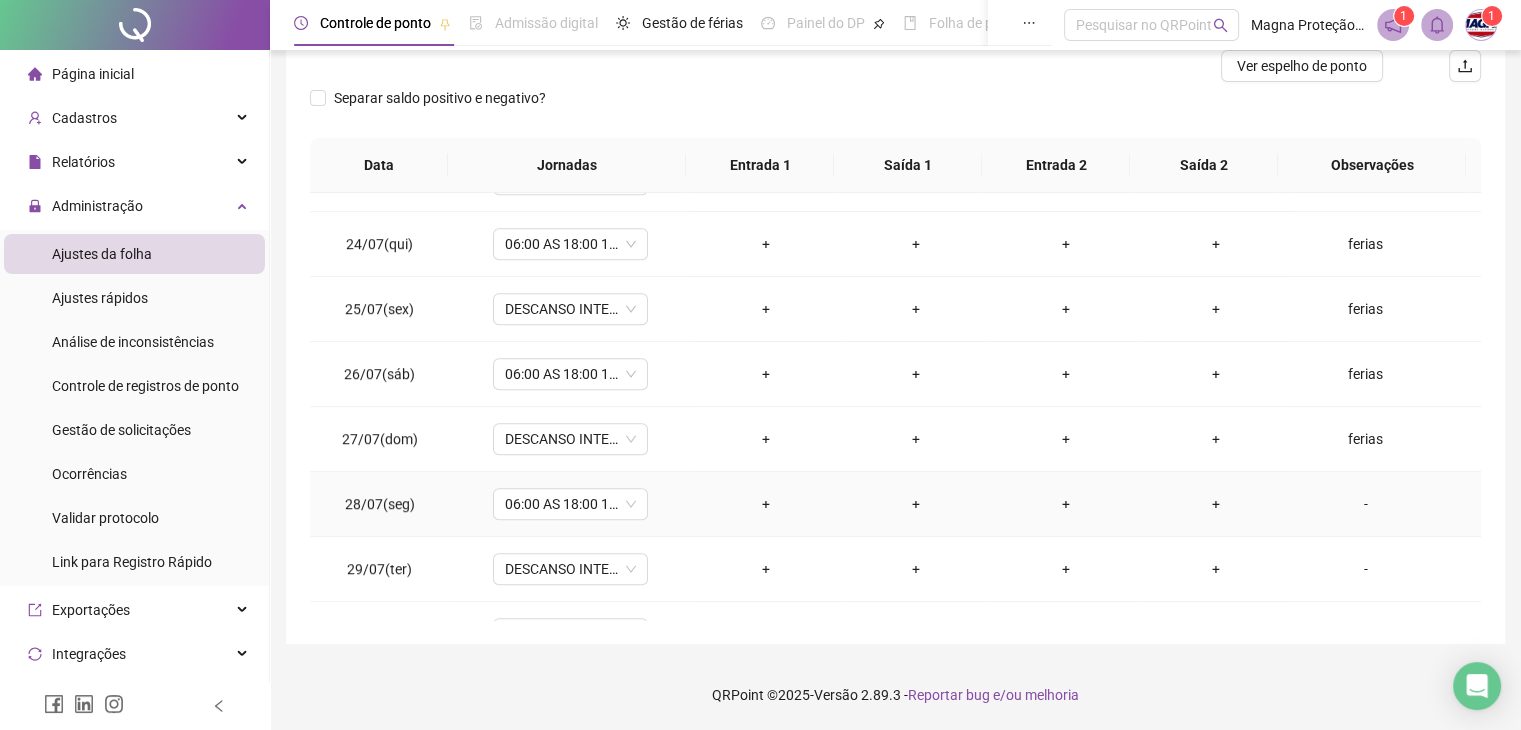 click on "-" at bounding box center [1365, 504] 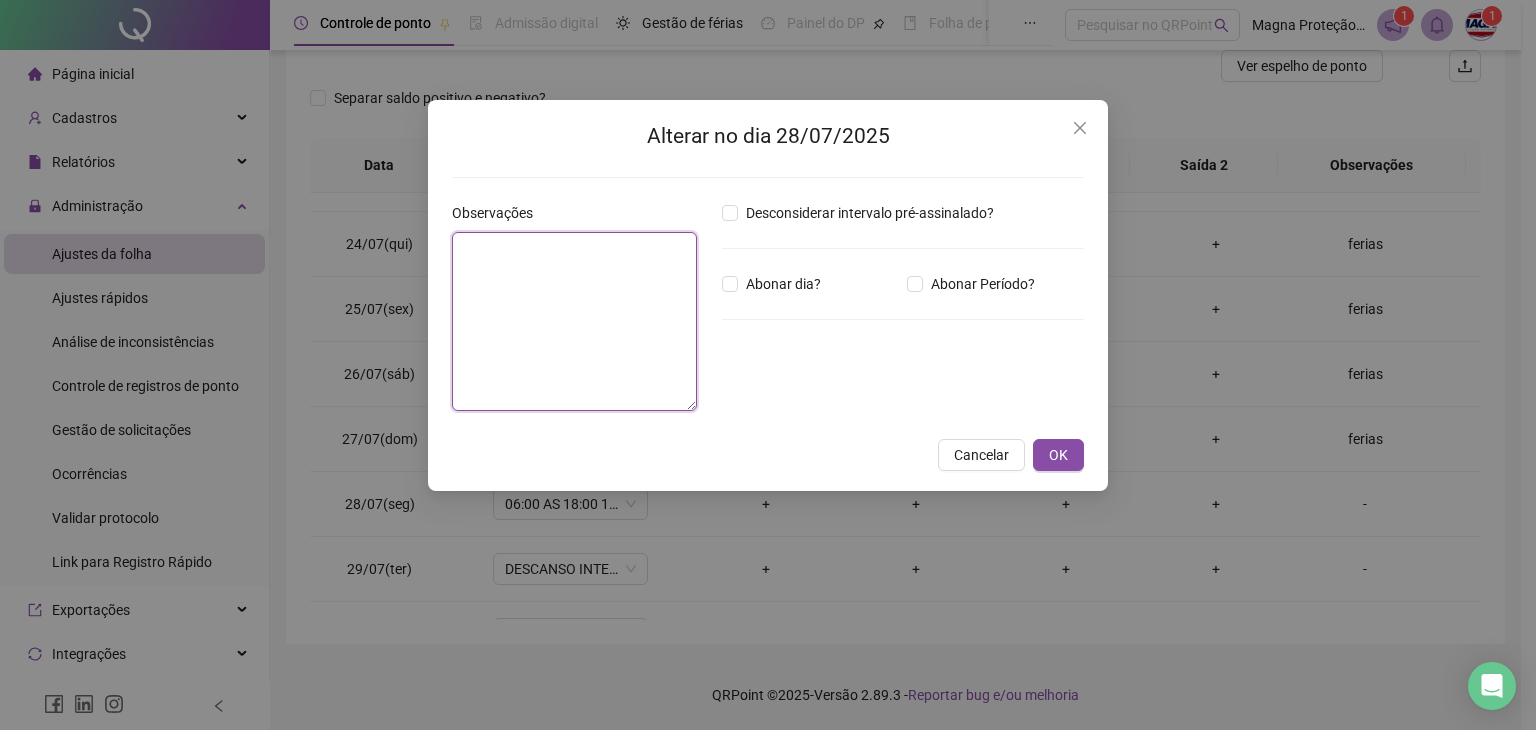 click at bounding box center (574, 321) 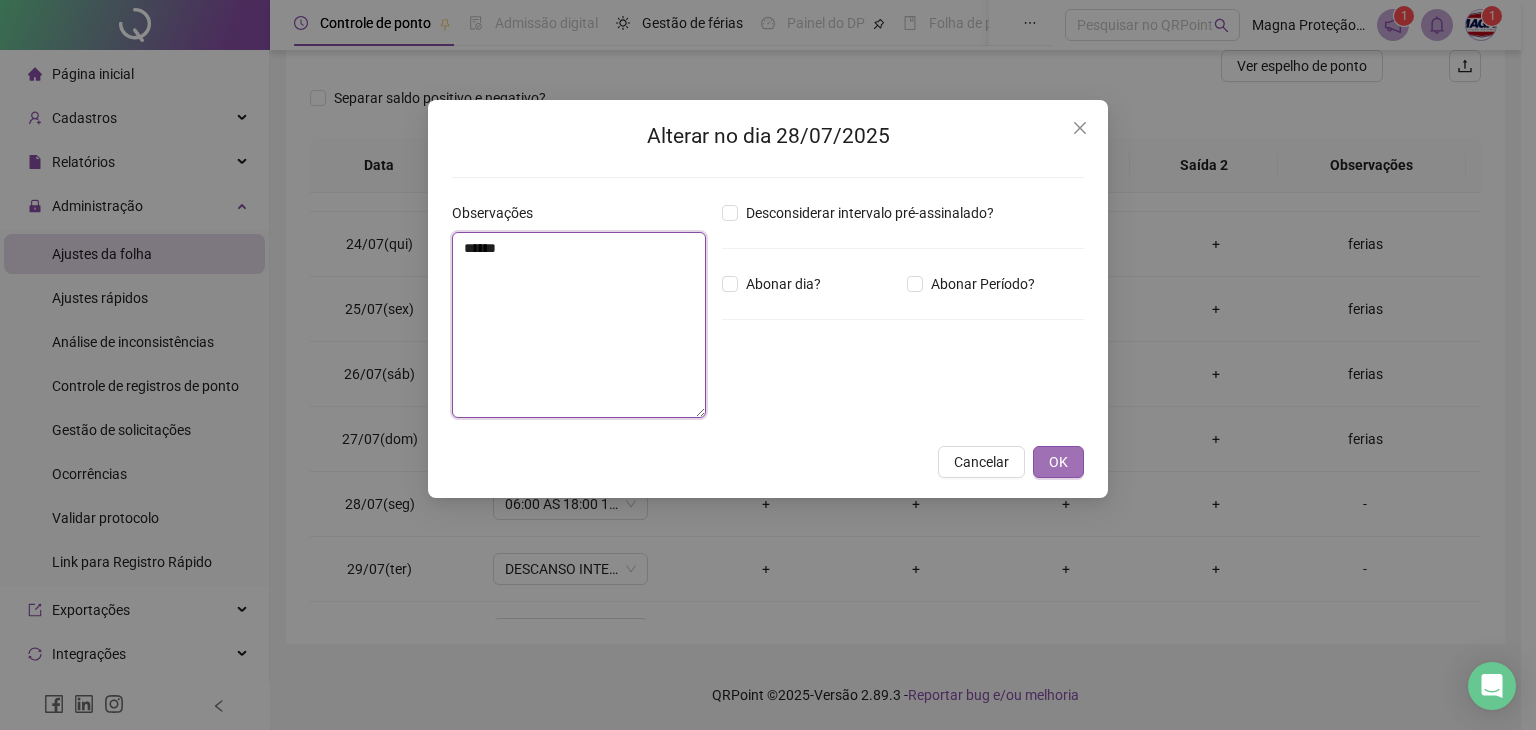 type on "******" 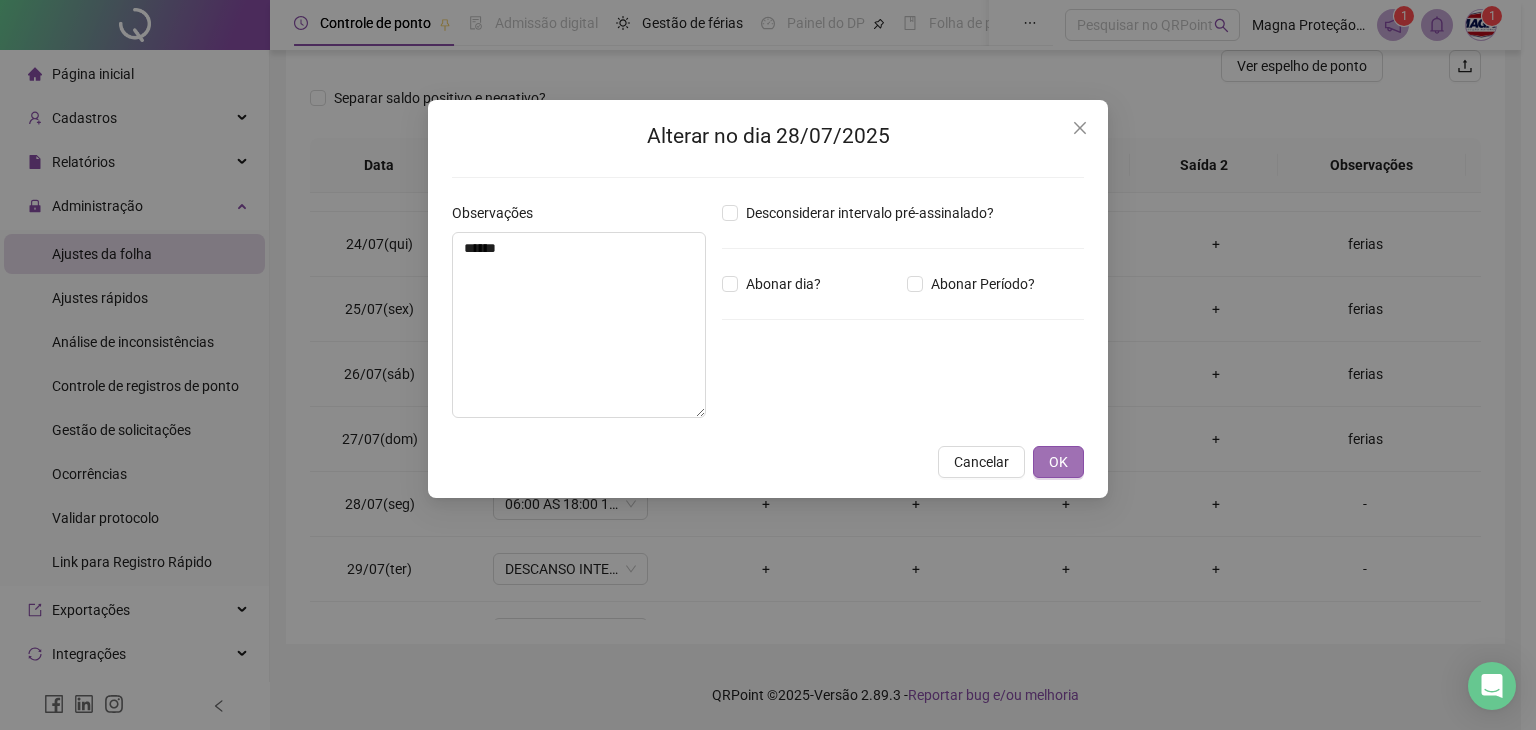 click on "OK" at bounding box center [1058, 462] 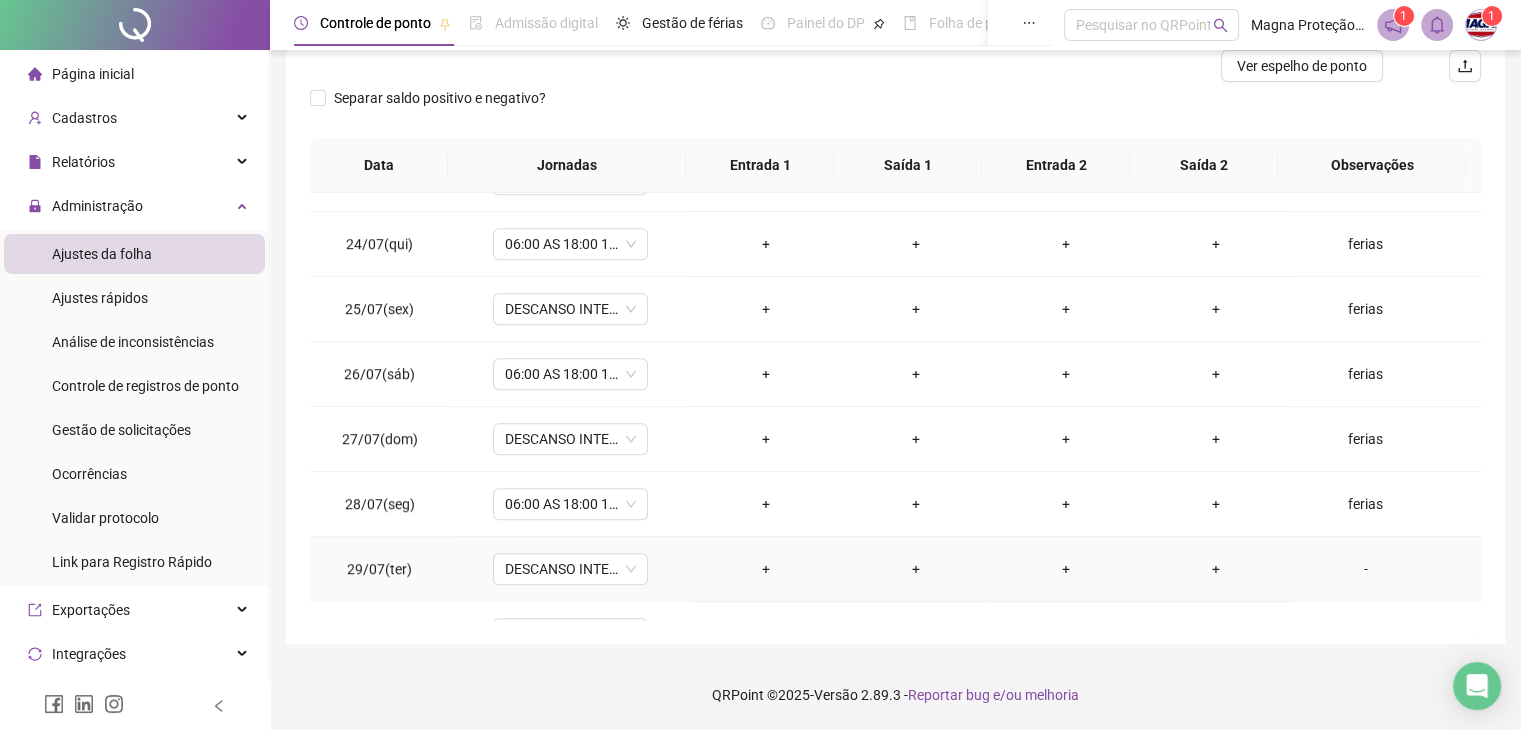 click on "-" at bounding box center [1365, 569] 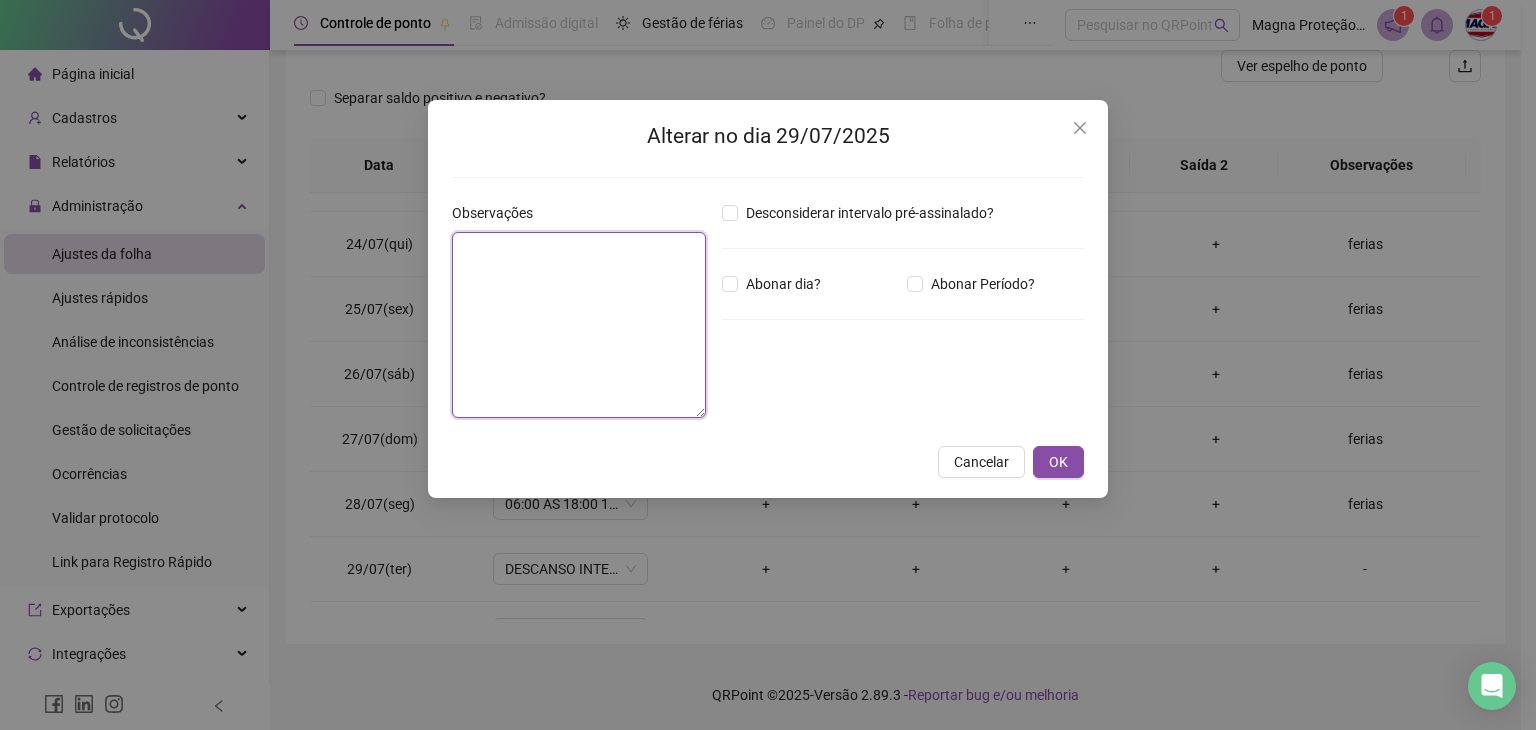 click at bounding box center [579, 325] 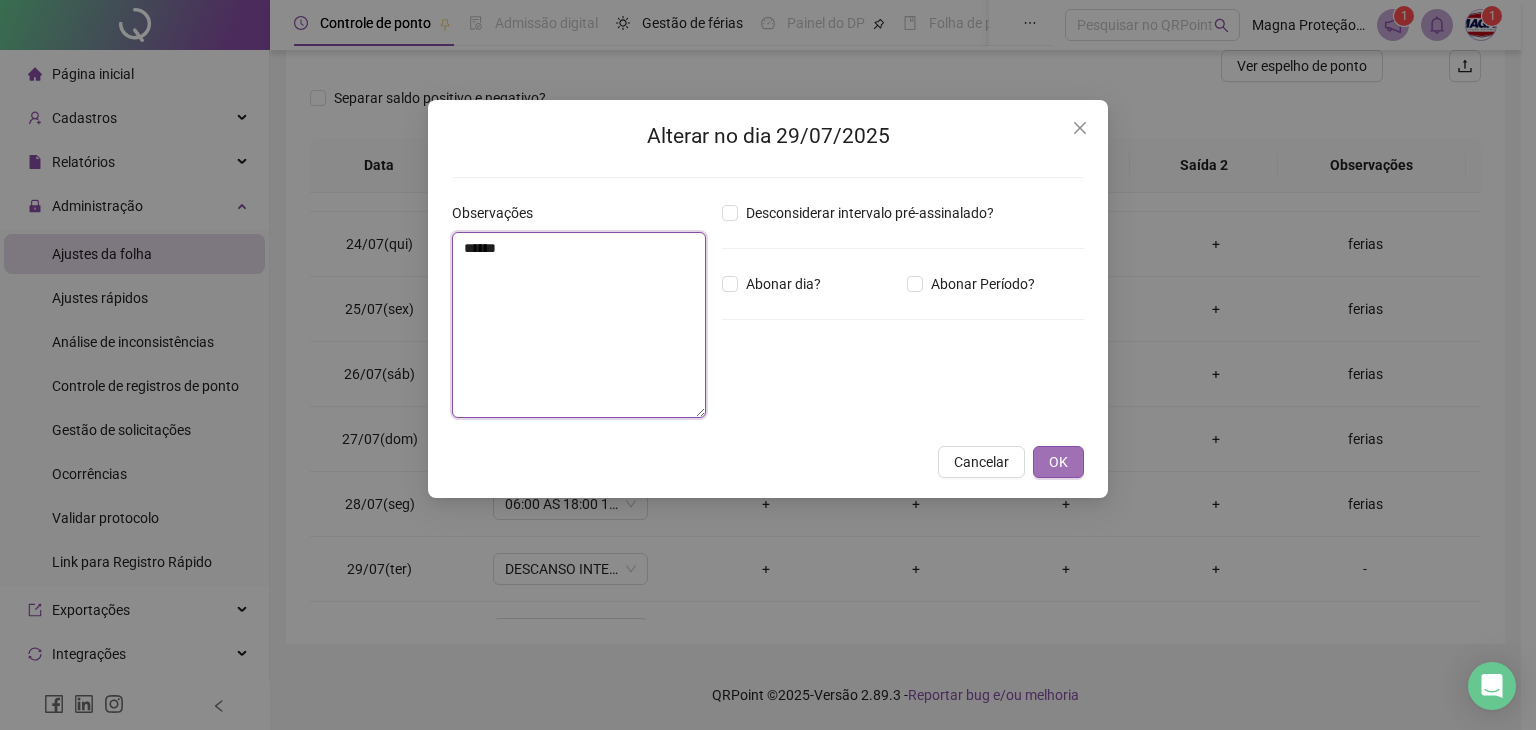 type on "******" 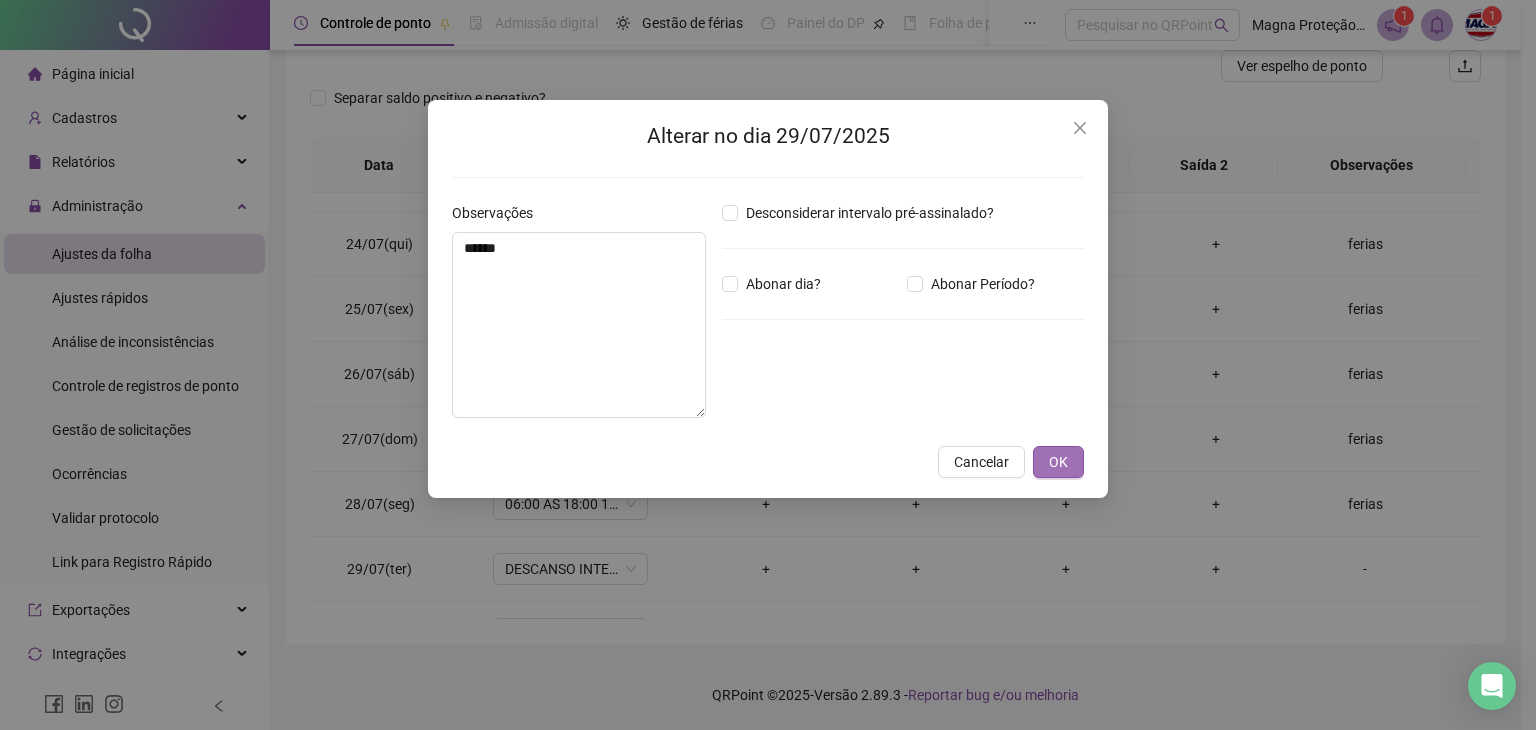 click on "OK" at bounding box center [1058, 462] 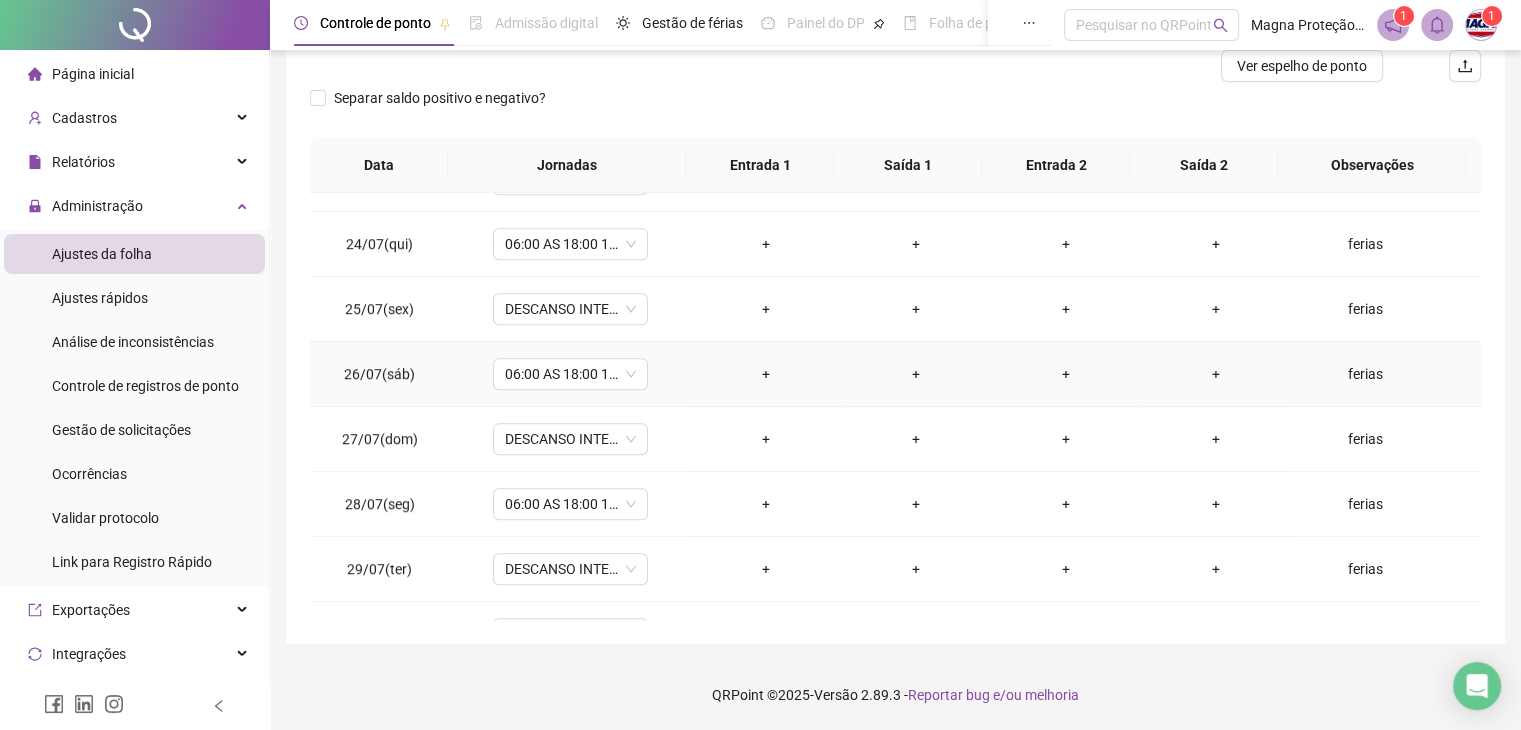 scroll, scrollTop: 1581, scrollLeft: 0, axis: vertical 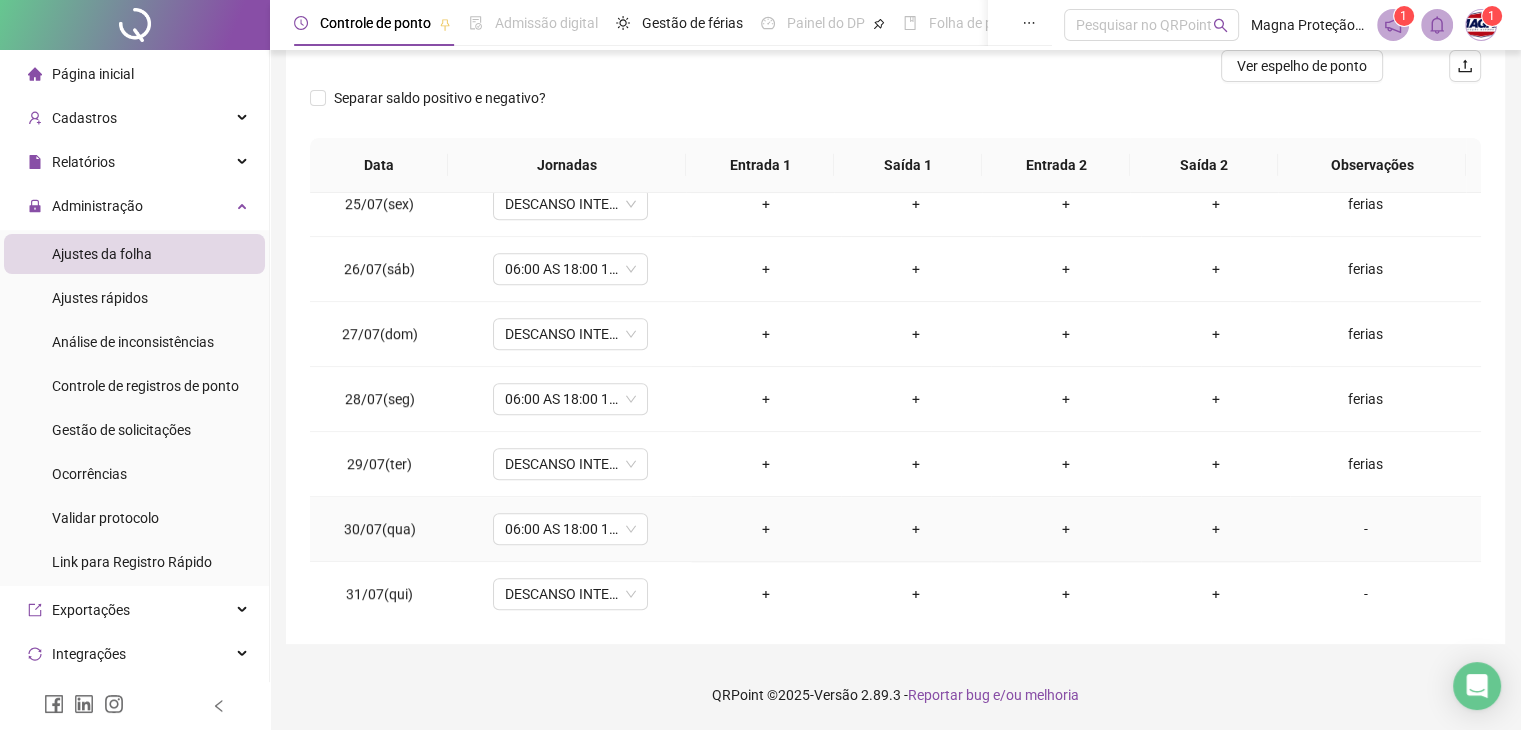 click on "-" at bounding box center [1365, 529] 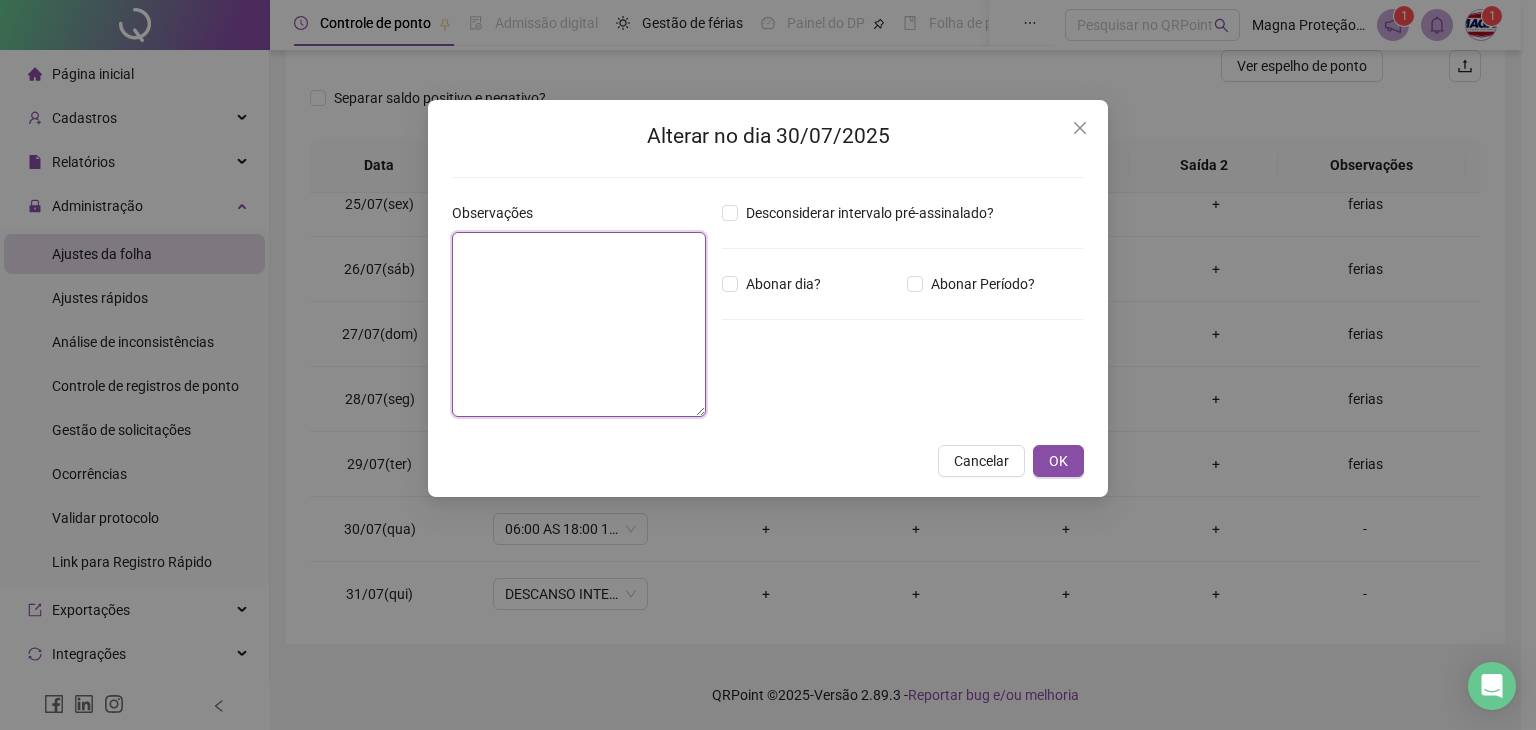 click at bounding box center (579, 324) 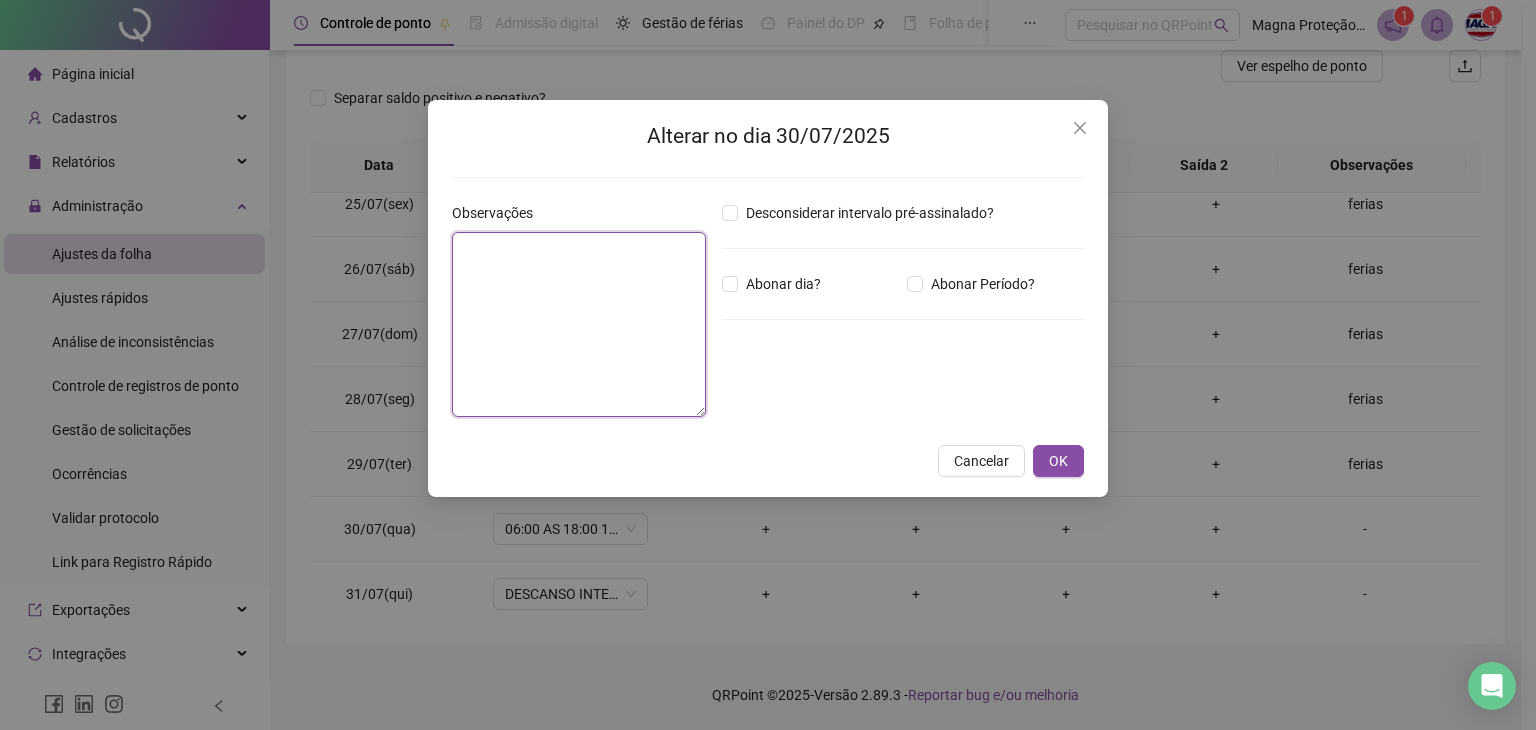 paste on "******" 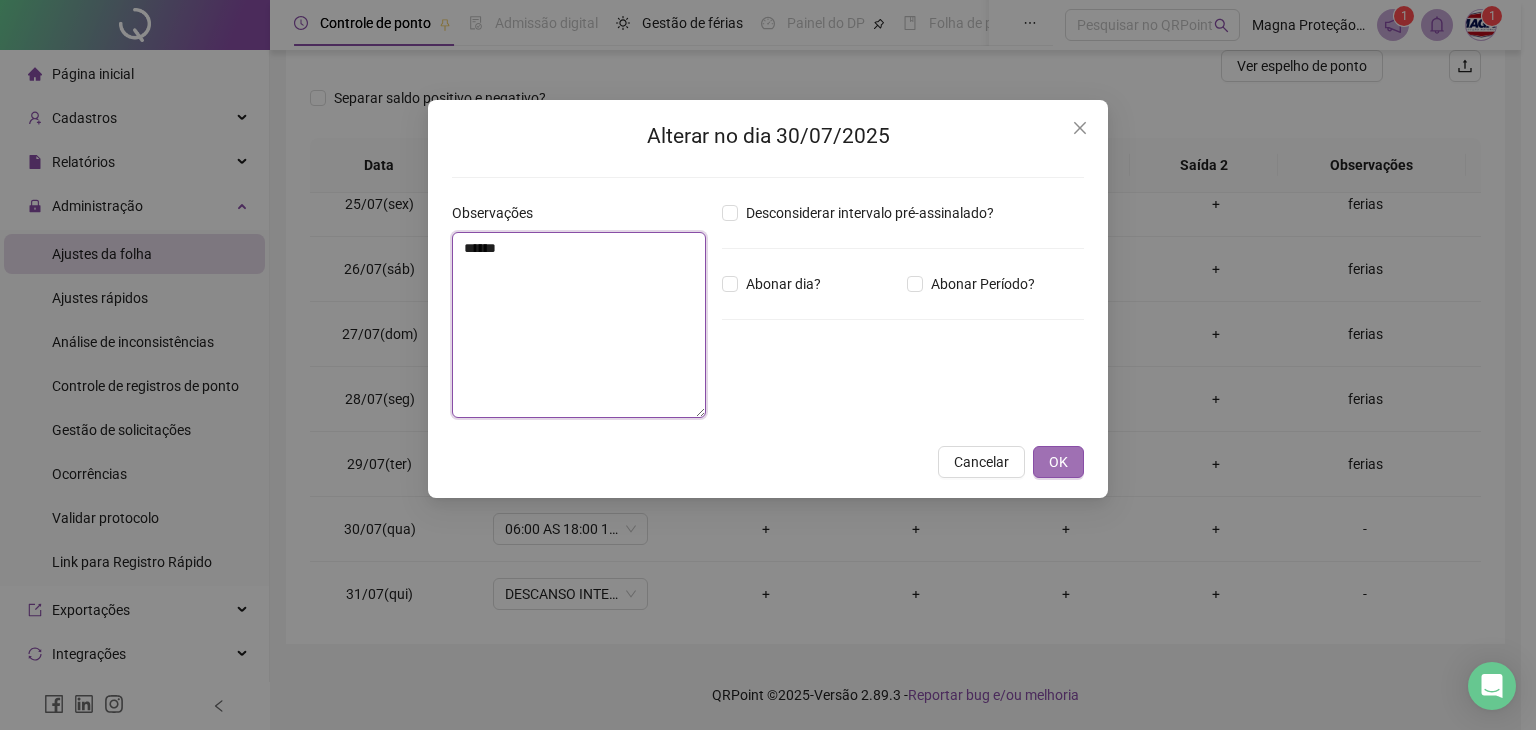 type on "******" 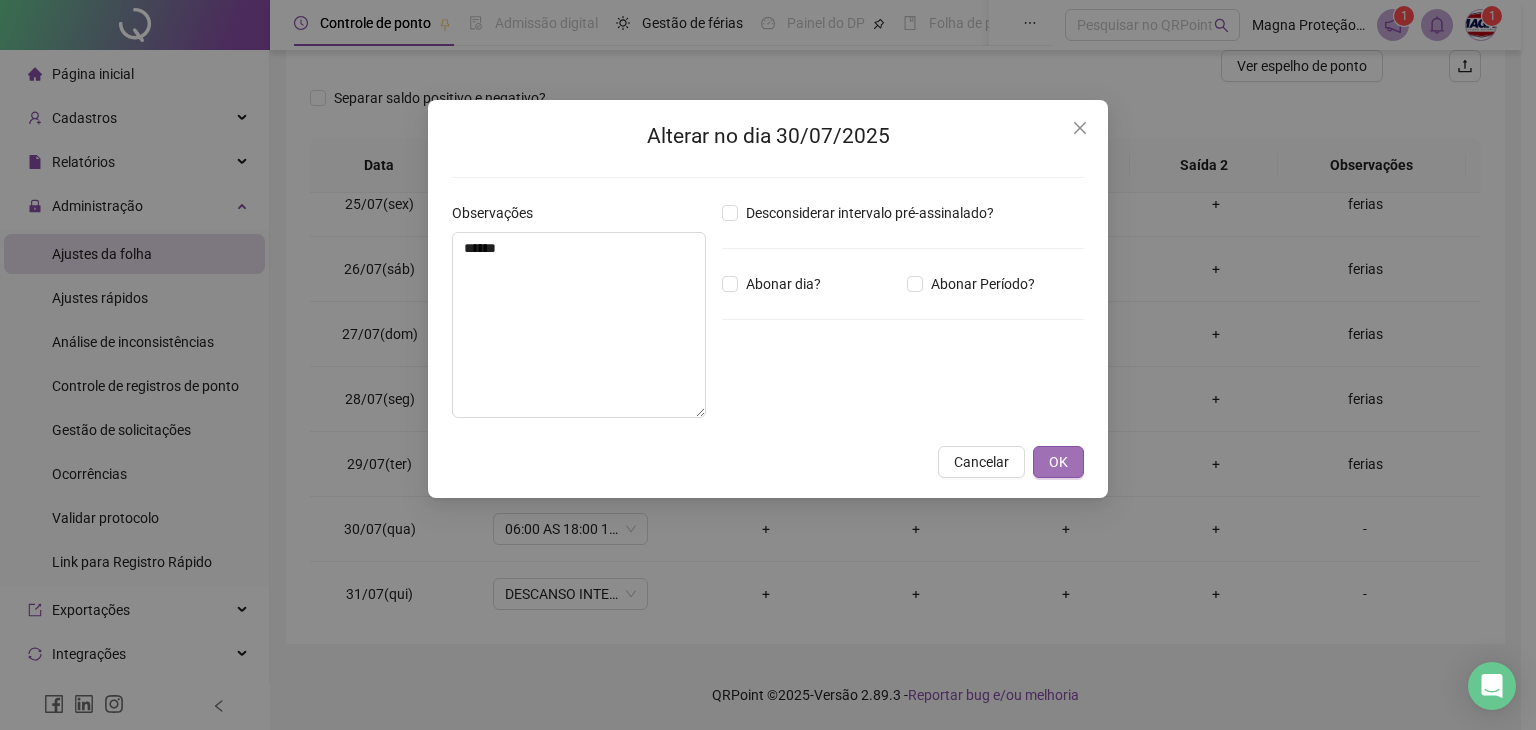 click on "OK" at bounding box center [1058, 462] 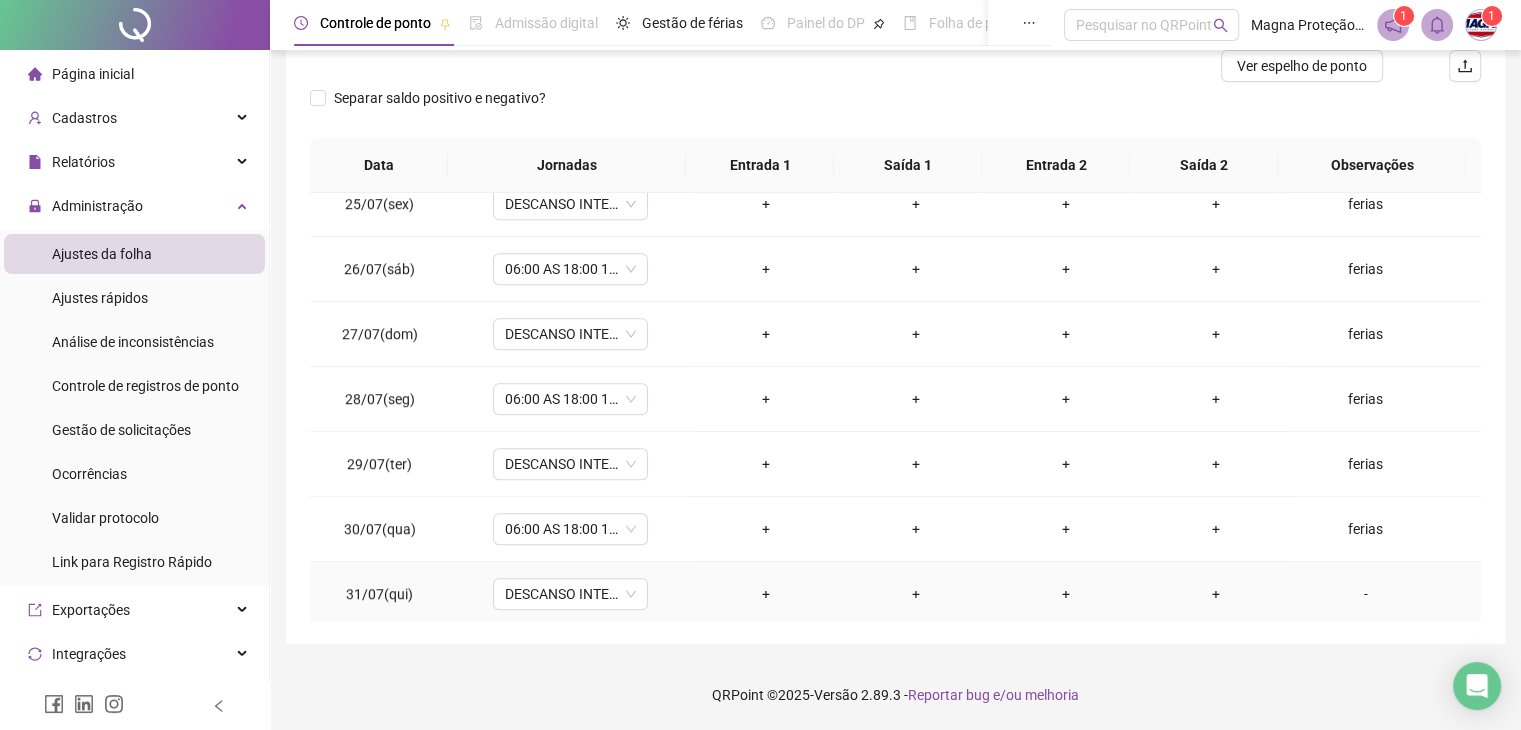 click on "-" at bounding box center [1365, 594] 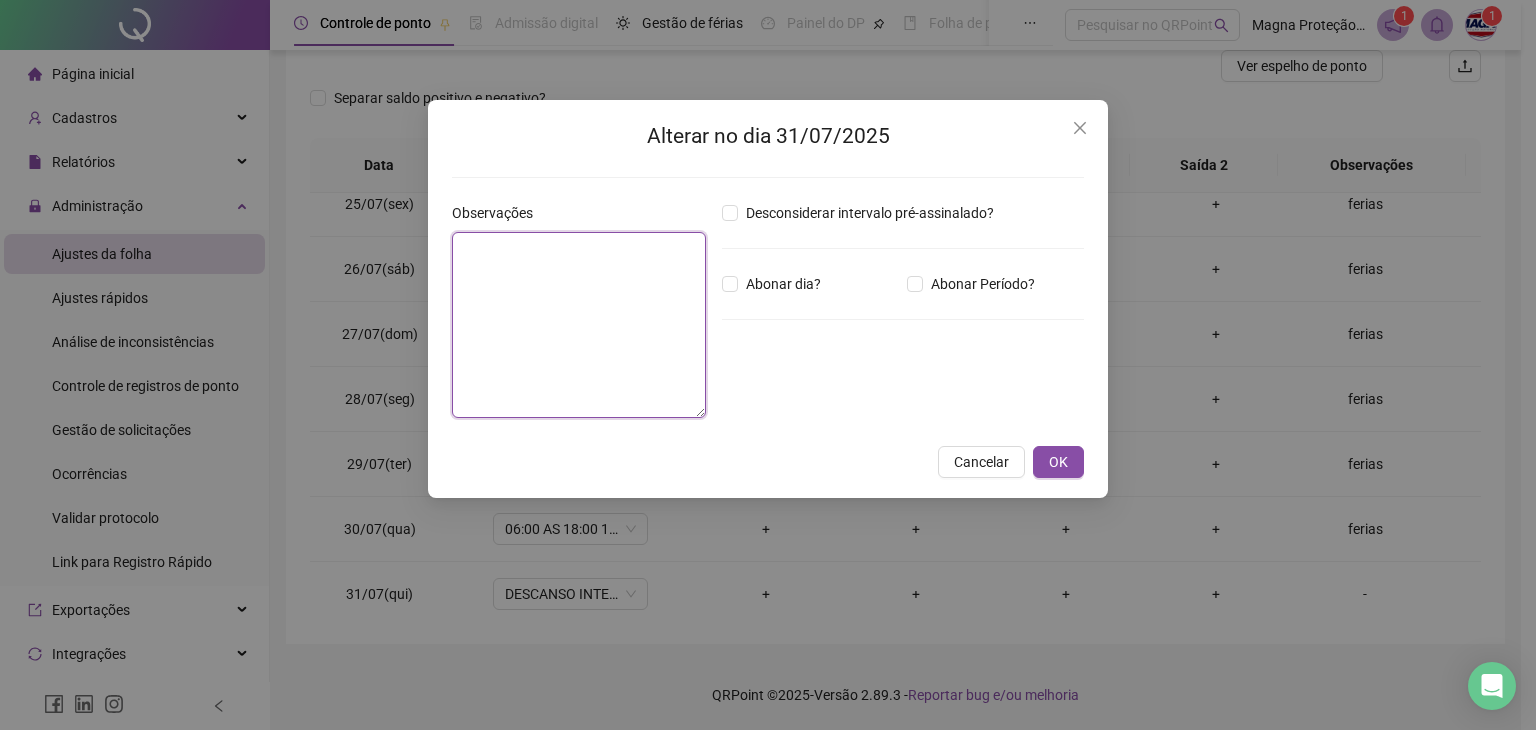 click at bounding box center (579, 325) 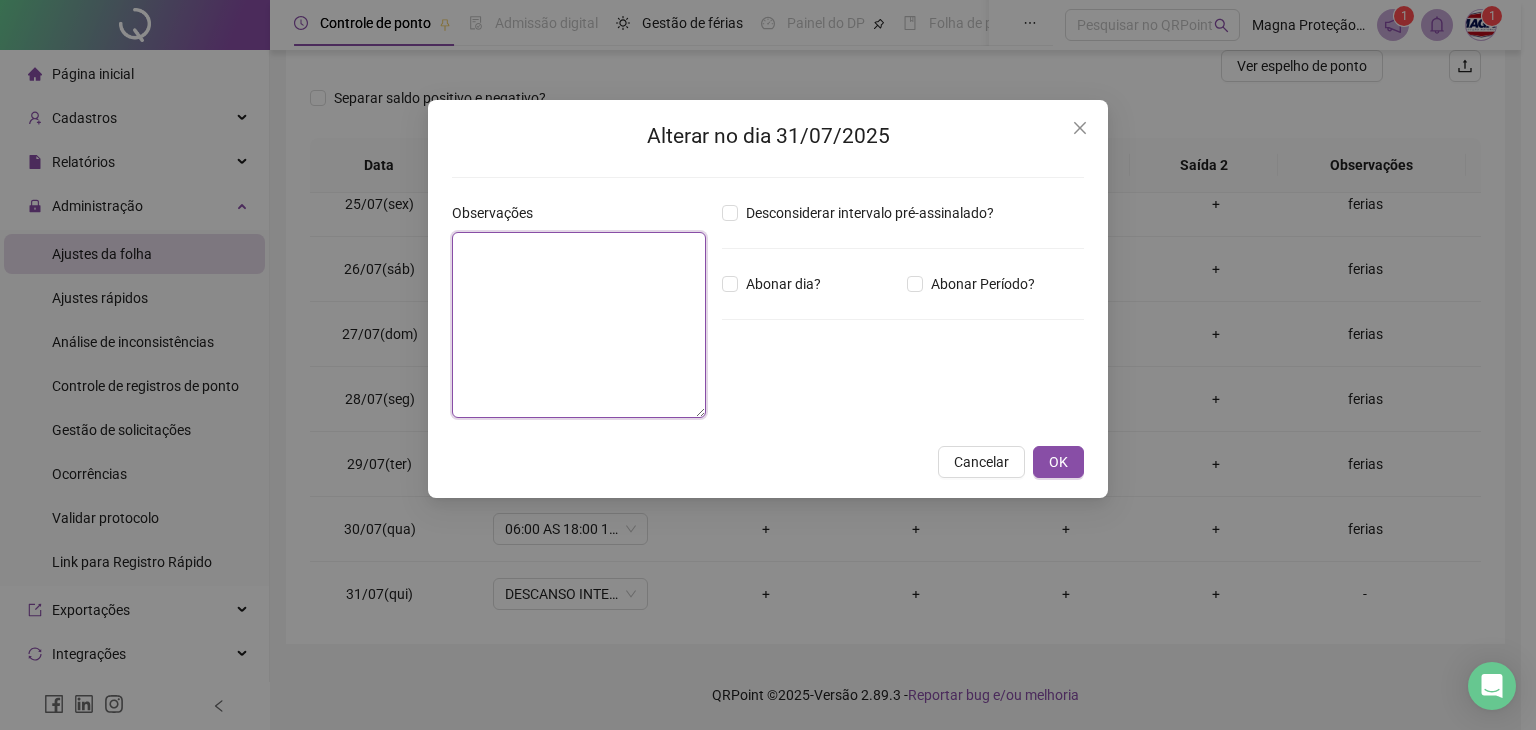 paste on "******" 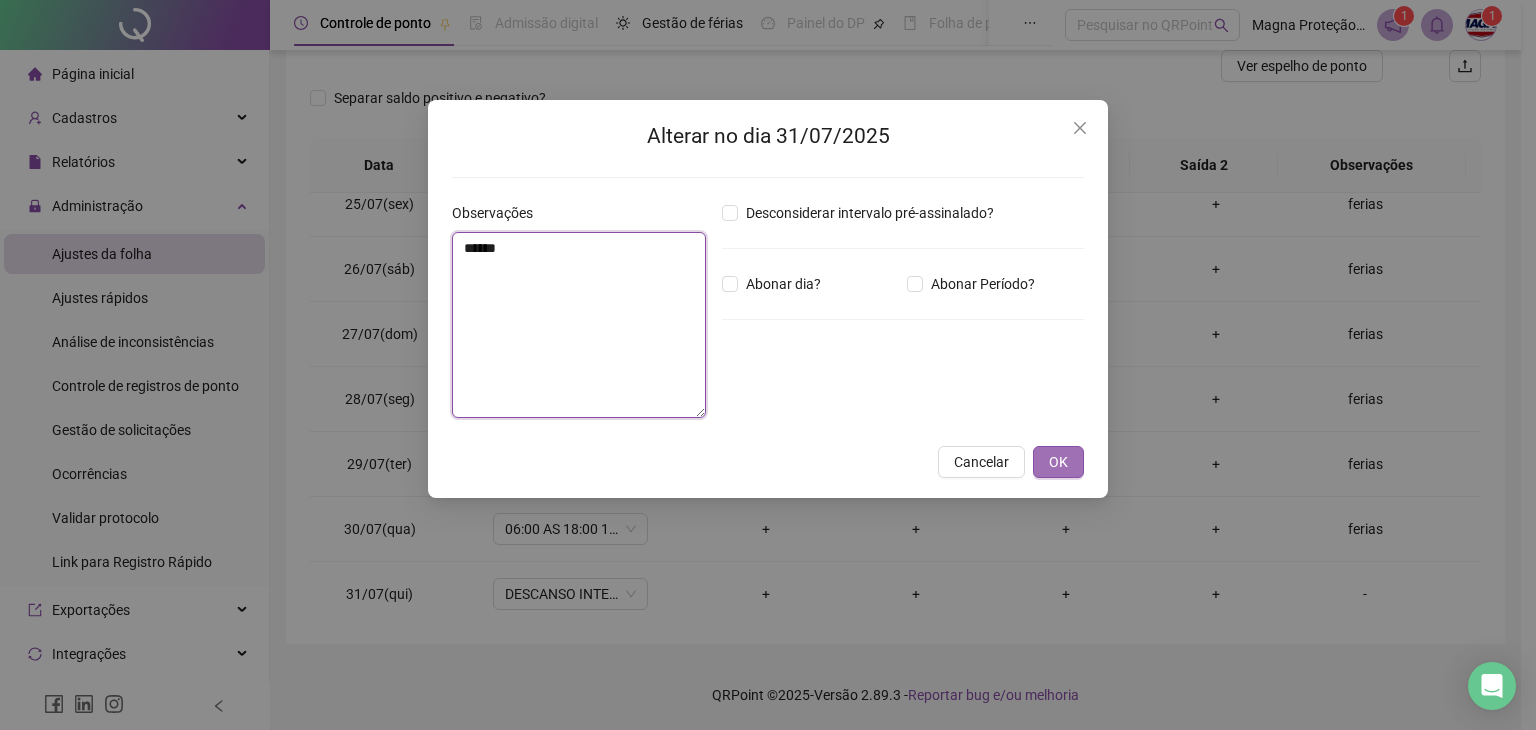 type on "******" 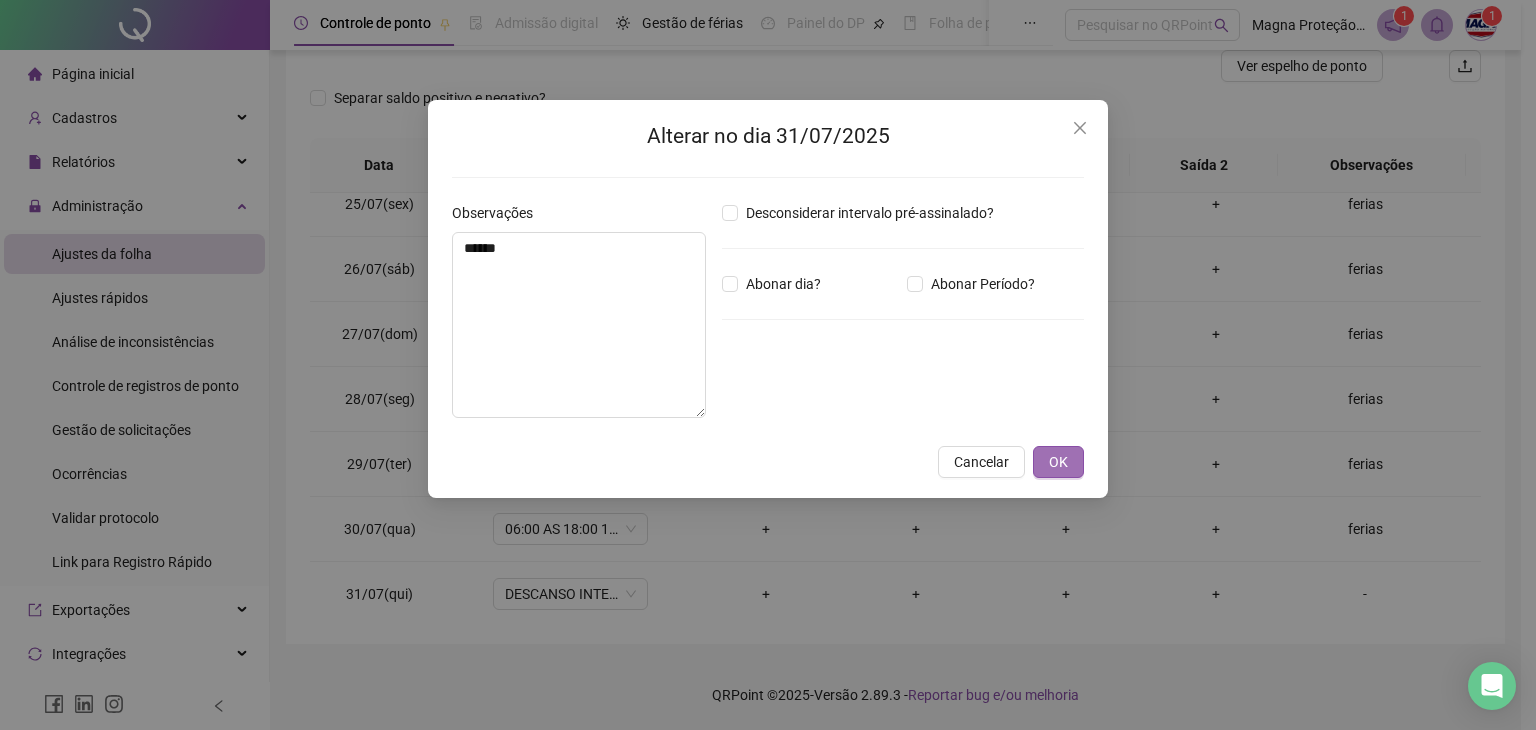 click on "OK" at bounding box center (1058, 462) 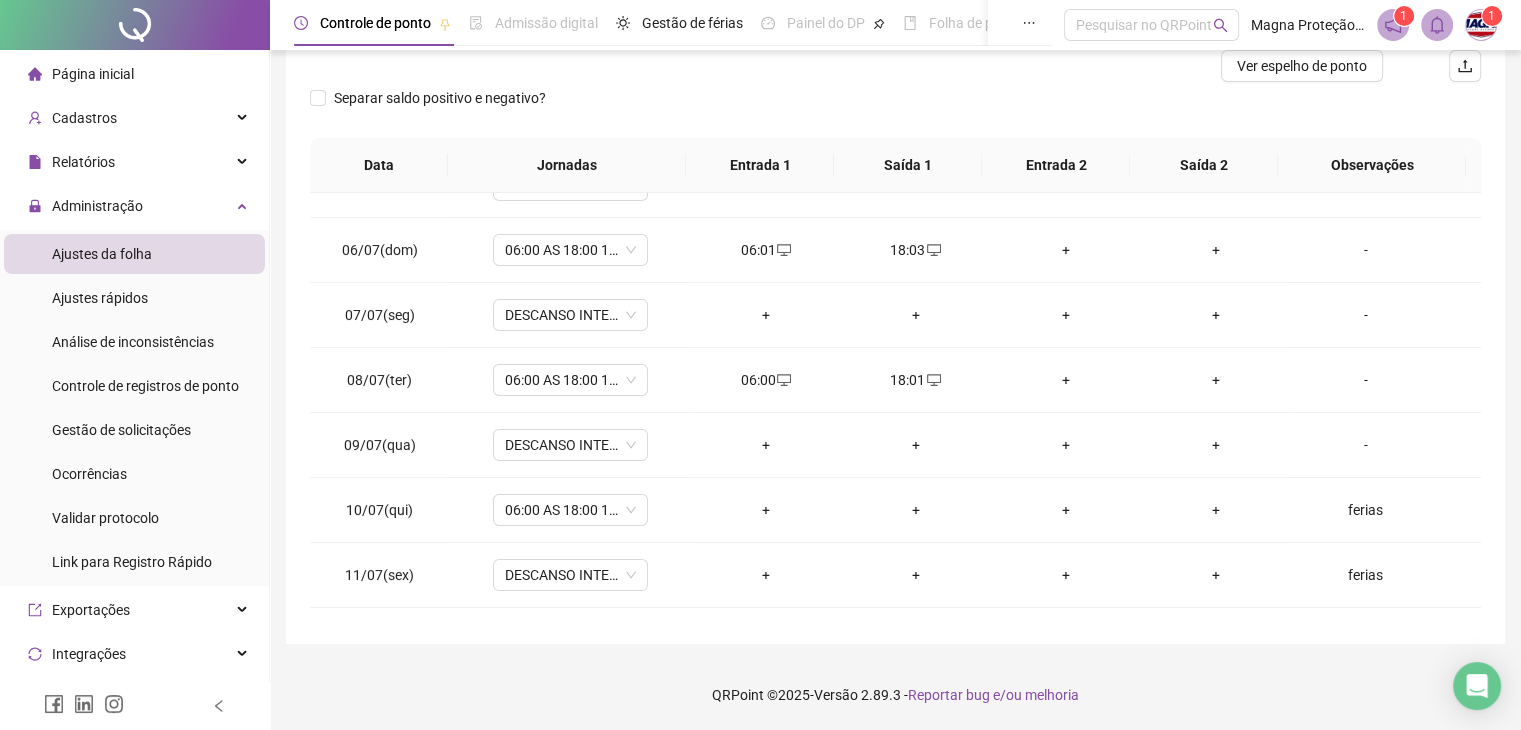 scroll, scrollTop: 0, scrollLeft: 0, axis: both 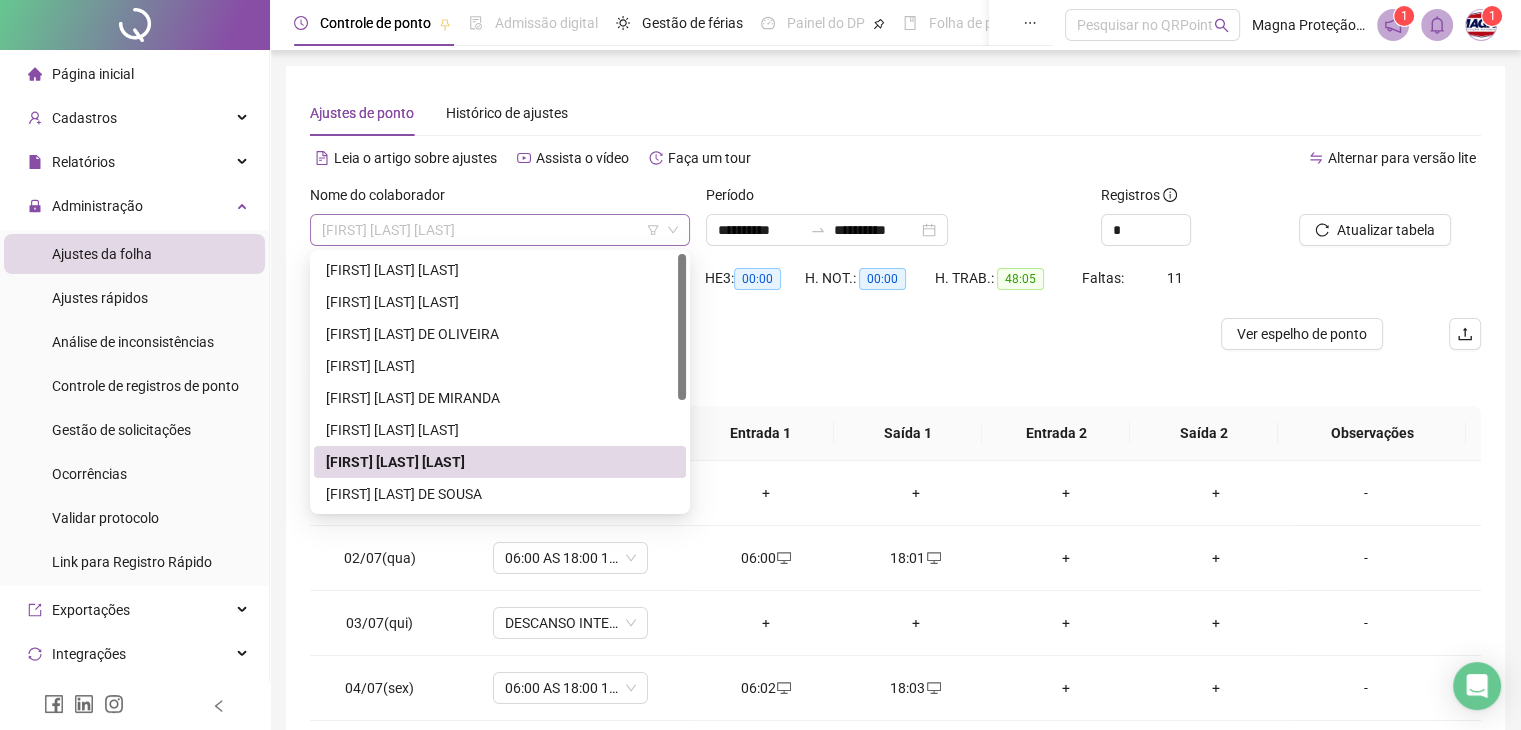 click on "[FIRST] [LAST] [LAST]" at bounding box center [500, 230] 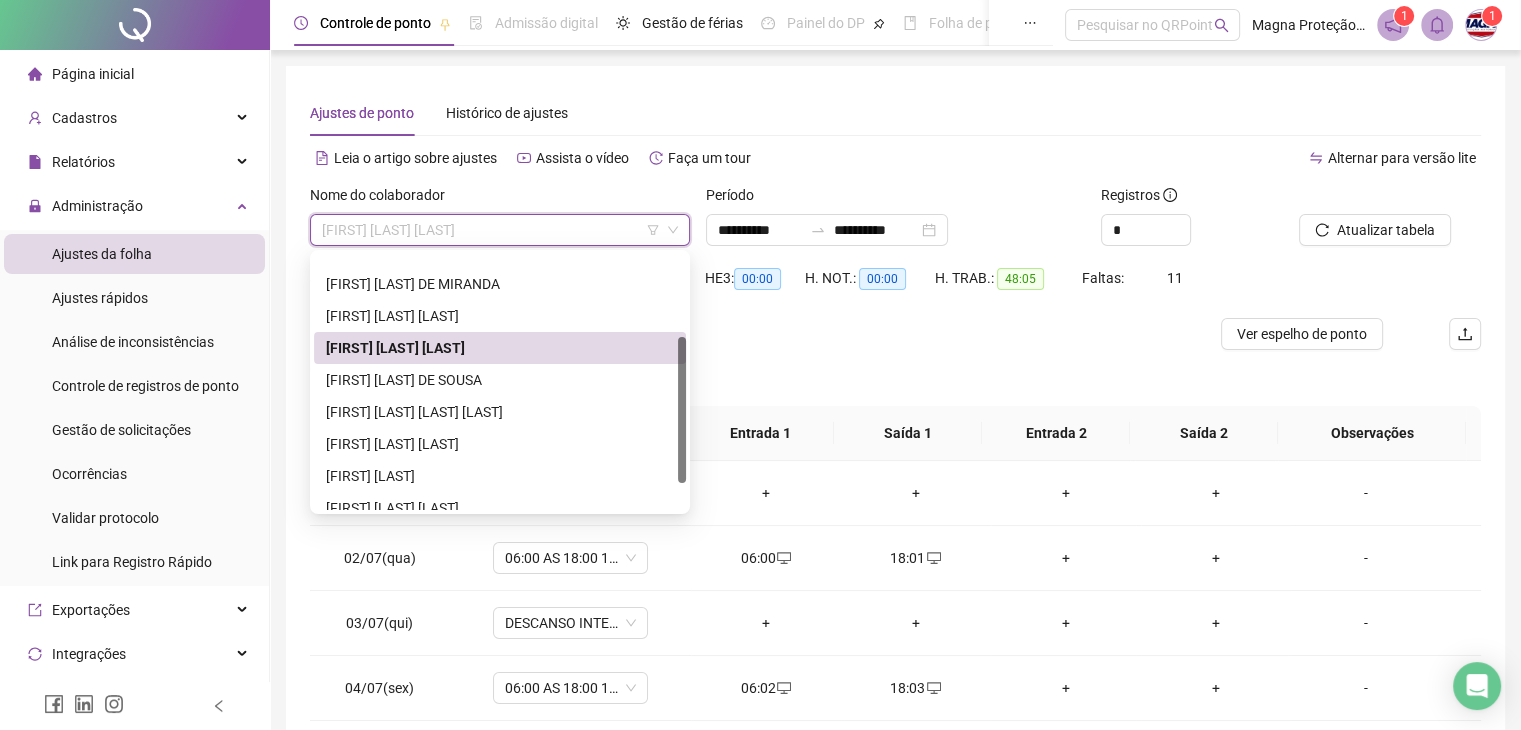scroll, scrollTop: 172, scrollLeft: 0, axis: vertical 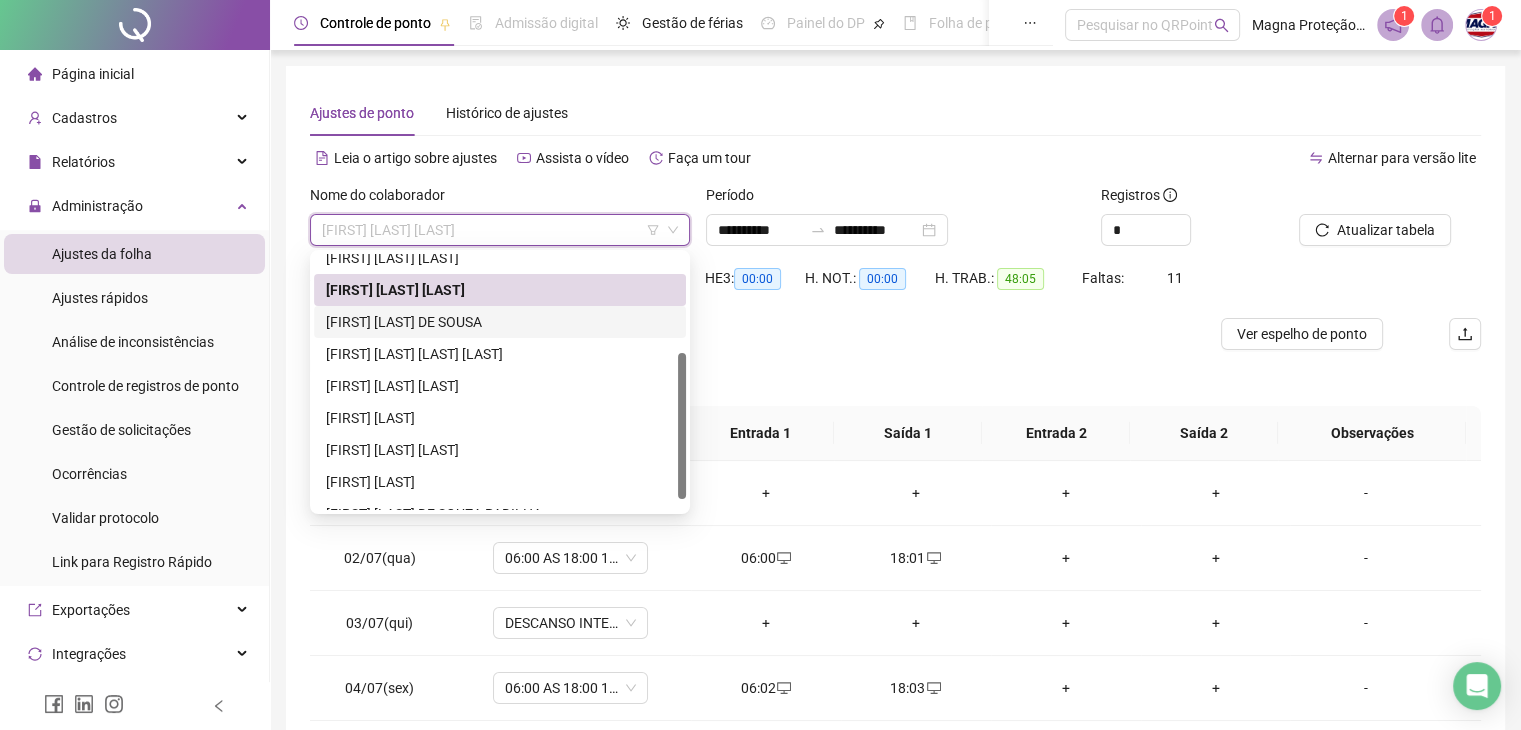 click on "[FIRST] [LAST] DE SOUSA" at bounding box center (500, 322) 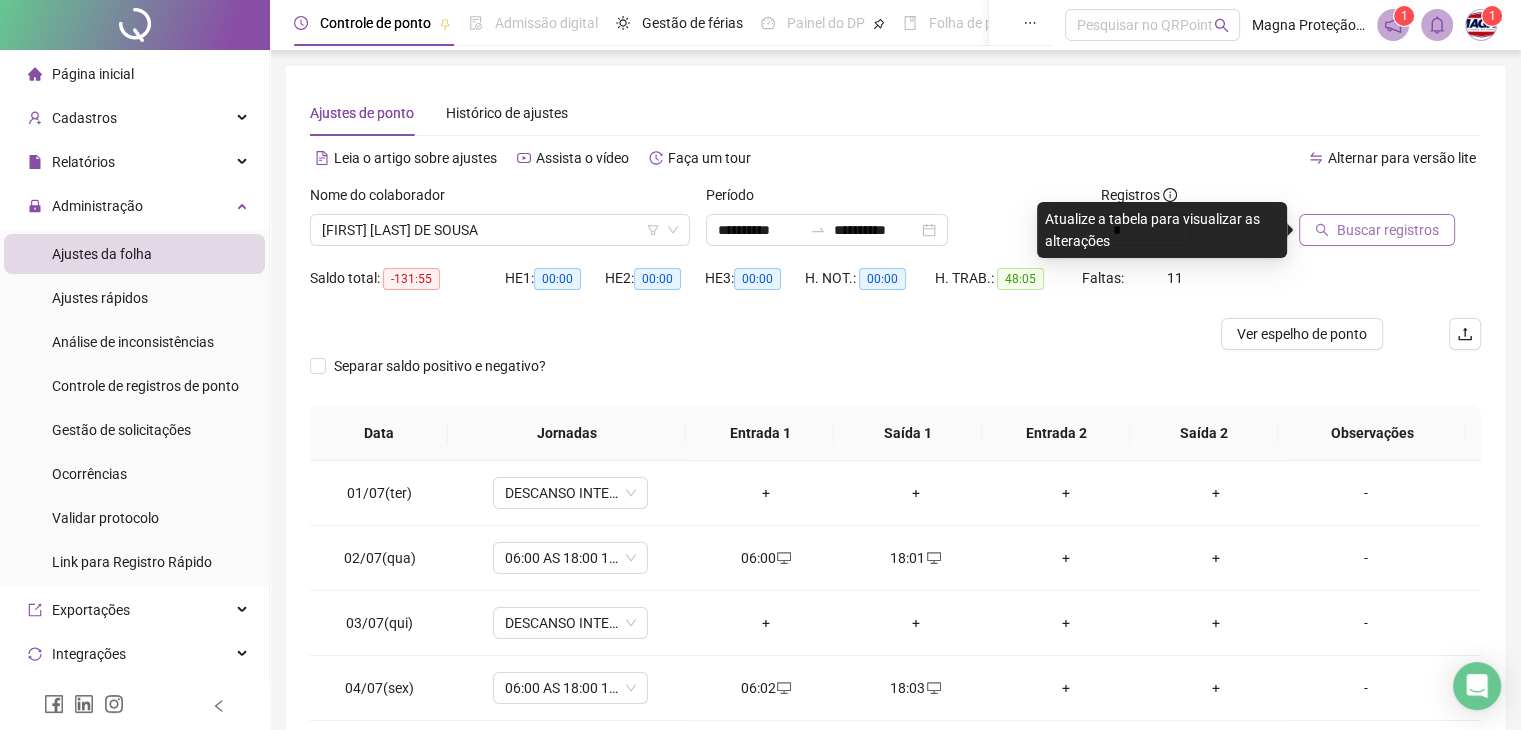 click on "Buscar registros" at bounding box center [1388, 230] 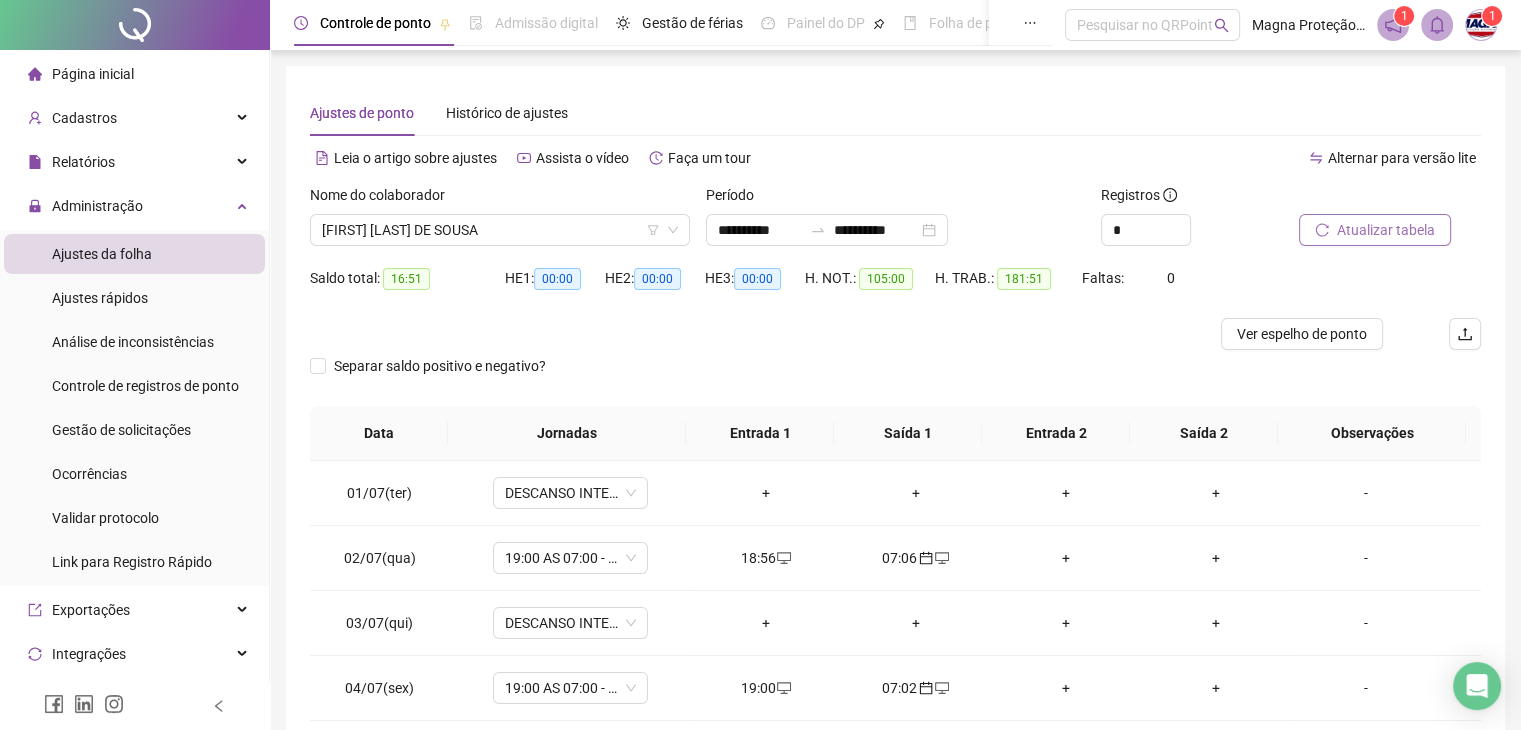 scroll, scrollTop: 268, scrollLeft: 0, axis: vertical 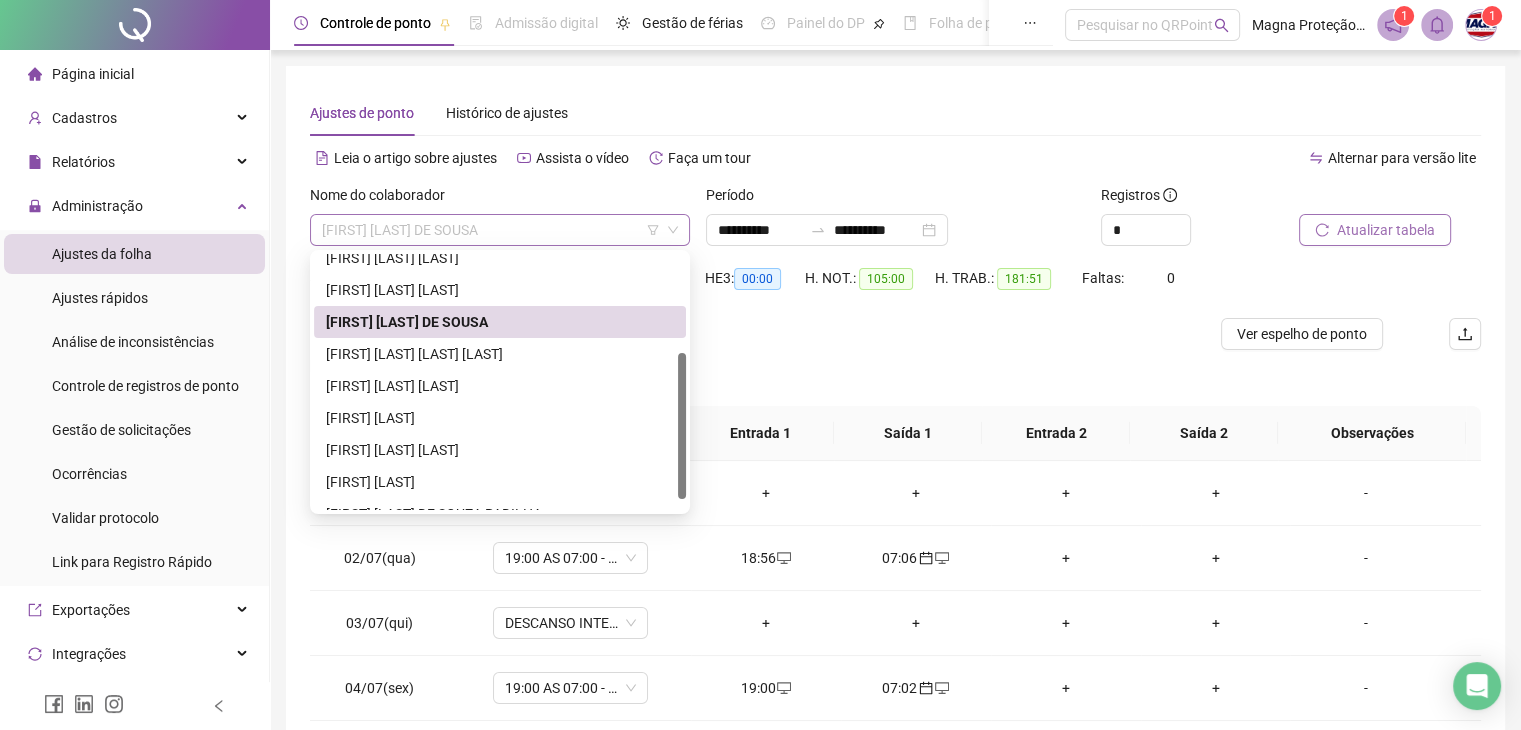 click on "[FIRST] [LAST] DE SOUSA" at bounding box center (500, 230) 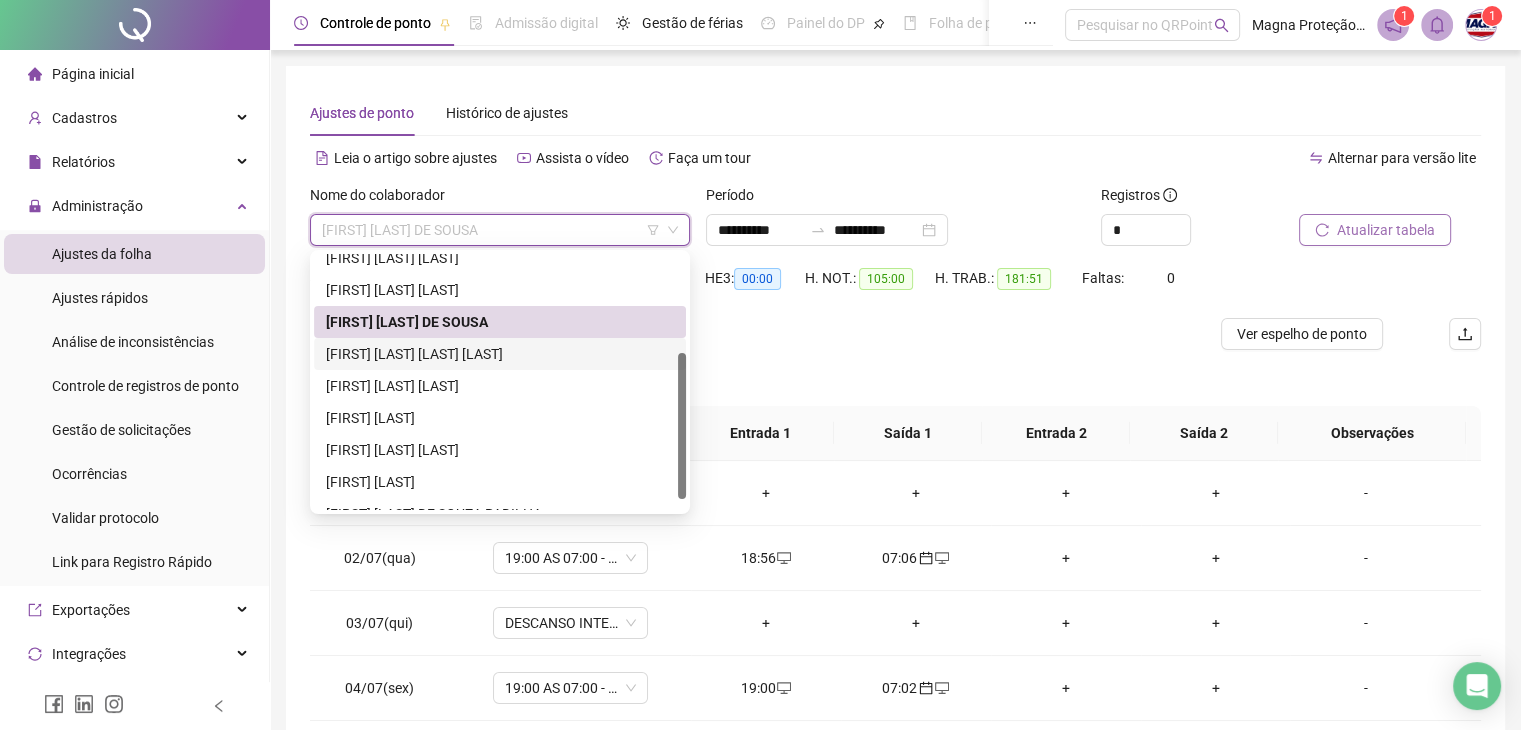 click on "[FIRST] [LAST] [LAST] [LAST]" at bounding box center (500, 354) 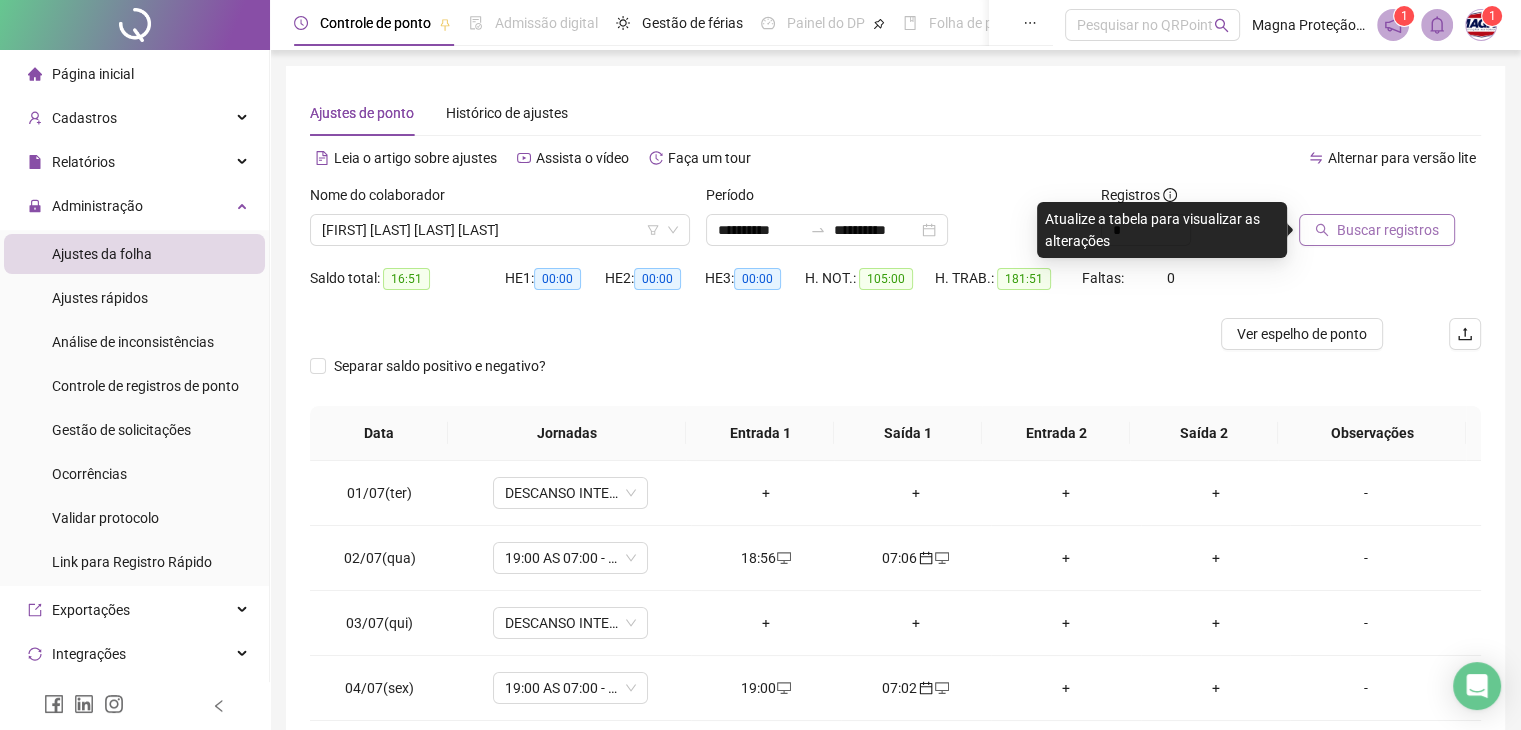 click on "Buscar registros" at bounding box center (1388, 230) 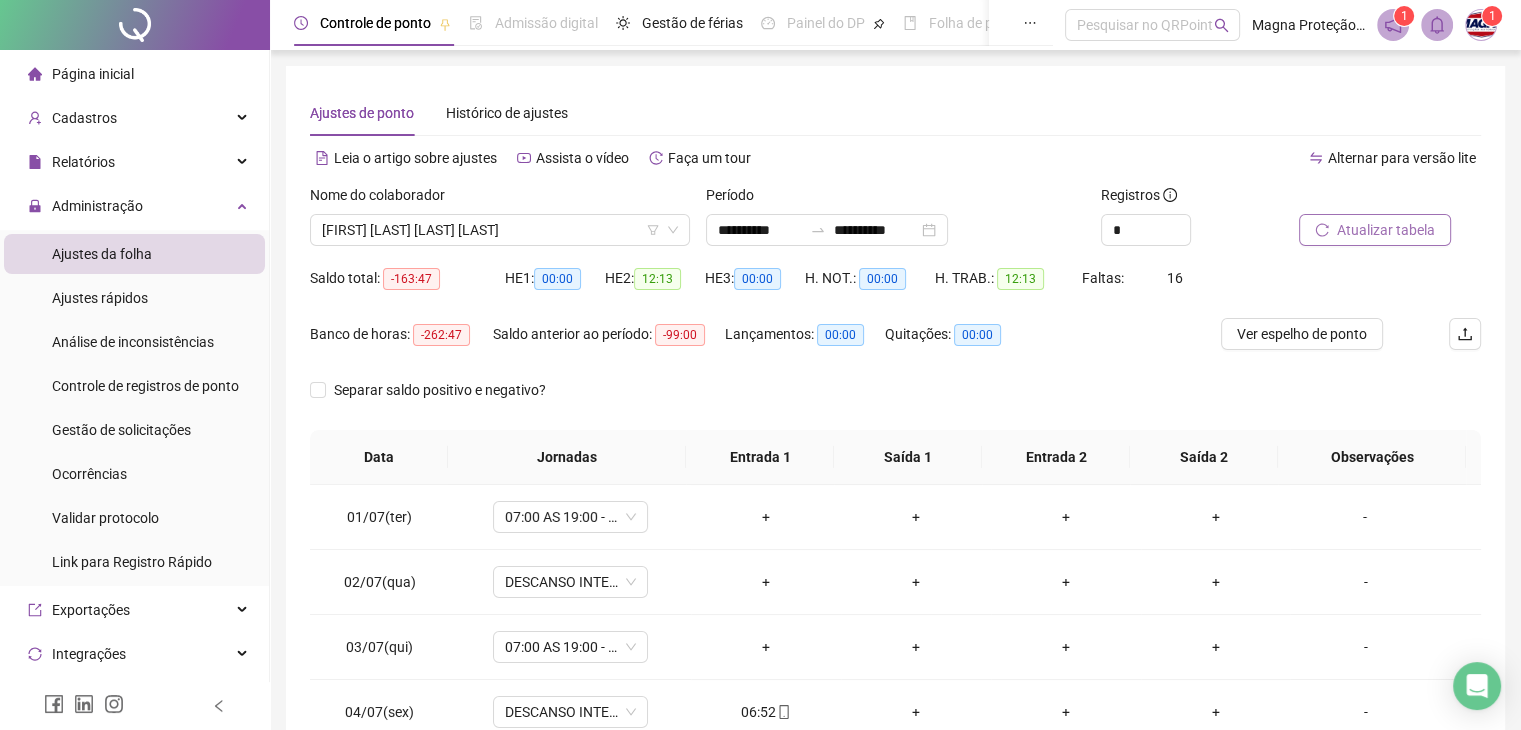 scroll, scrollTop: 292, scrollLeft: 0, axis: vertical 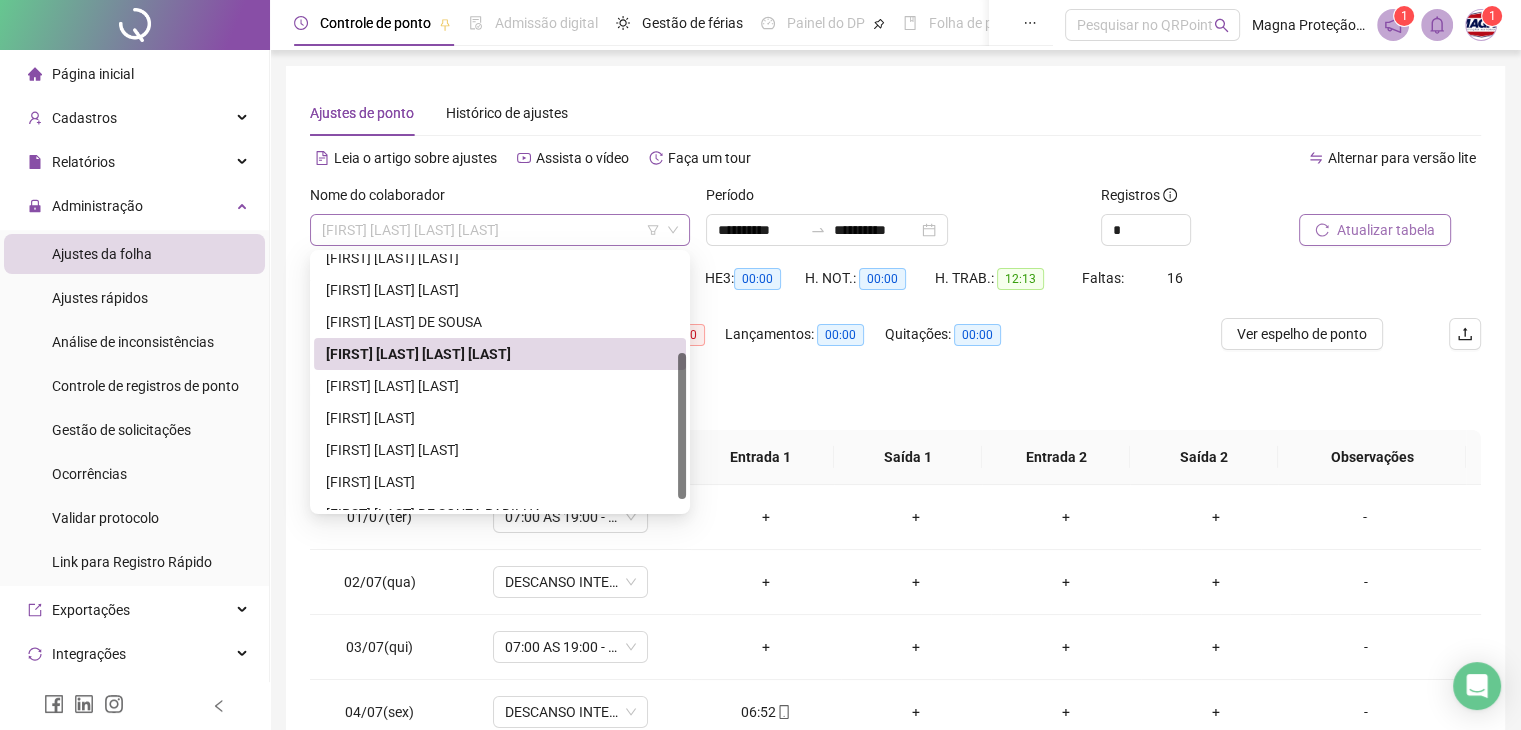 click on "[FIRST] [LAST] [LAST] [LAST]" at bounding box center (500, 230) 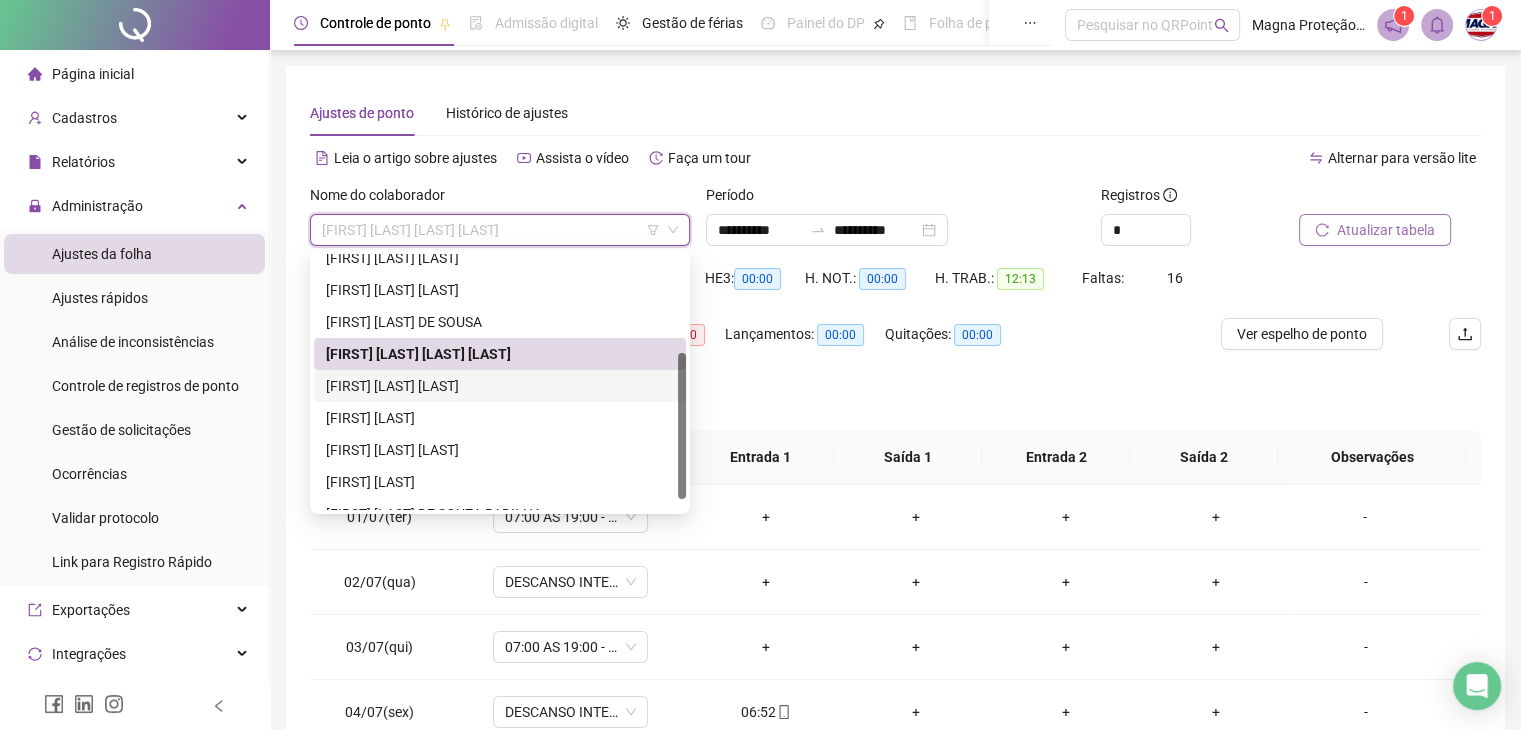 click on "[FIRST] [LAST] [LAST]" at bounding box center (500, 386) 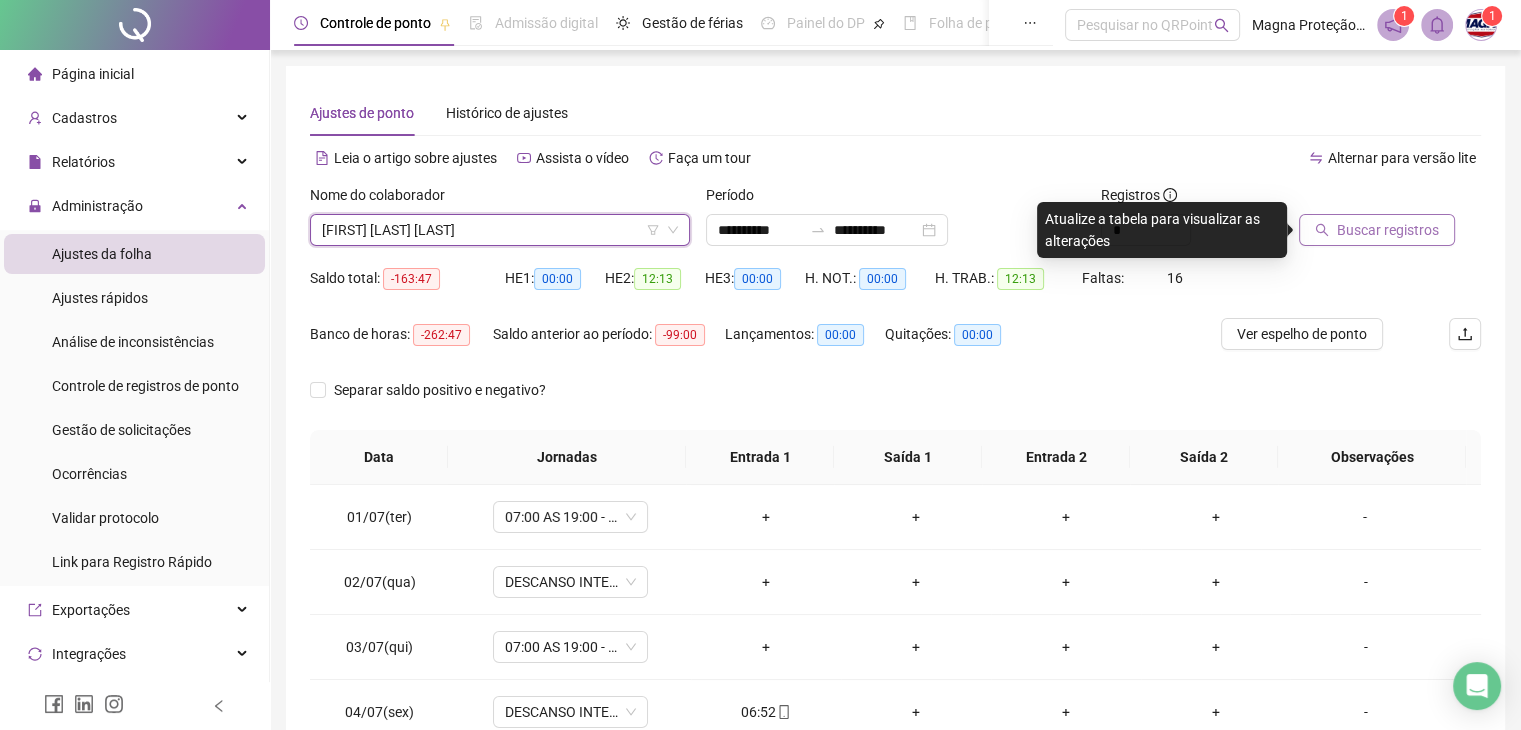 click on "Buscar registros" at bounding box center (1377, 230) 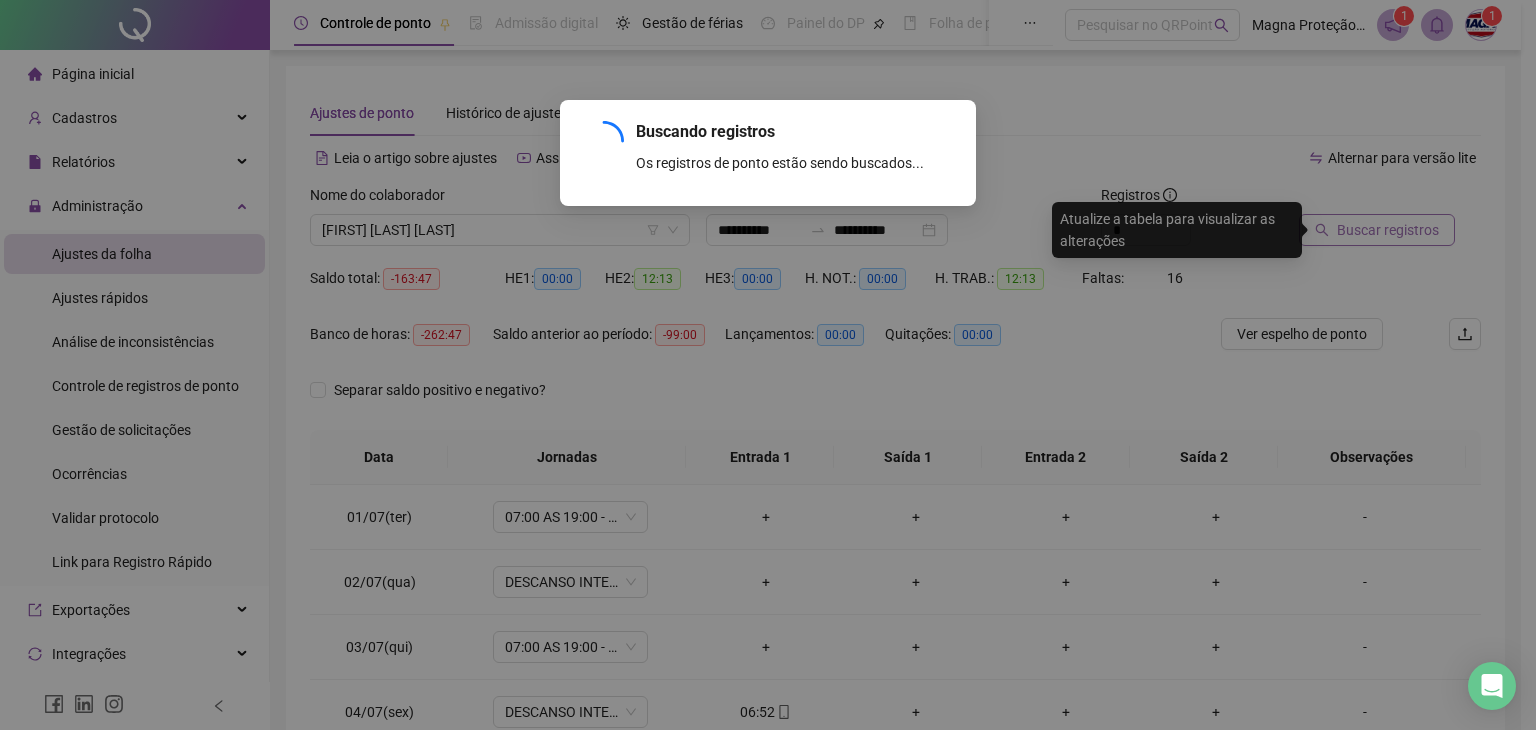 click on "Buscando registros Os registros de ponto estão sendo buscados... OK" at bounding box center [768, 365] 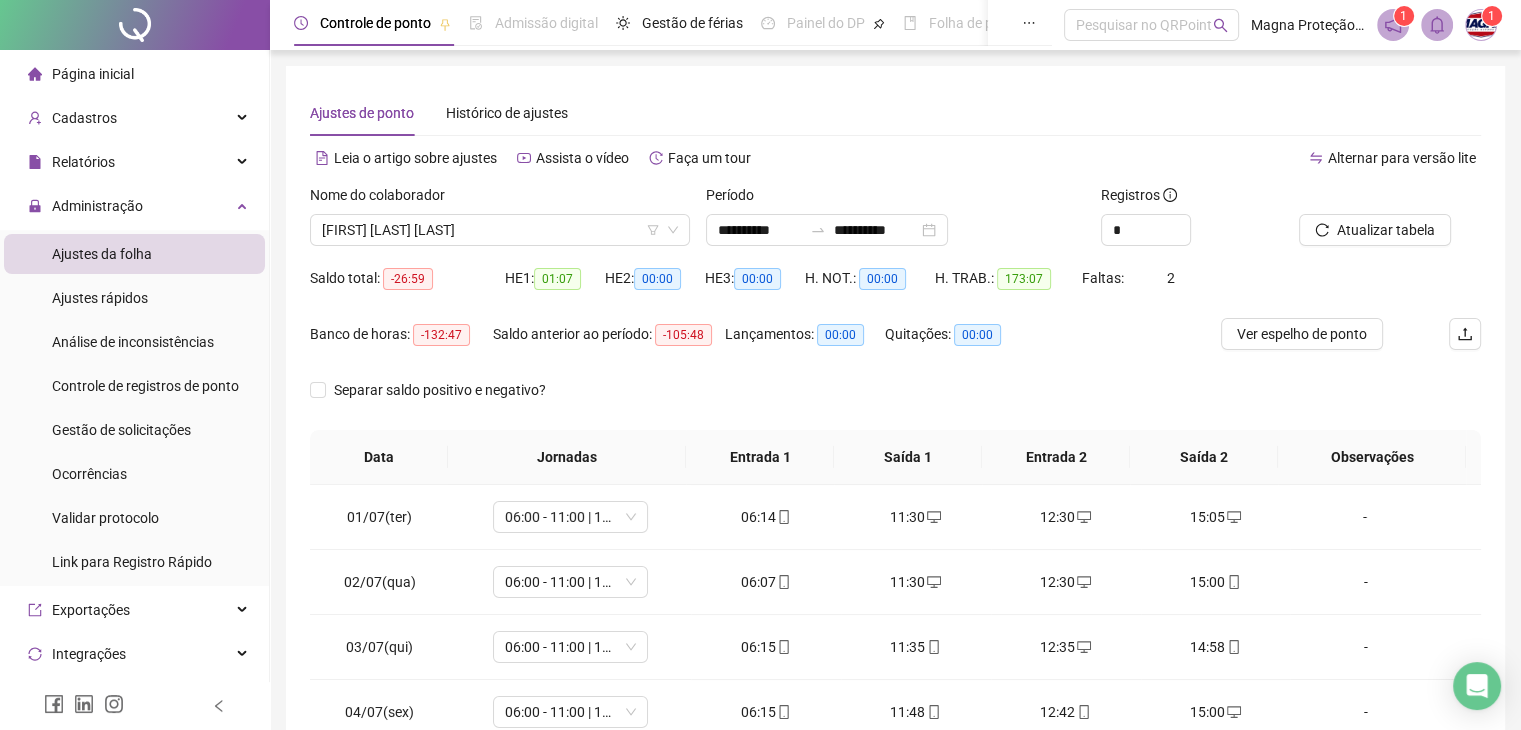 scroll, scrollTop: 292, scrollLeft: 0, axis: vertical 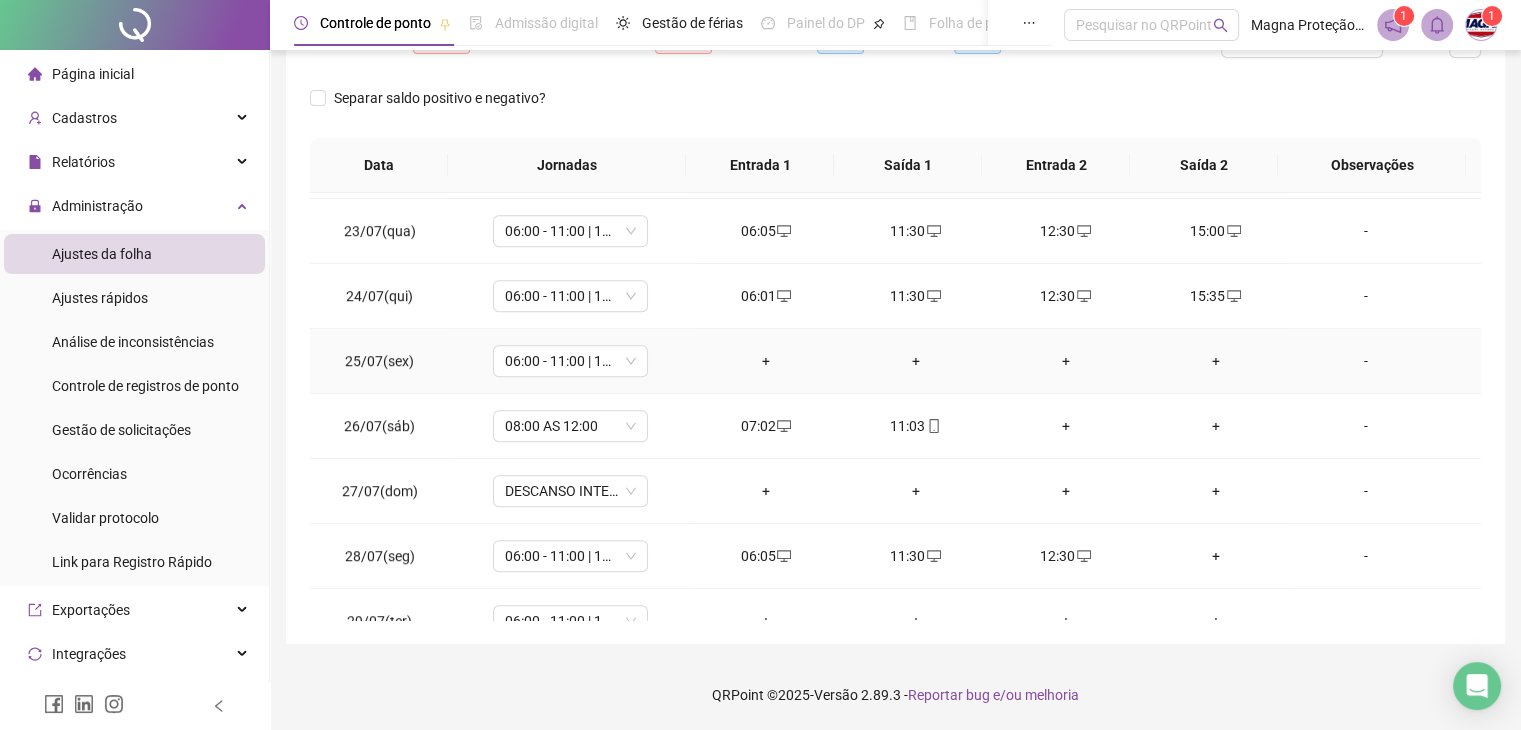 click on "+" at bounding box center (766, 361) 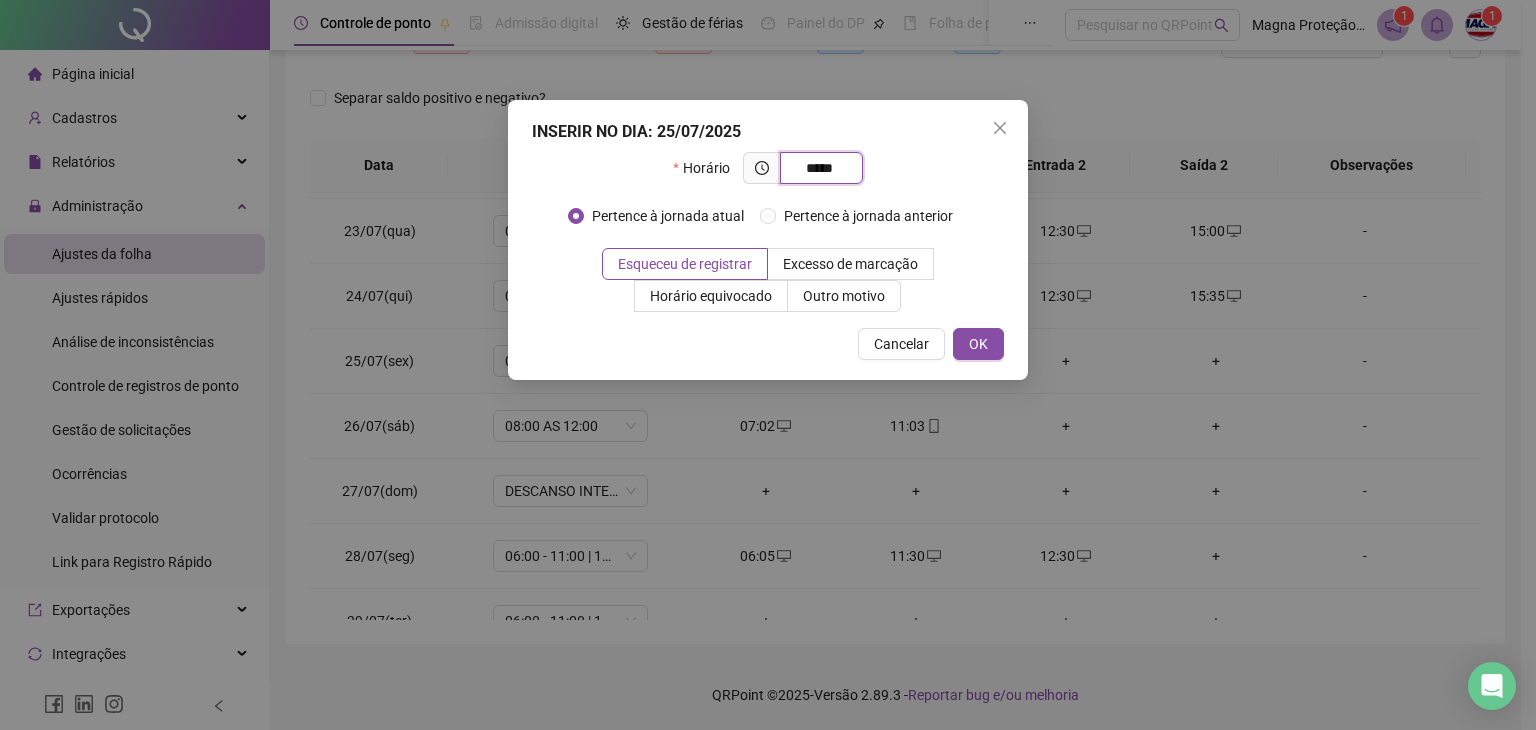 type on "*****" 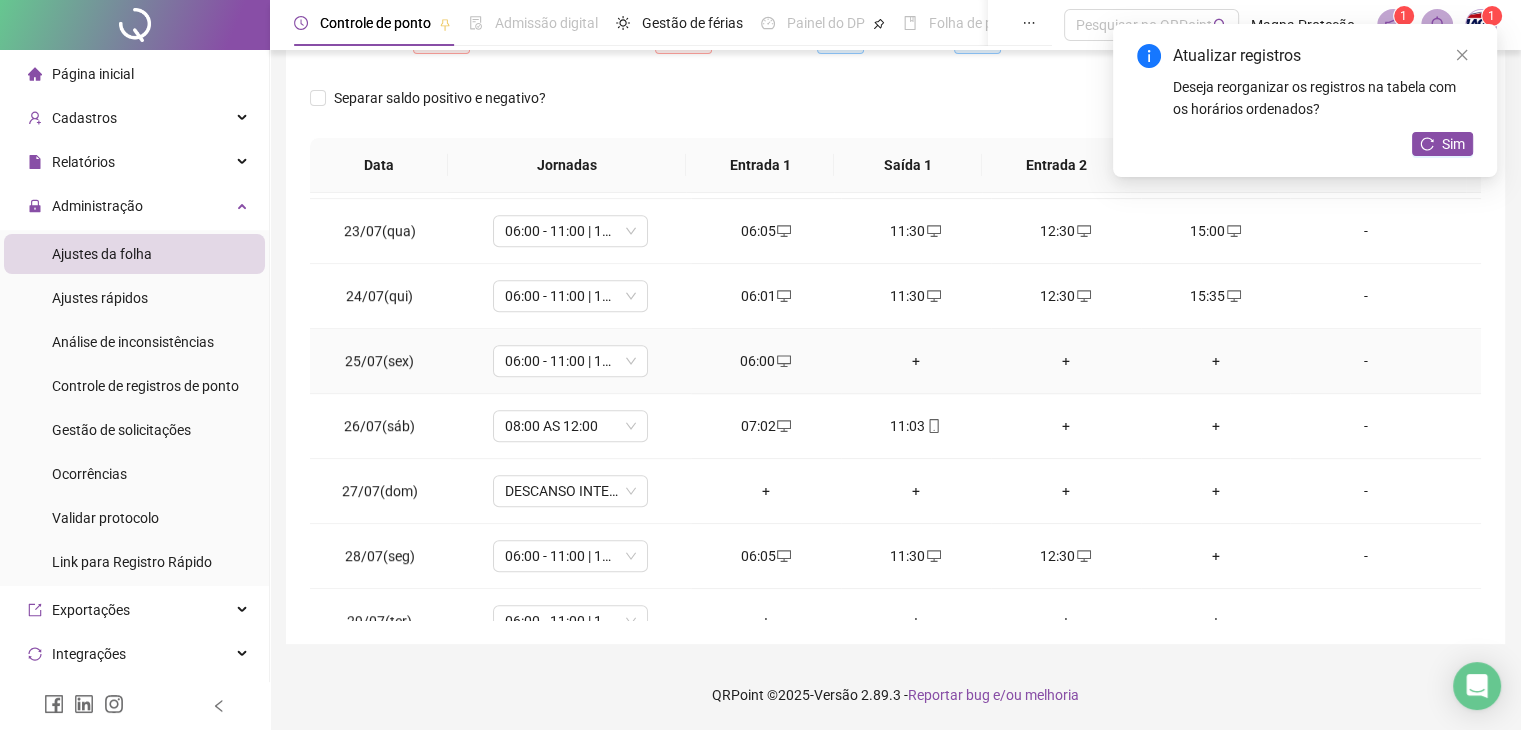 click on "+" at bounding box center [916, 361] 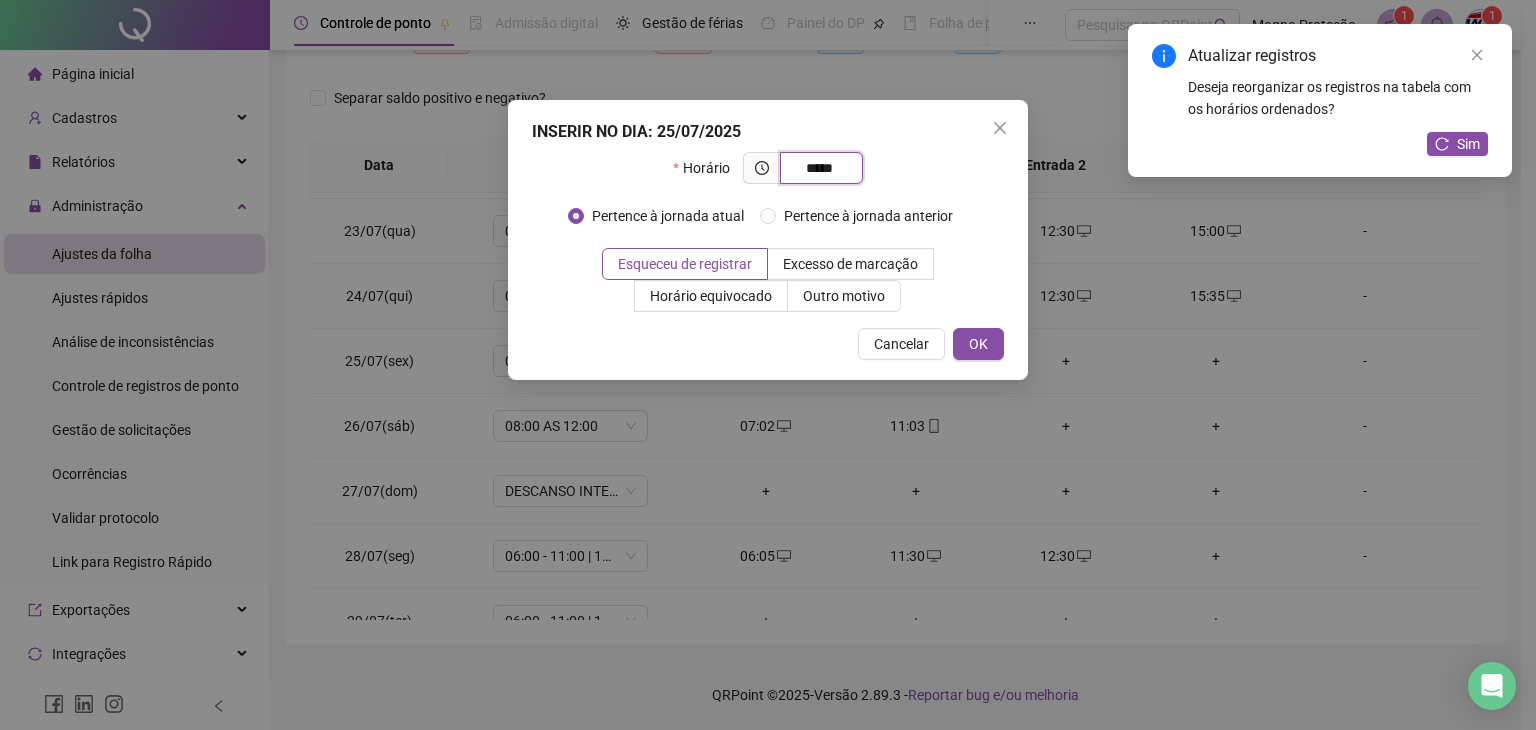 type on "*****" 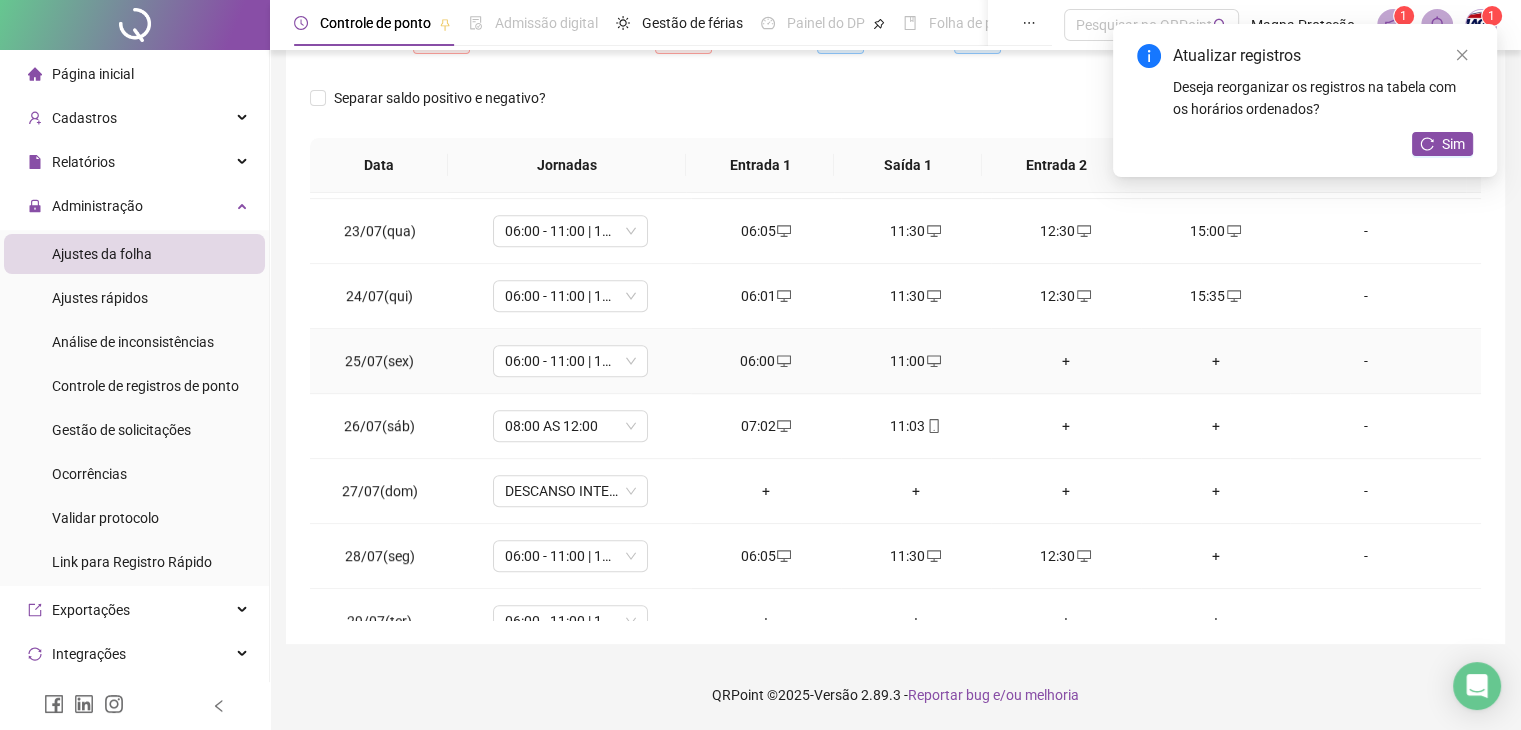 click on "+" at bounding box center (1066, 361) 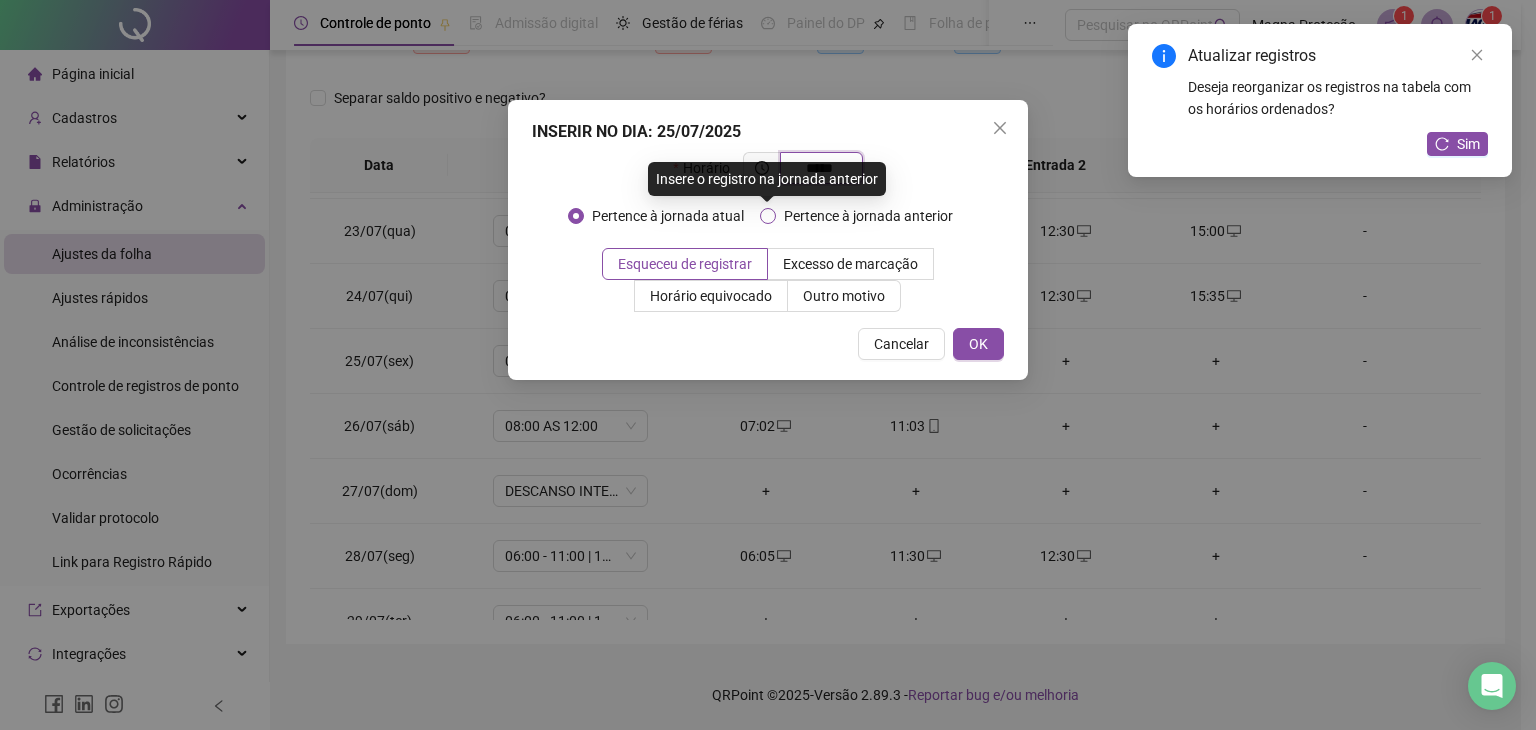 type on "*****" 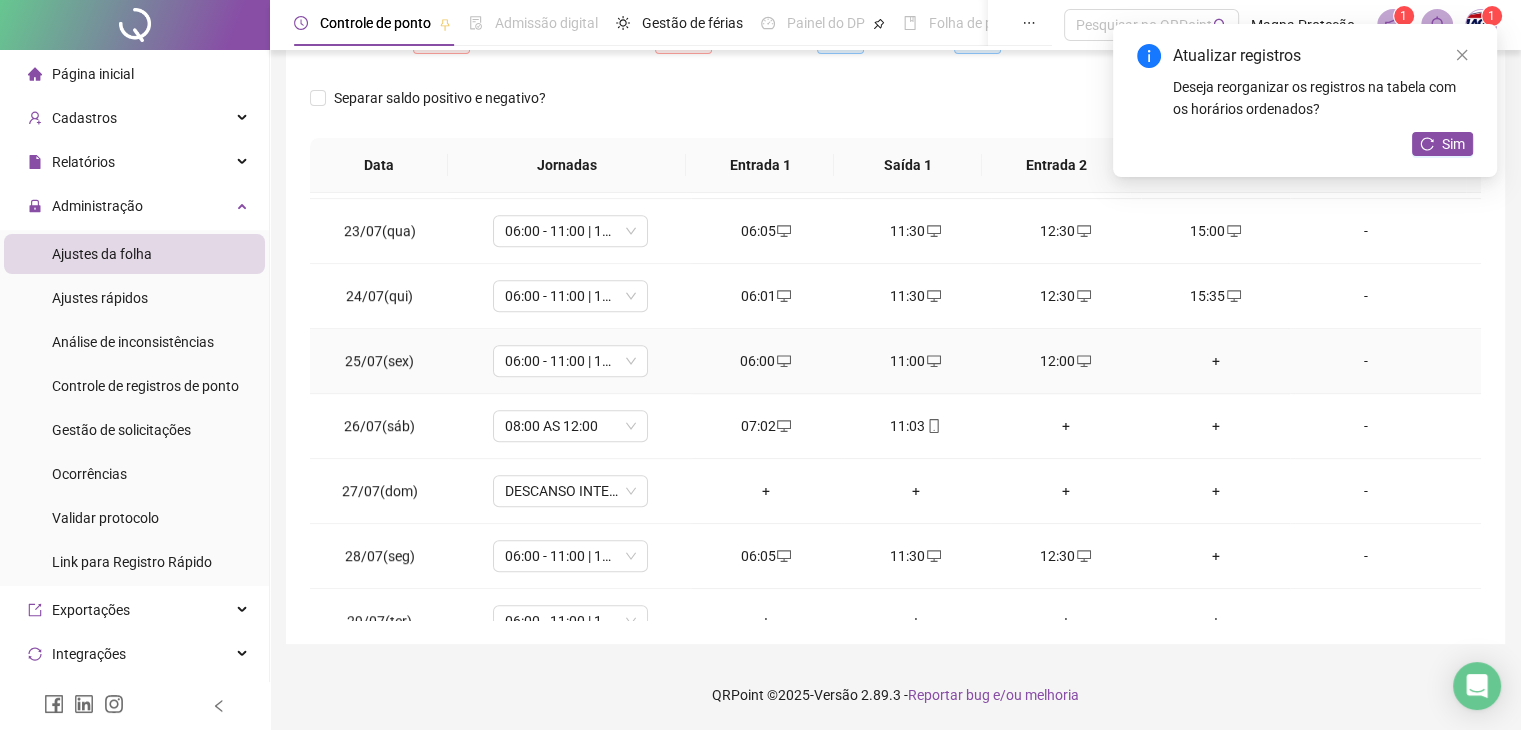 click on "+" at bounding box center (1216, 361) 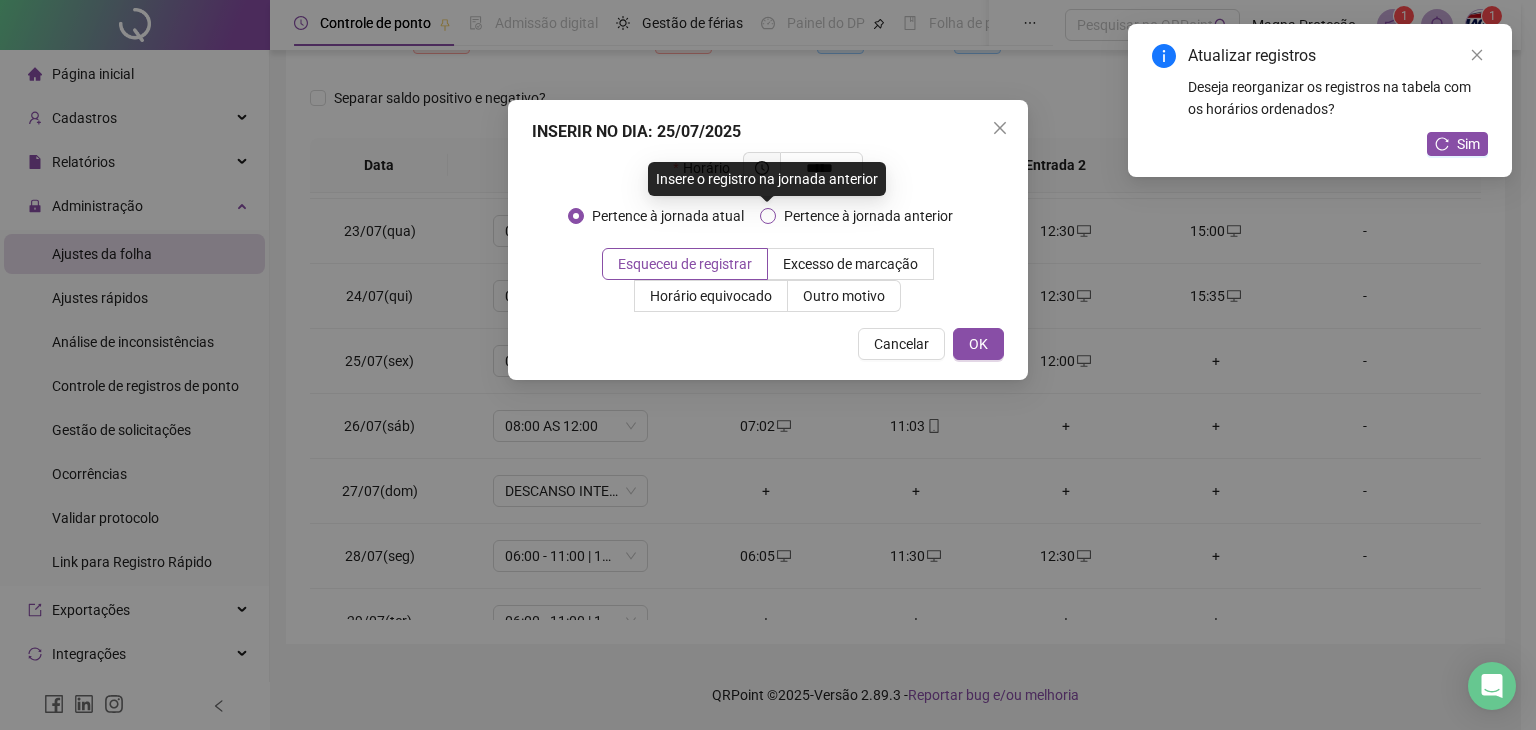 type on "*****" 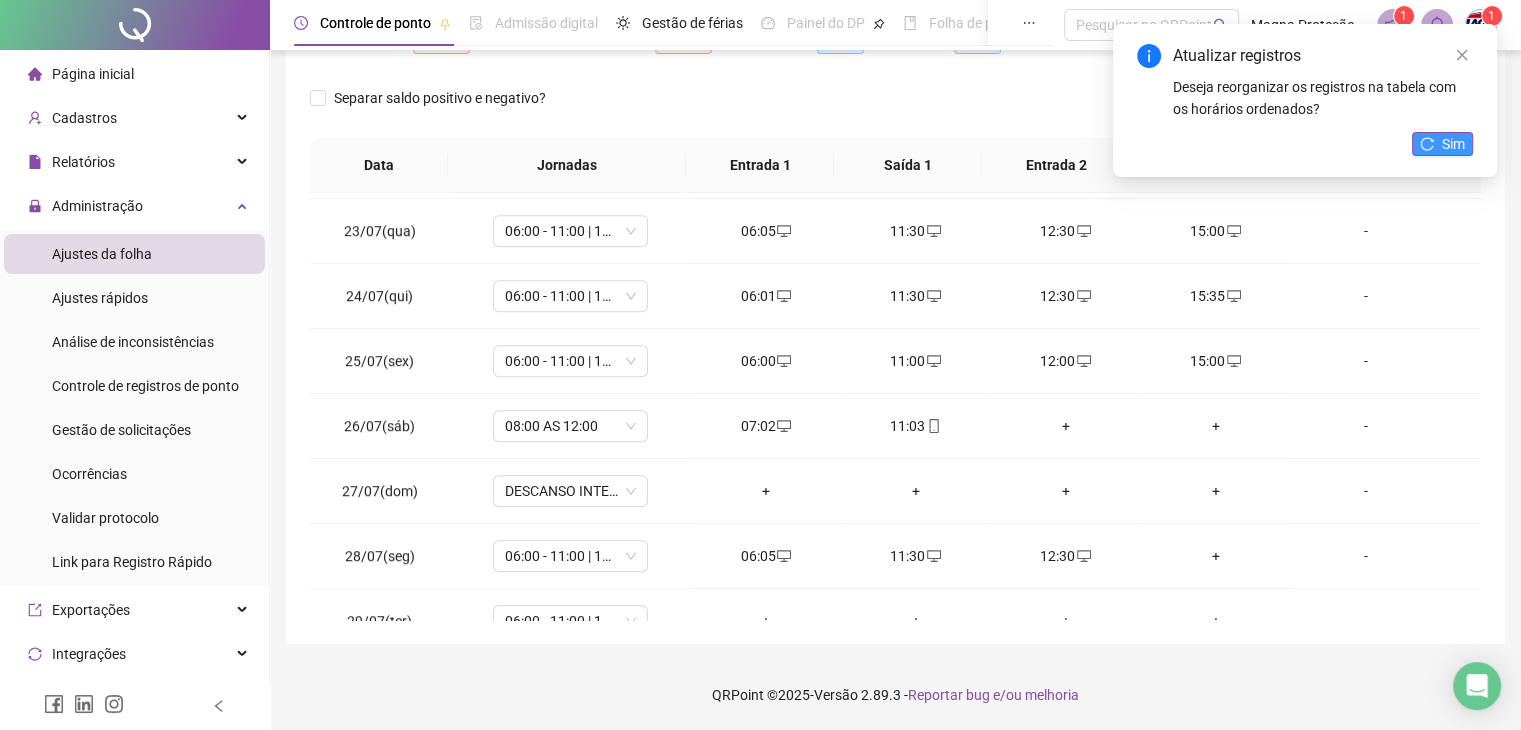 click 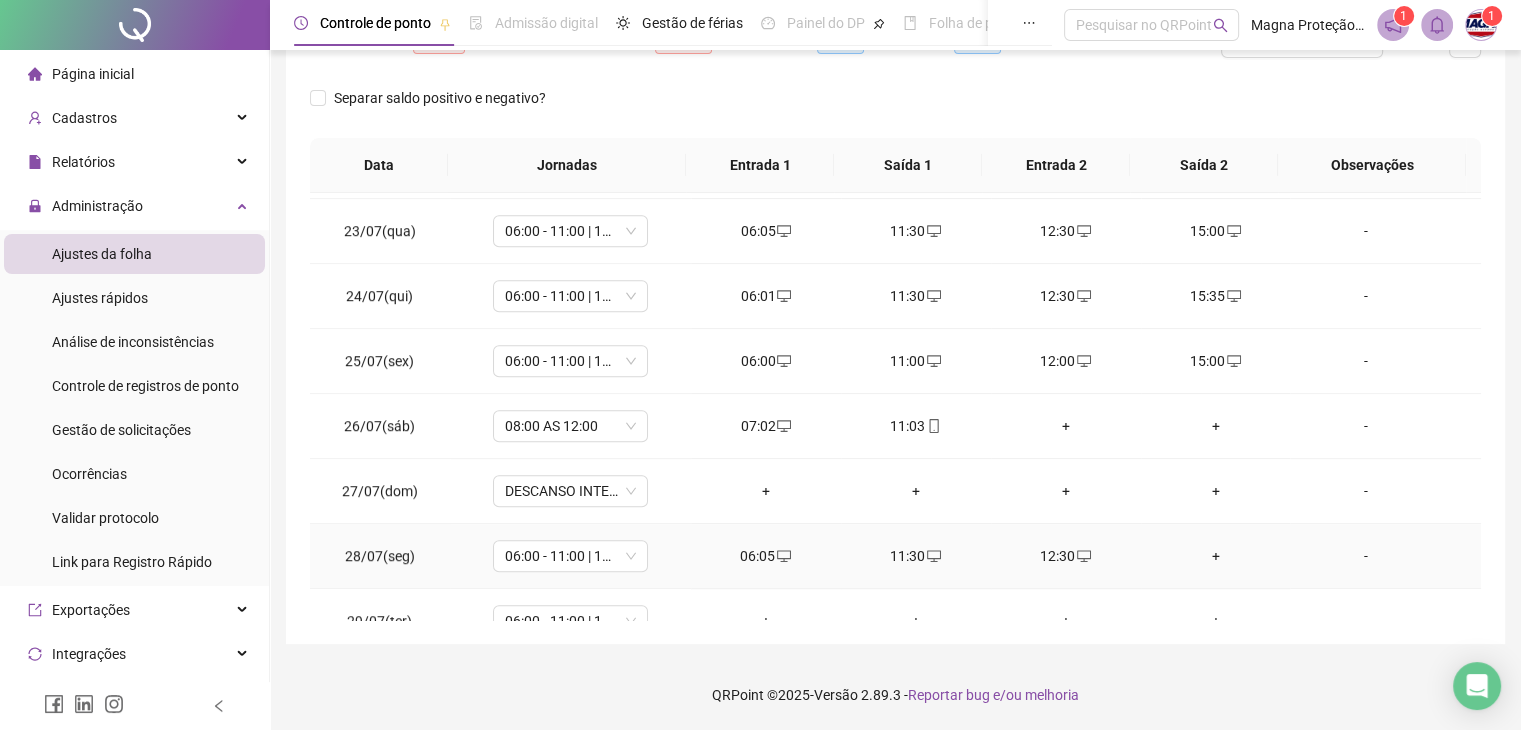 click on "+" at bounding box center [1216, 556] 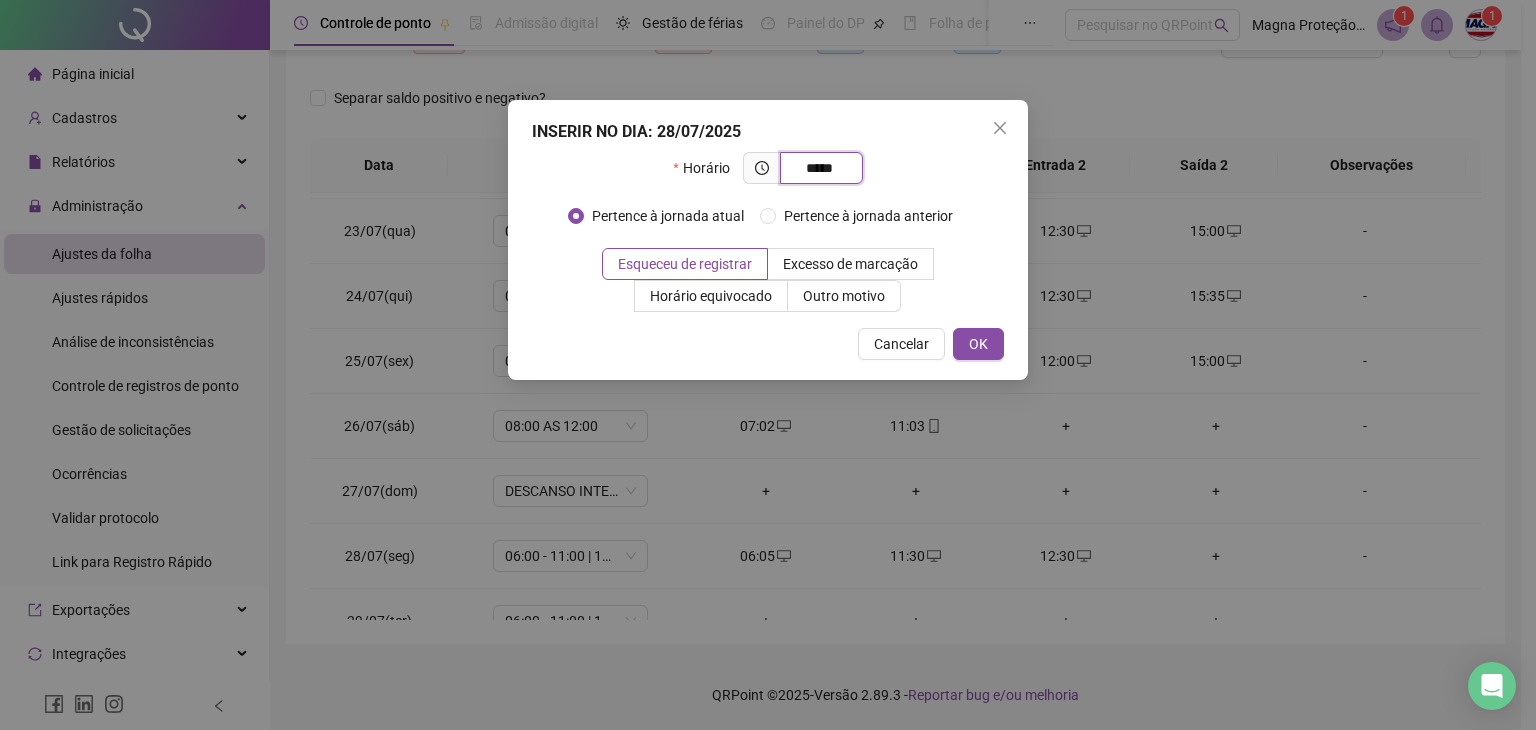 type on "*****" 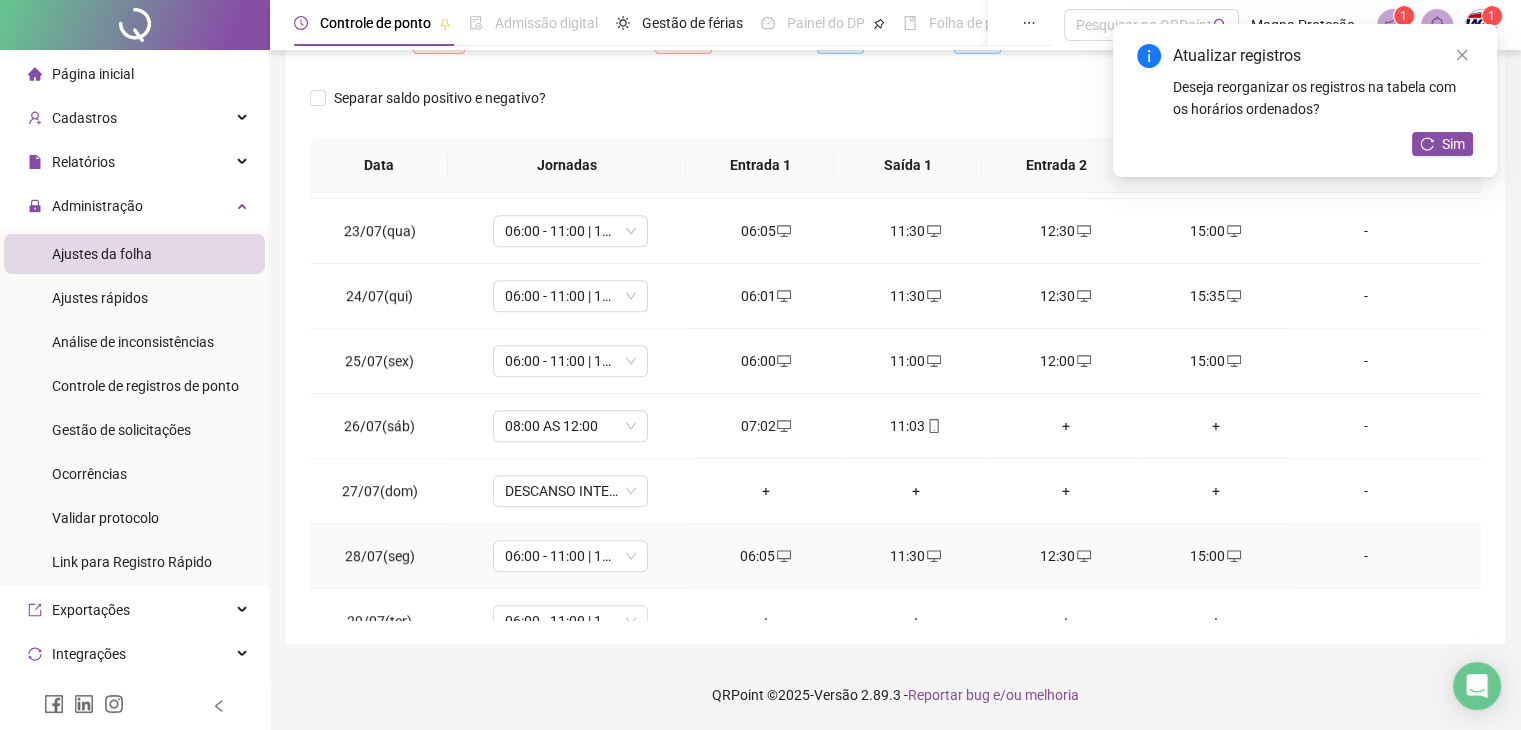 scroll, scrollTop: 1581, scrollLeft: 0, axis: vertical 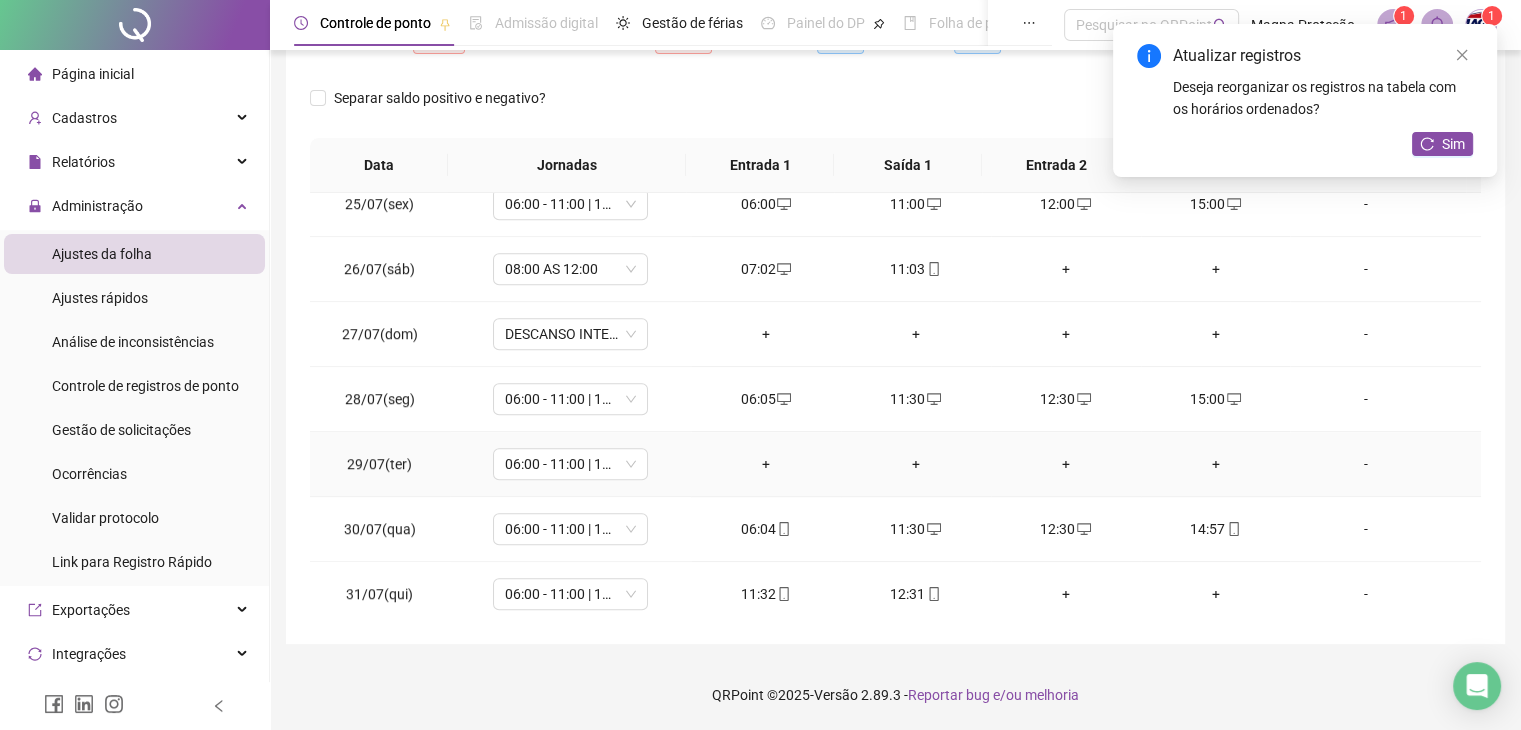 click on "+" at bounding box center (766, 464) 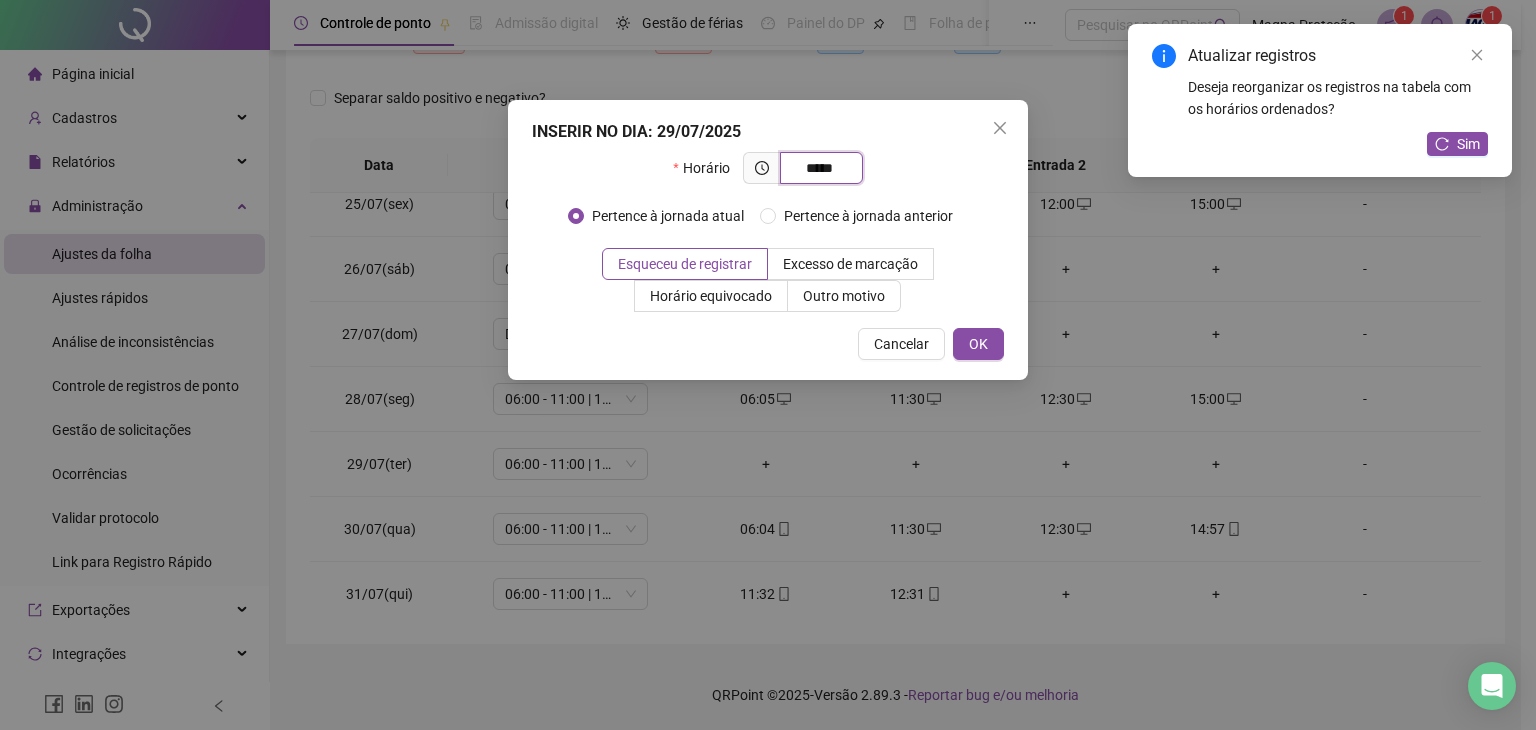 type on "*****" 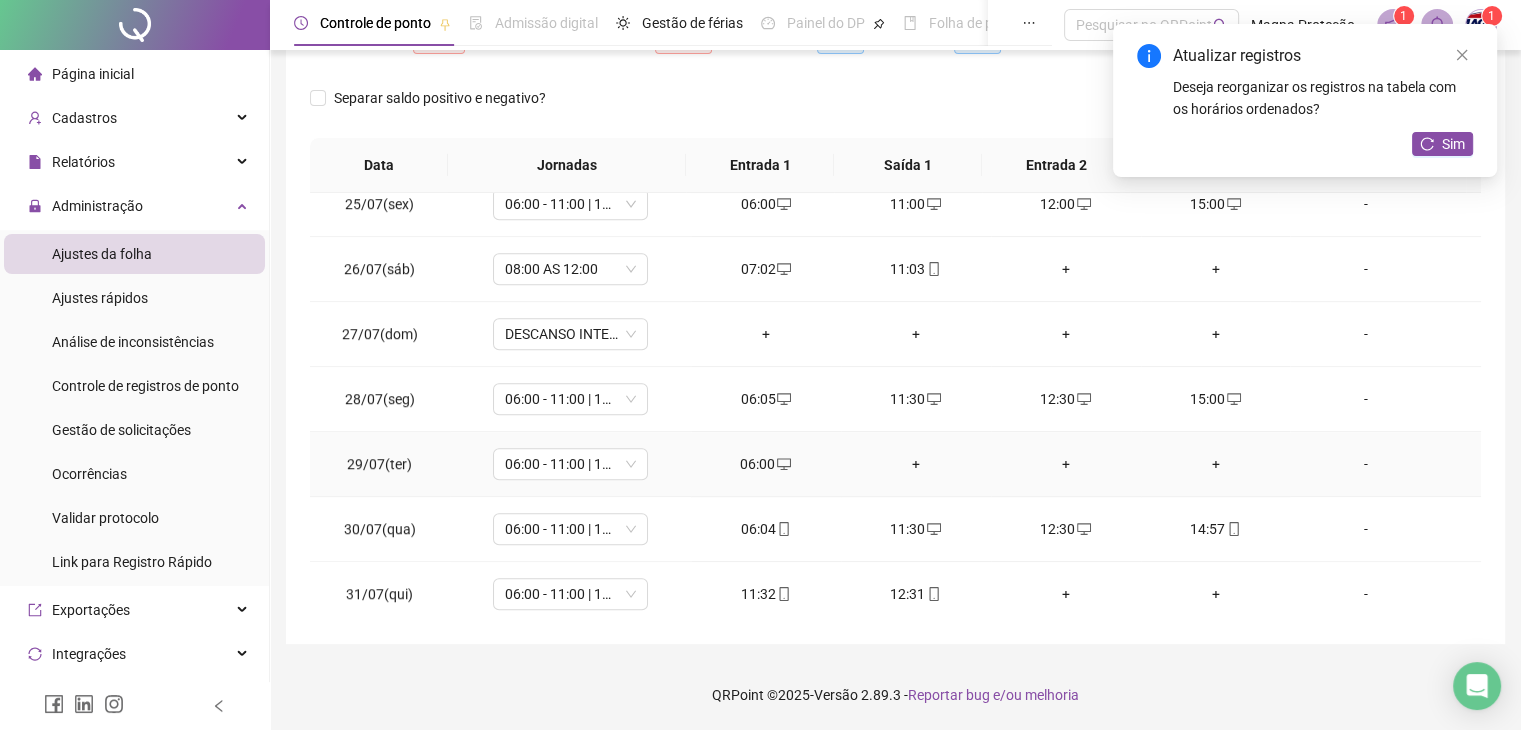click on "+" at bounding box center (916, 464) 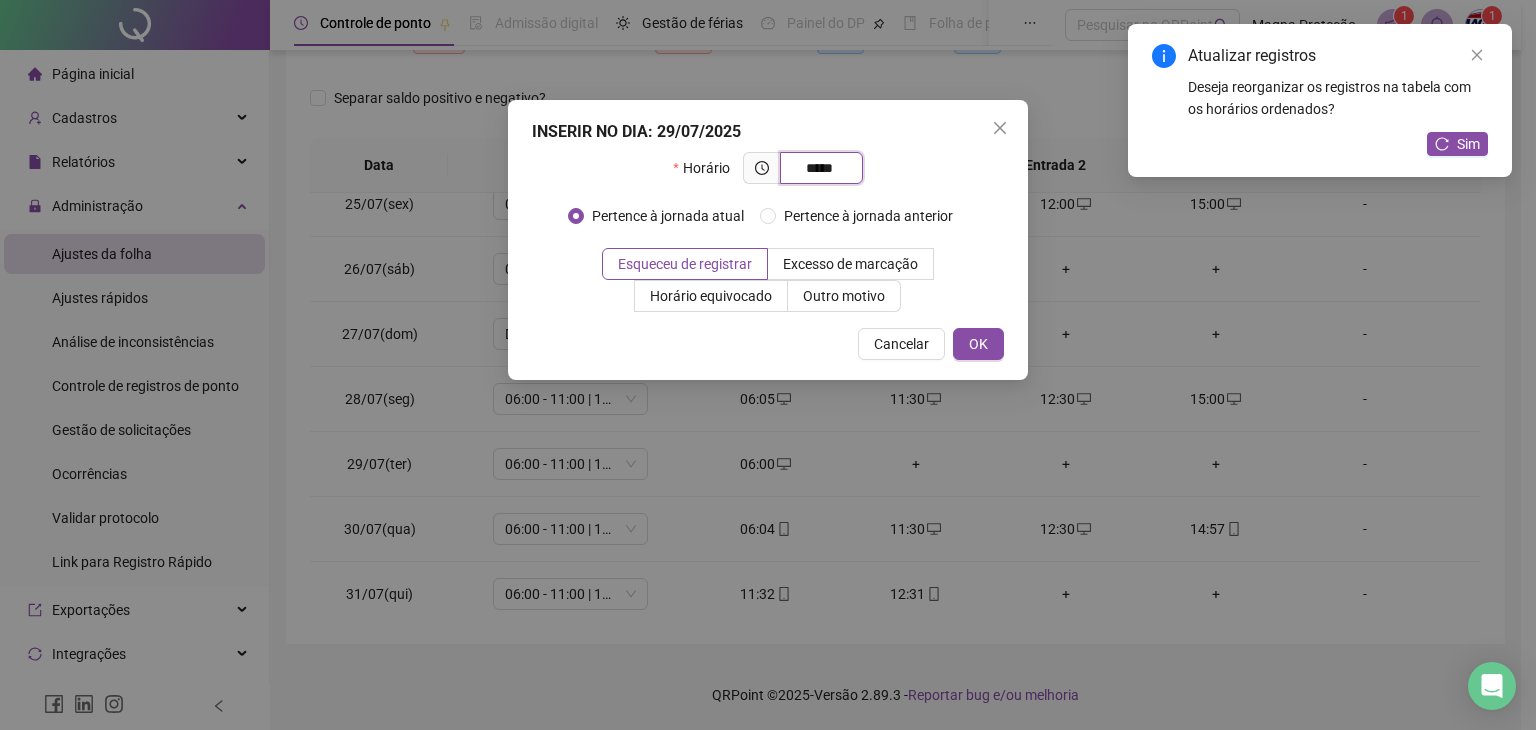 type on "*****" 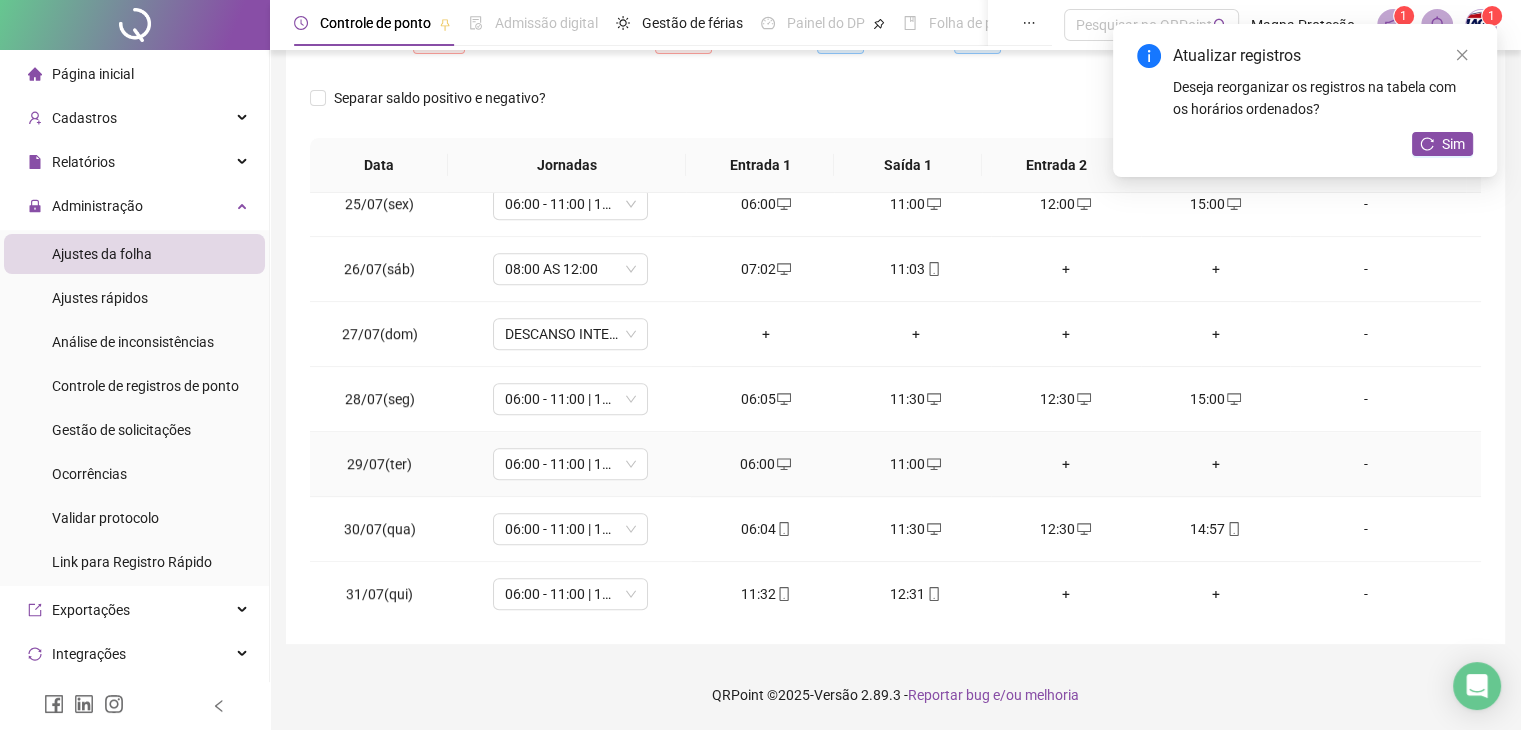 click on "+" at bounding box center (1066, 464) 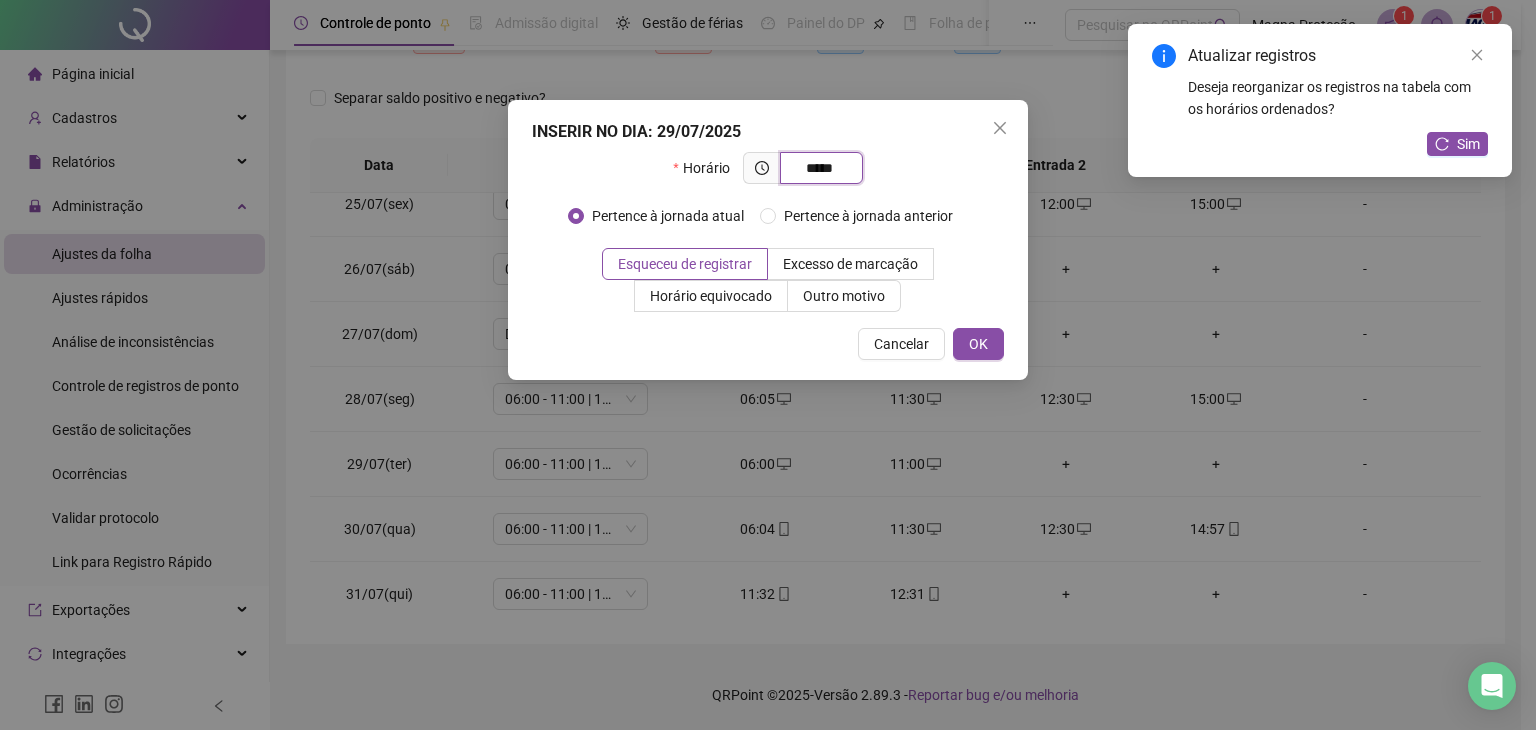 type on "*****" 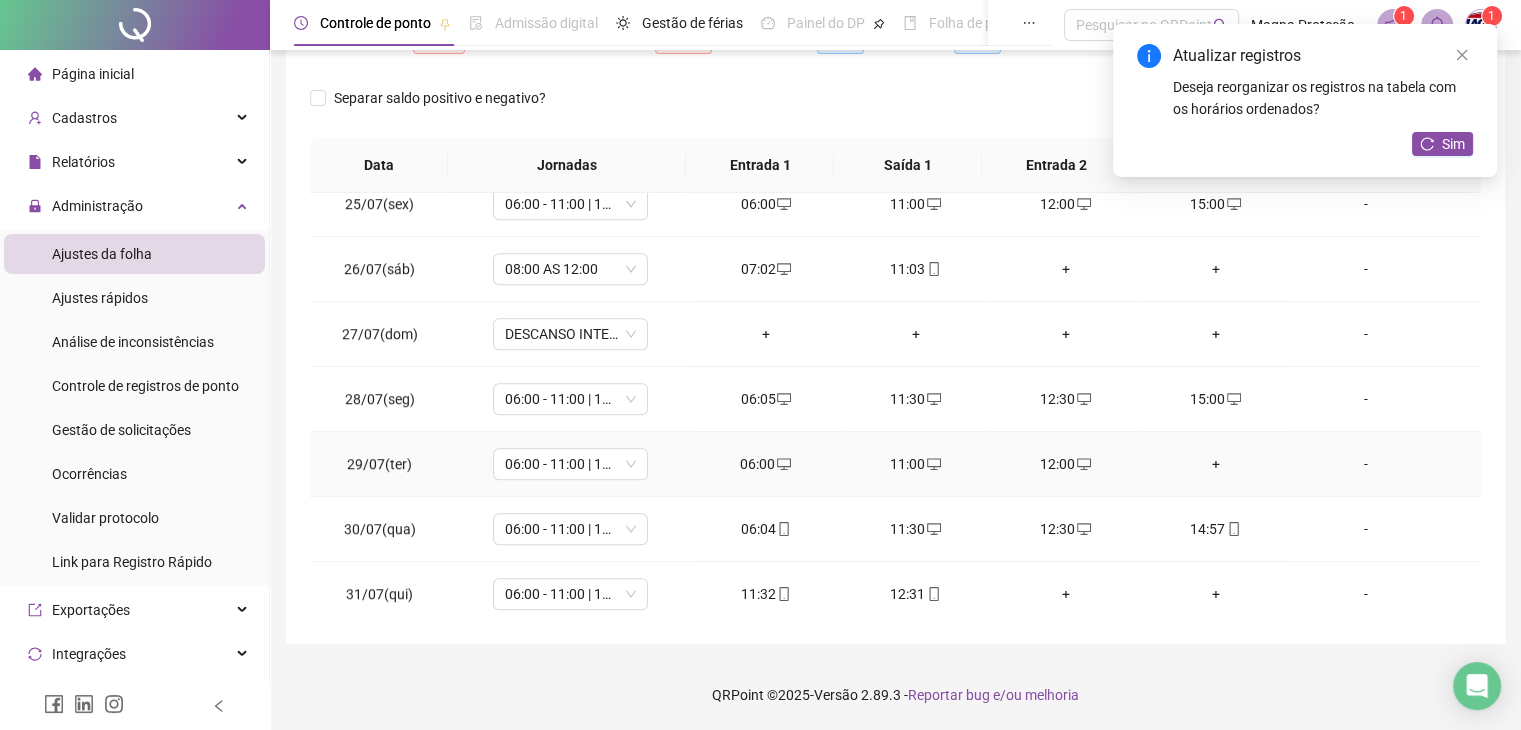 click on "+" at bounding box center (1216, 464) 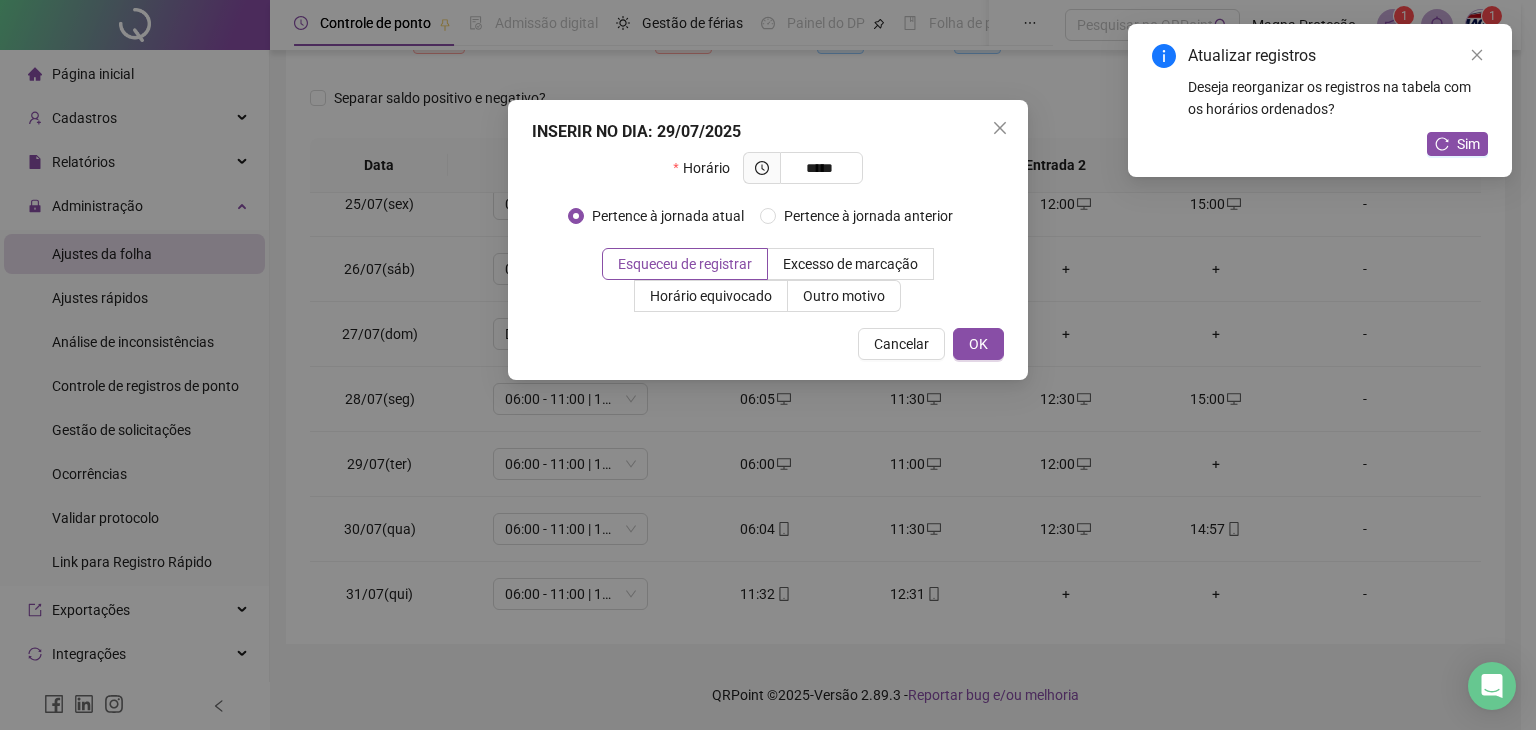 type on "*****" 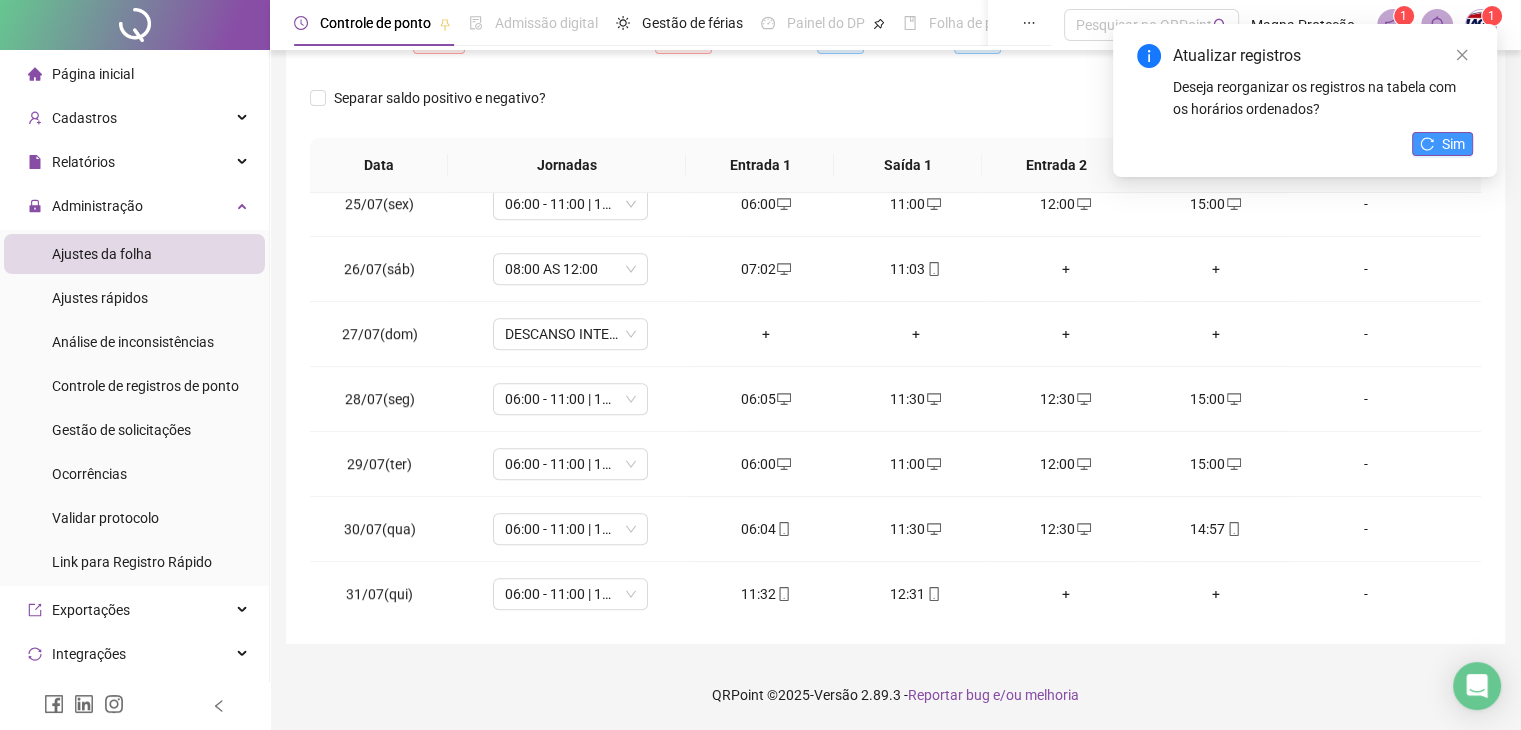 click on "Sim" at bounding box center [1453, 144] 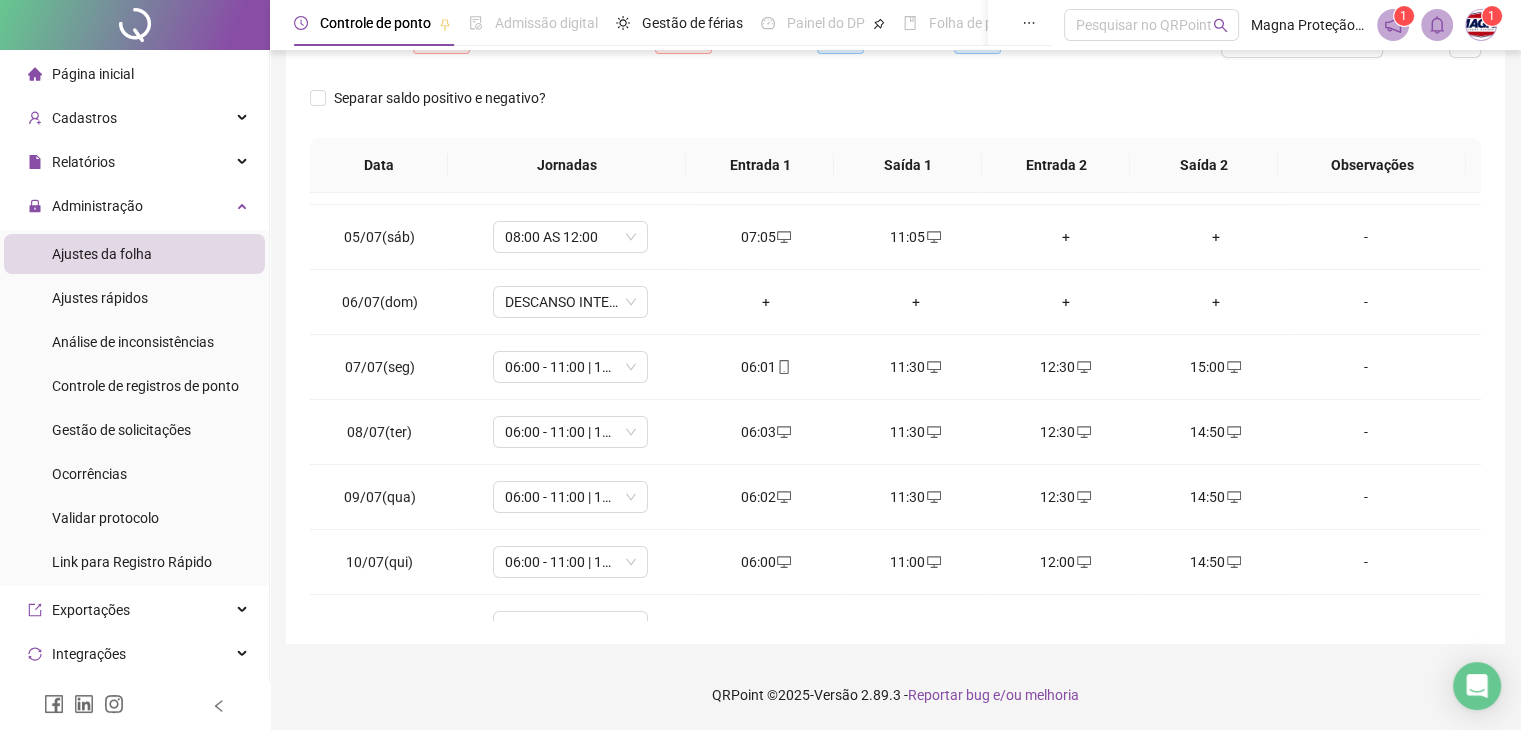 scroll, scrollTop: 0, scrollLeft: 0, axis: both 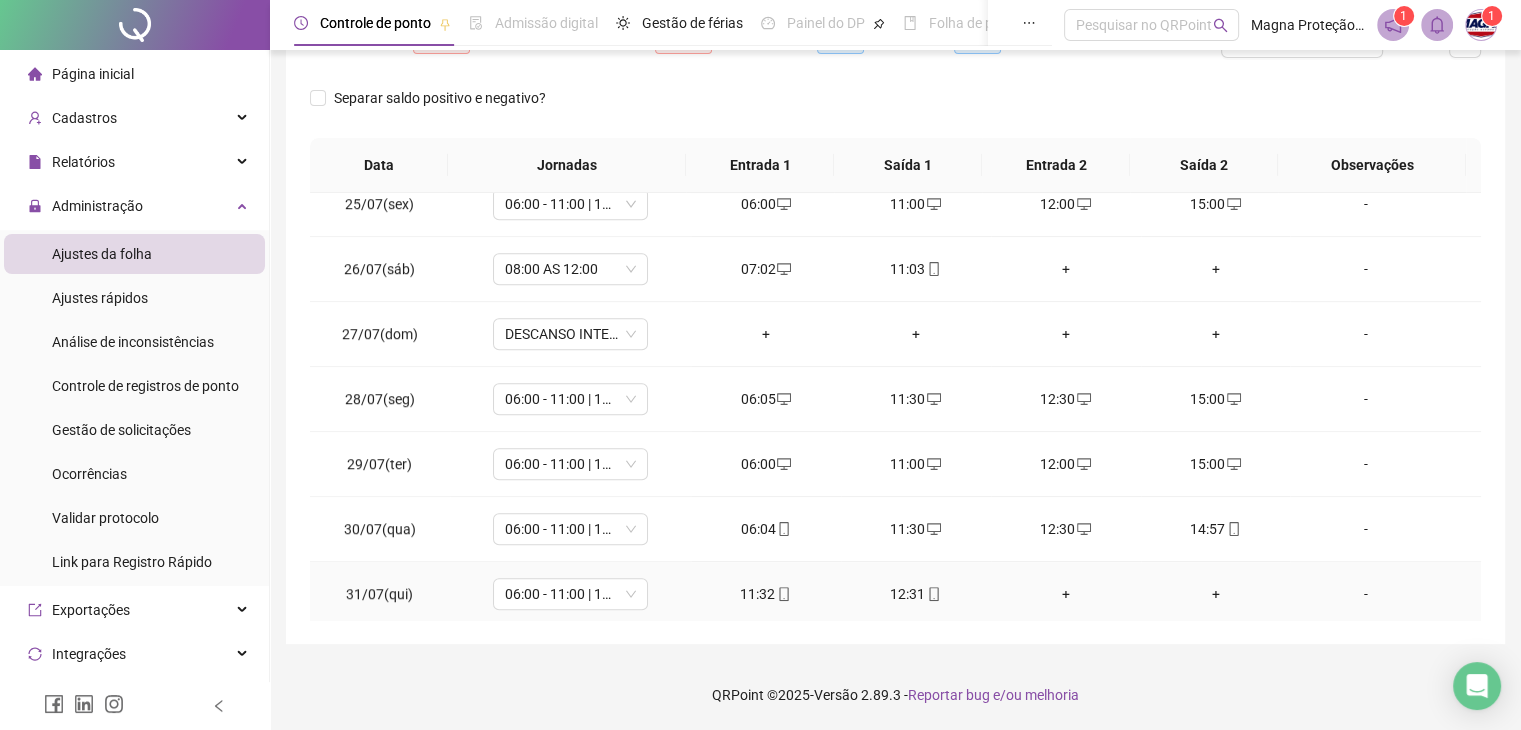 click on "+" at bounding box center [1066, 594] 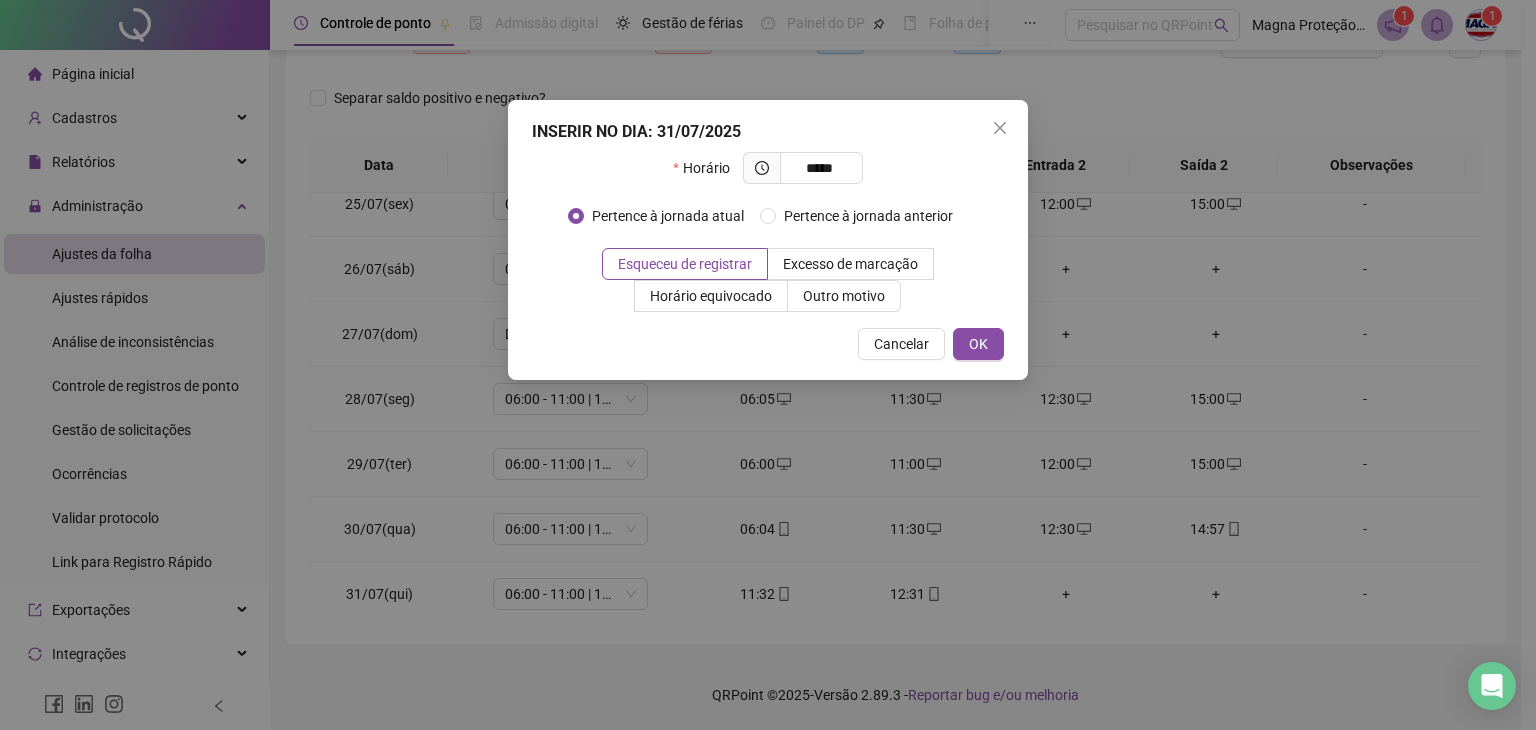 type on "*****" 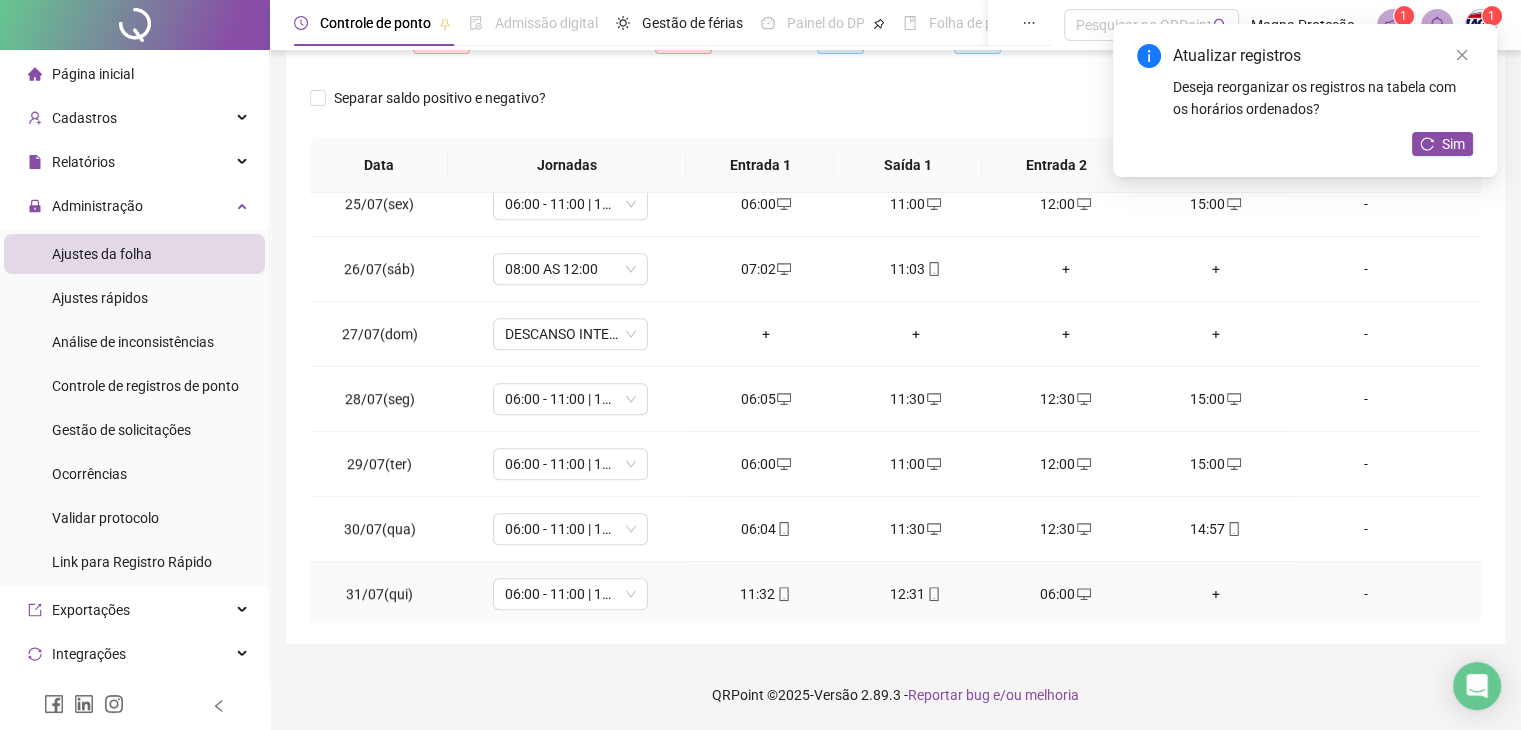 click on "+" at bounding box center [1216, 594] 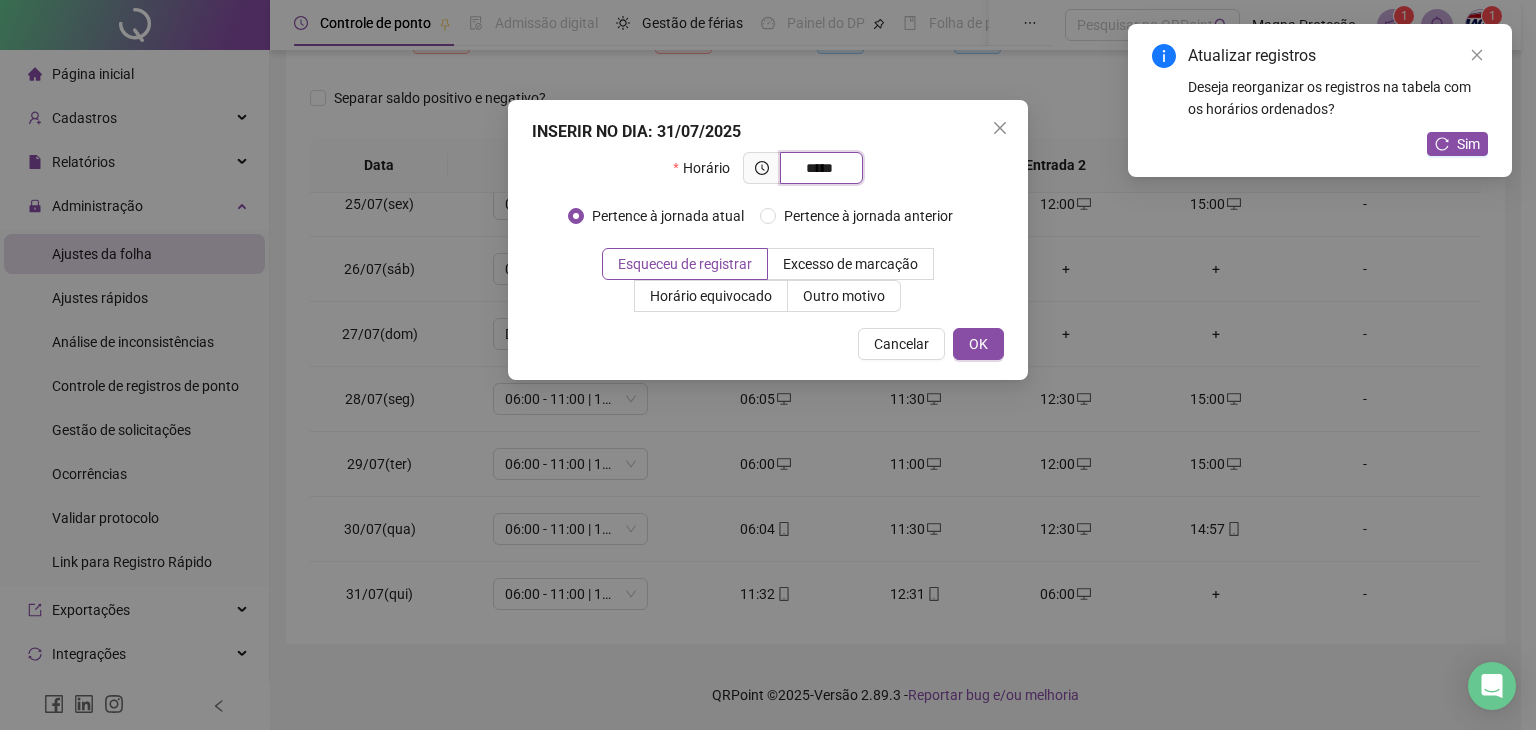 type on "*****" 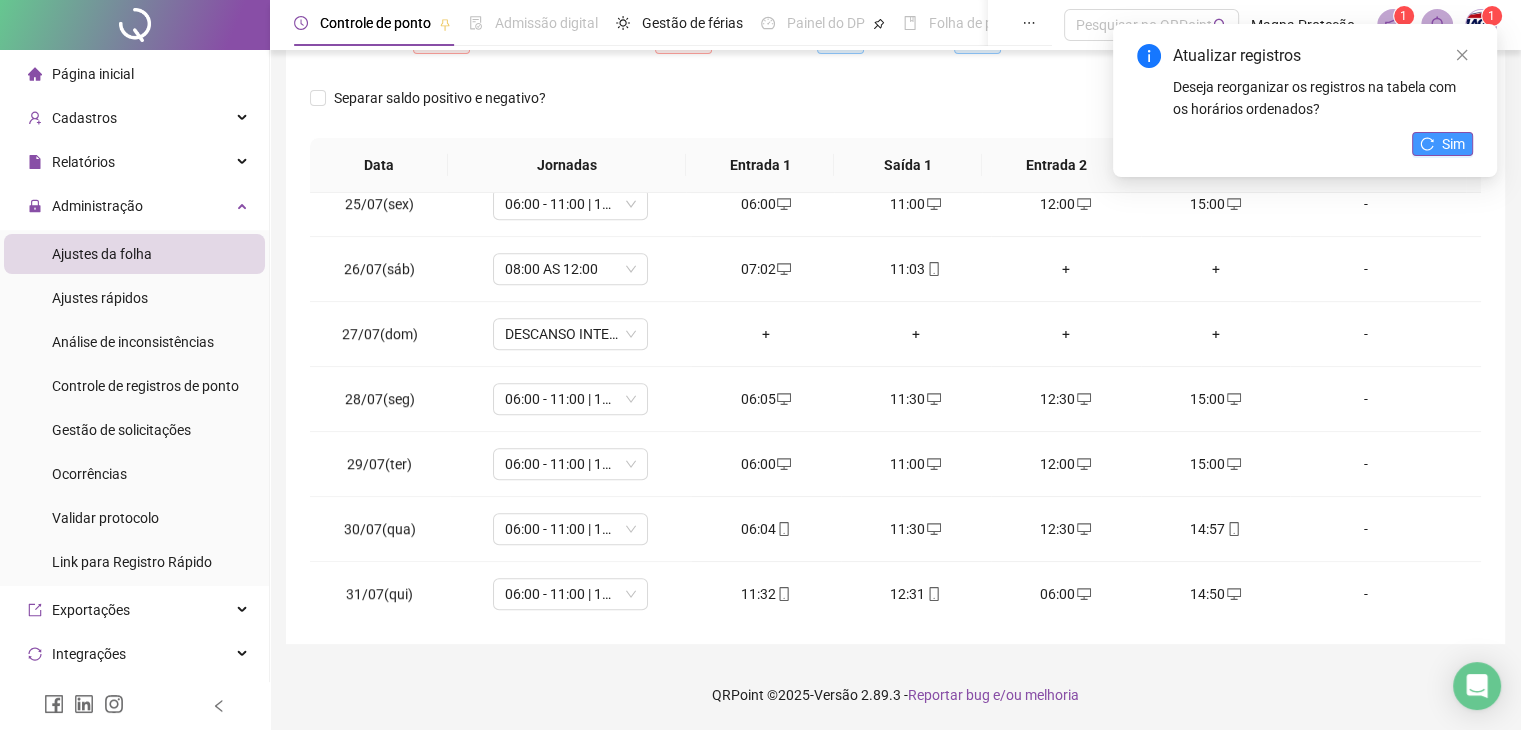 click on "Sim" at bounding box center (1442, 144) 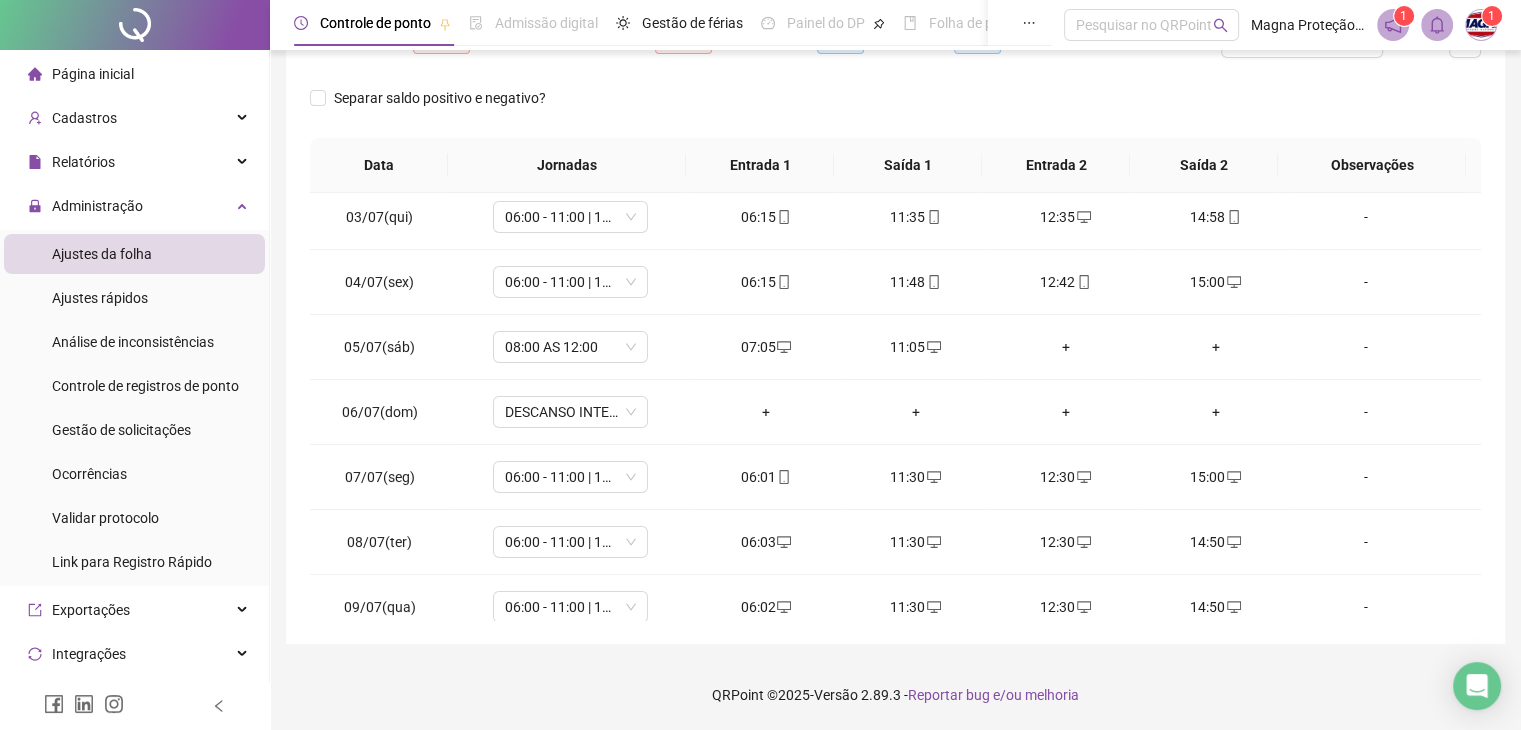 scroll, scrollTop: 0, scrollLeft: 0, axis: both 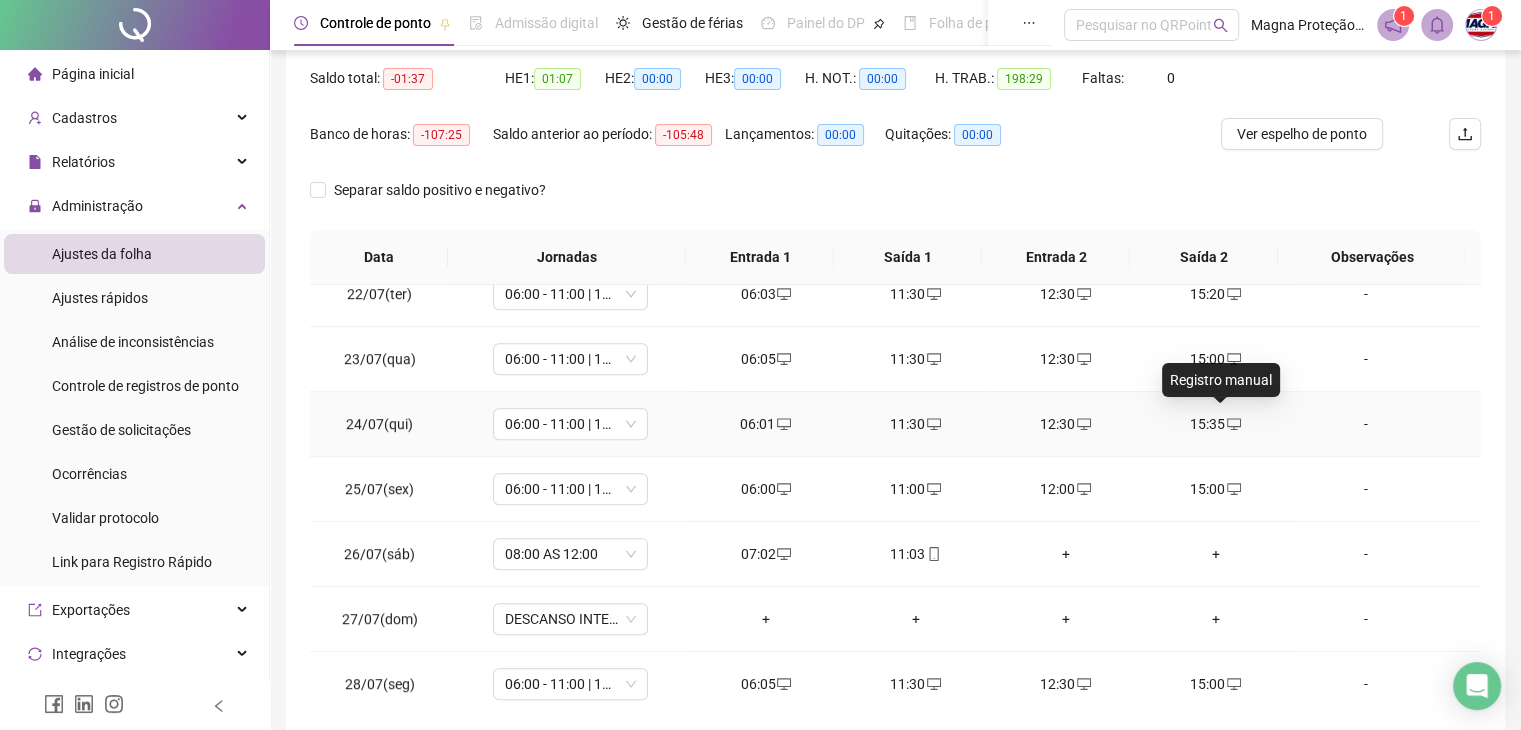click 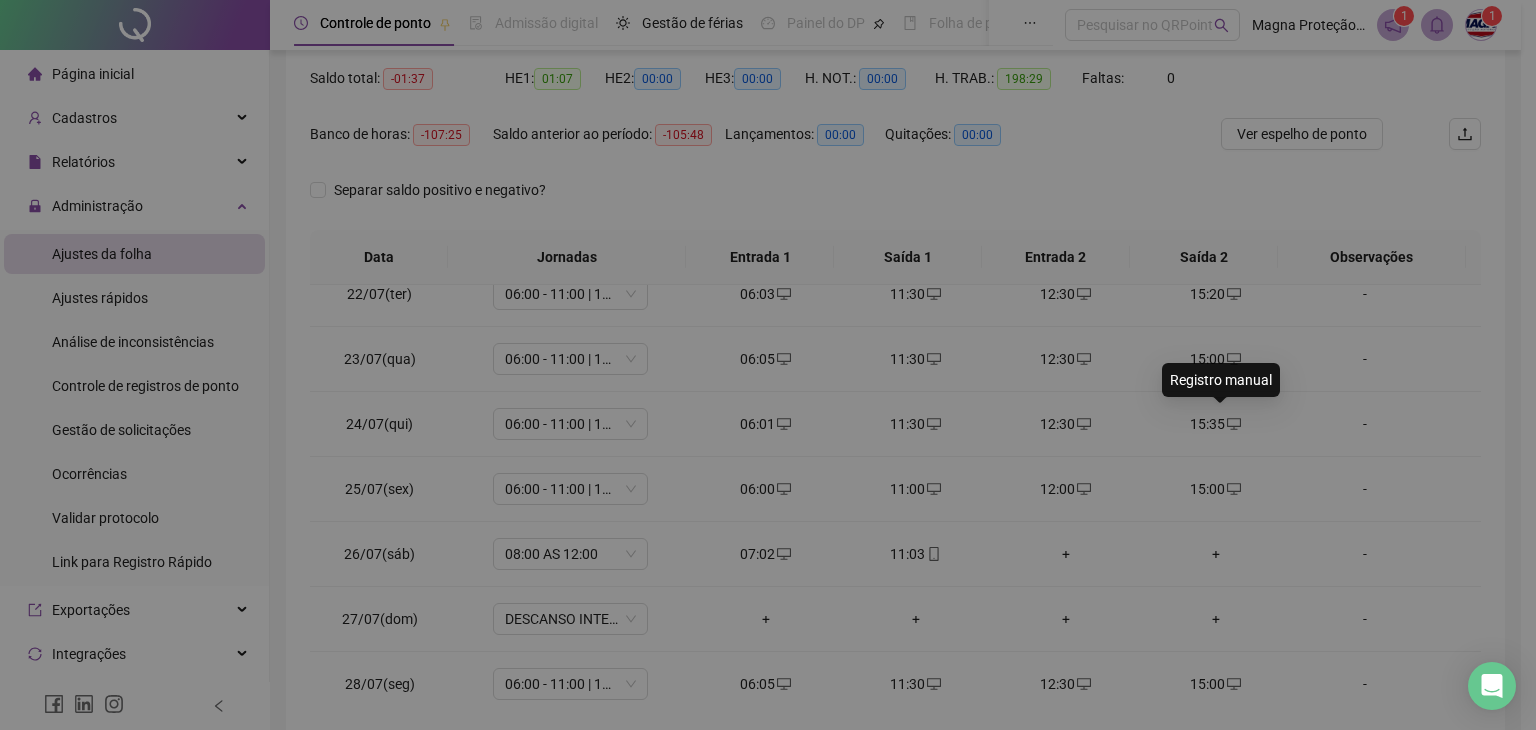 type on "**********" 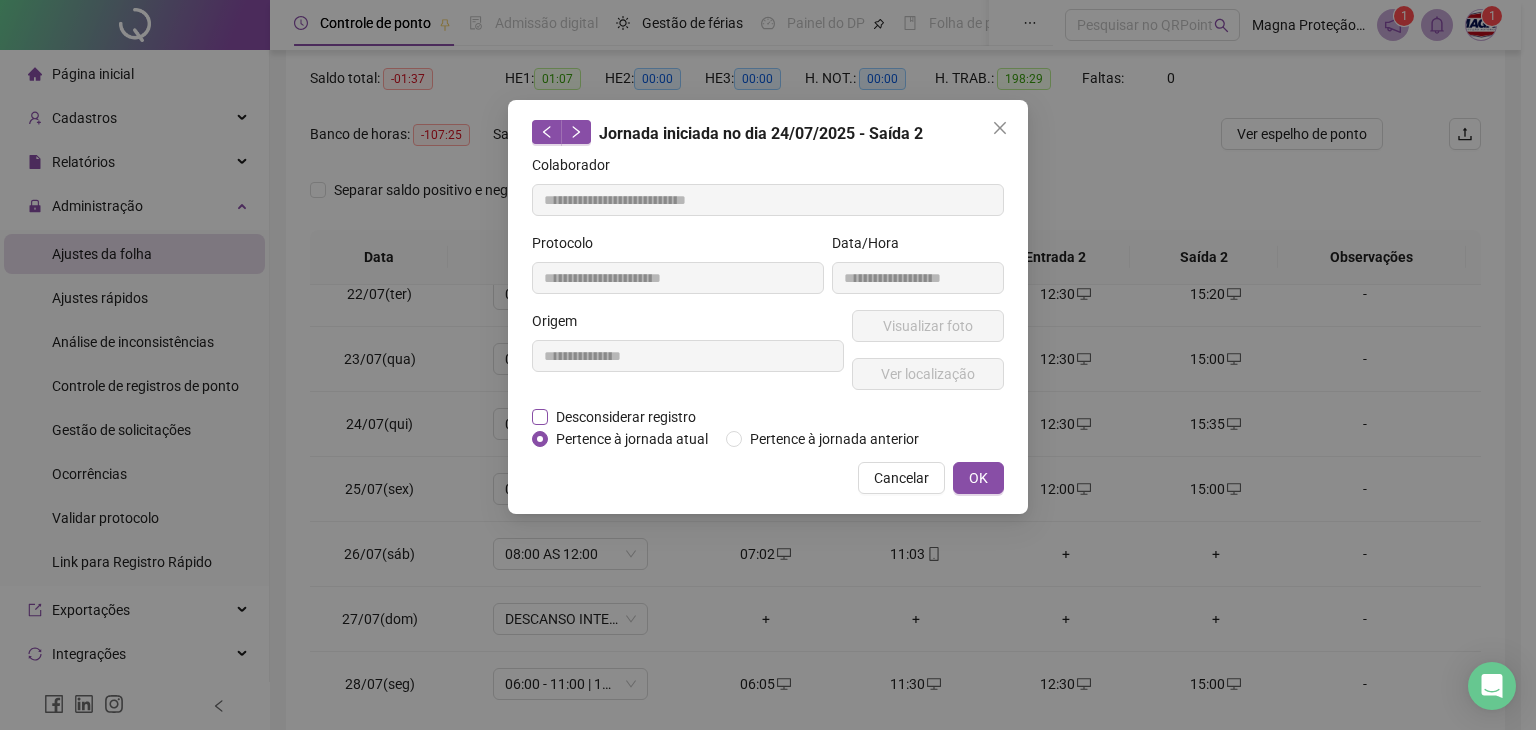 click on "Desconsiderar registro" at bounding box center [626, 417] 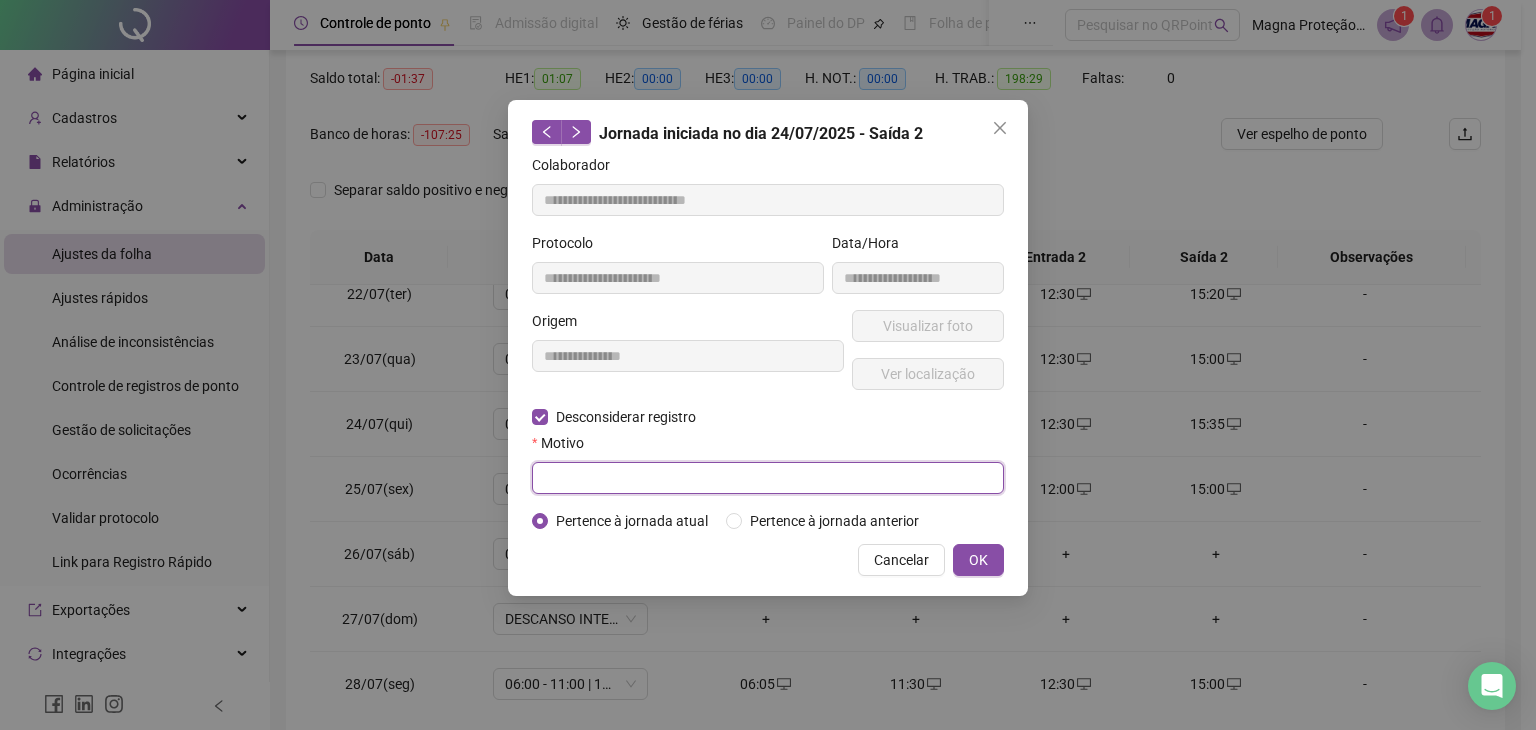 click at bounding box center (768, 478) 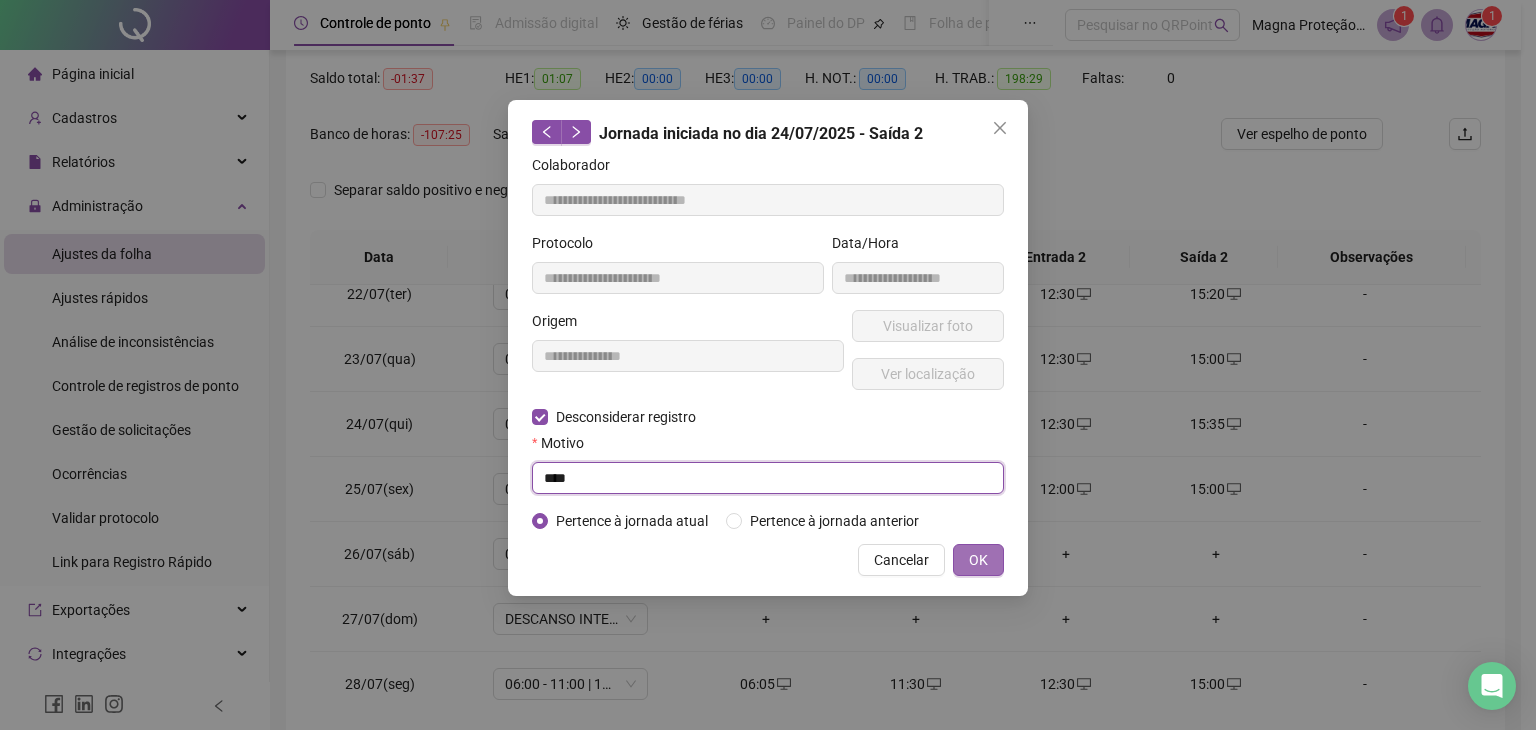 type on "****" 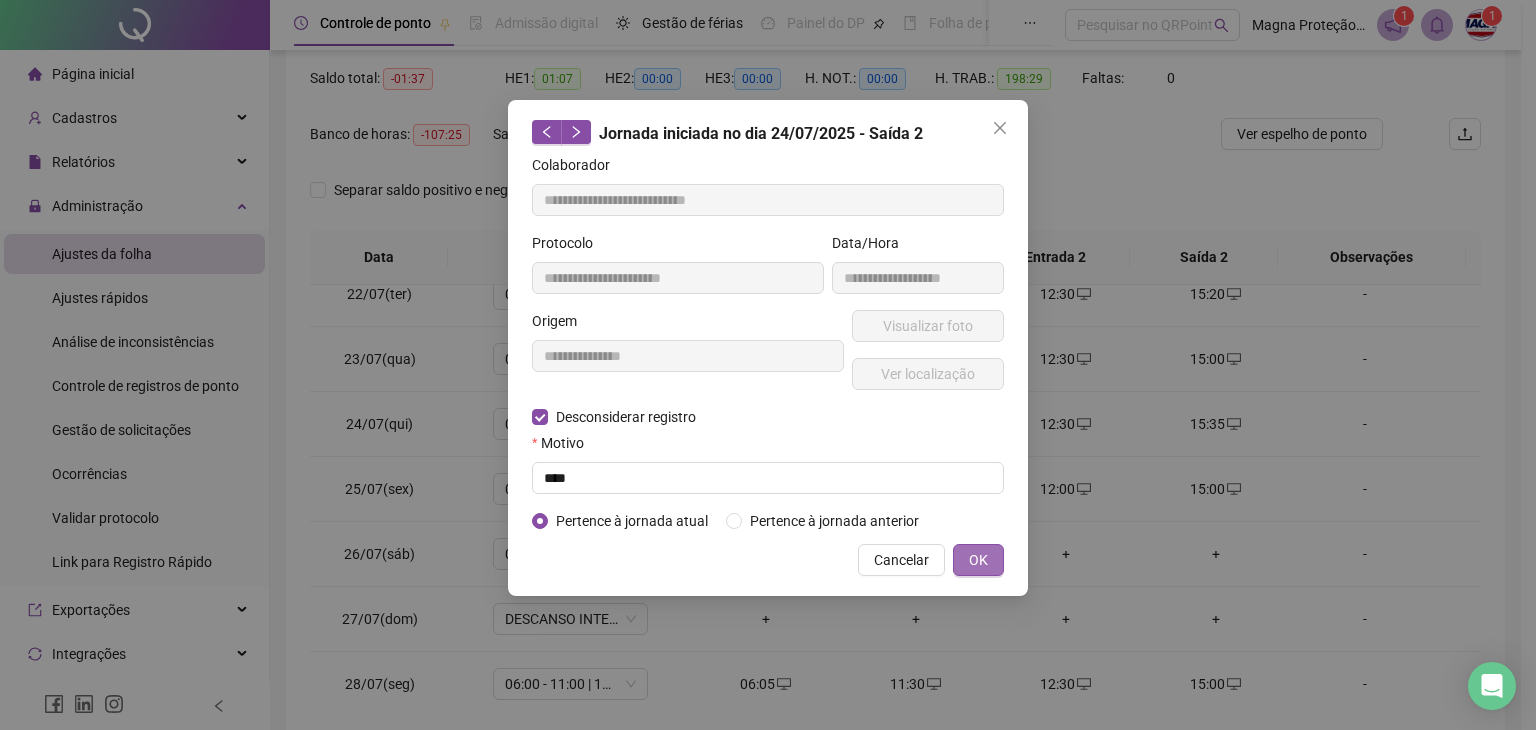 click on "OK" at bounding box center [978, 560] 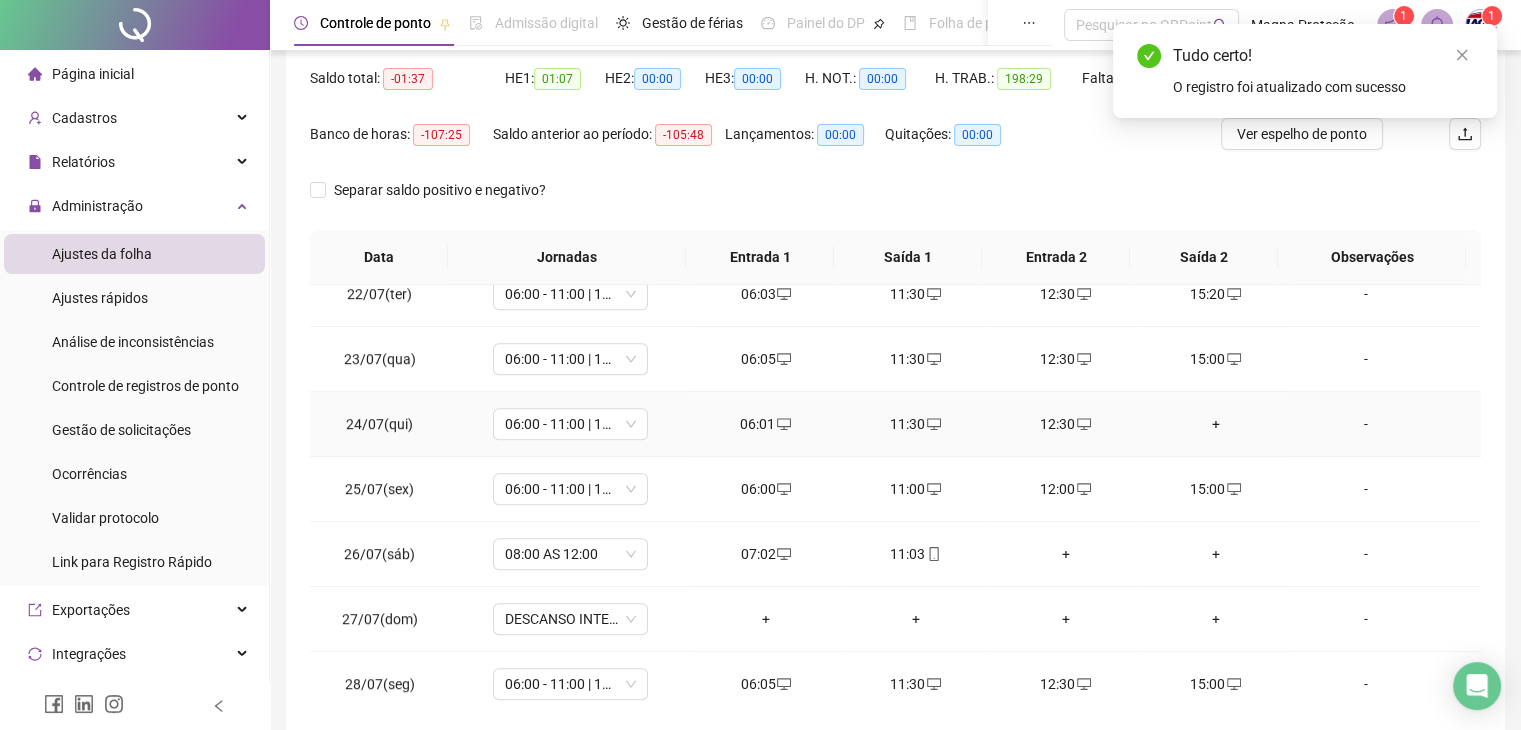 click on "+" at bounding box center (1216, 424) 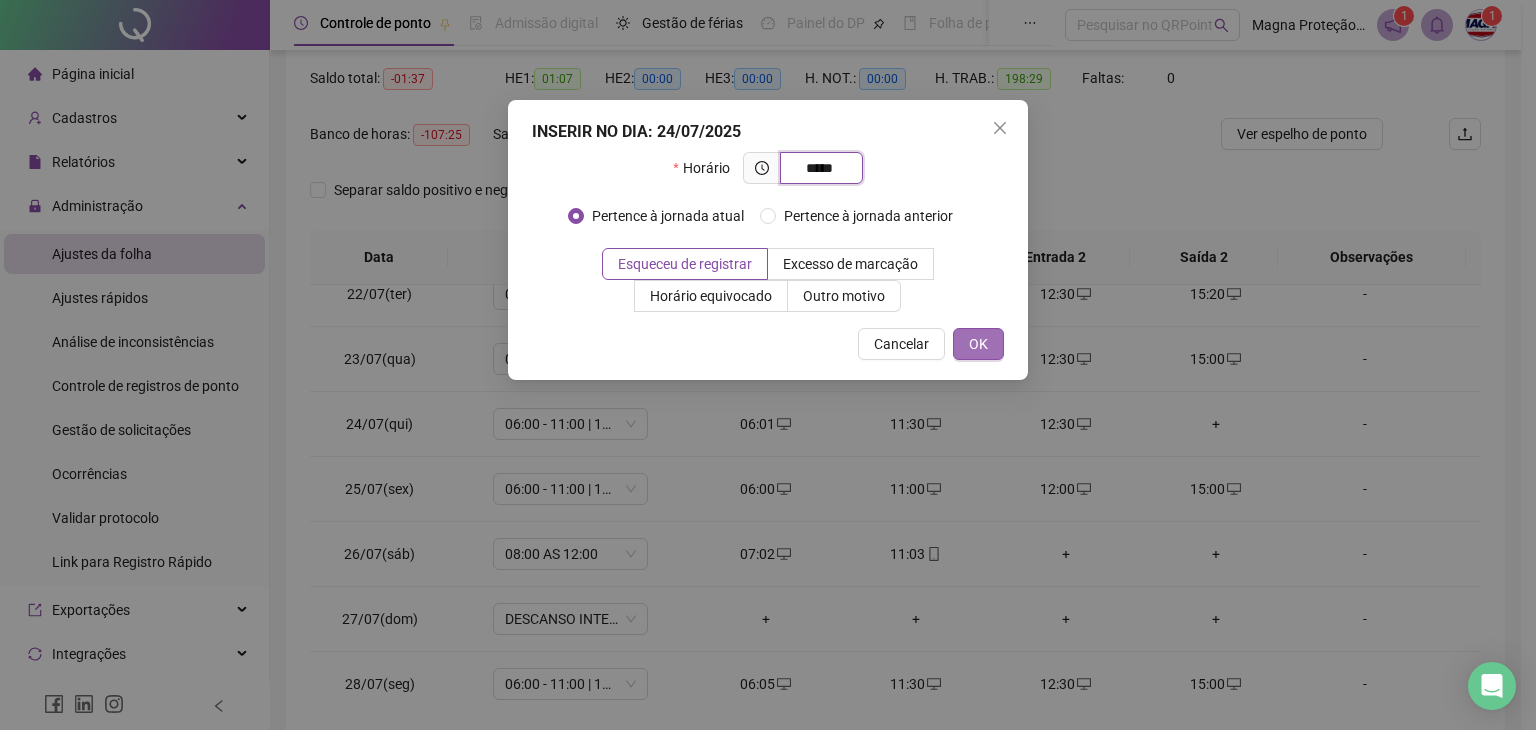 type on "*****" 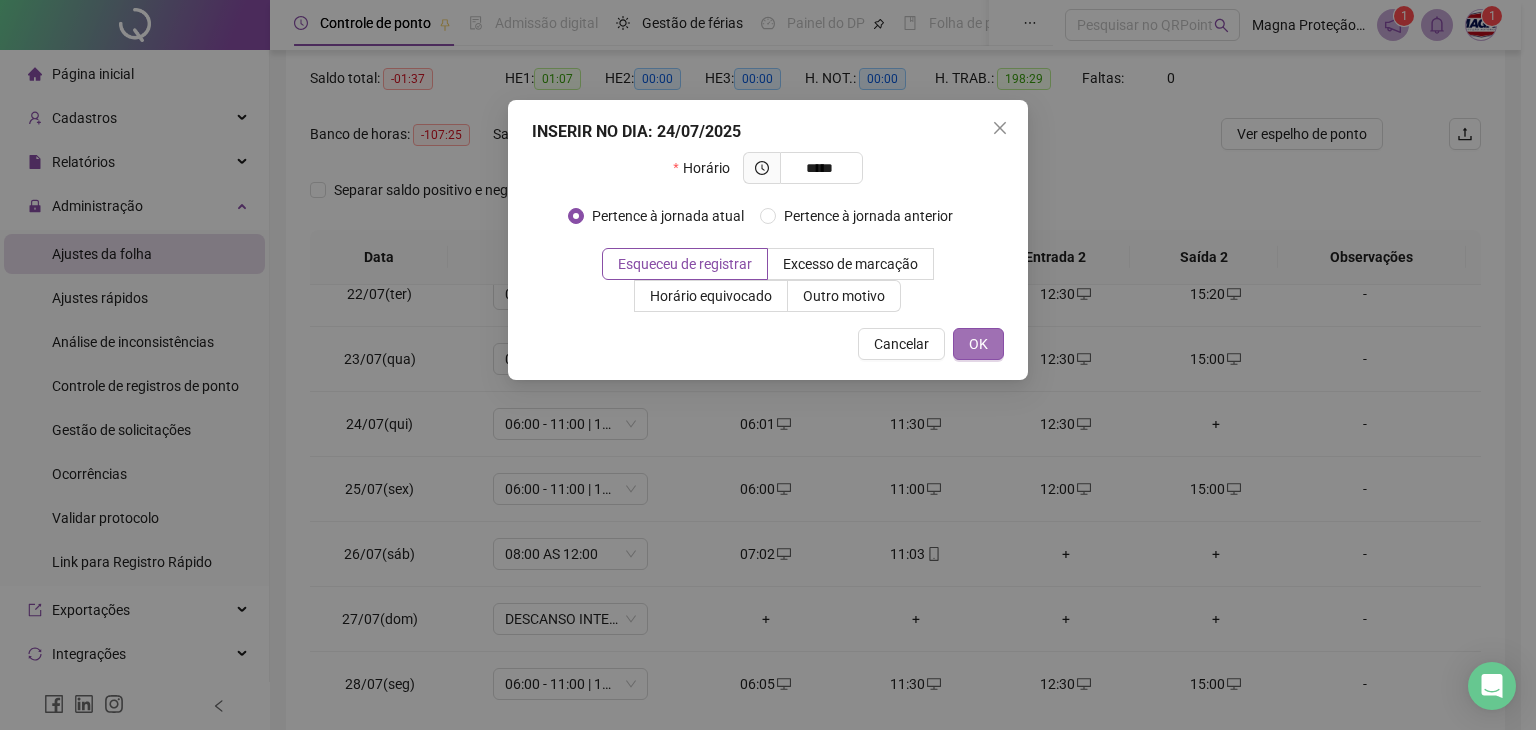 click on "OK" at bounding box center (978, 344) 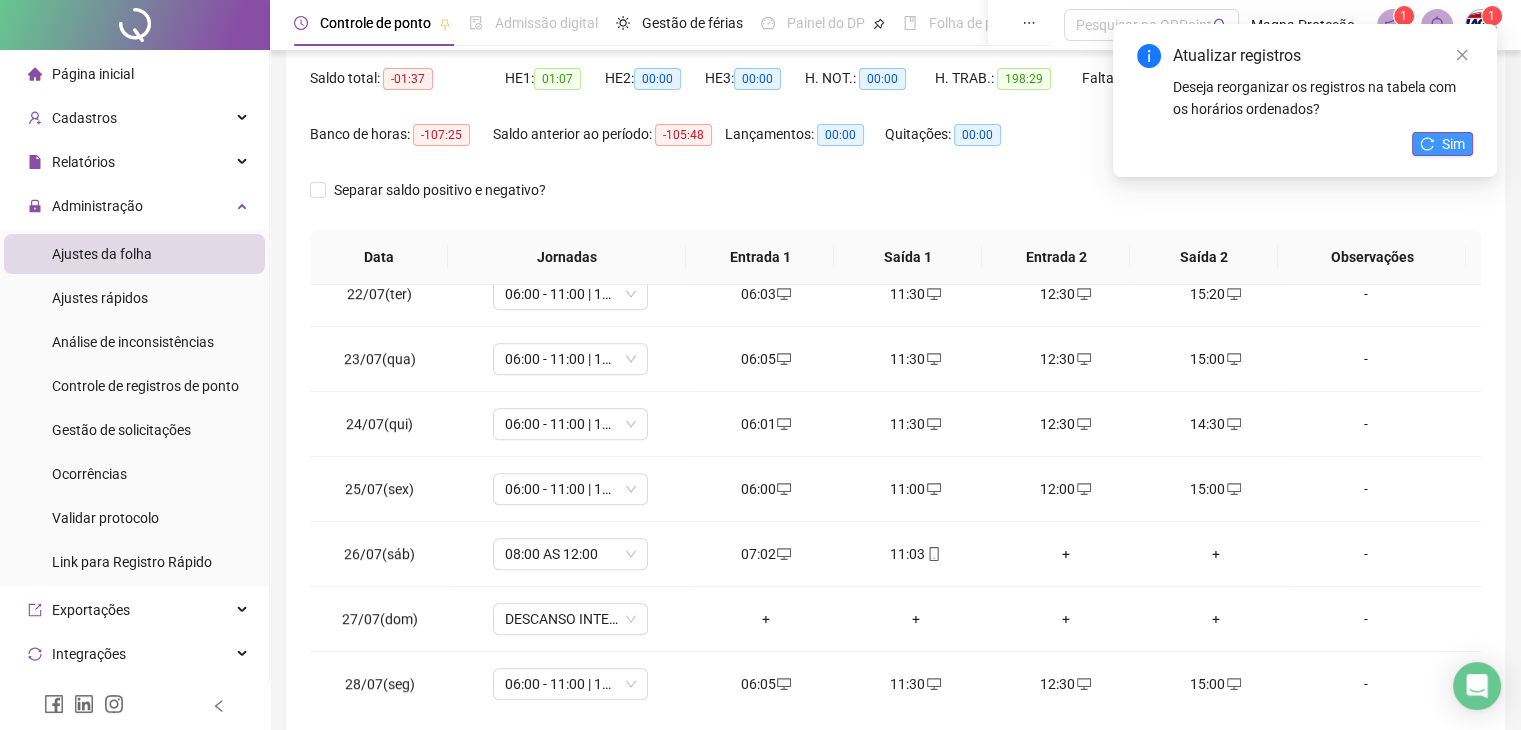 click on "Sim" at bounding box center [1442, 144] 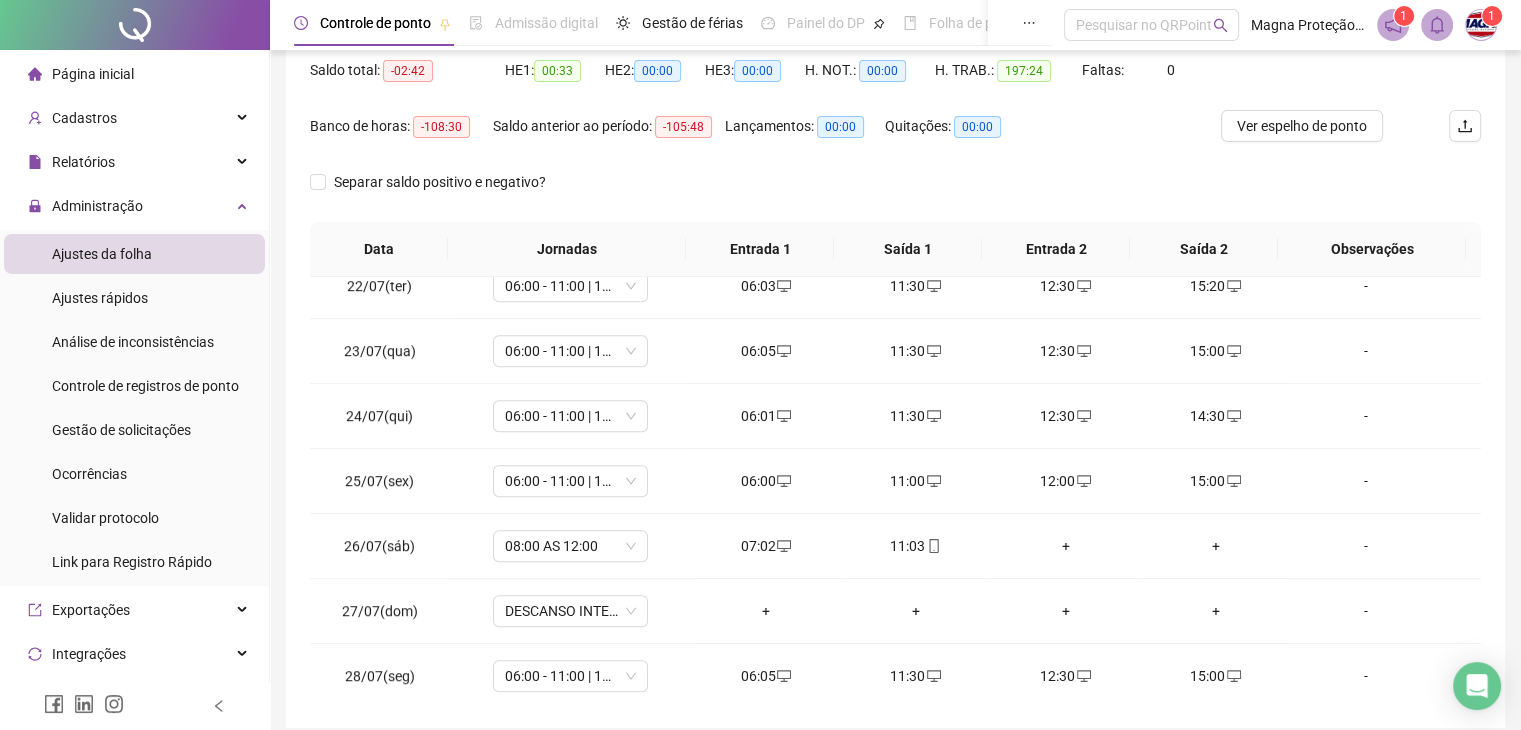 scroll, scrollTop: 230, scrollLeft: 0, axis: vertical 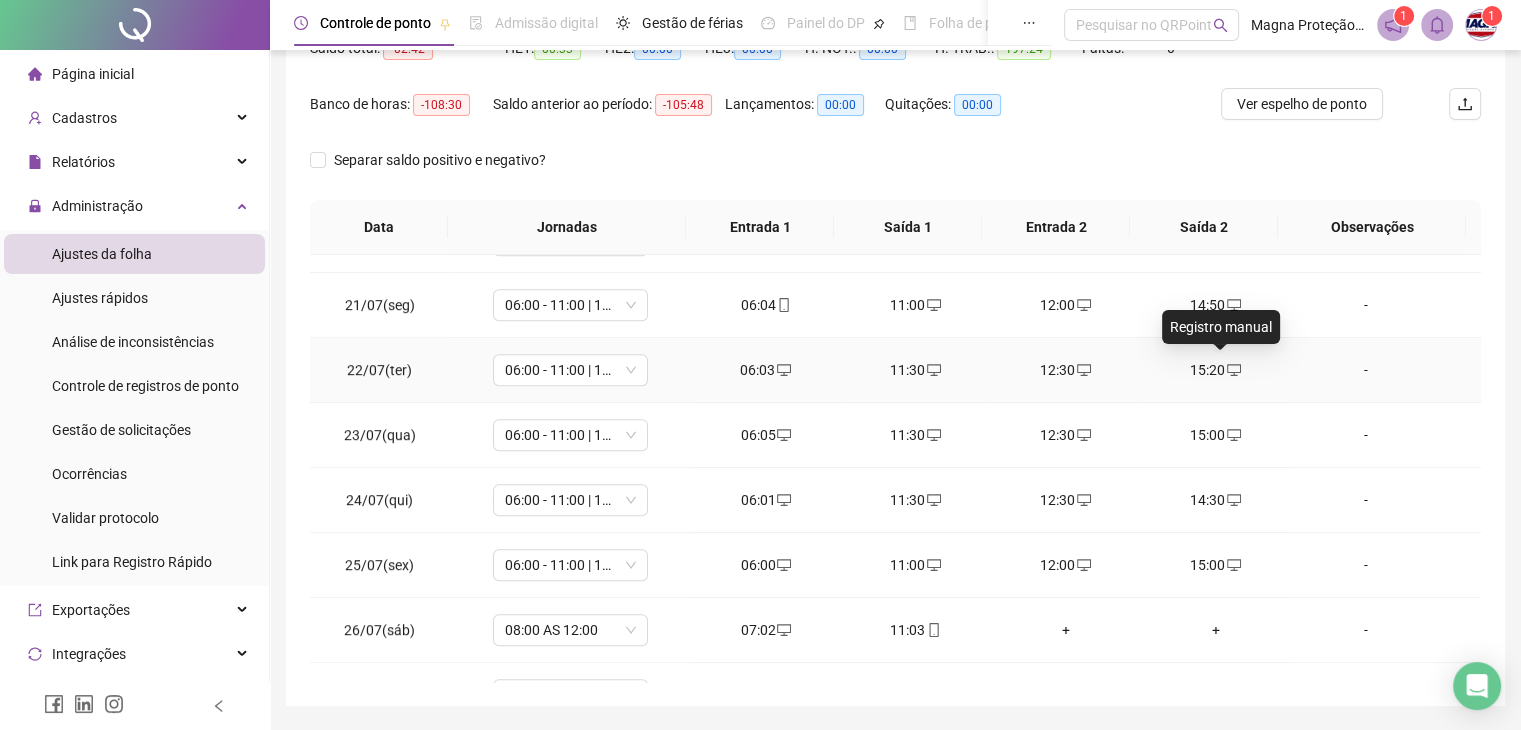 click 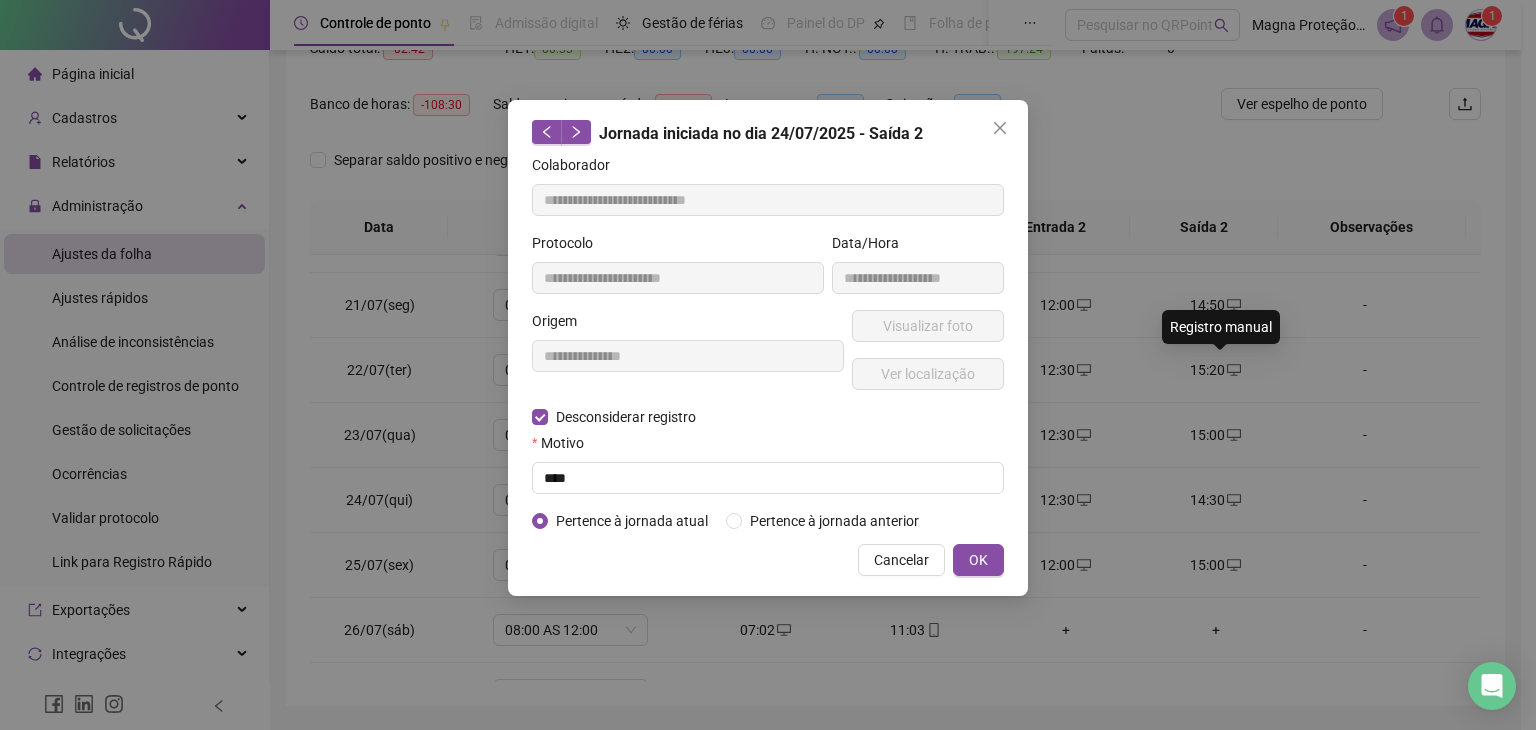 type on "**********" 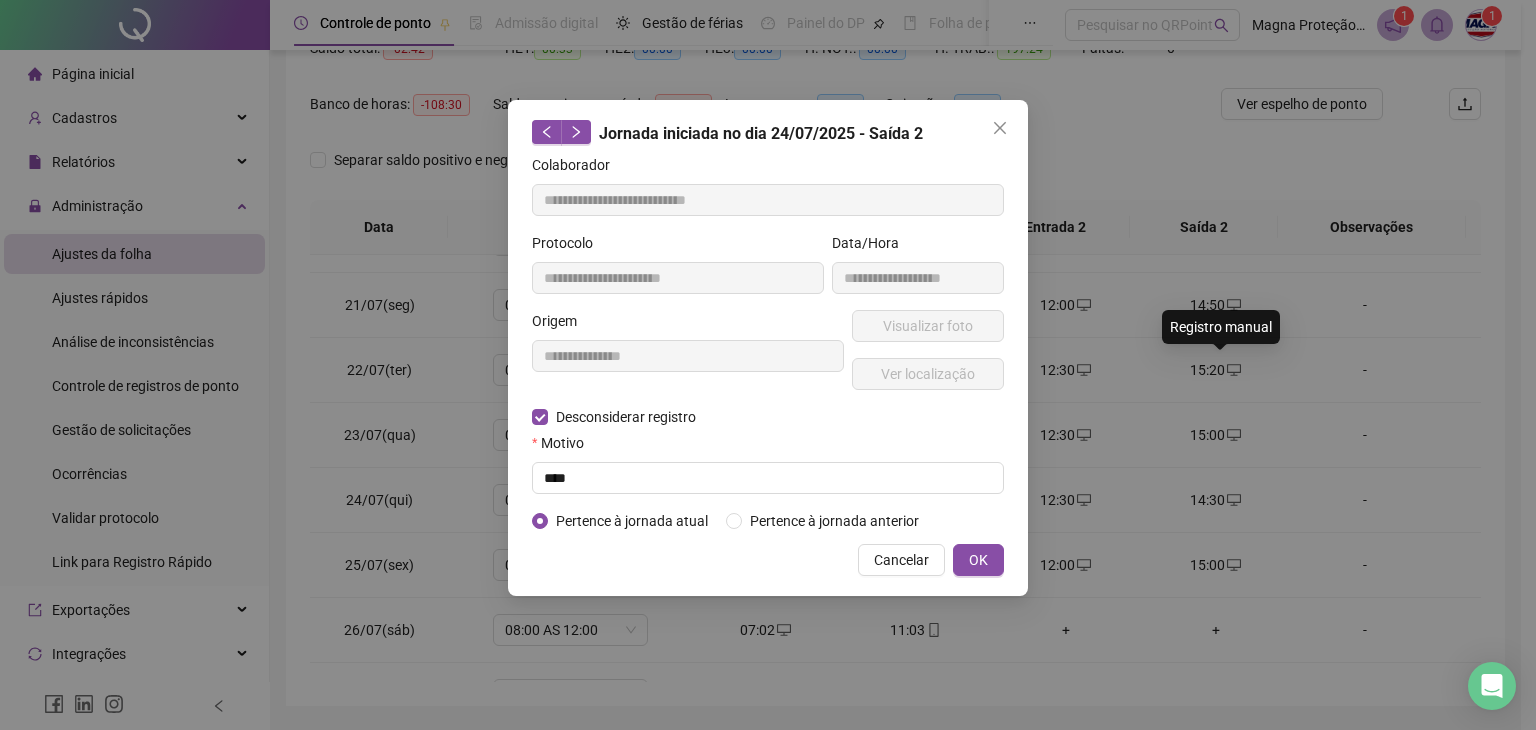 type on "**********" 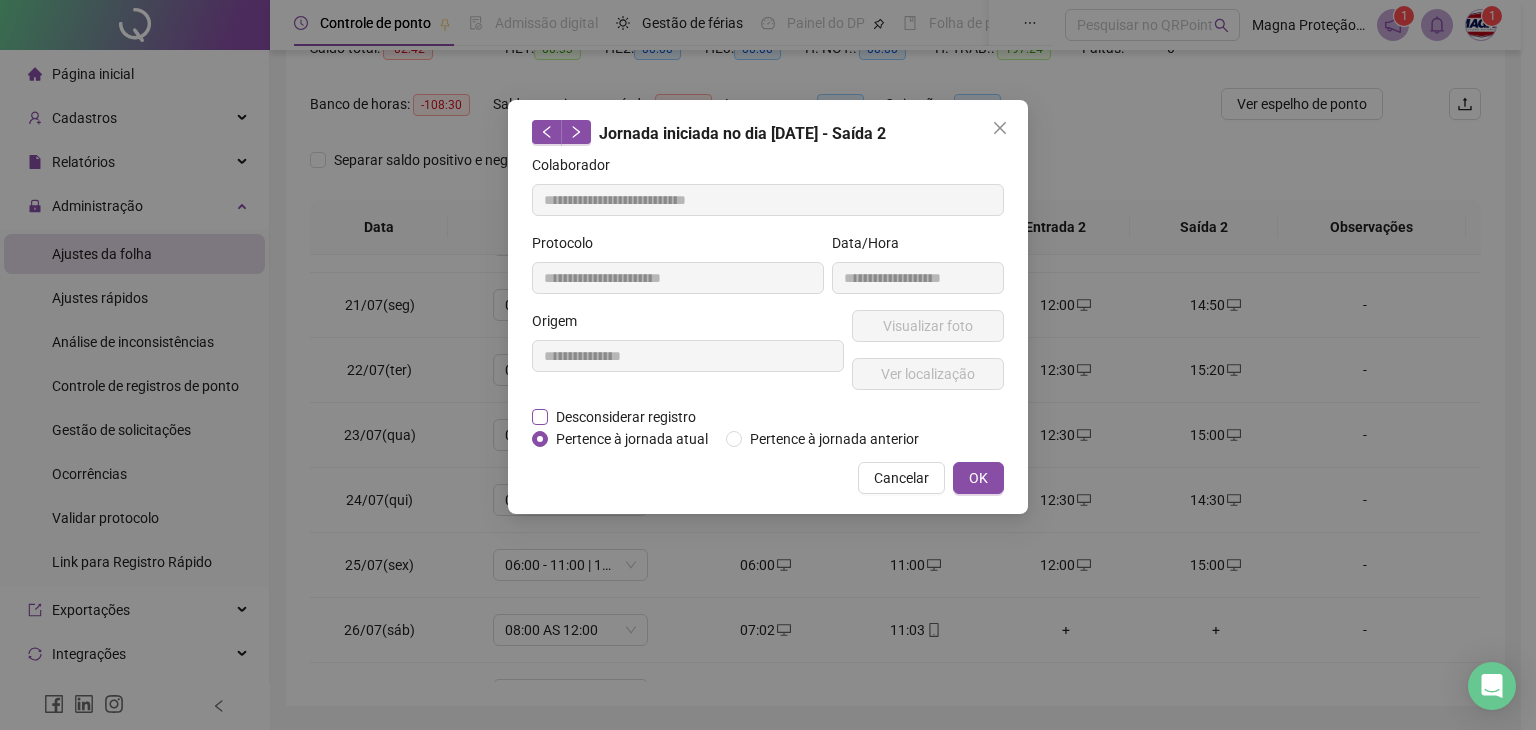 click on "Desconsiderar registro" at bounding box center [626, 417] 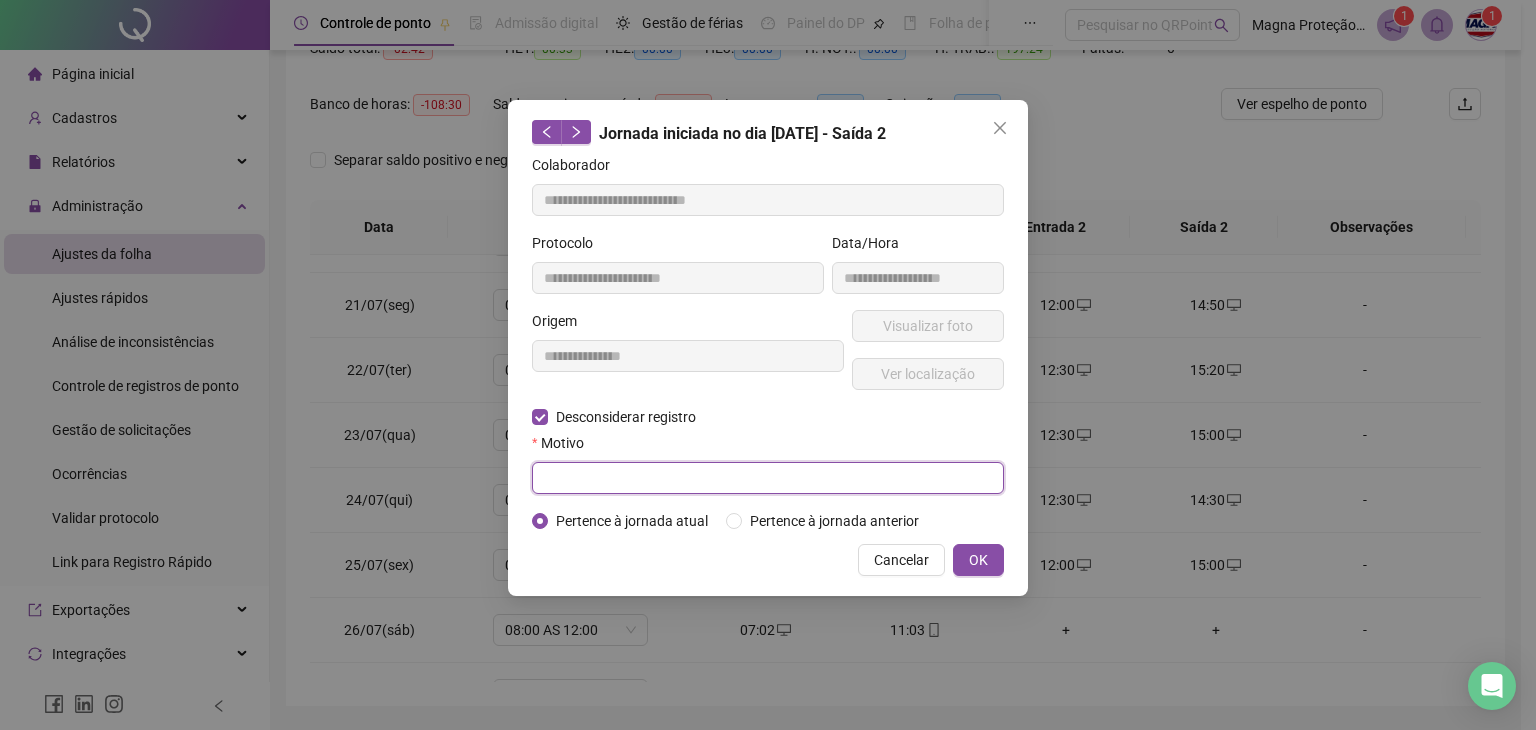 click at bounding box center (768, 478) 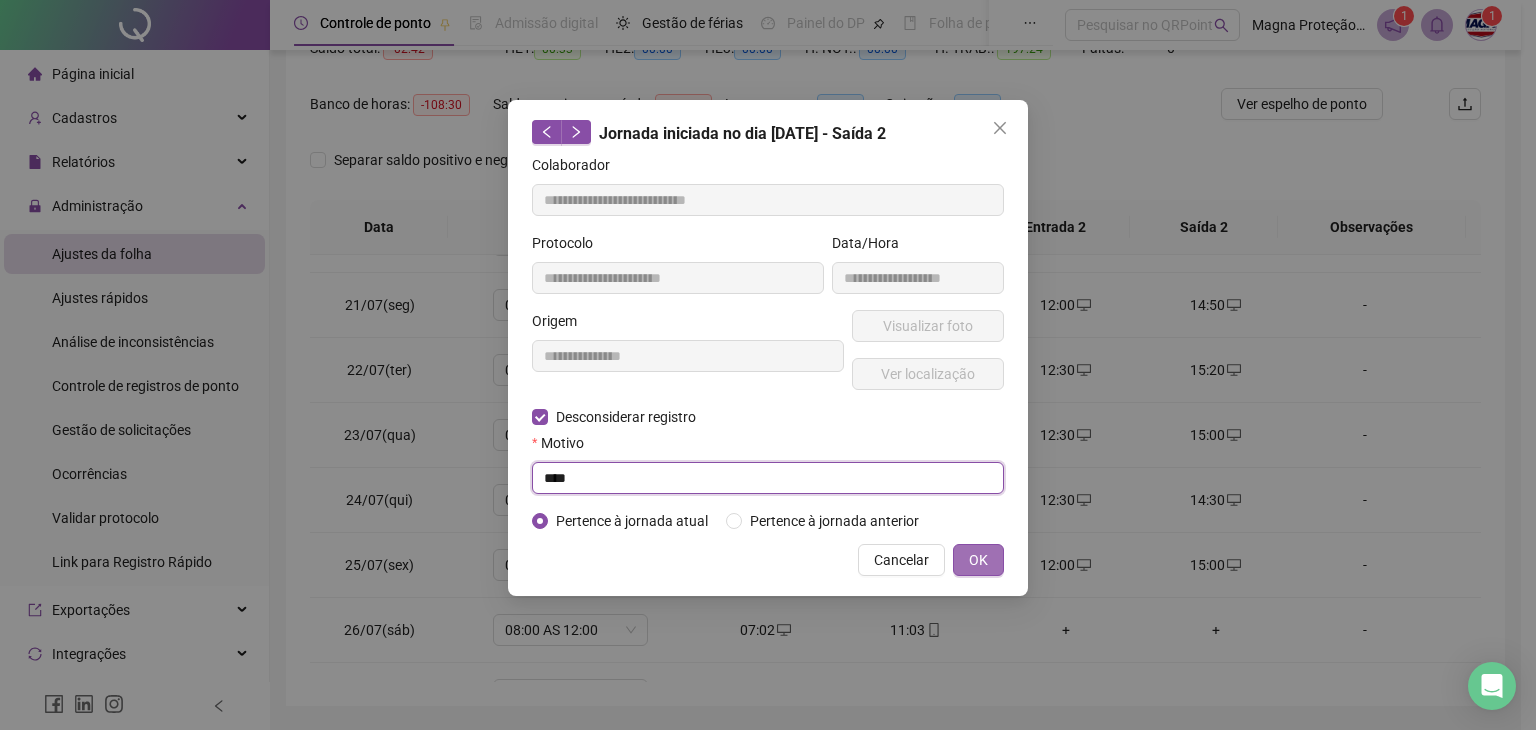 type on "****" 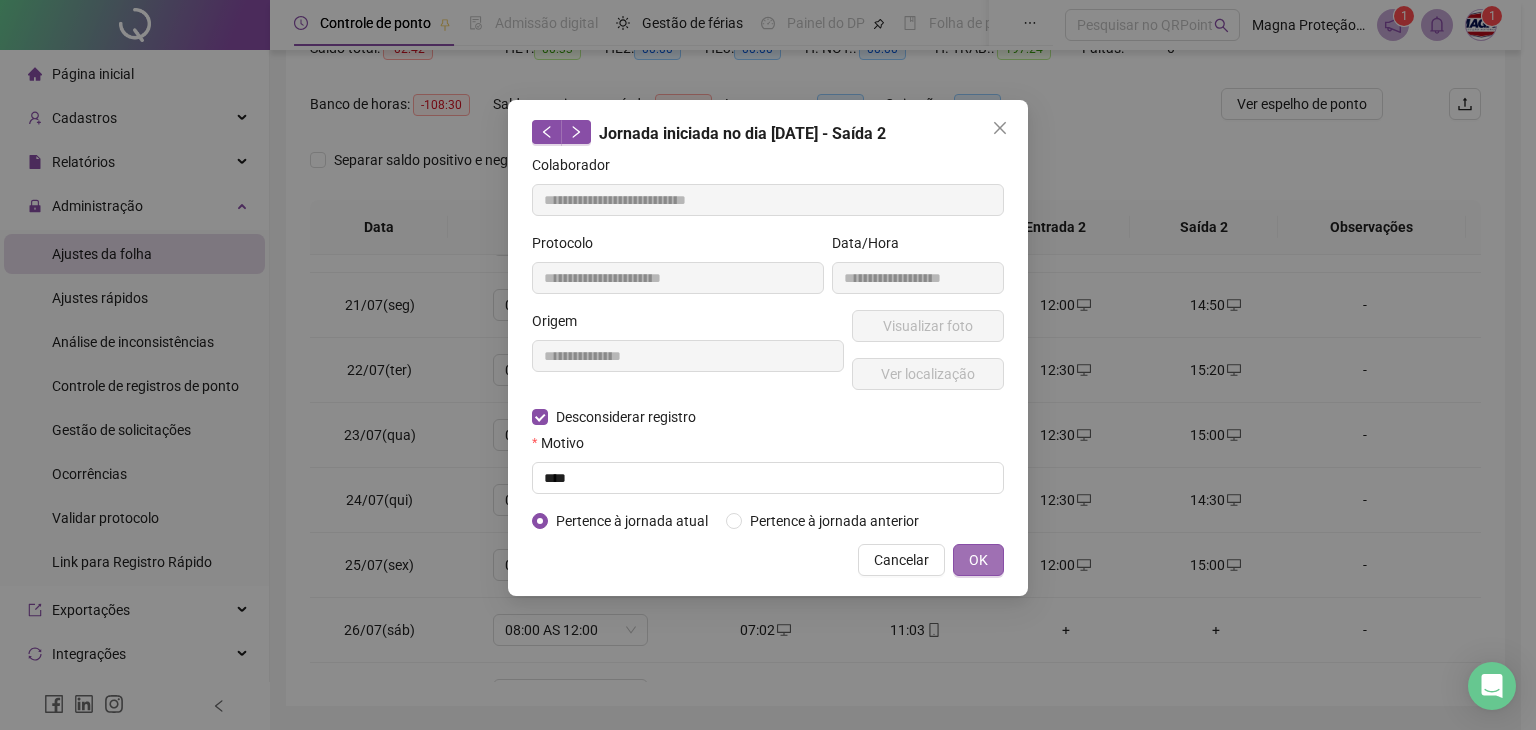 click on "OK" at bounding box center [978, 560] 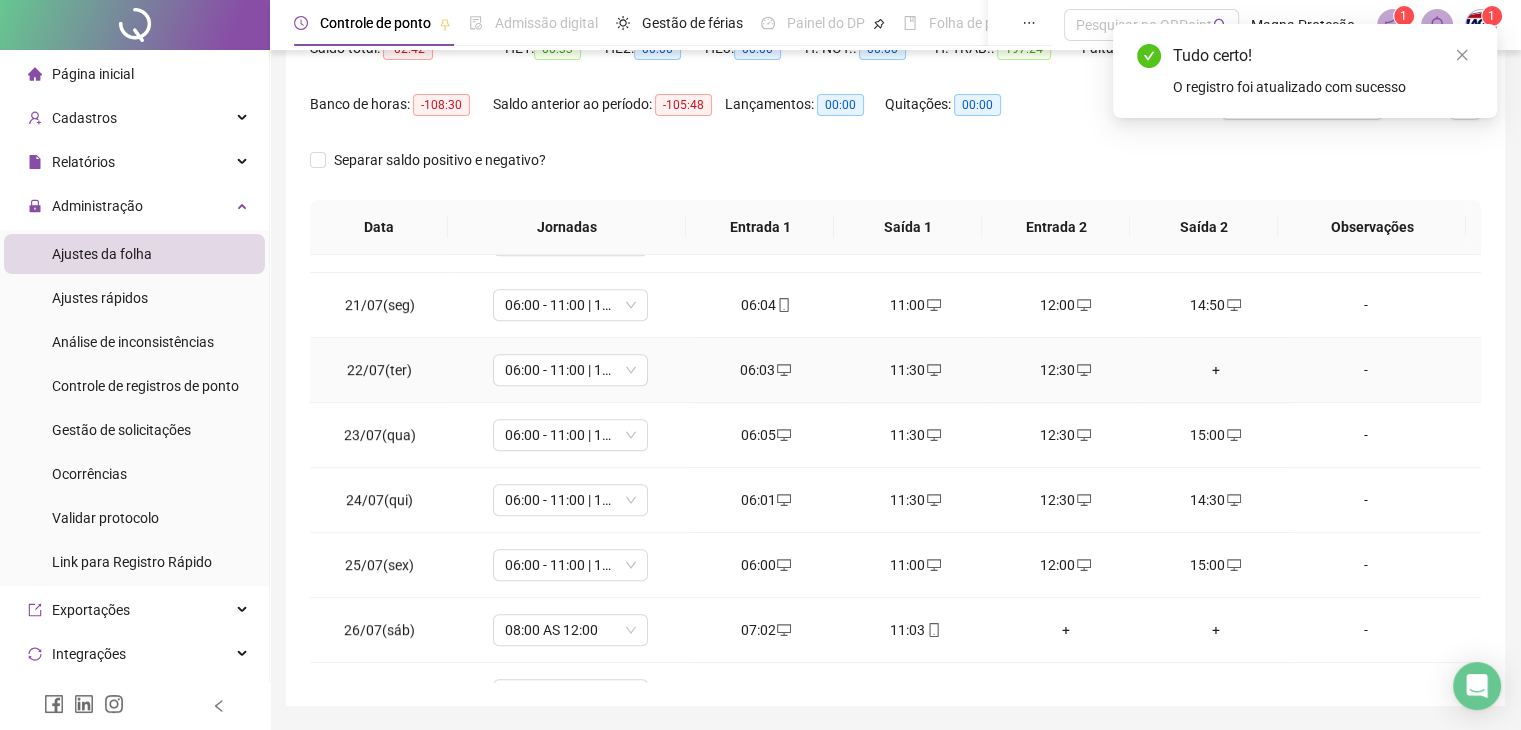 click on "+" at bounding box center (1216, 370) 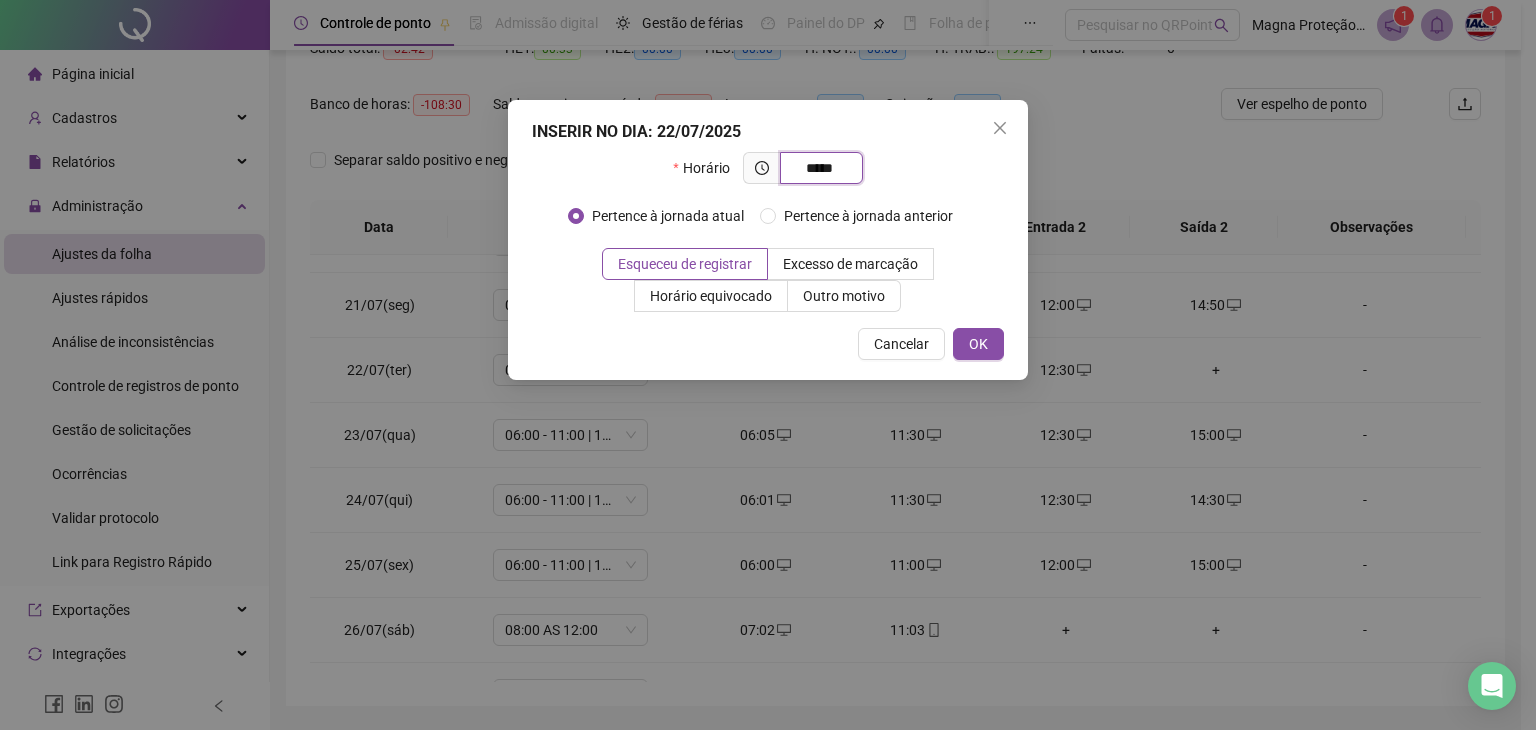 type on "*****" 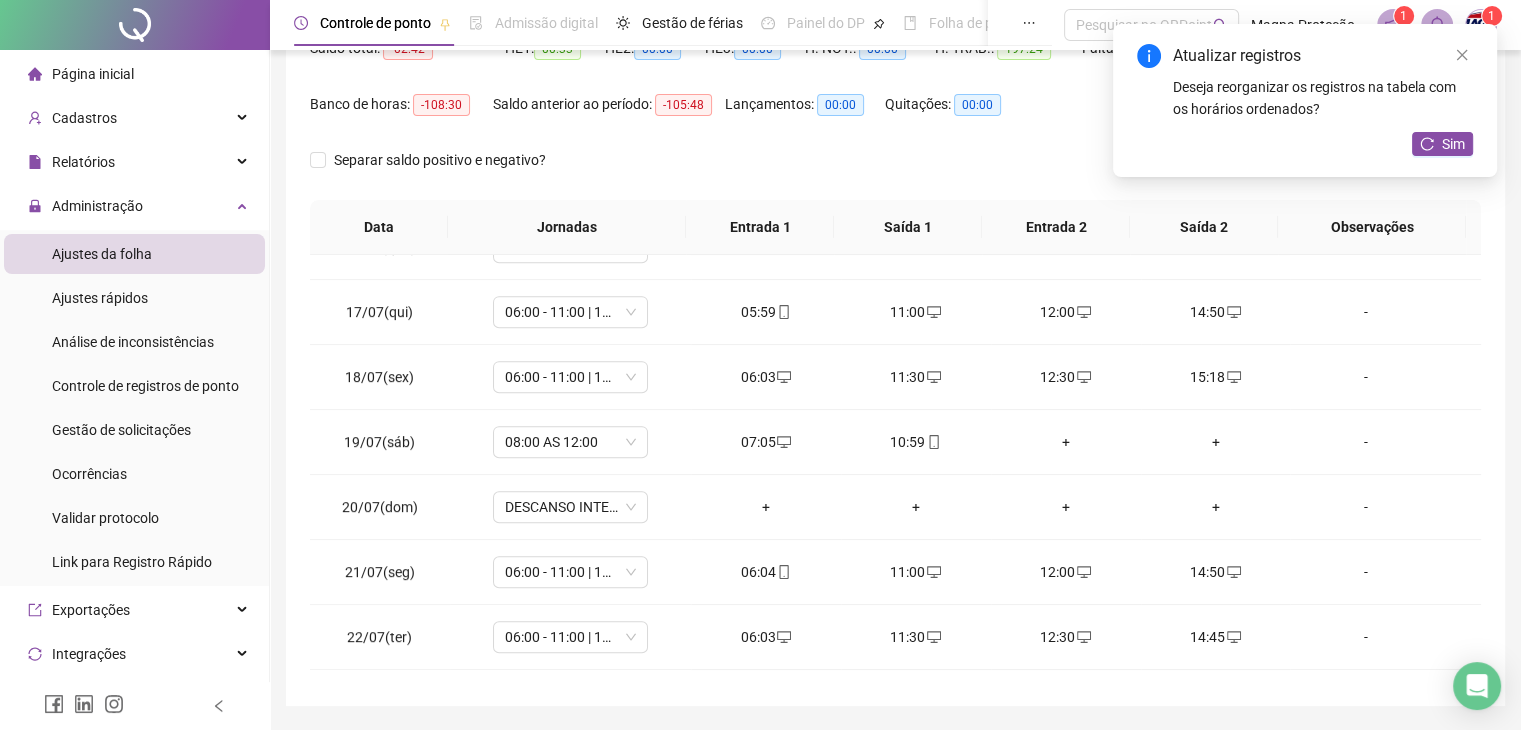 scroll, scrollTop: 1010, scrollLeft: 0, axis: vertical 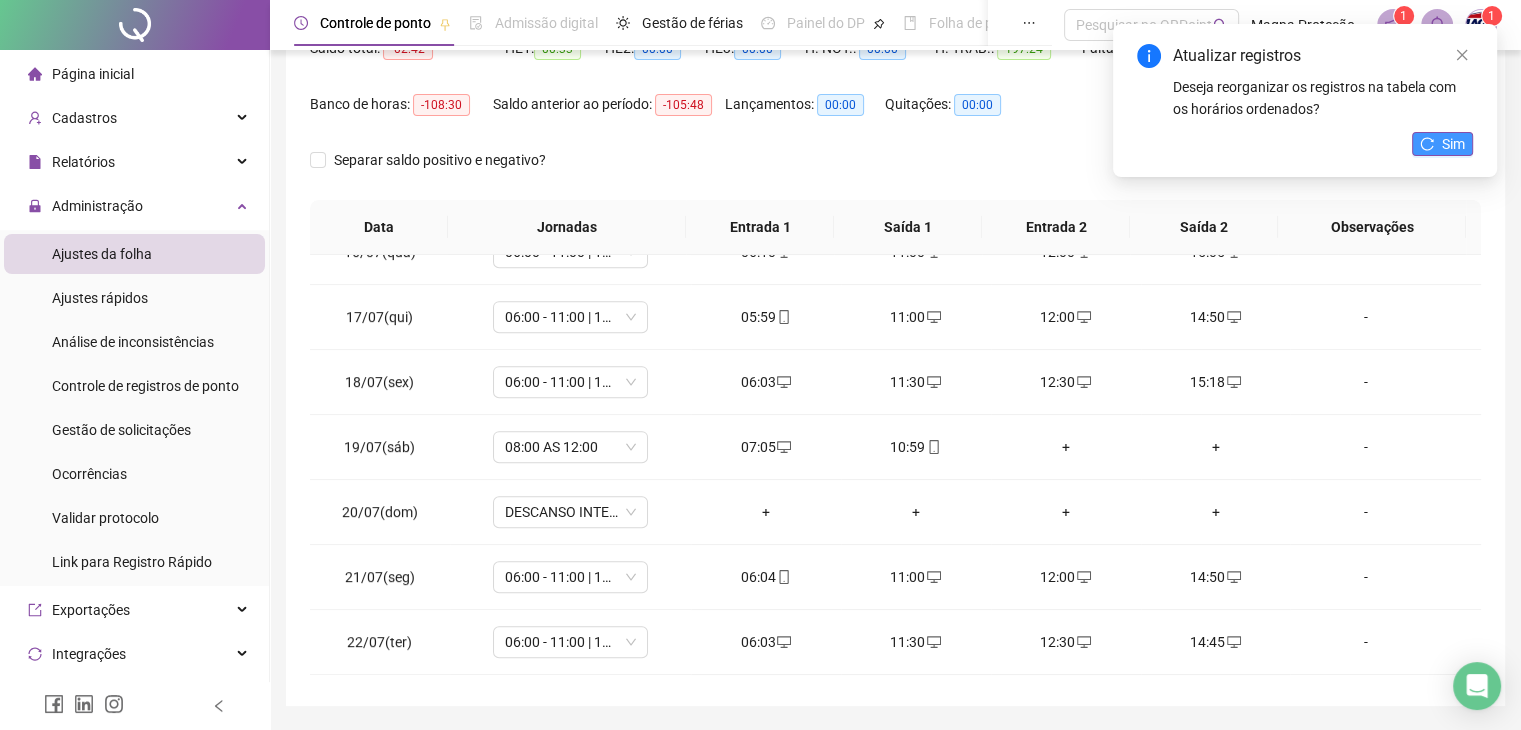 click on "Sim" at bounding box center (1453, 144) 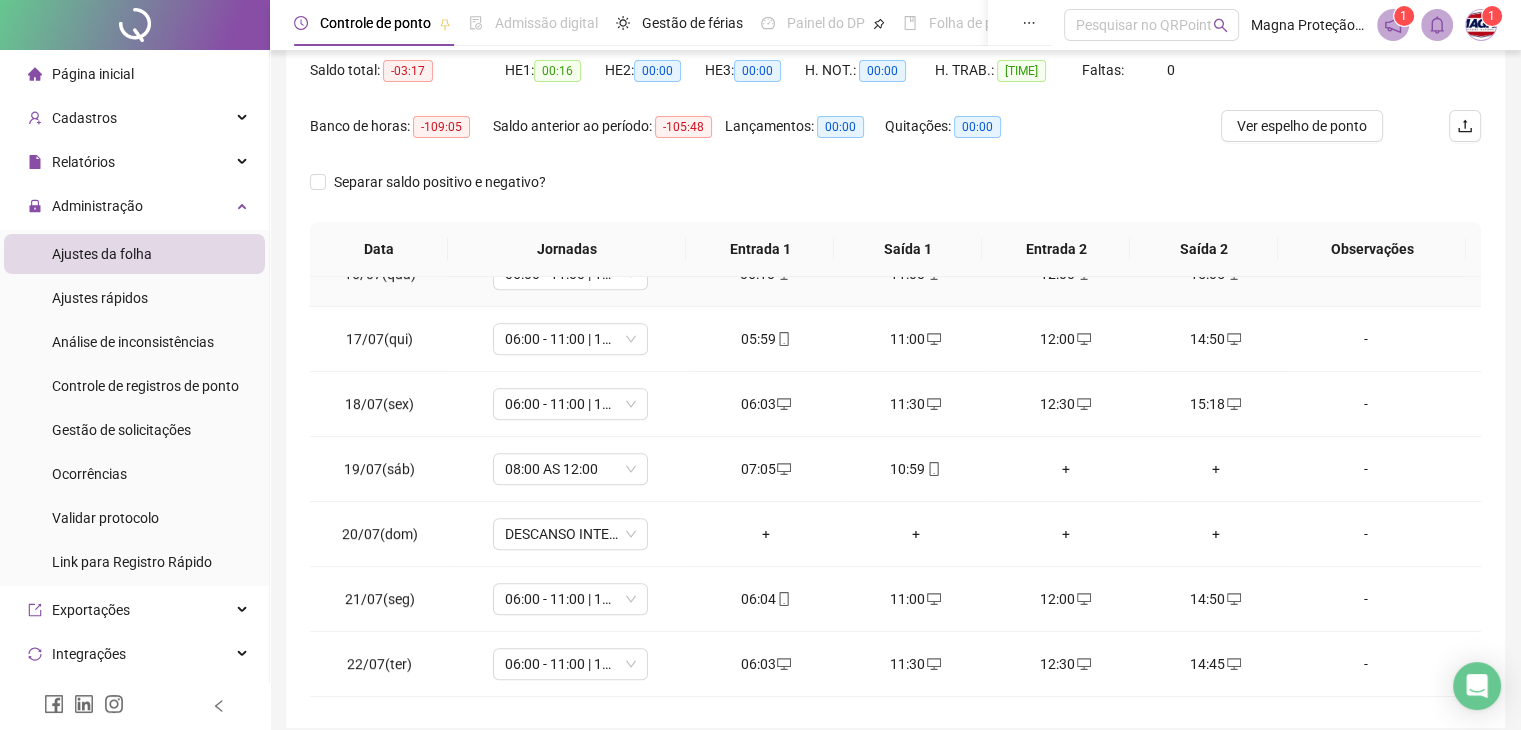 scroll, scrollTop: 206, scrollLeft: 0, axis: vertical 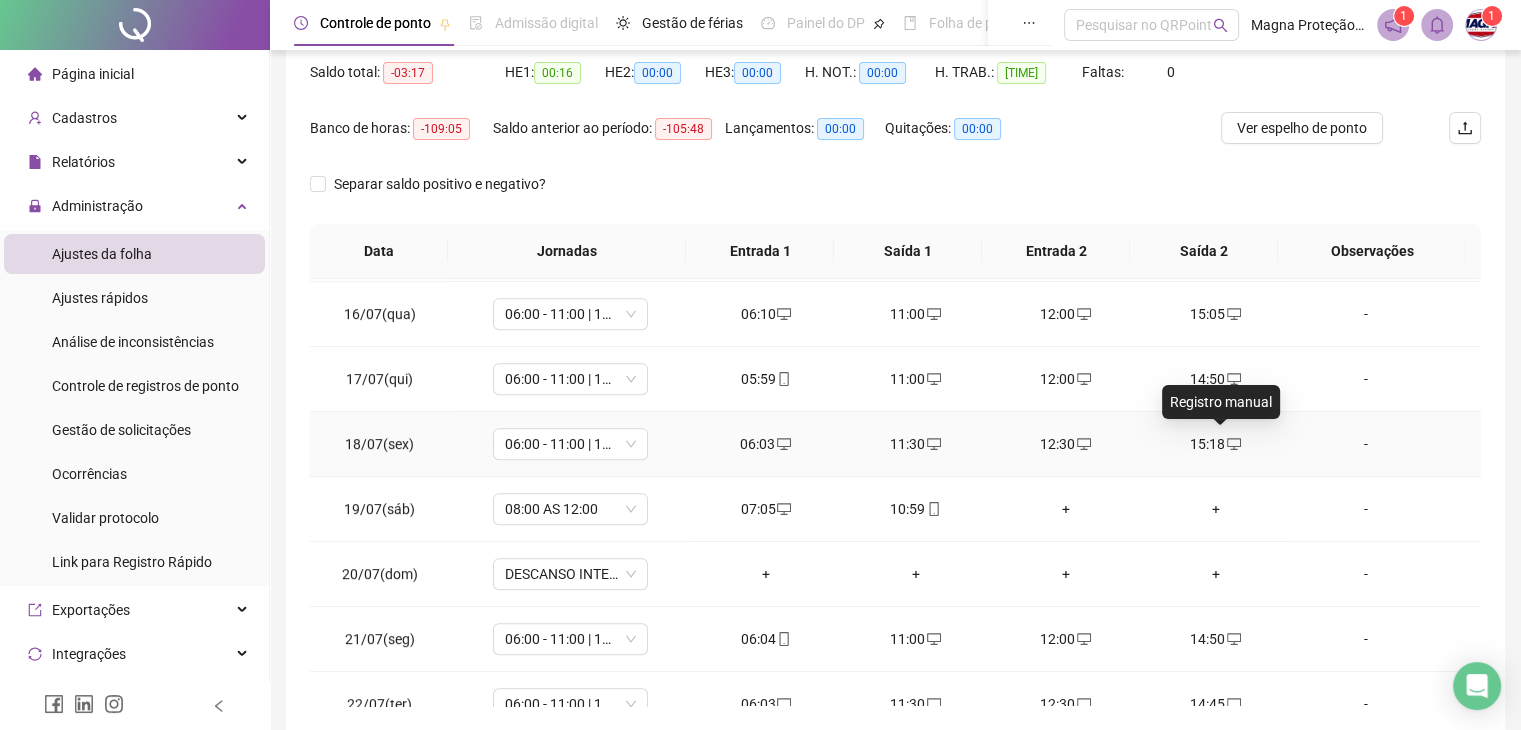 click 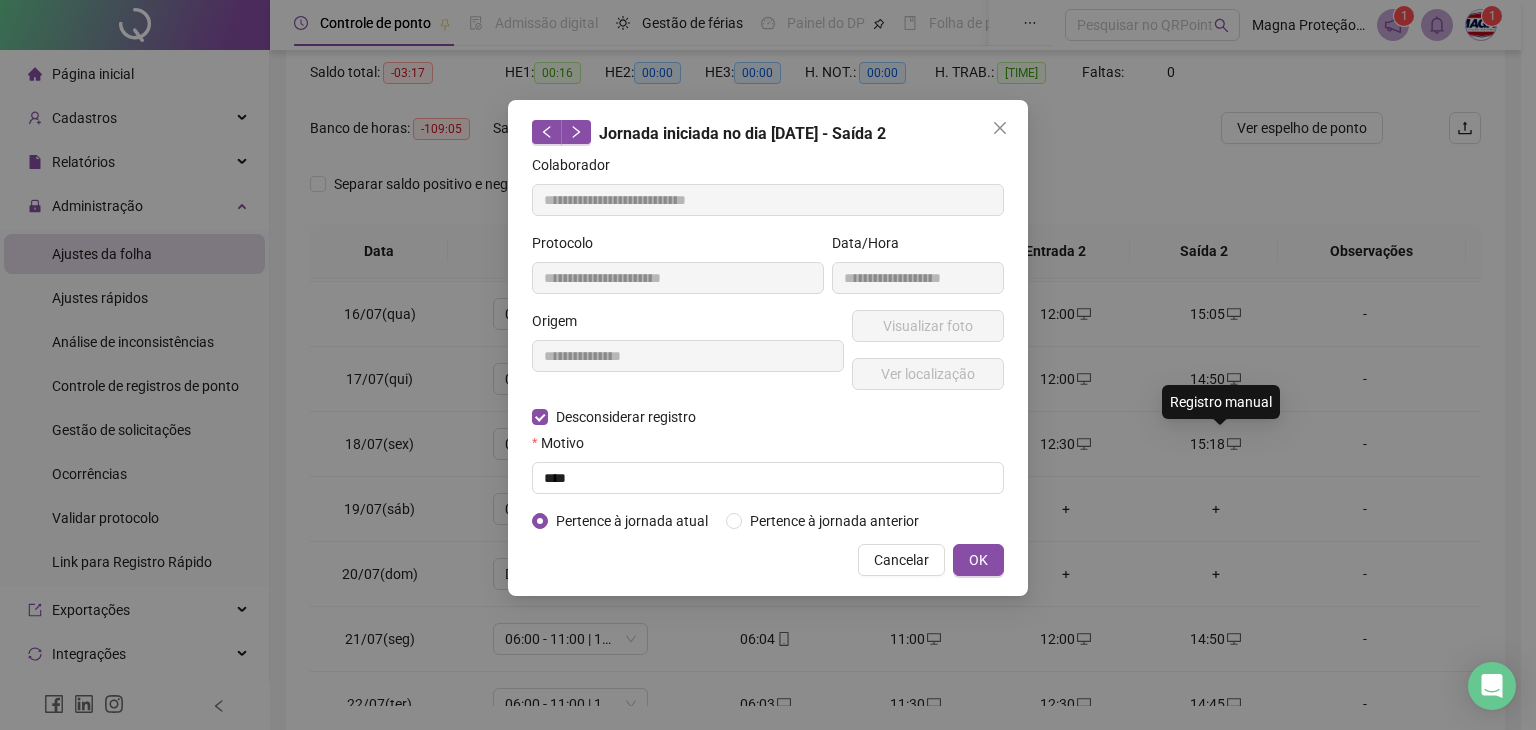 type on "**********" 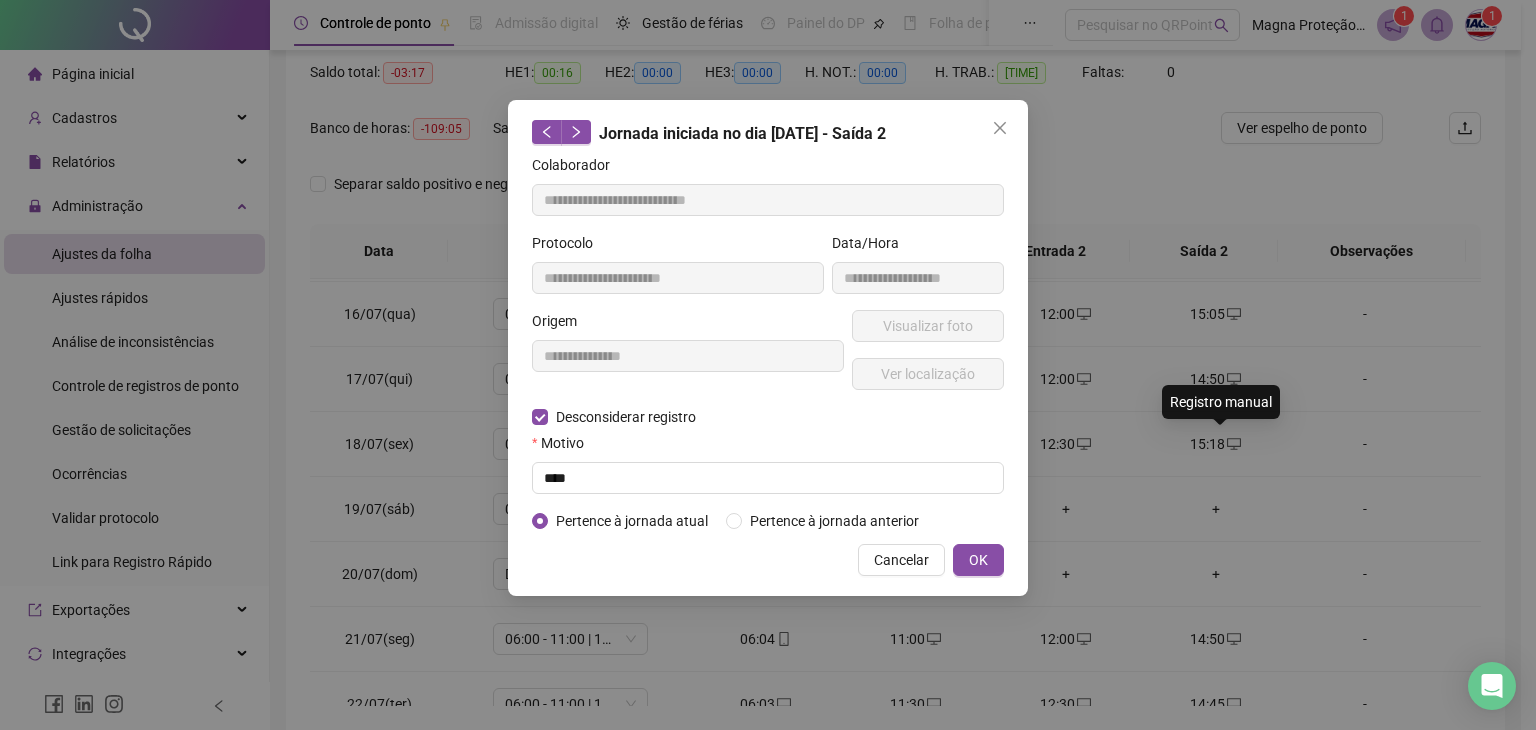 type on "**********" 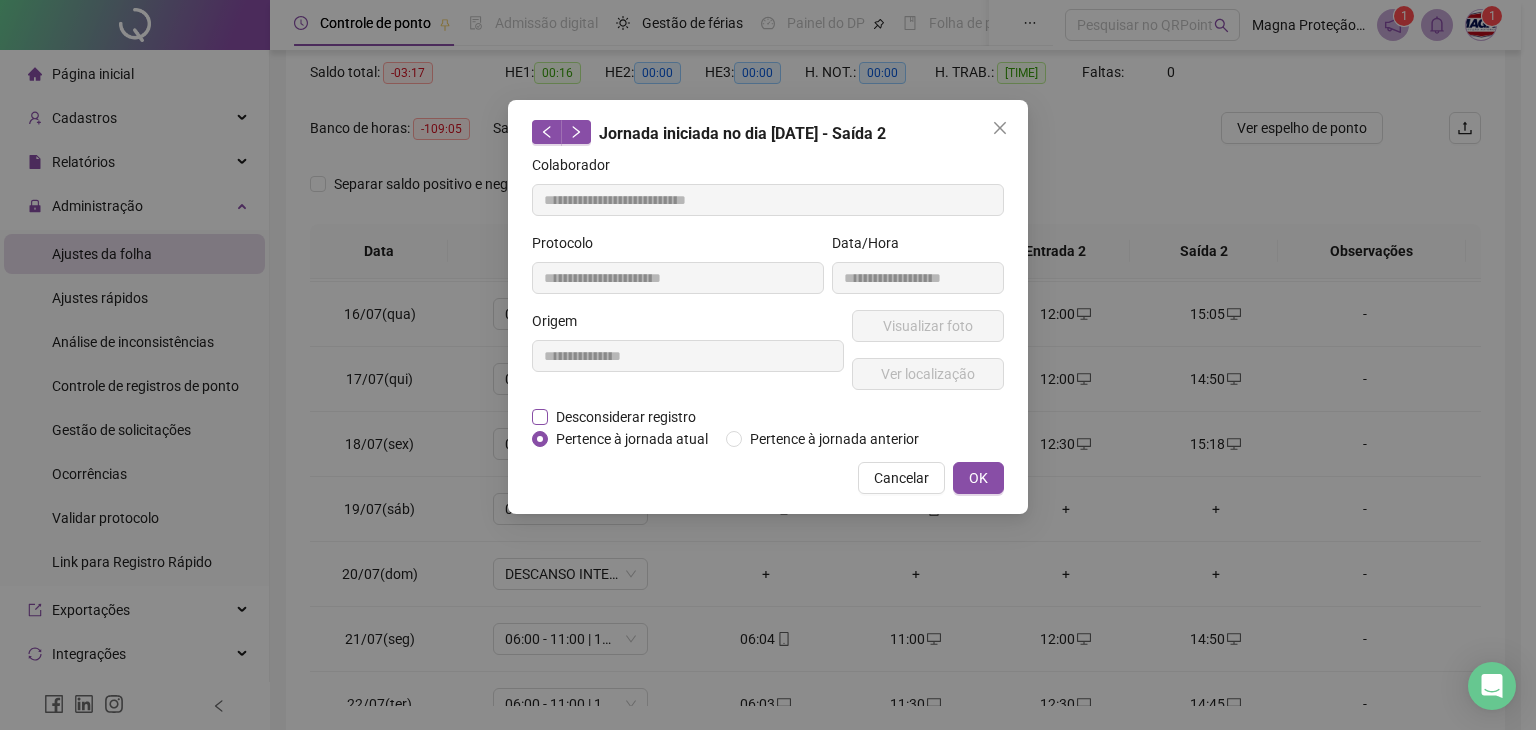 click on "Desconsiderar registro" at bounding box center [626, 417] 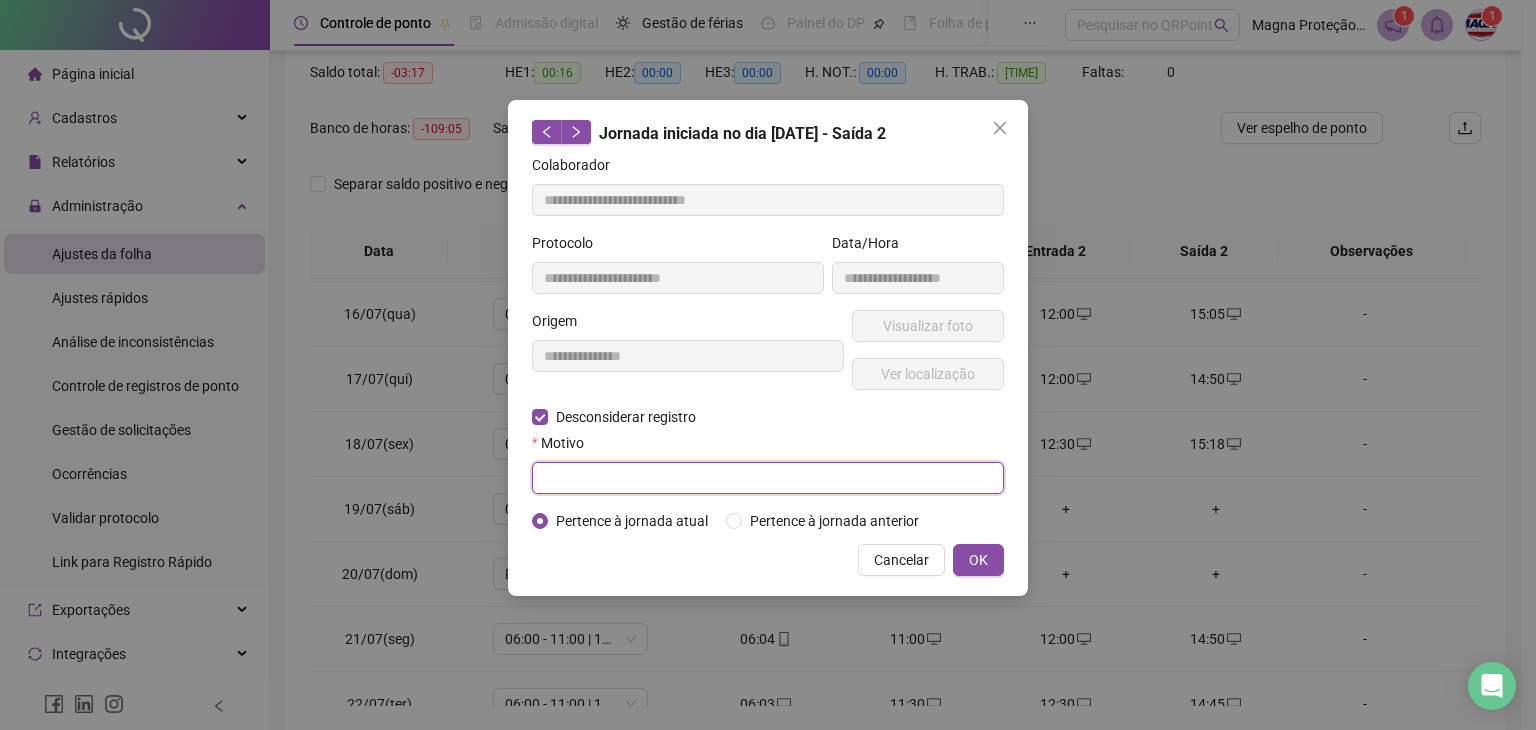 click at bounding box center (768, 478) 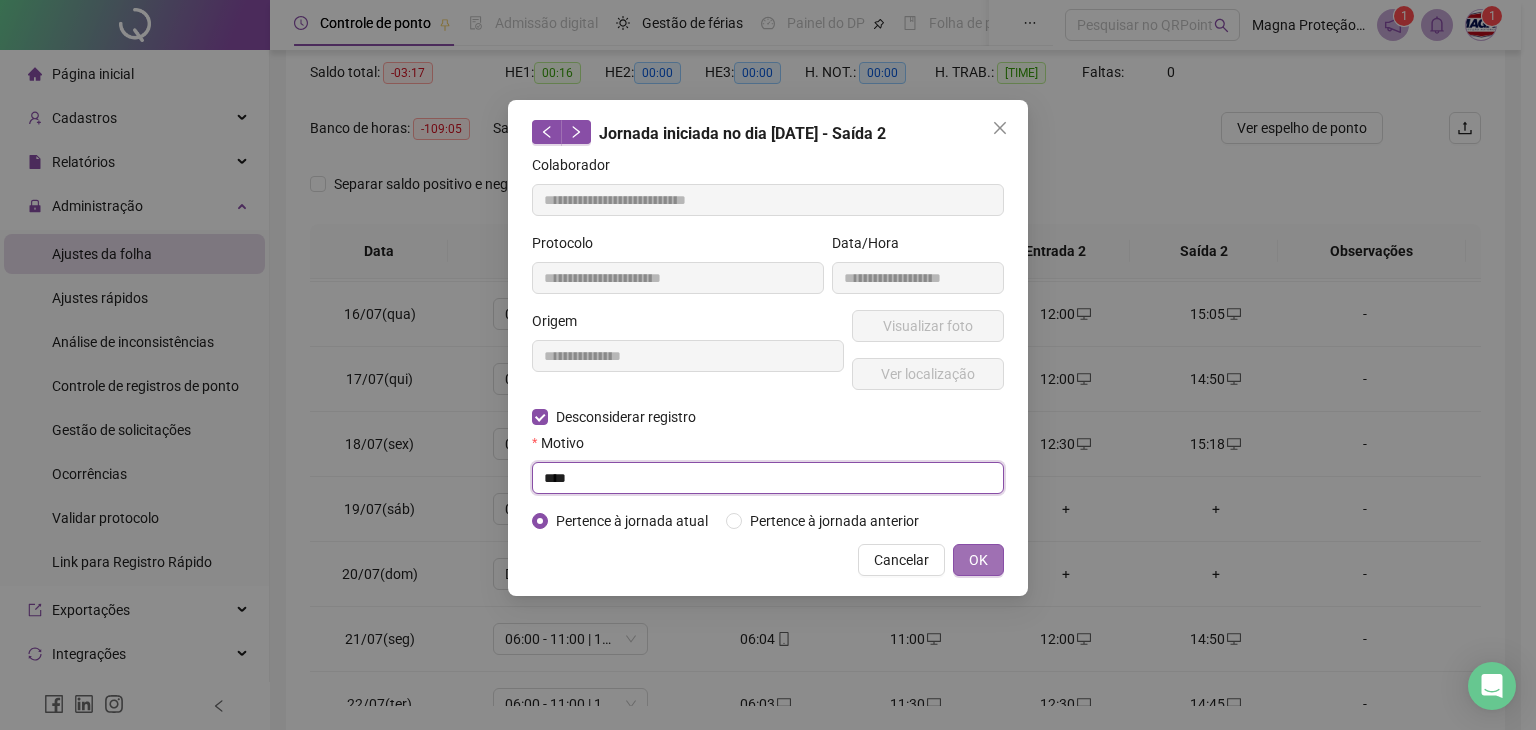 type on "****" 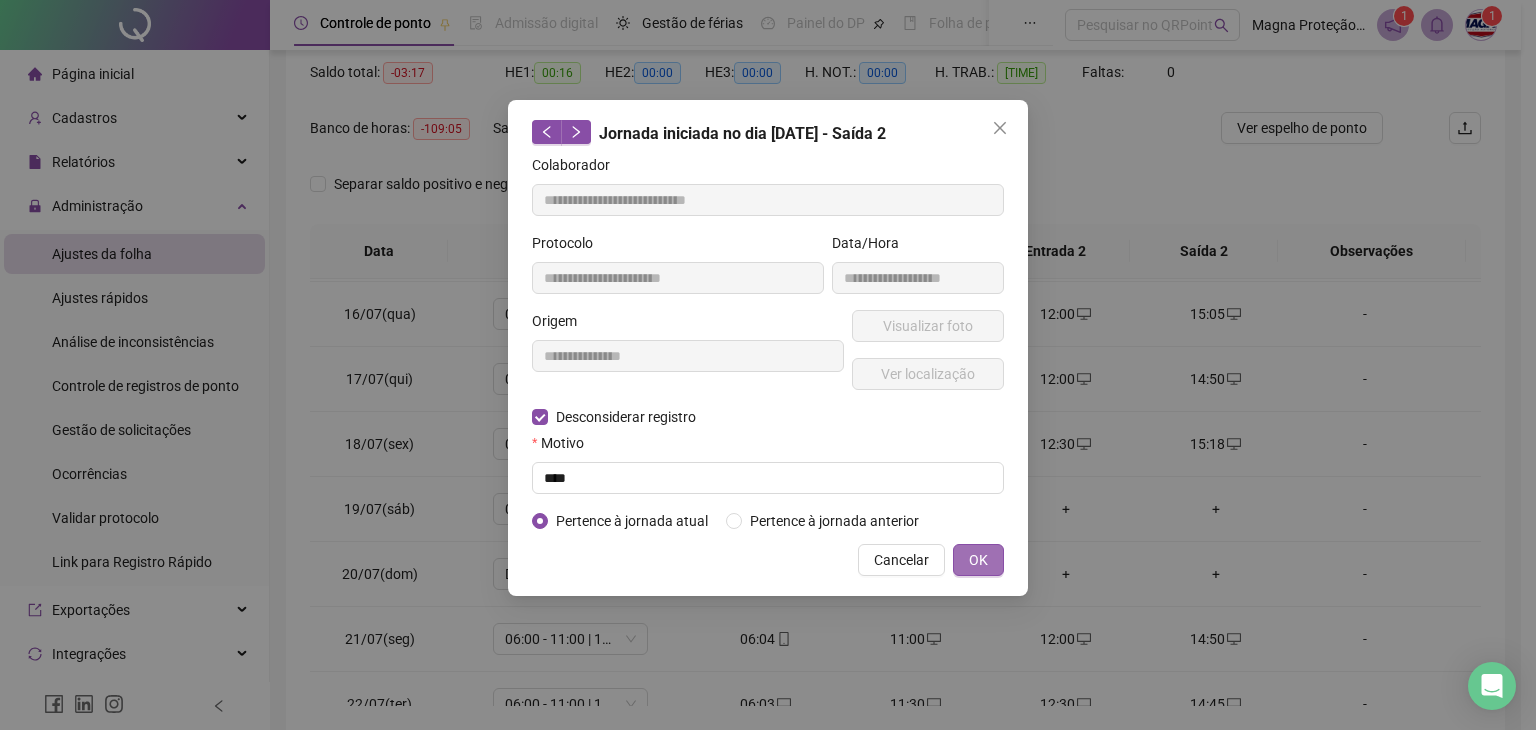 click on "OK" at bounding box center [978, 560] 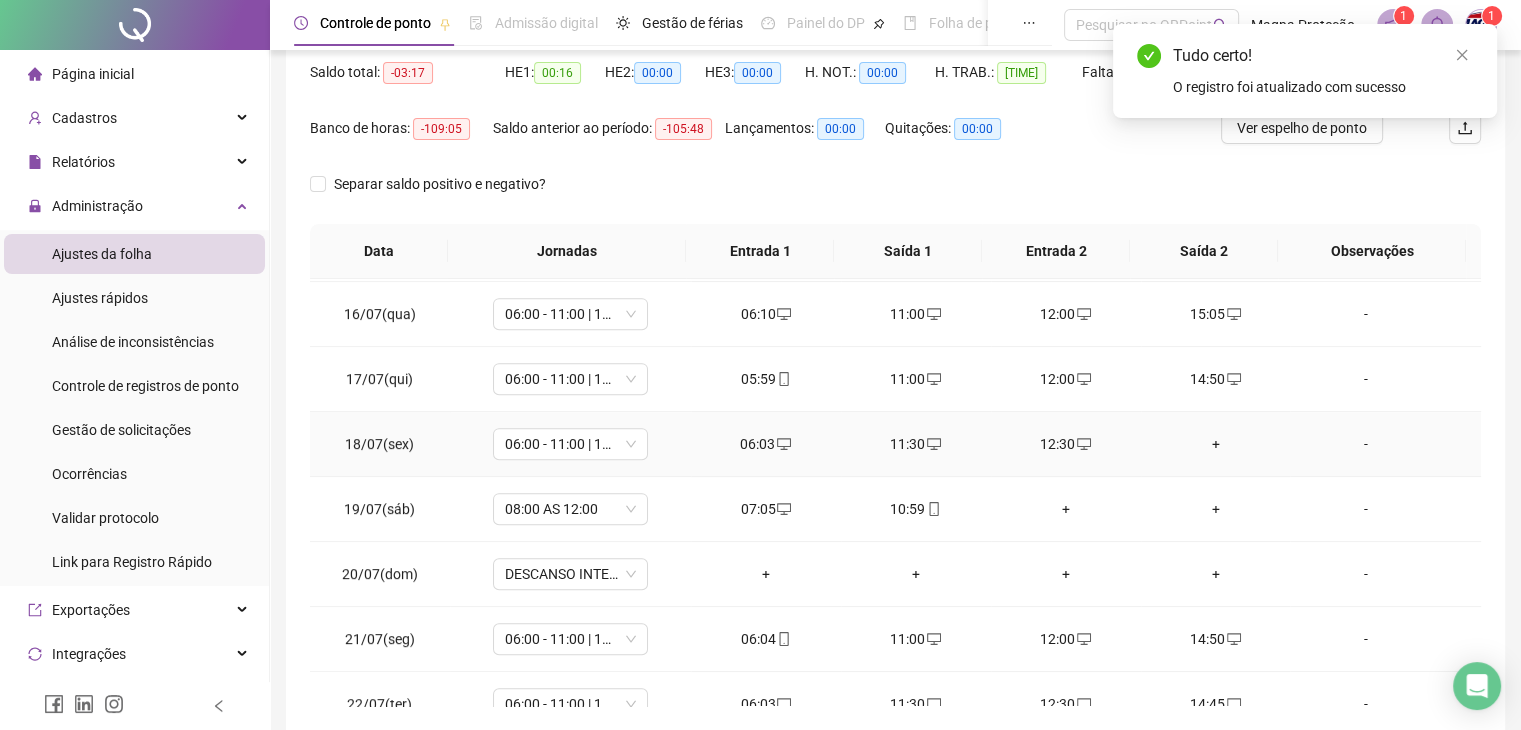 click on "+" at bounding box center (1216, 444) 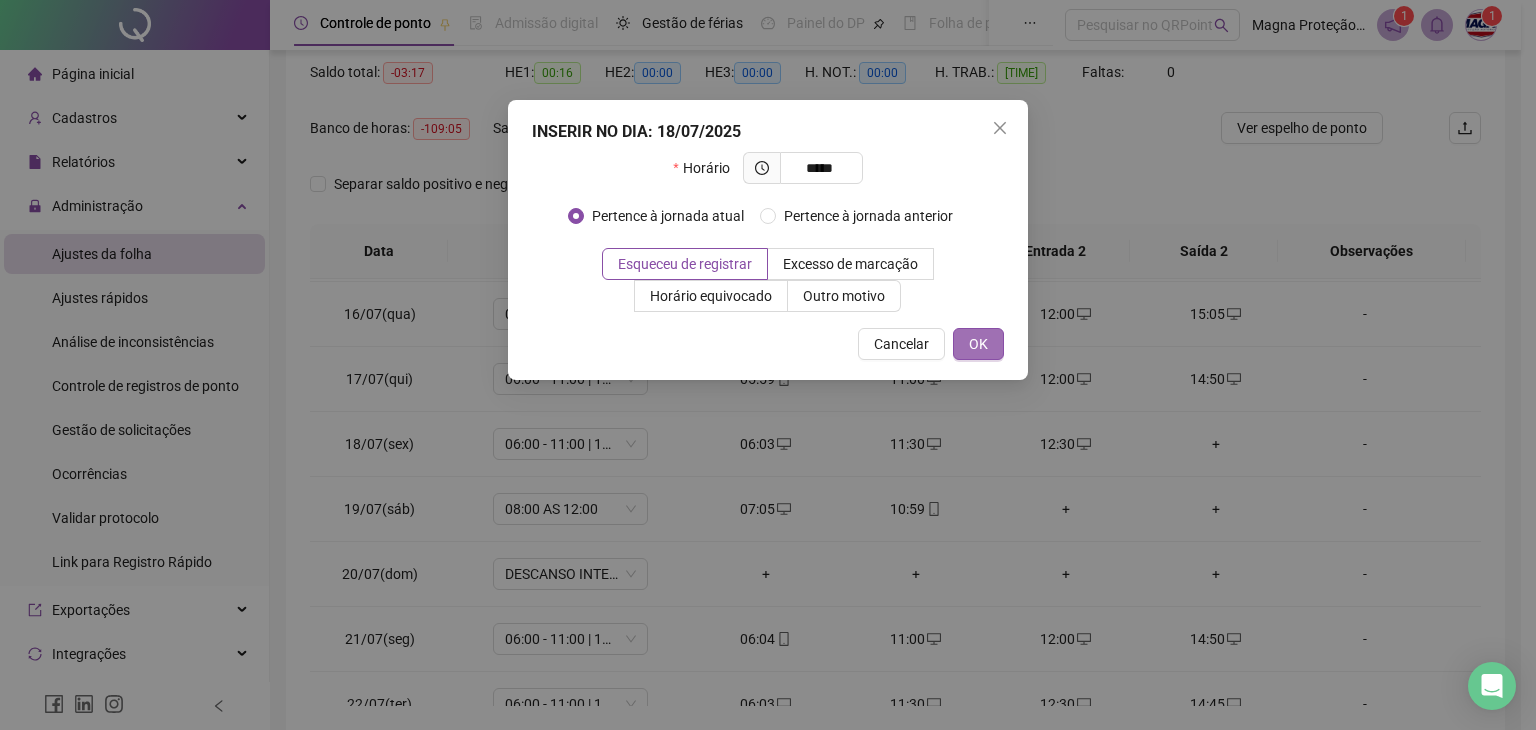 type on "*****" 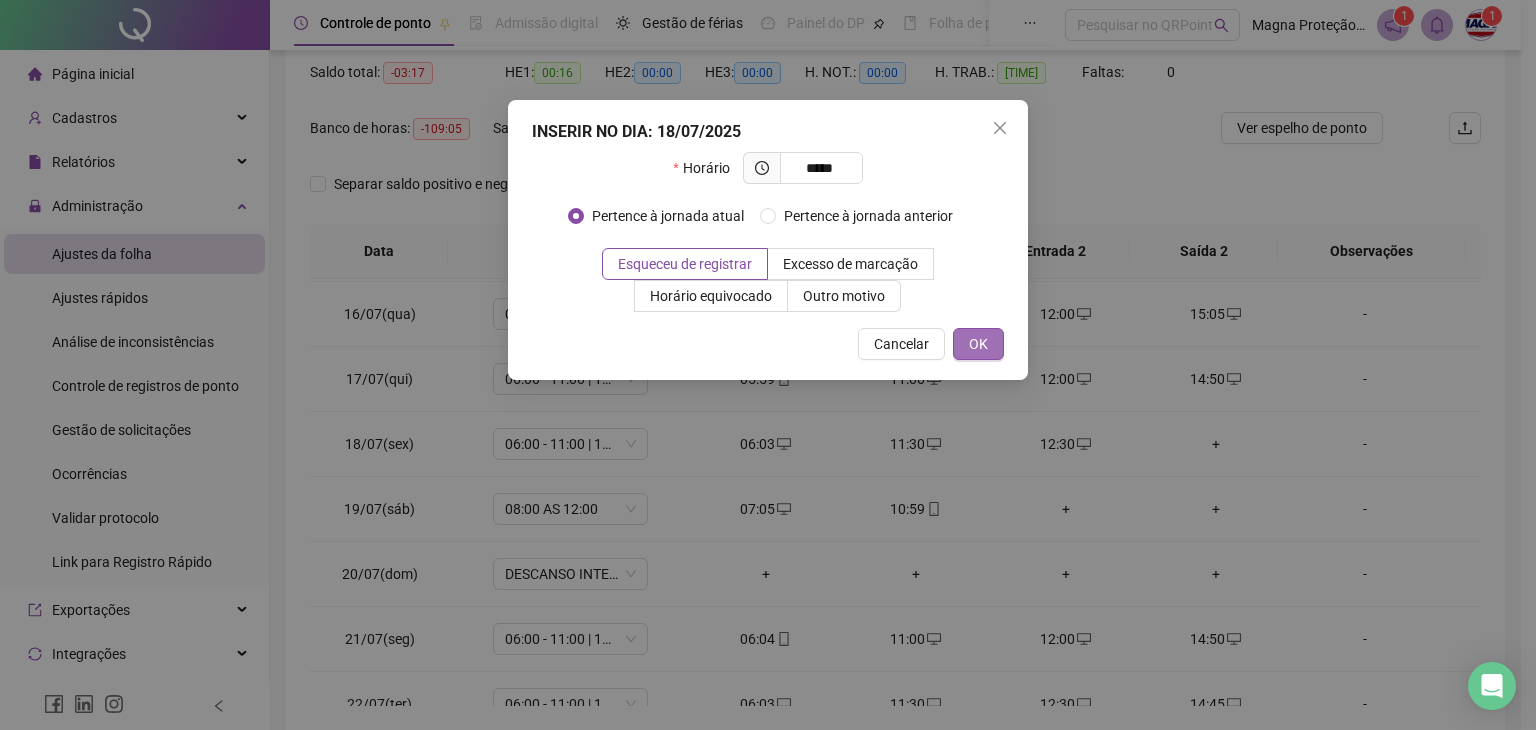 click on "OK" at bounding box center [978, 344] 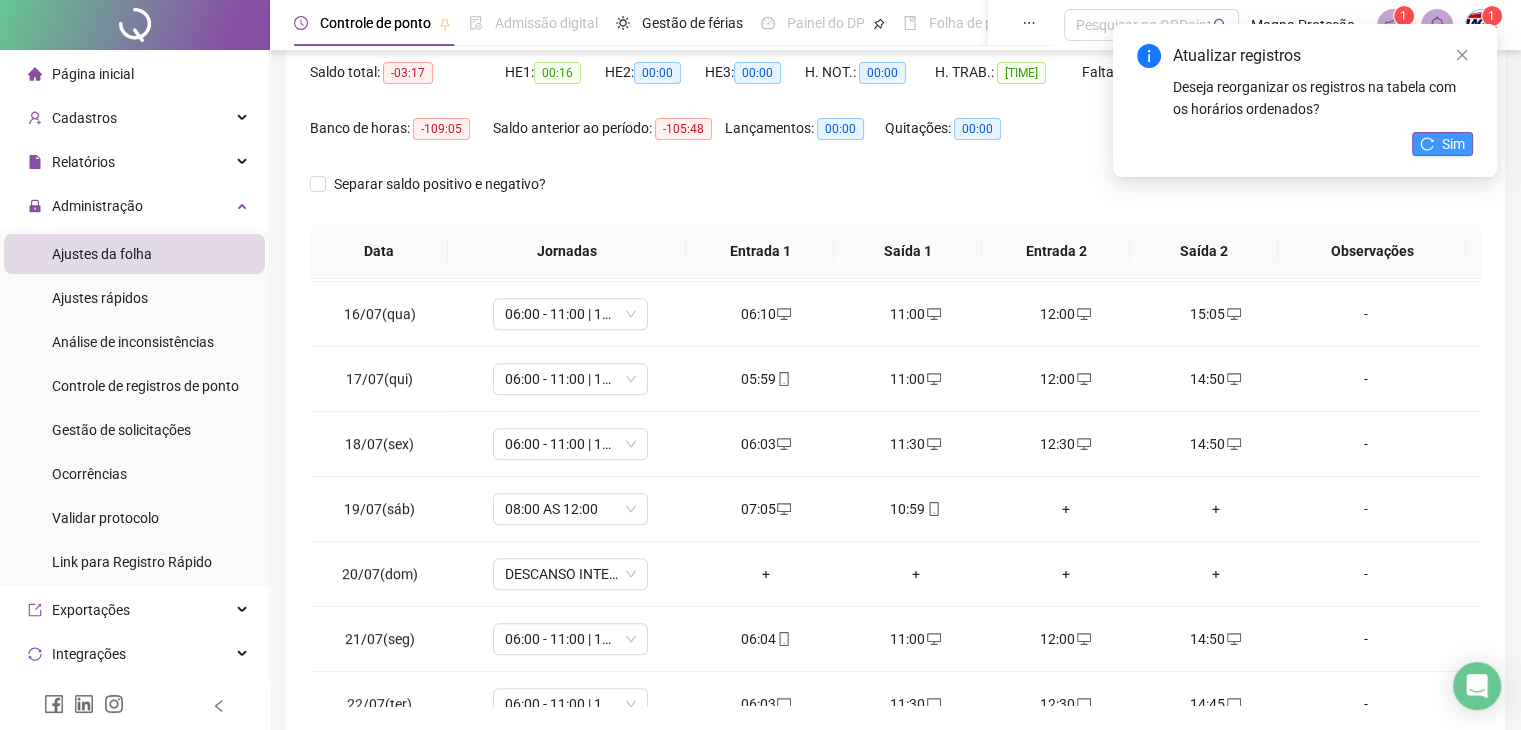click on "Sim" at bounding box center (1442, 144) 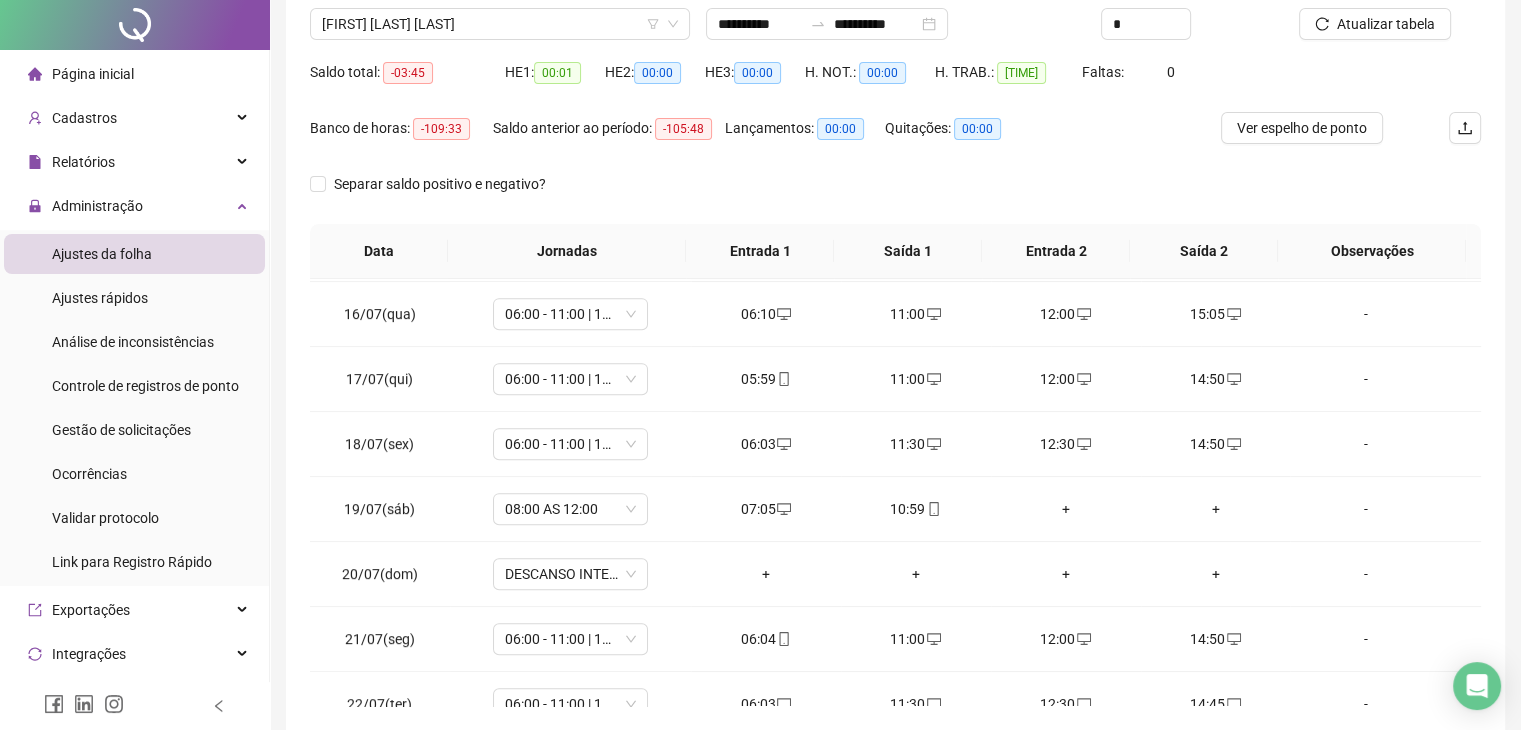 scroll, scrollTop: 0, scrollLeft: 0, axis: both 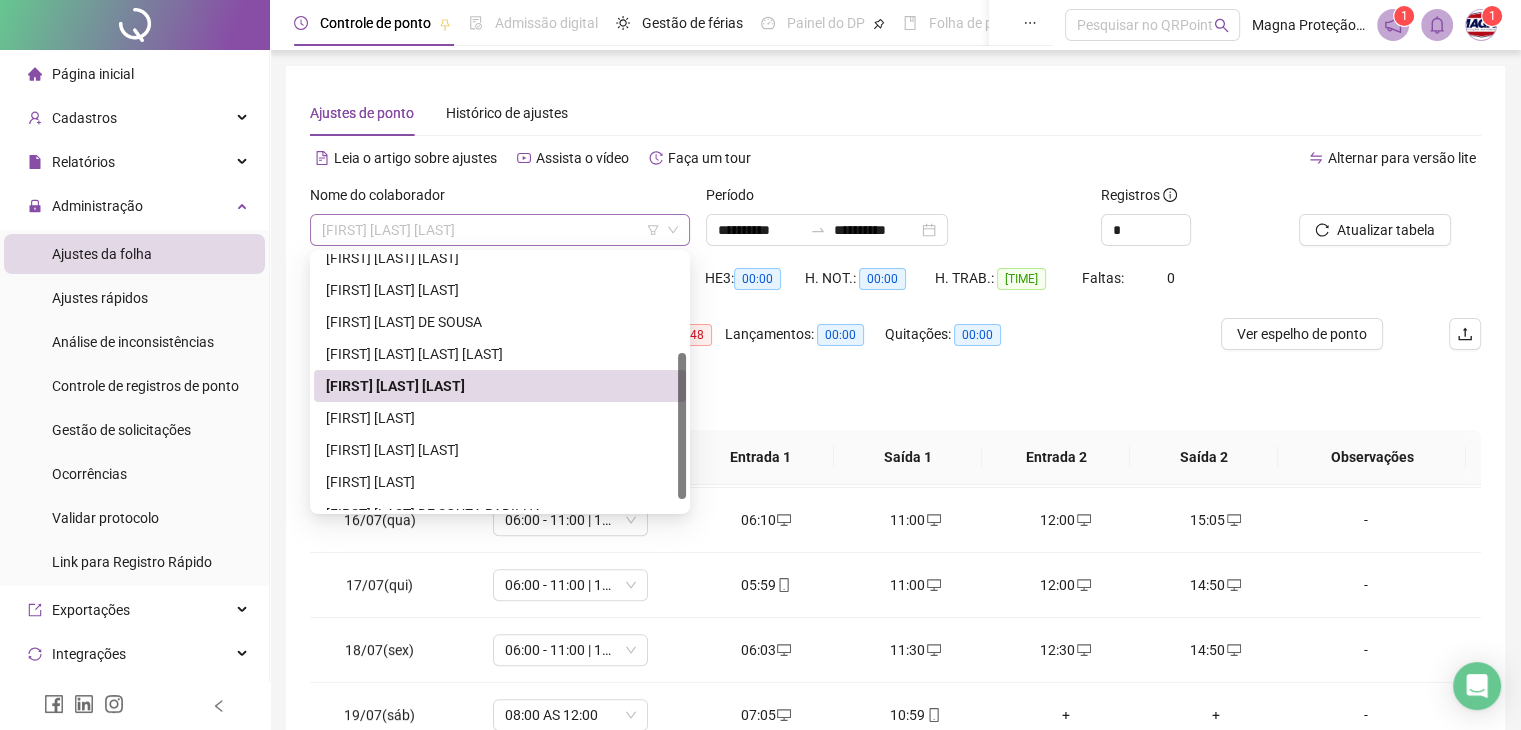 click on "[FIRST] [LAST] [LAST]" at bounding box center (500, 230) 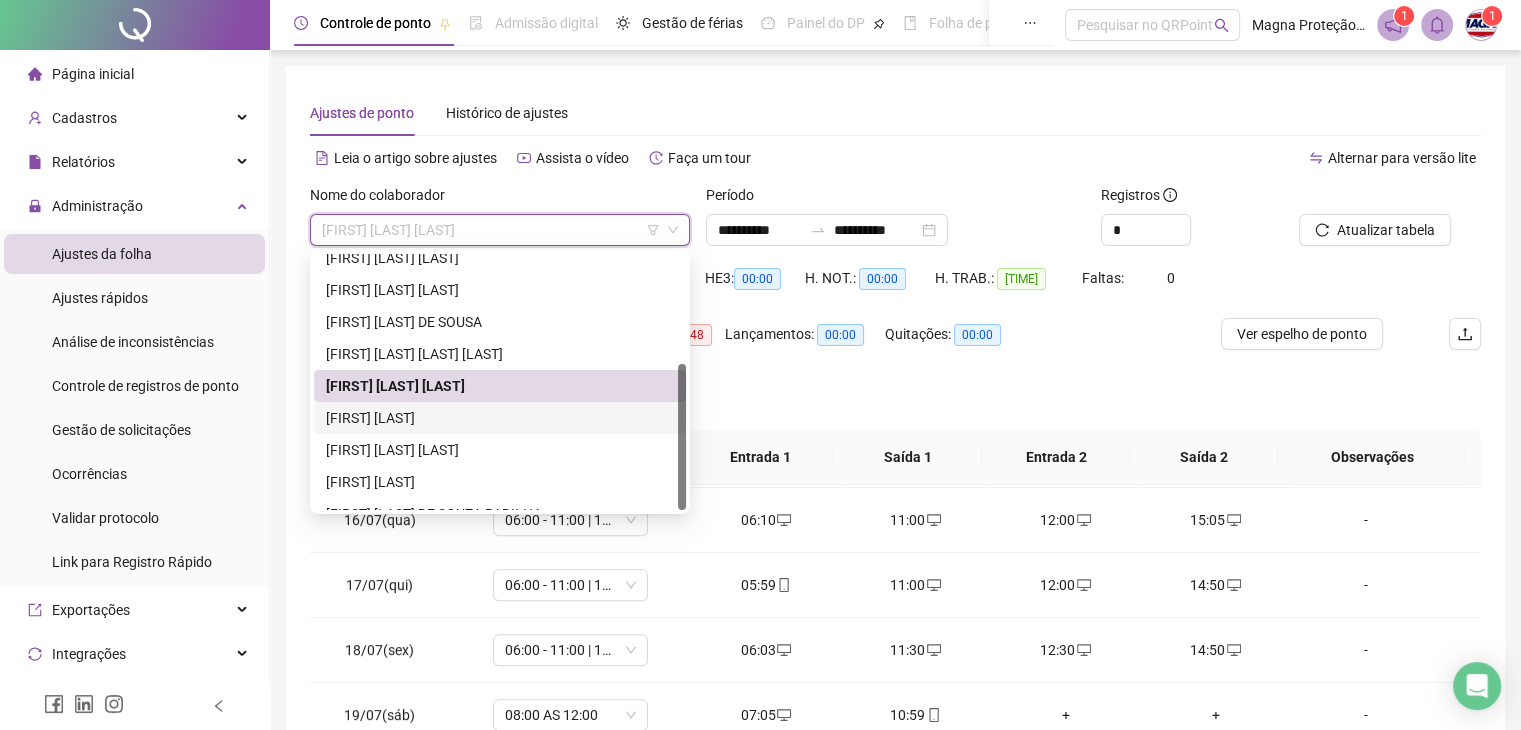 scroll, scrollTop: 192, scrollLeft: 0, axis: vertical 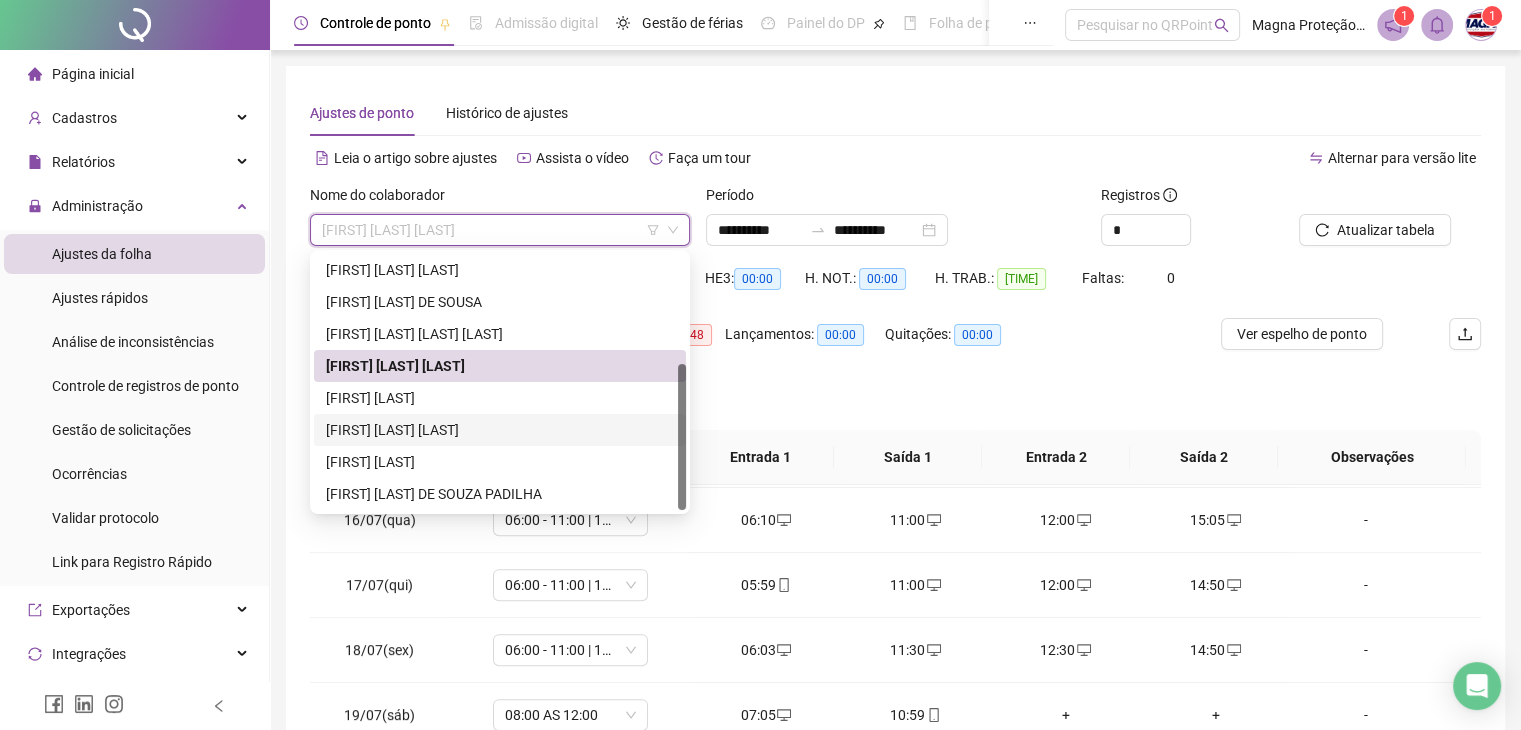click on "[FIRST] [LAST] [LAST]" at bounding box center (500, 430) 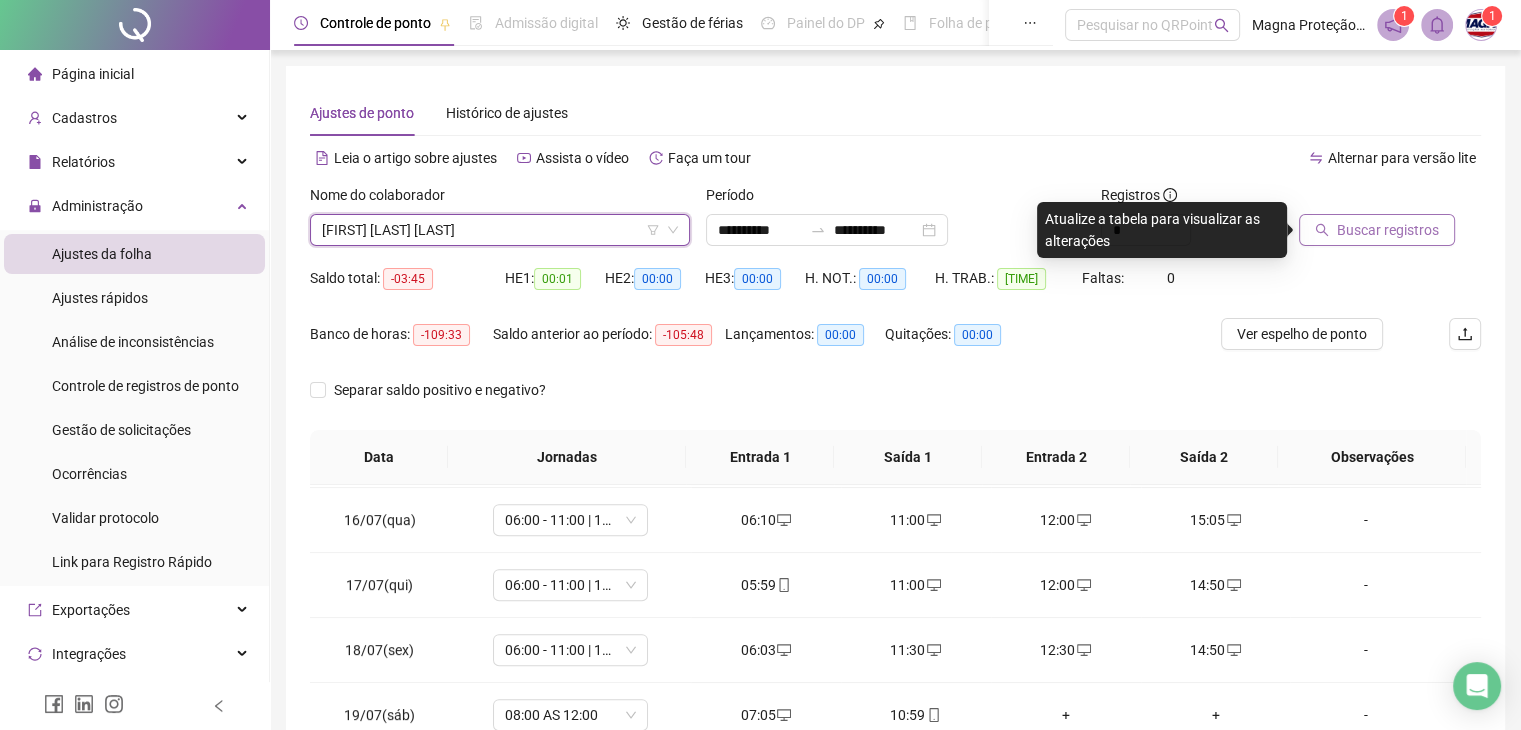 click on "Buscar registros" at bounding box center (1388, 230) 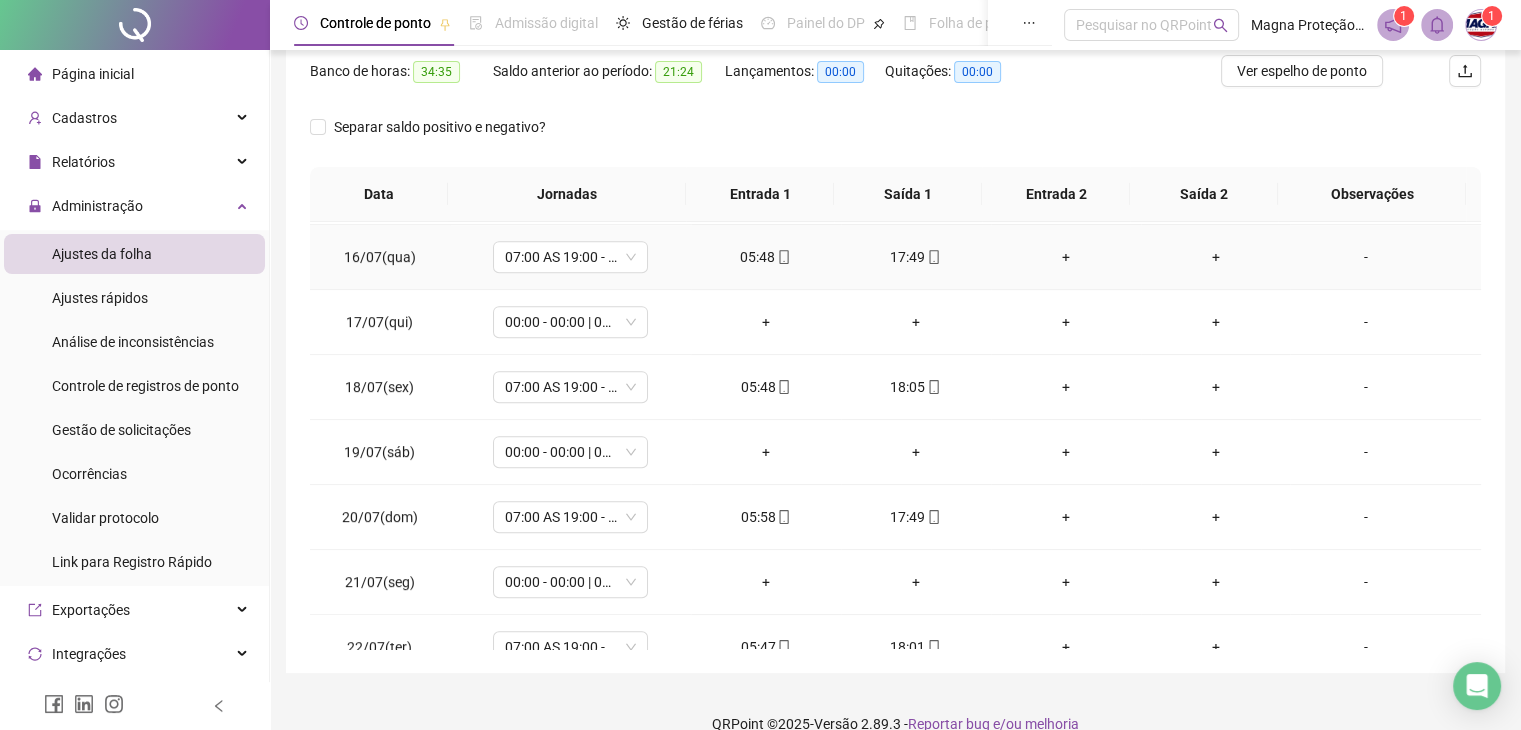 scroll, scrollTop: 268, scrollLeft: 0, axis: vertical 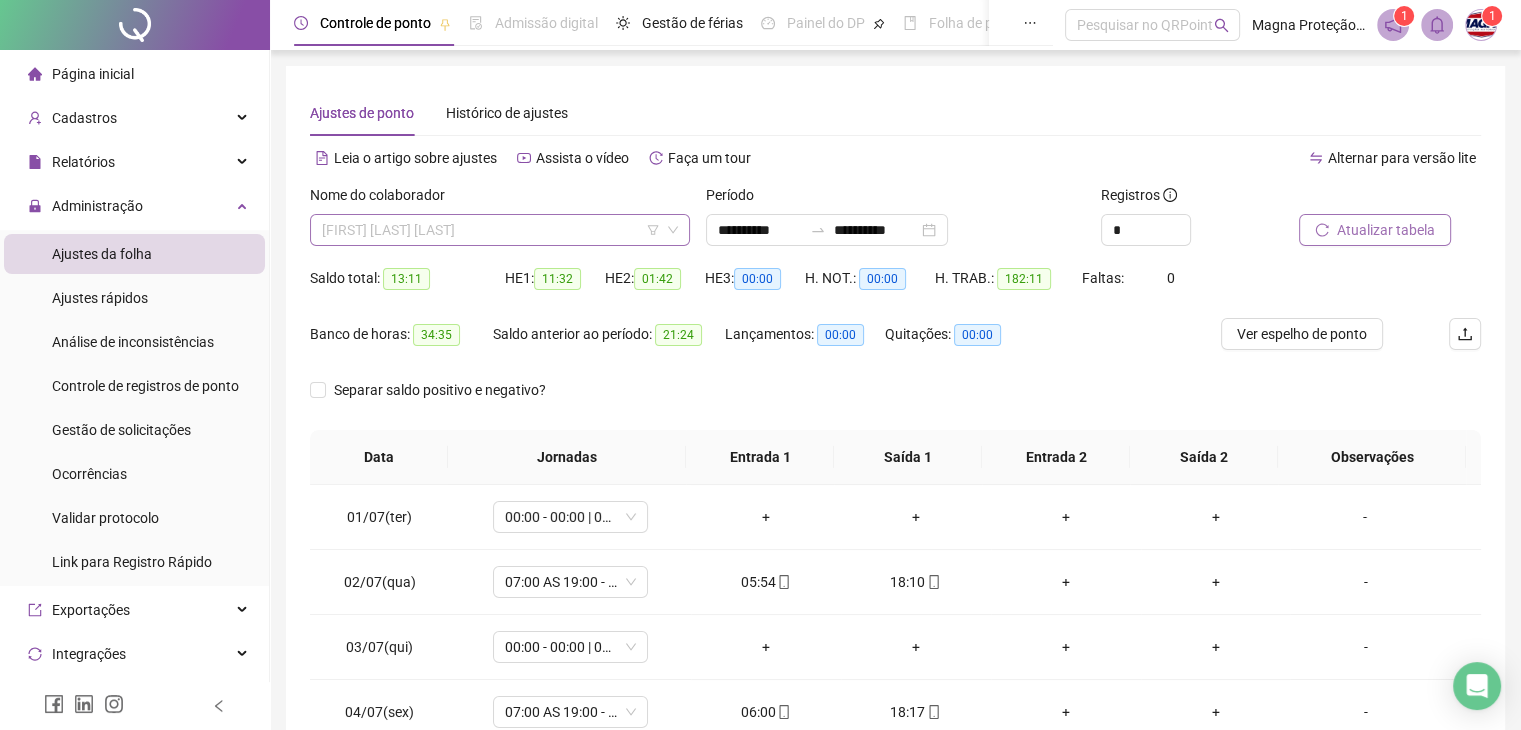 click on "[FIRST] [LAST] [LAST]" at bounding box center (500, 230) 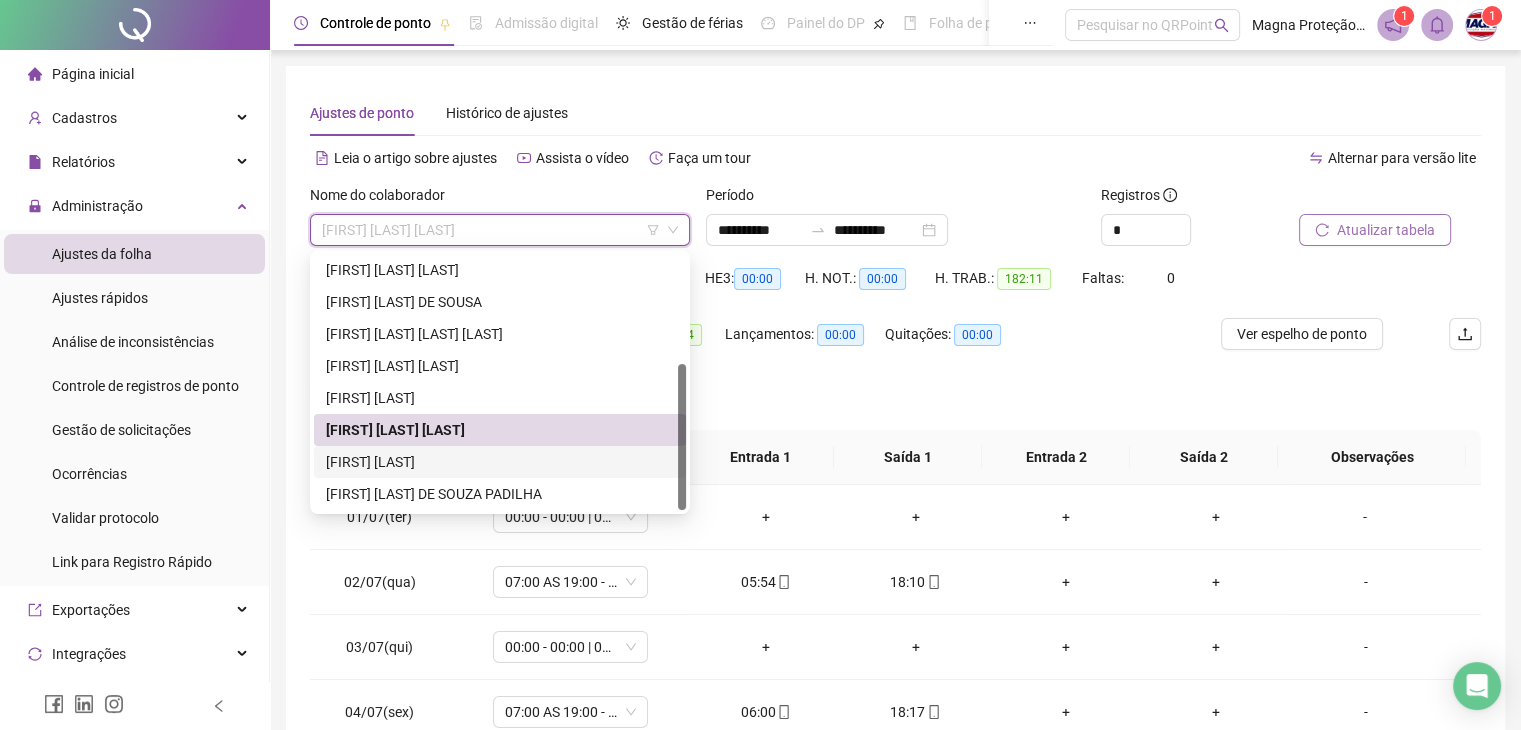 click on "[FIRST] [LAST]" at bounding box center (500, 462) 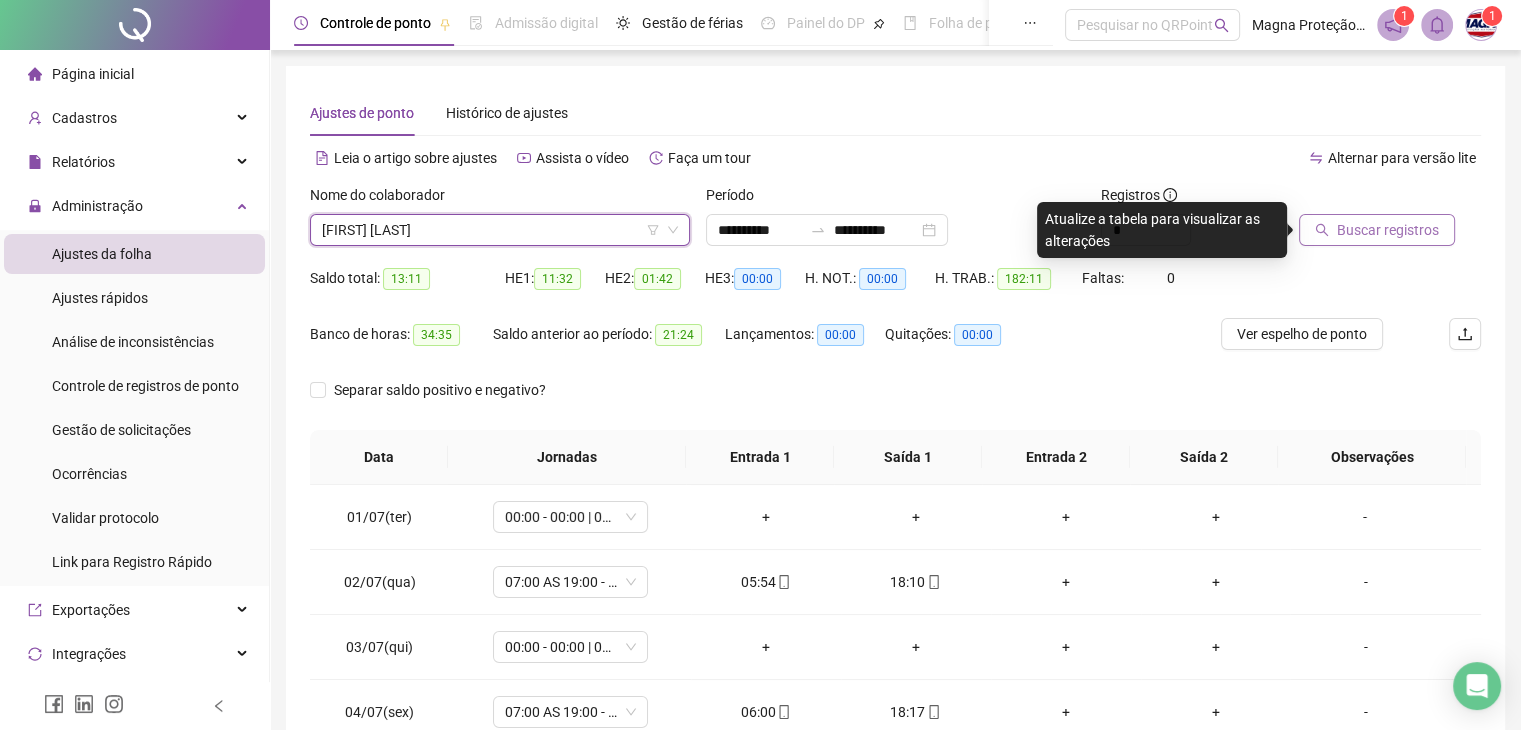 click on "Buscar registros" at bounding box center [1377, 230] 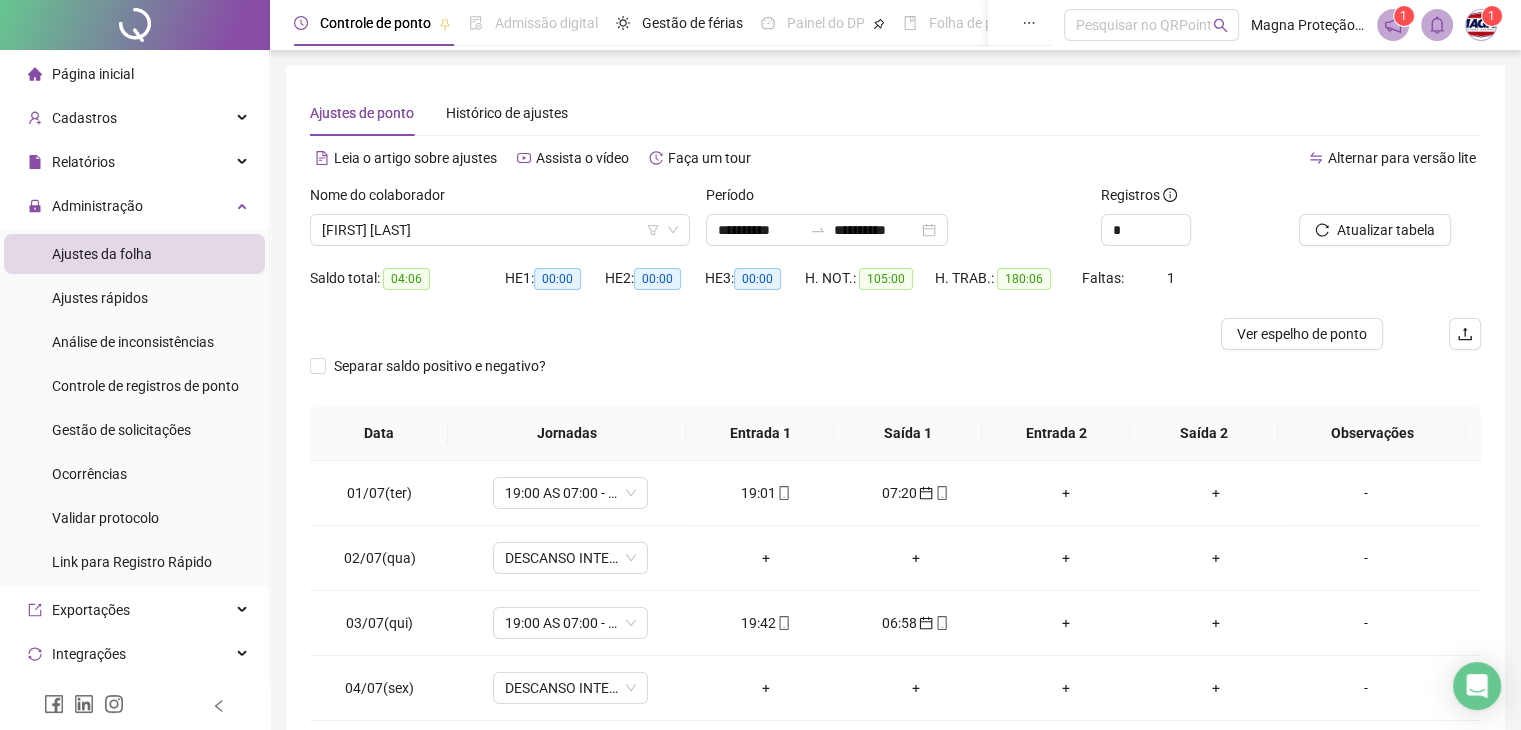 scroll, scrollTop: 268, scrollLeft: 0, axis: vertical 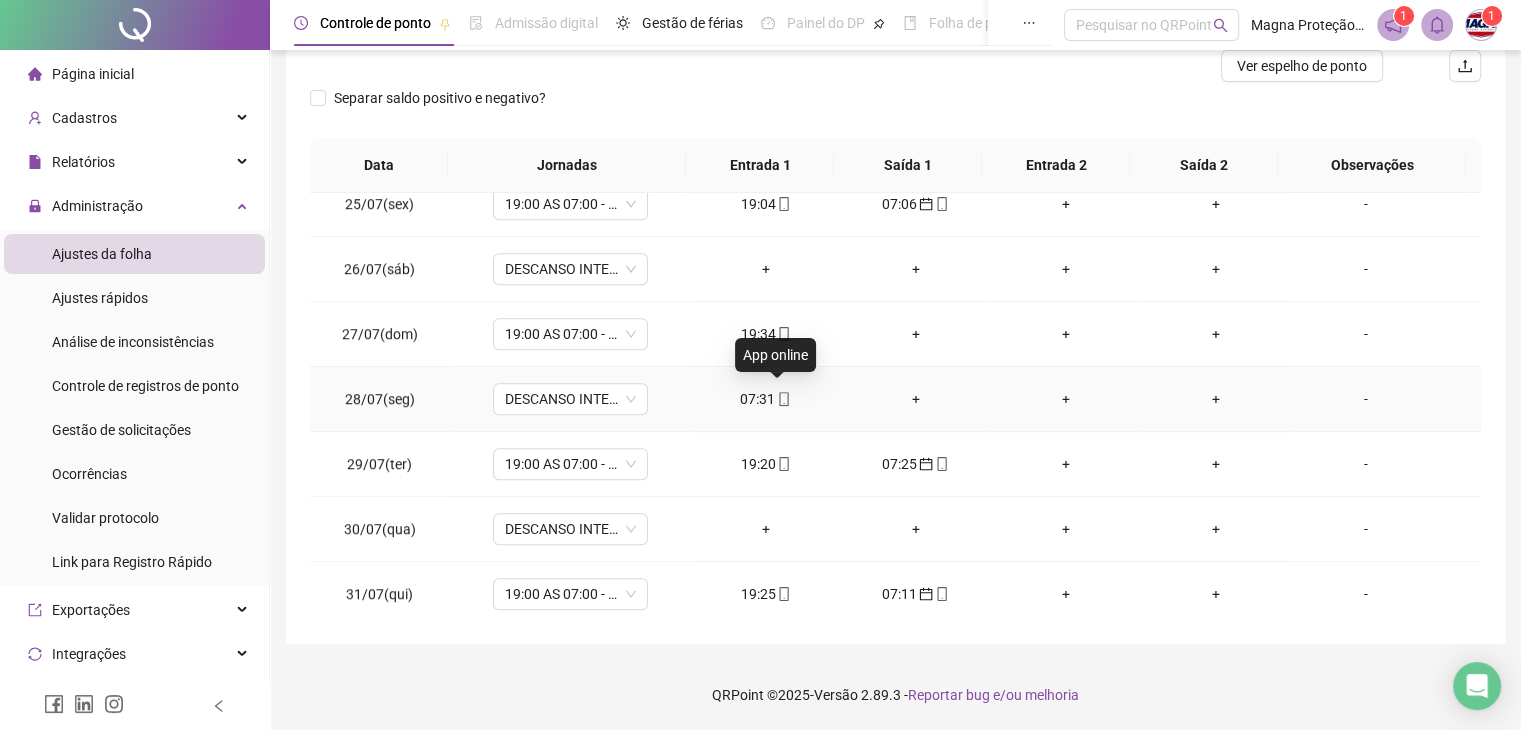 click 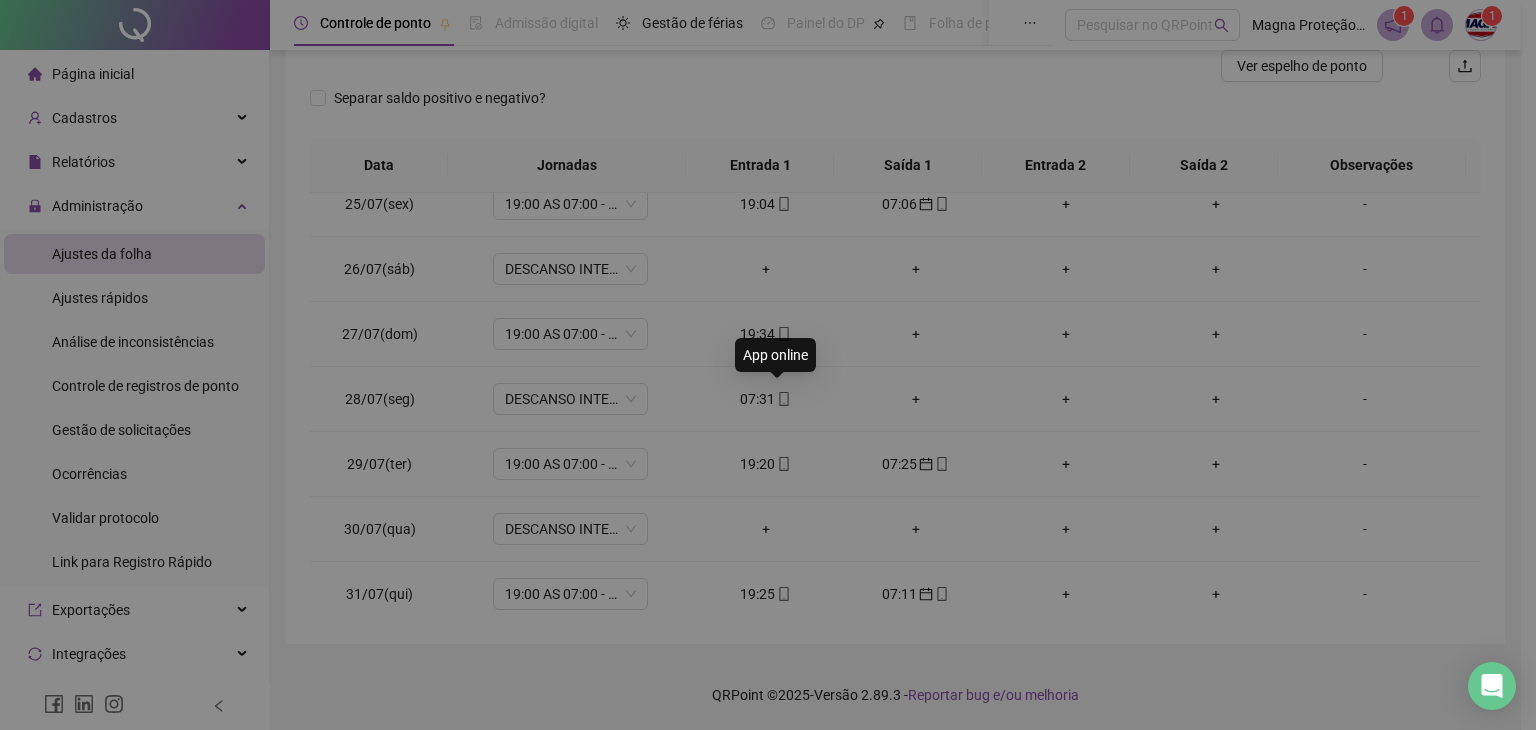 type on "**********" 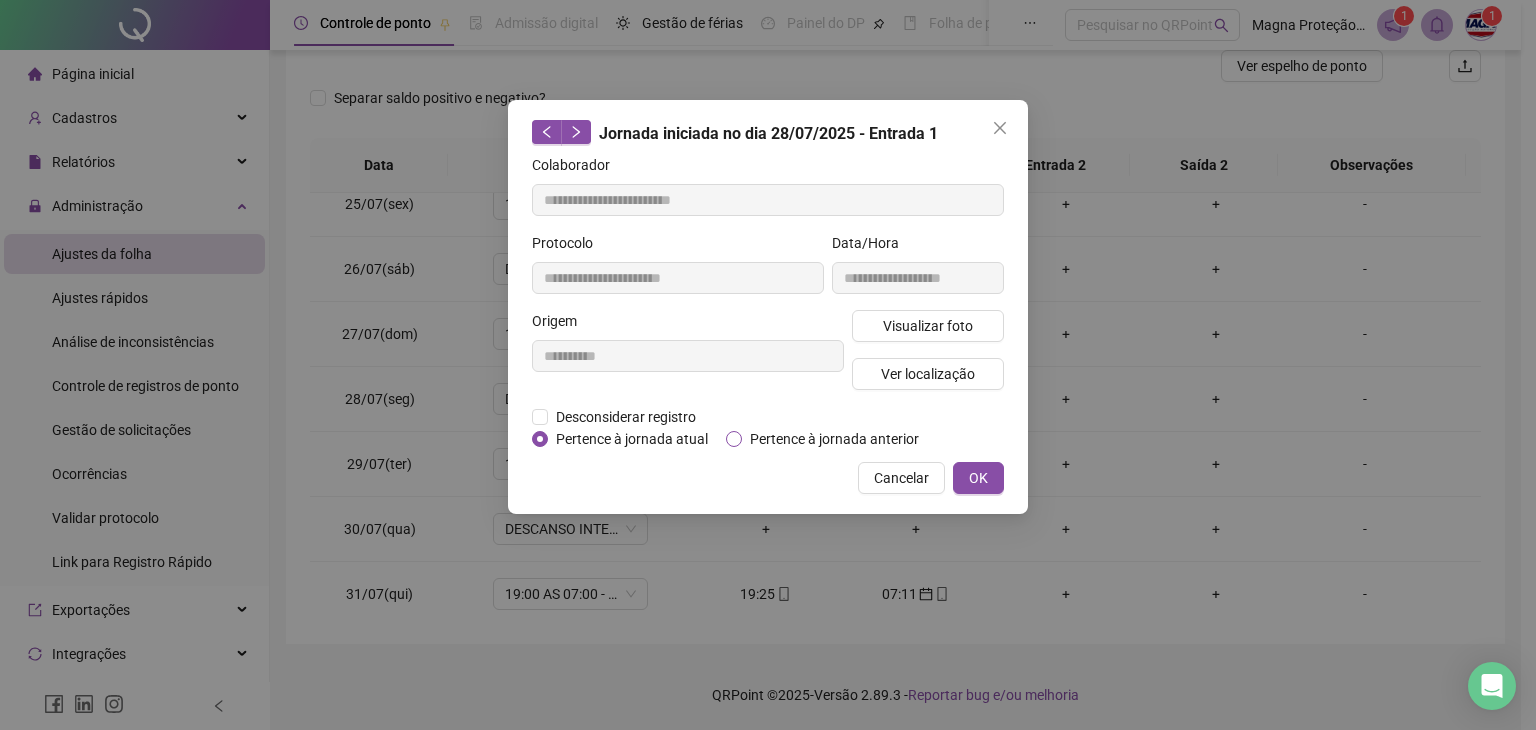 click on "Pertence à jornada anterior" at bounding box center [834, 439] 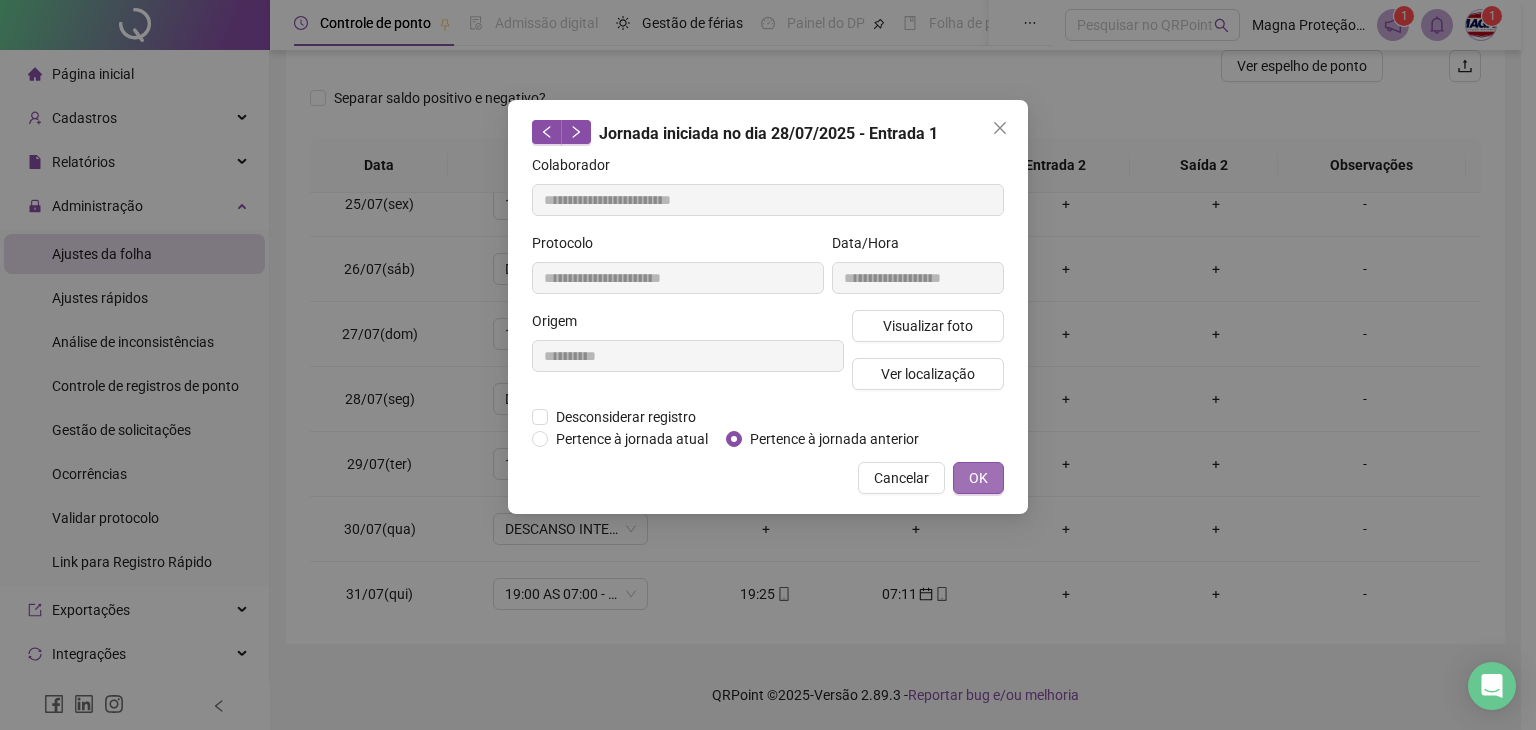 click on "OK" at bounding box center (978, 478) 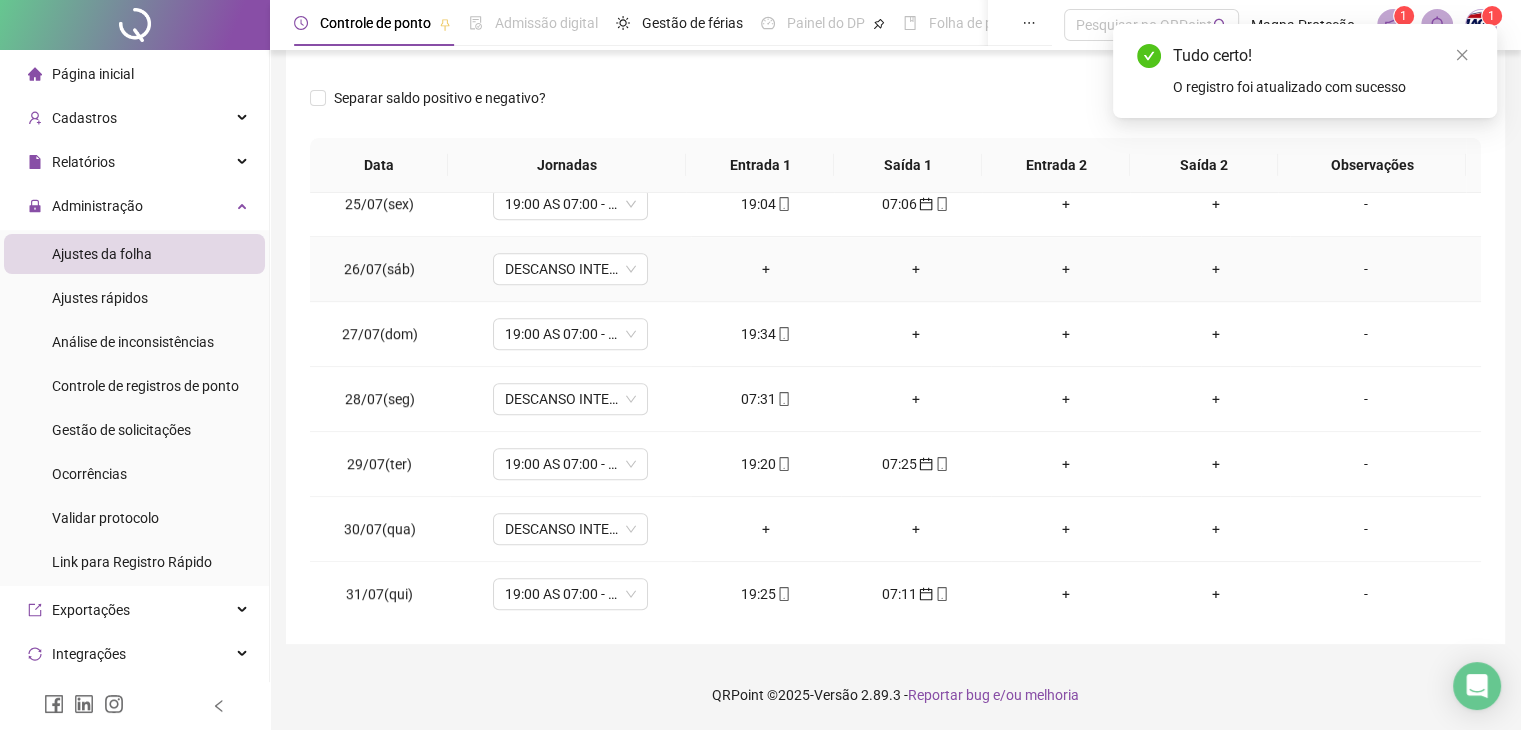 scroll, scrollTop: 1500, scrollLeft: 0, axis: vertical 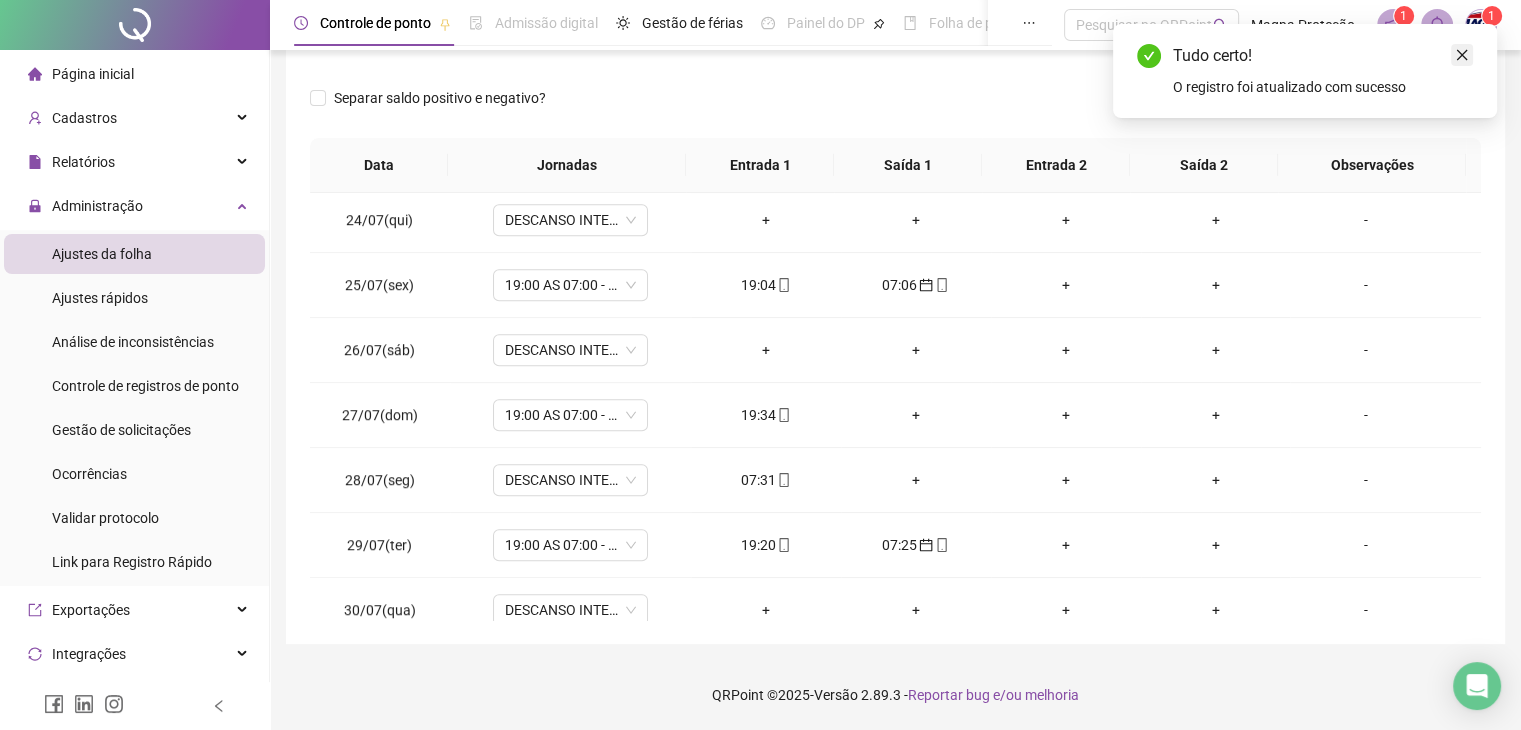 click at bounding box center (1462, 55) 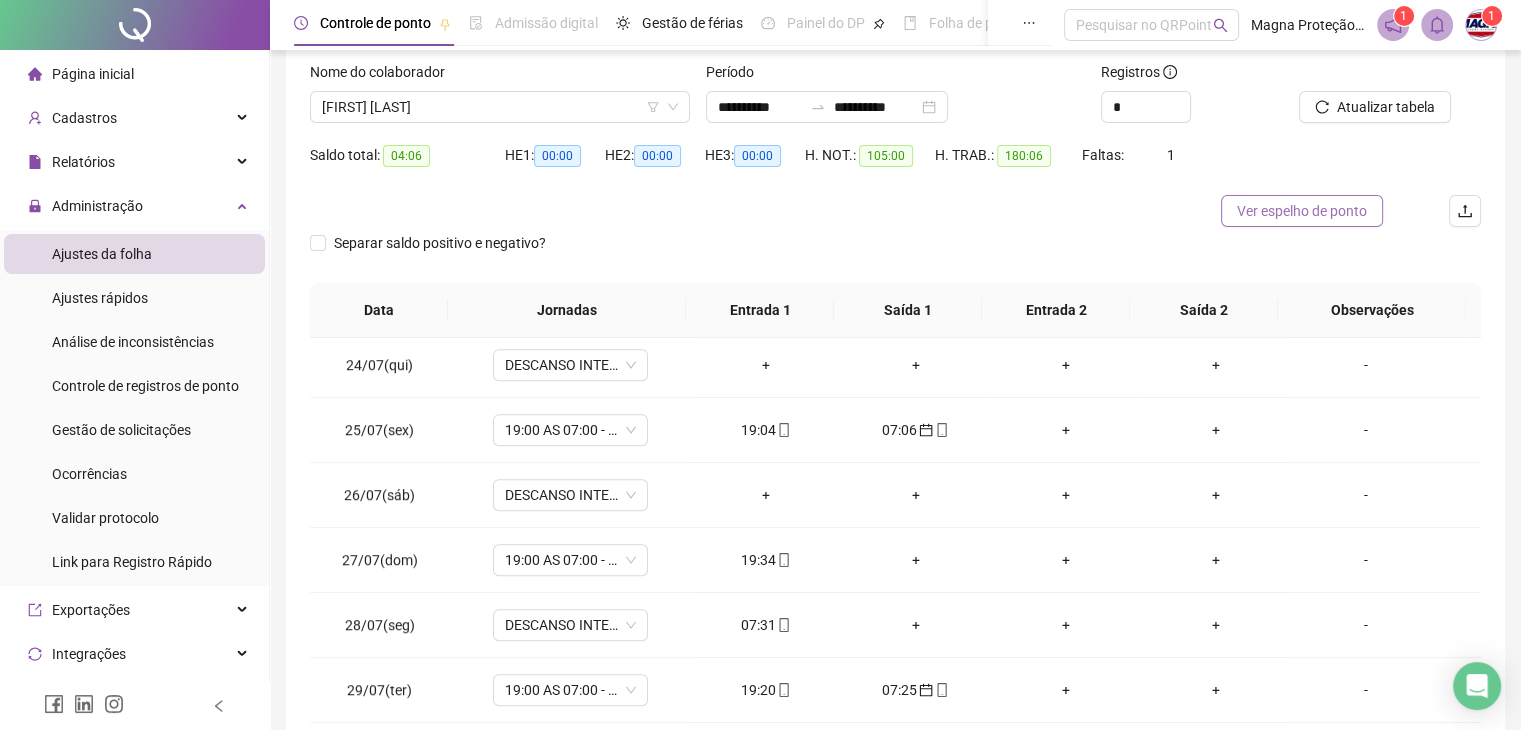scroll, scrollTop: 122, scrollLeft: 0, axis: vertical 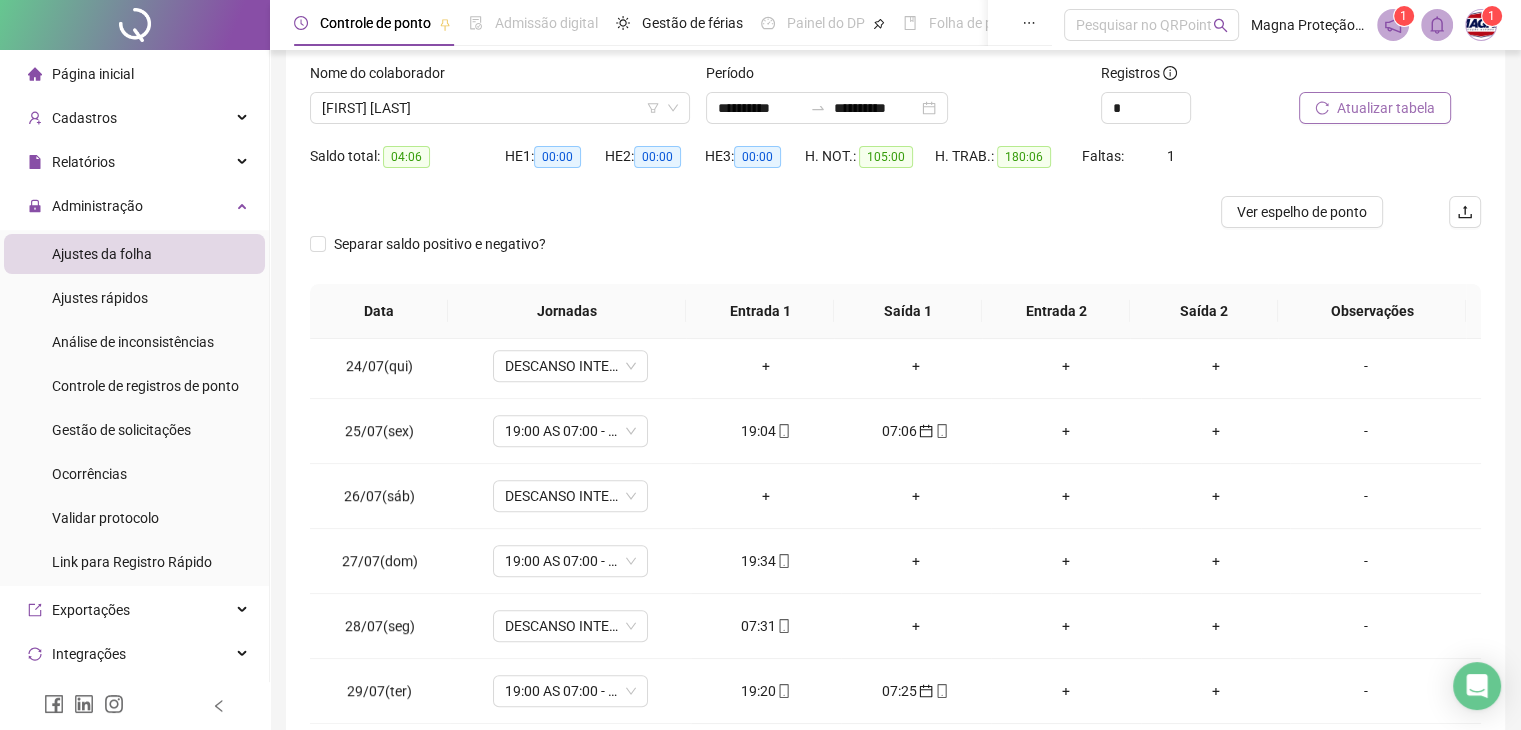 click on "Atualizar tabela" at bounding box center [1375, 108] 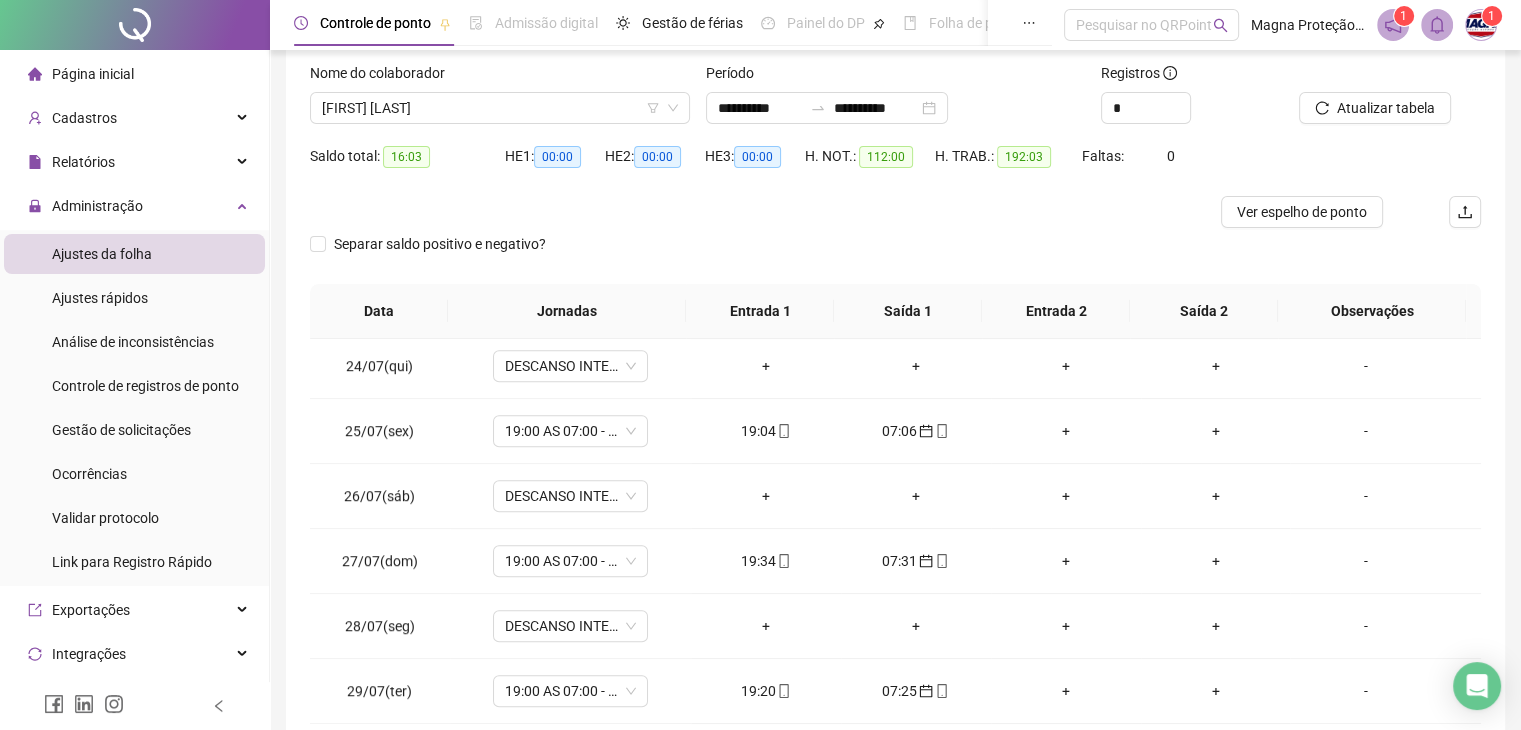 scroll, scrollTop: 268, scrollLeft: 0, axis: vertical 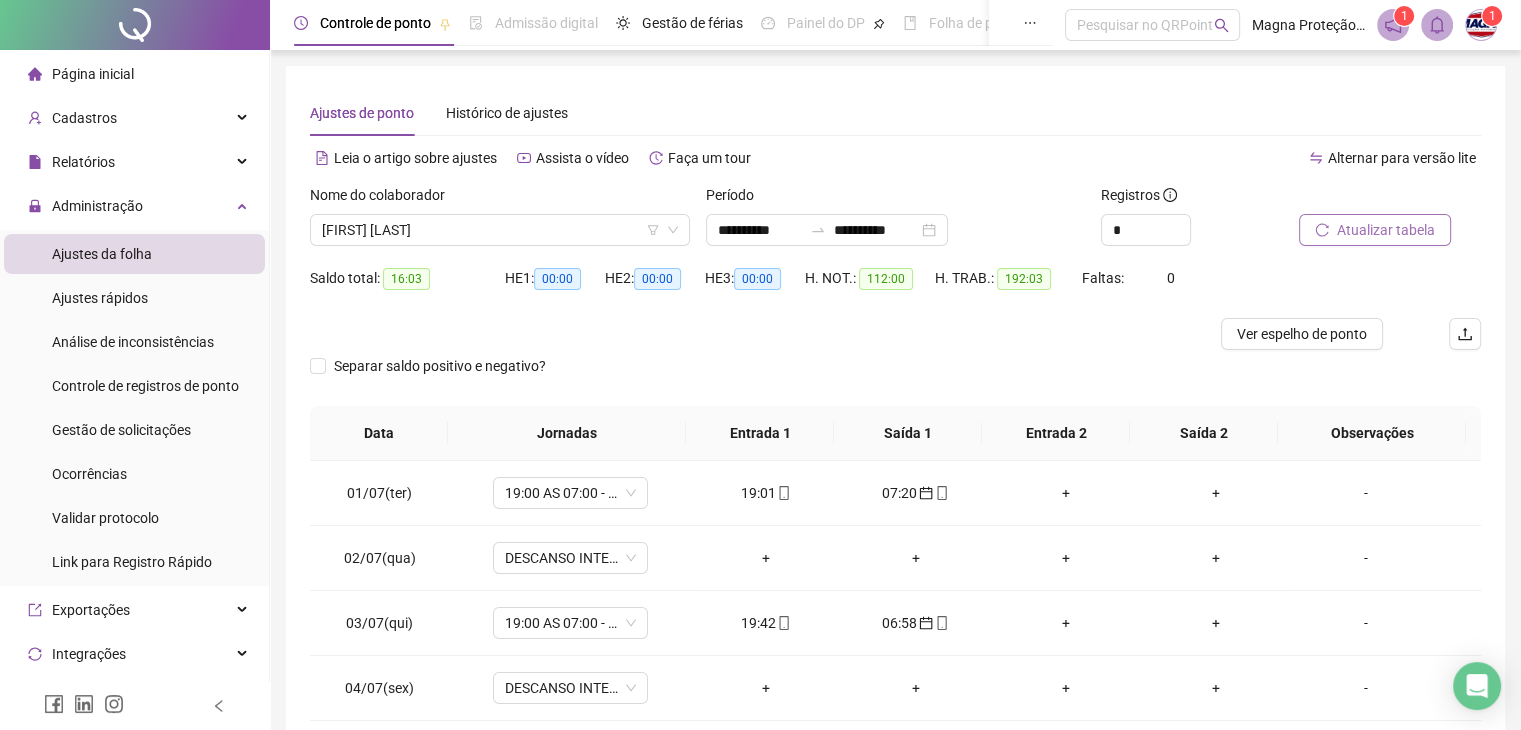click on "Atualizar tabela" at bounding box center (1375, 230) 